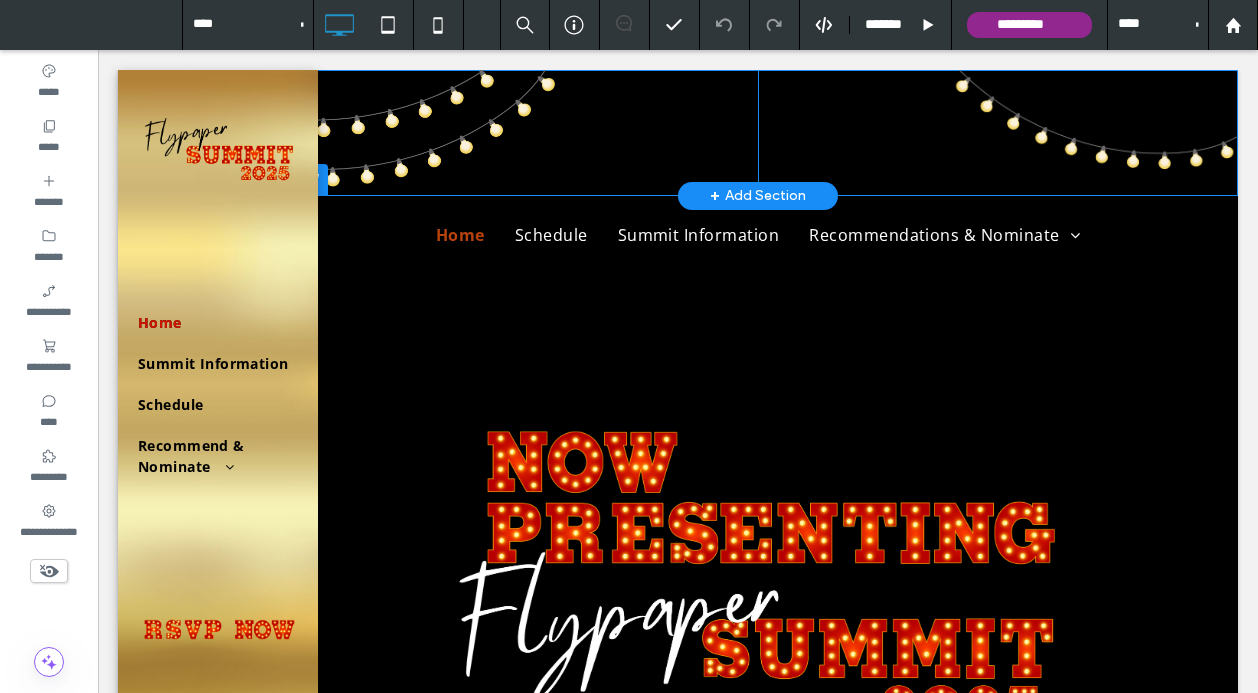 scroll, scrollTop: 0, scrollLeft: 0, axis: both 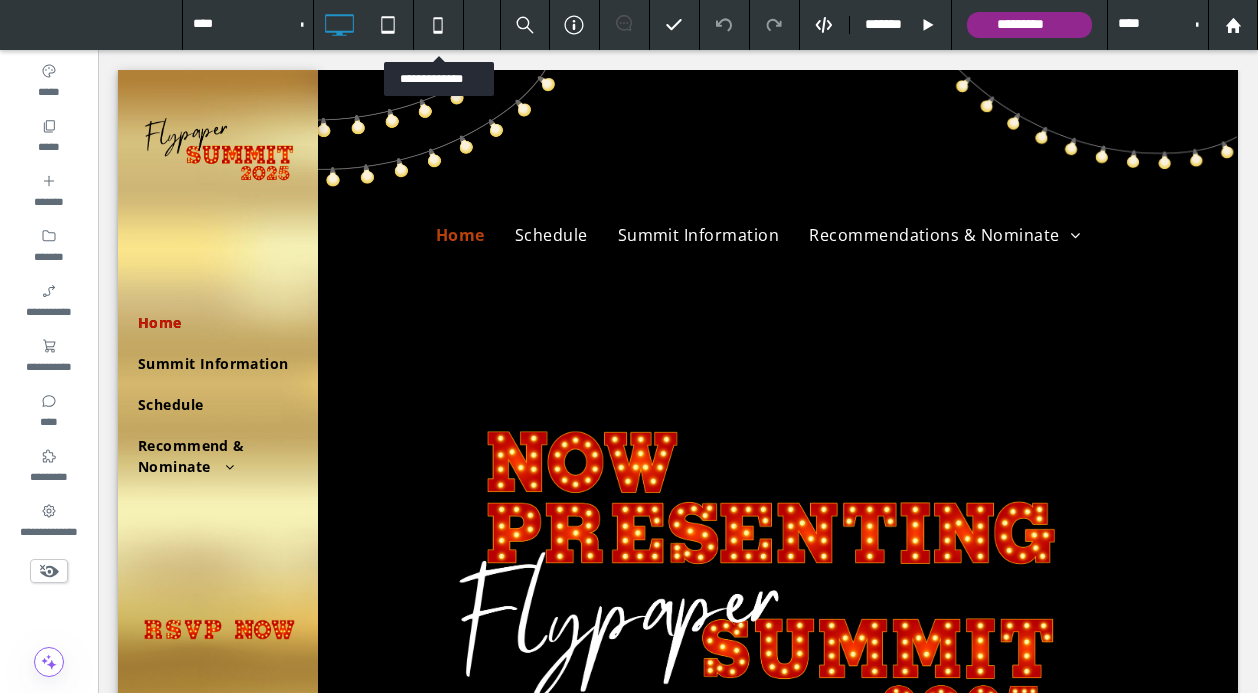 click 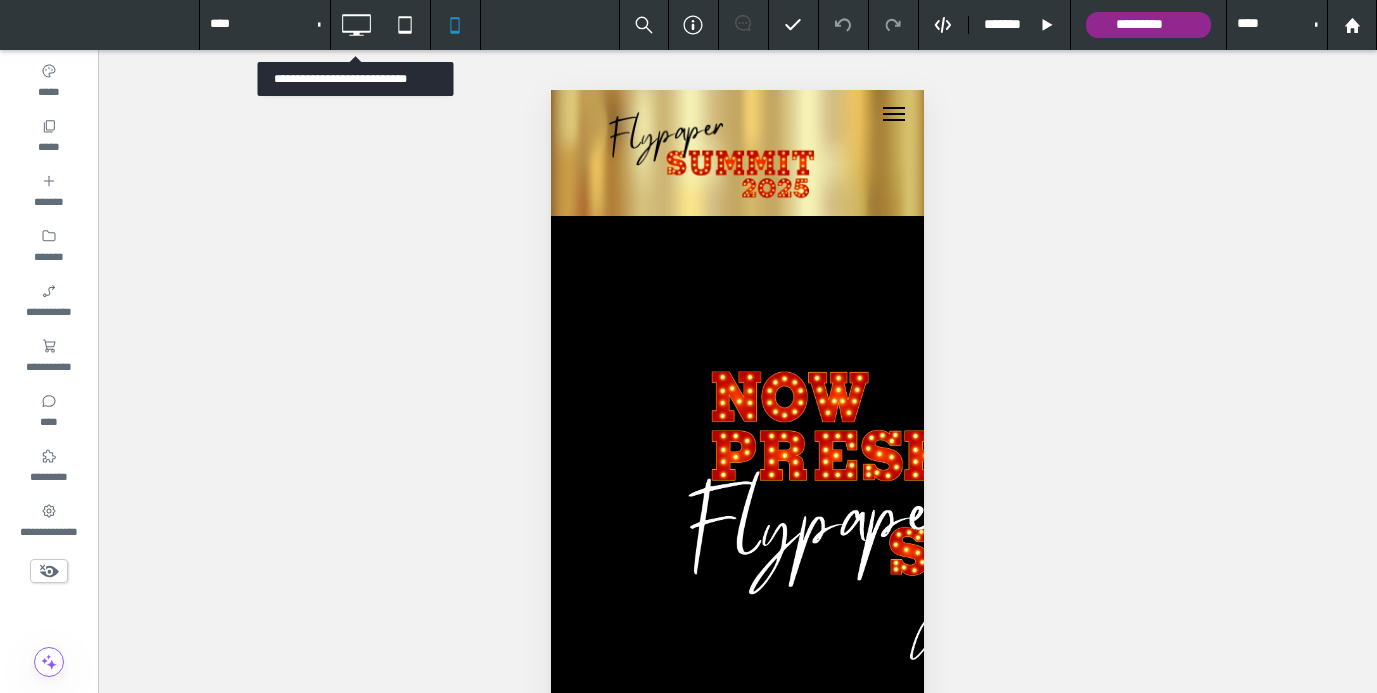 click 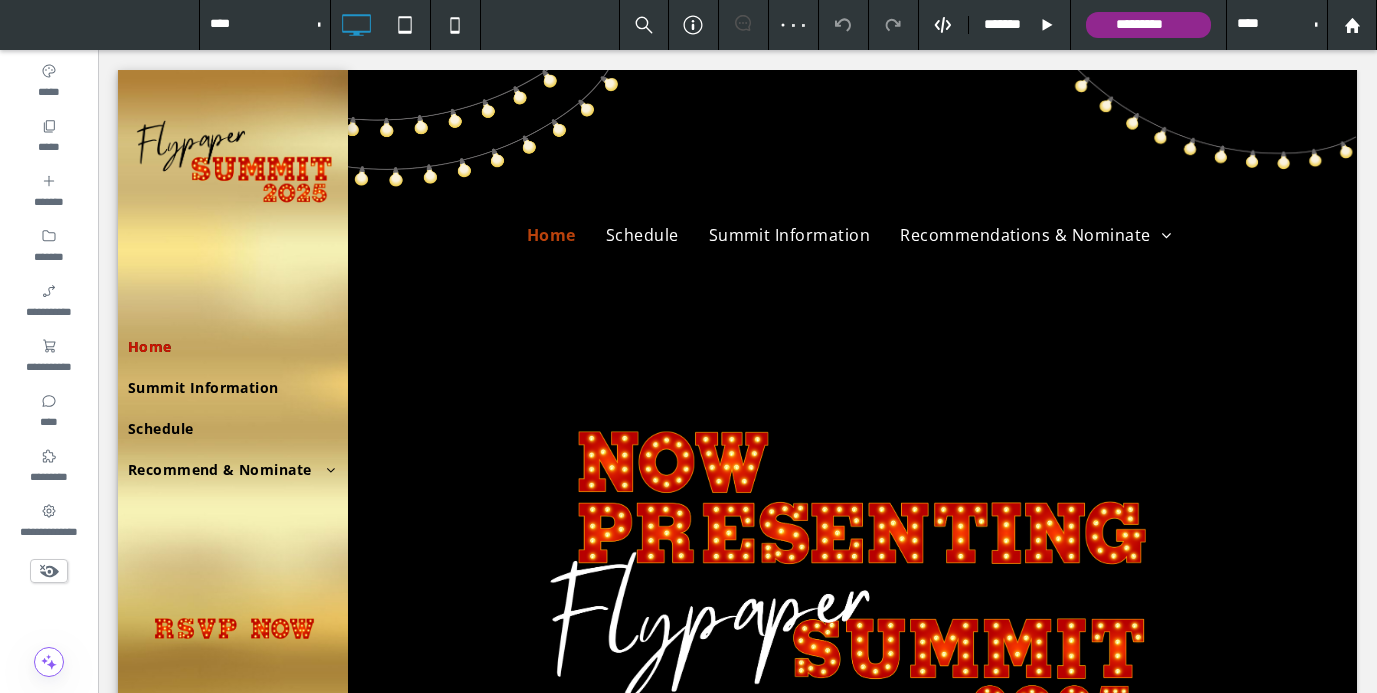 type on "*********" 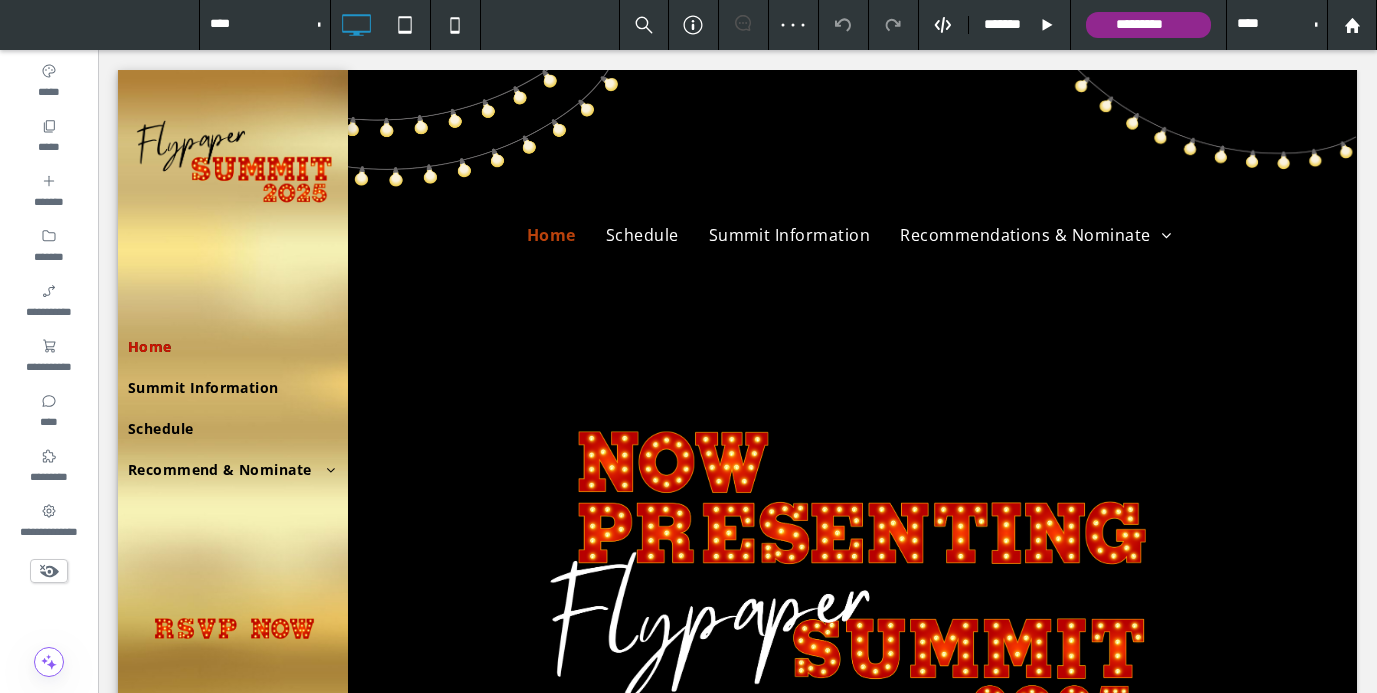 type on "**" 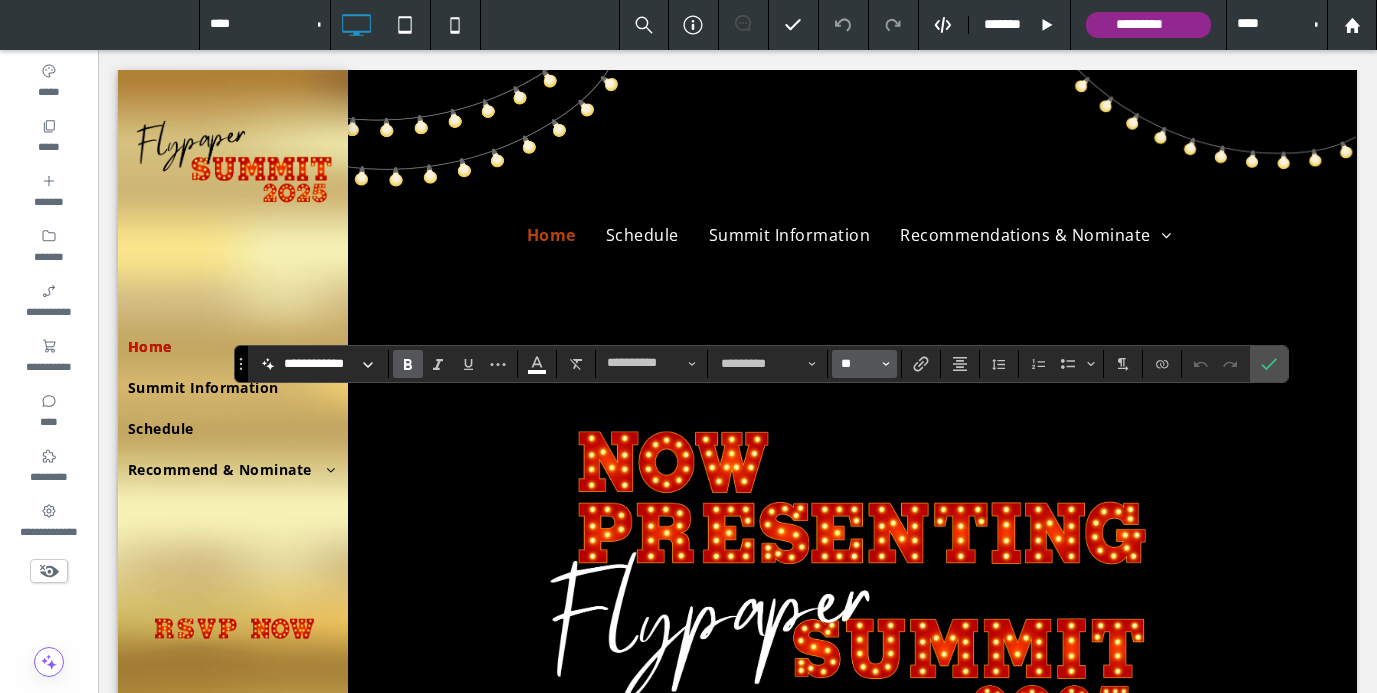 click on "**" at bounding box center (858, 364) 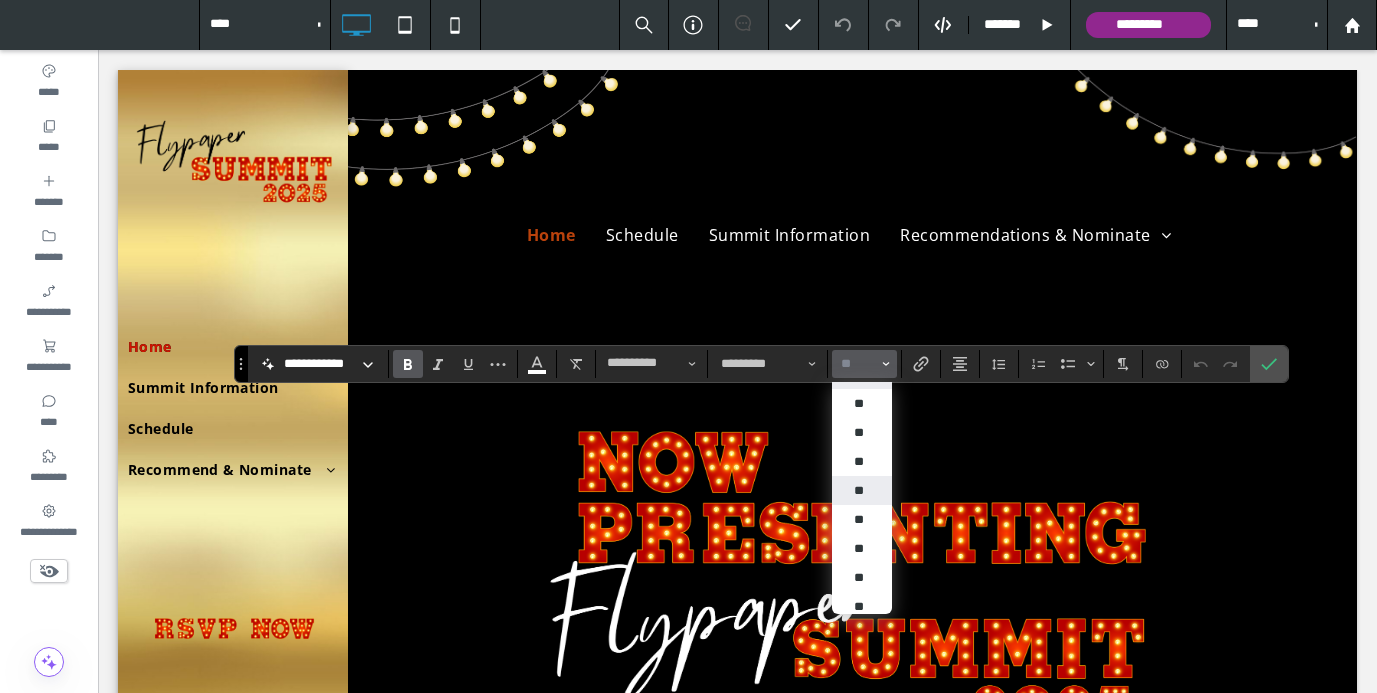 scroll, scrollTop: 113, scrollLeft: 0, axis: vertical 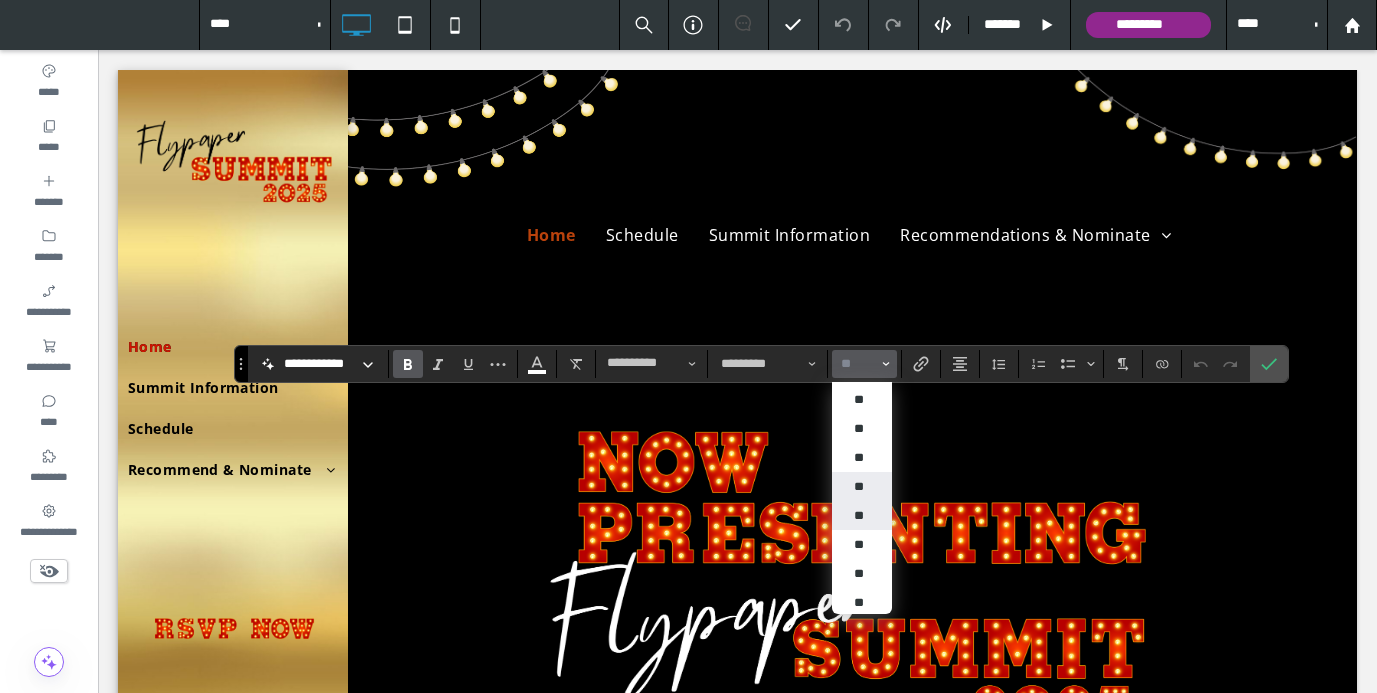 click on "**" at bounding box center [862, 515] 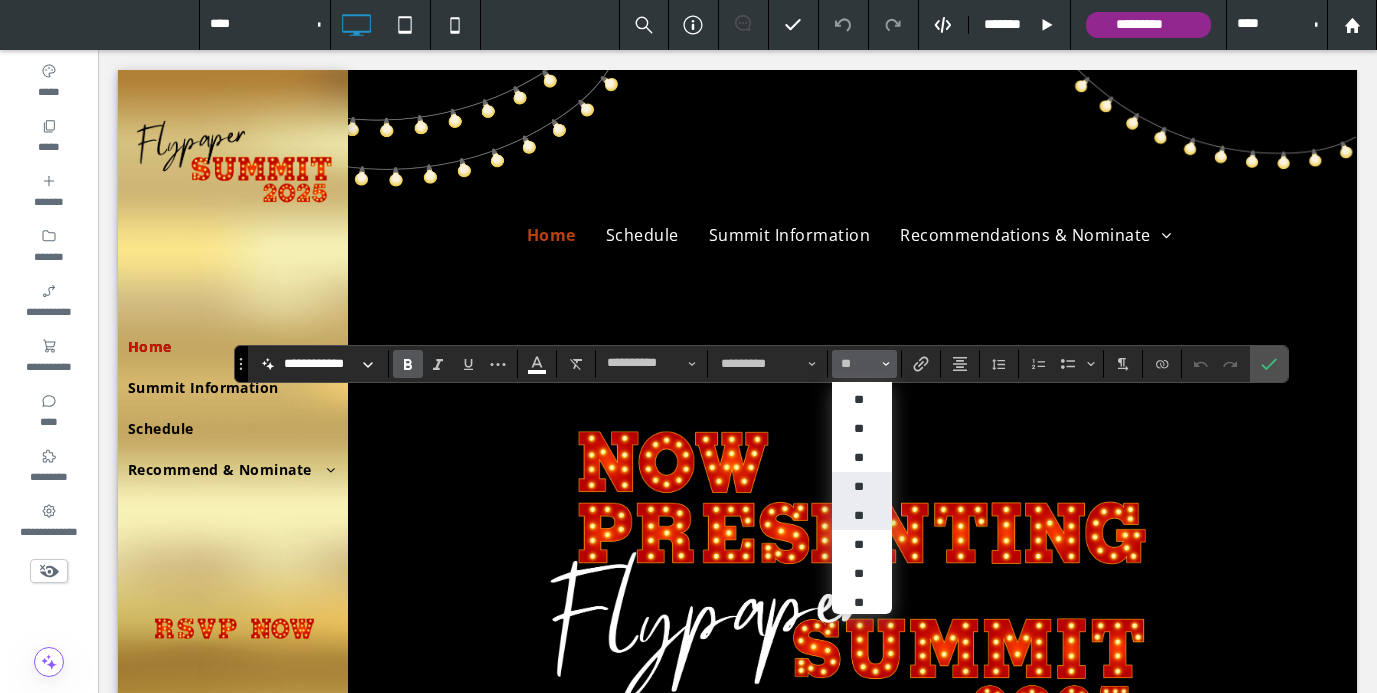 type on "**" 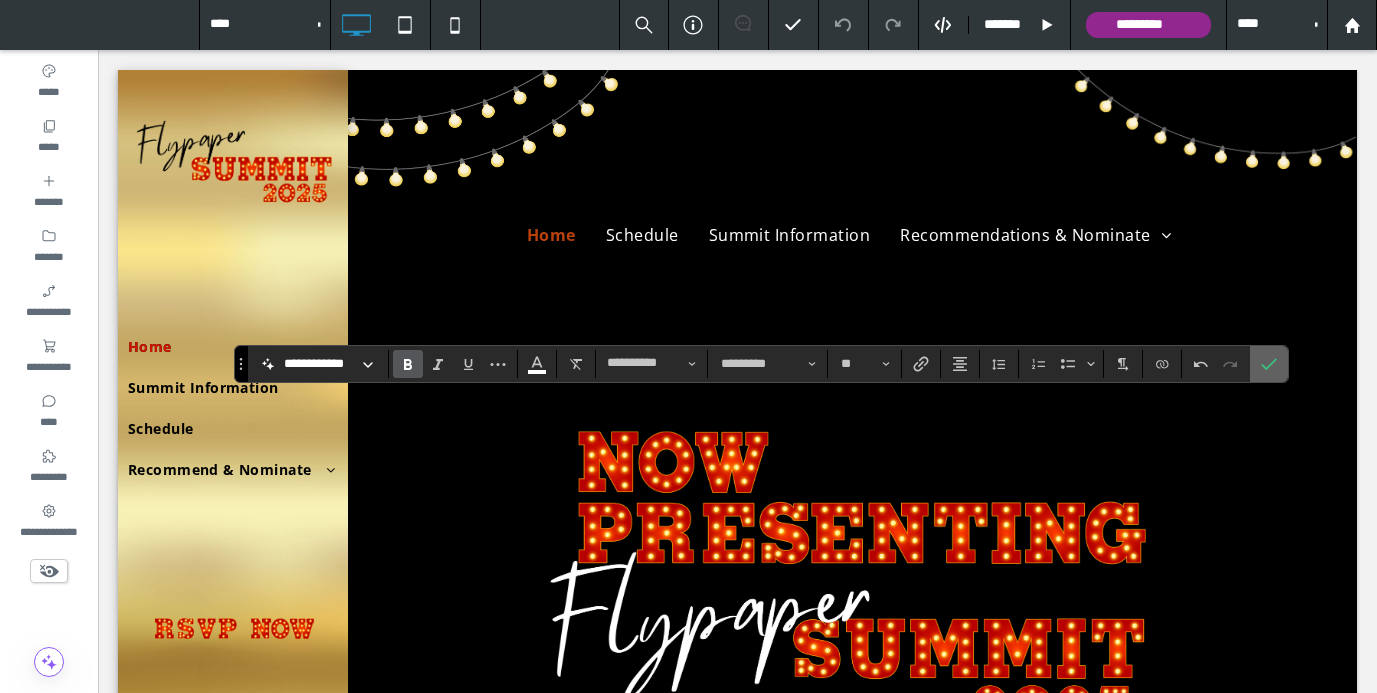 click at bounding box center (1265, 364) 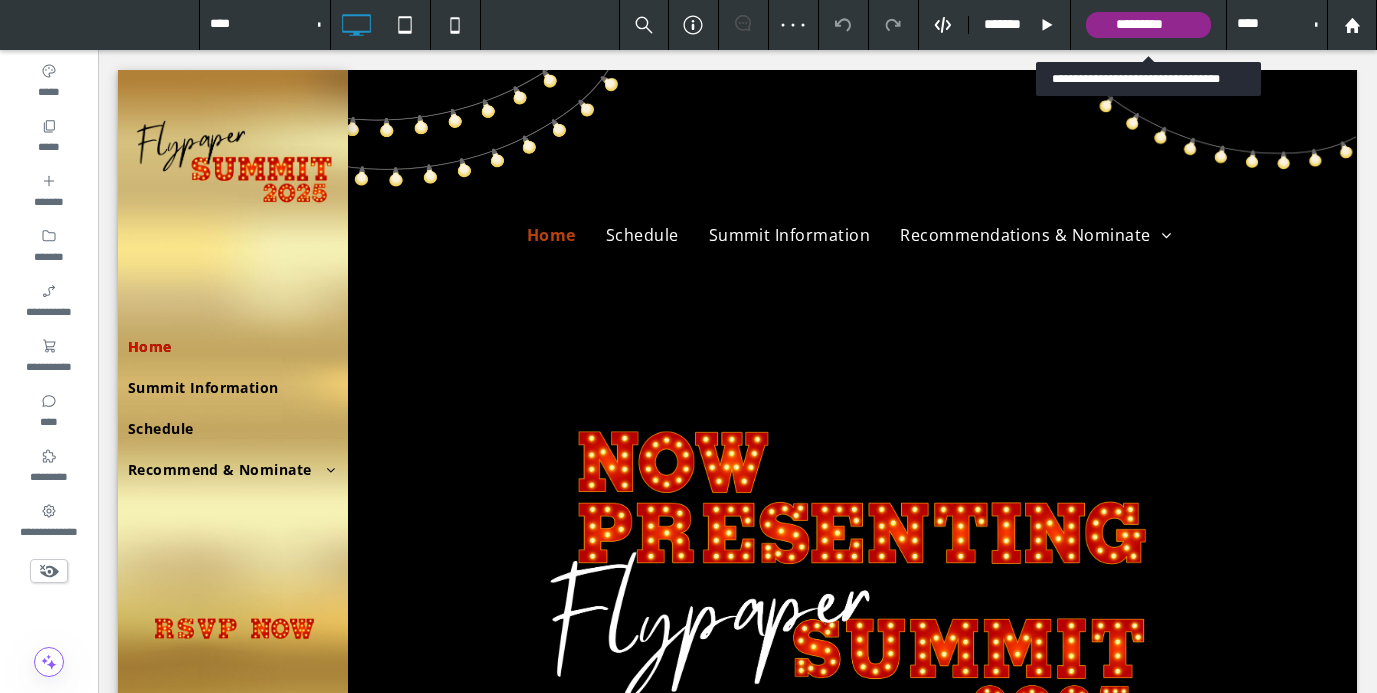 click on "*********" at bounding box center (1148, 25) 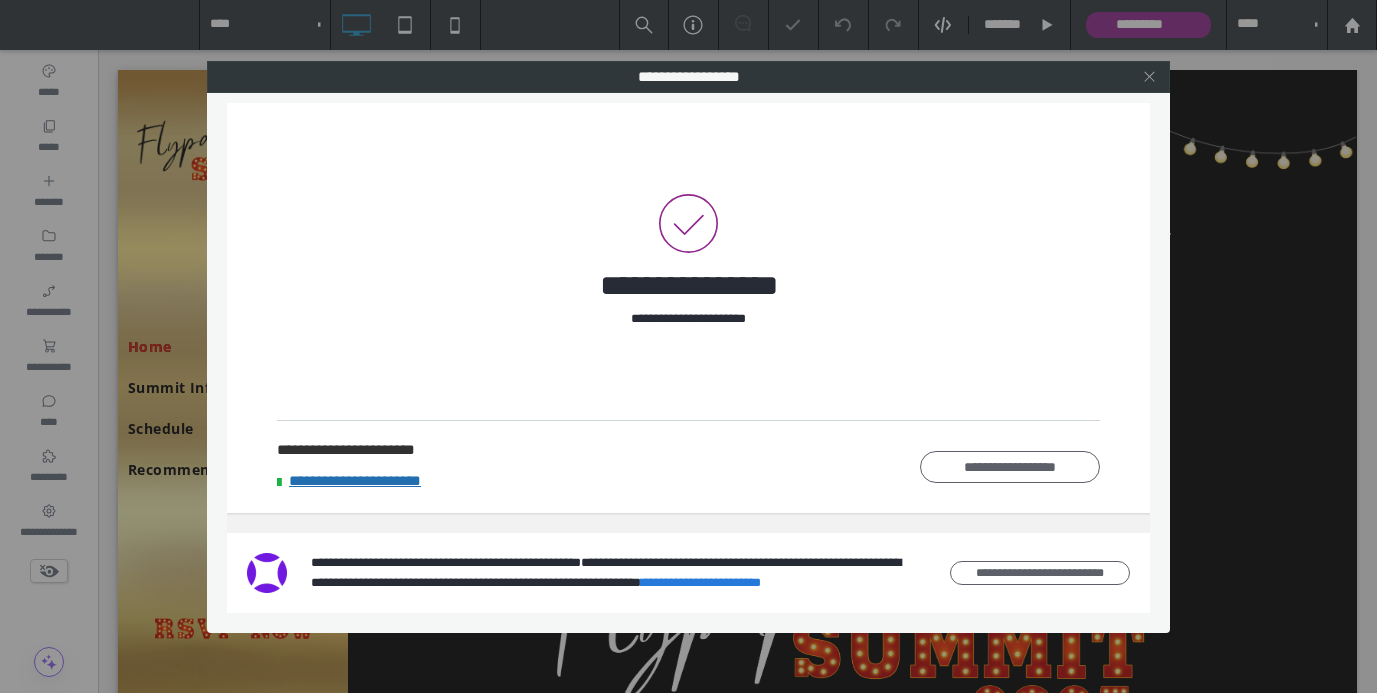click 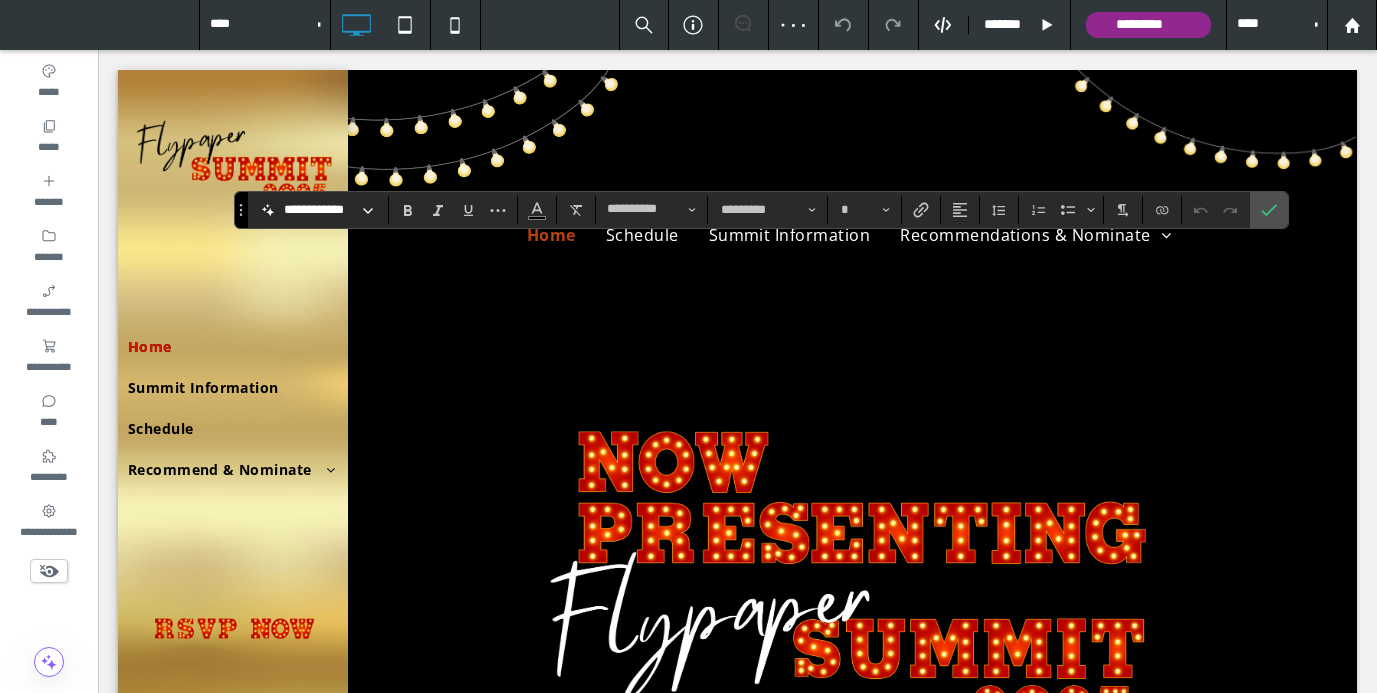 type on "**" 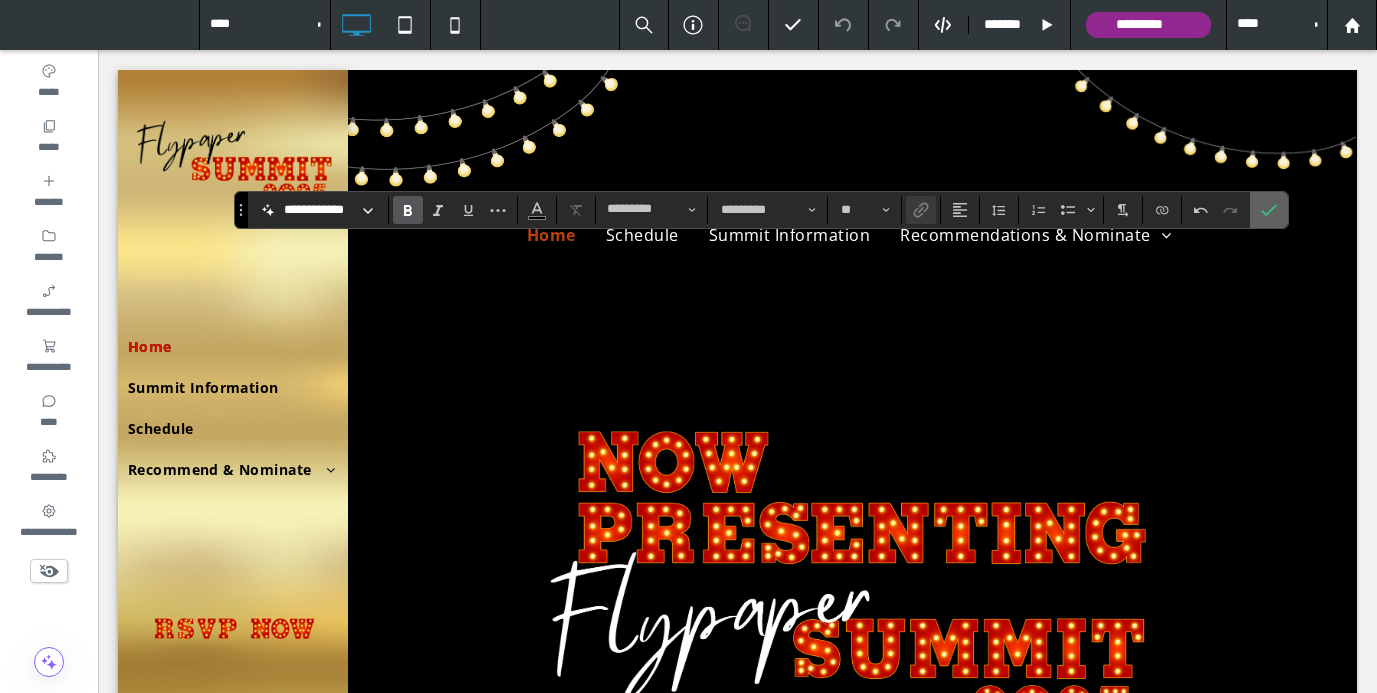 click at bounding box center [1269, 210] 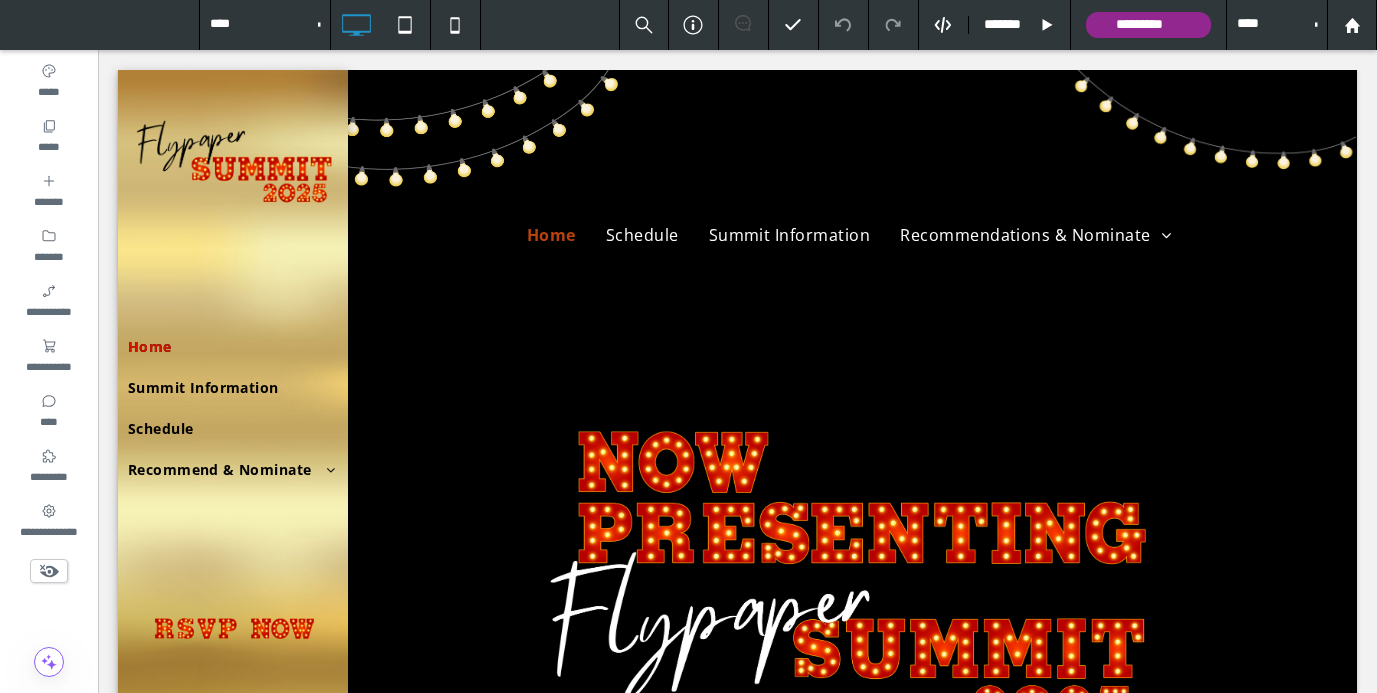 type on "*********" 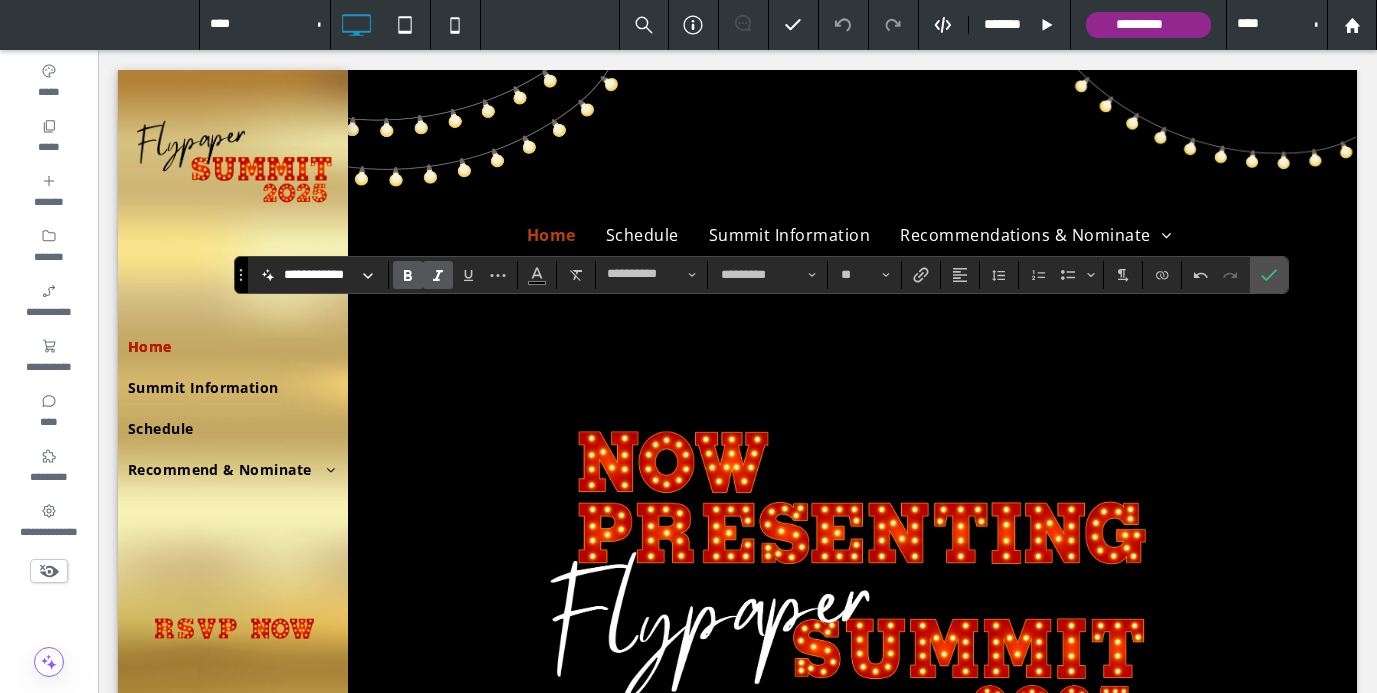 click 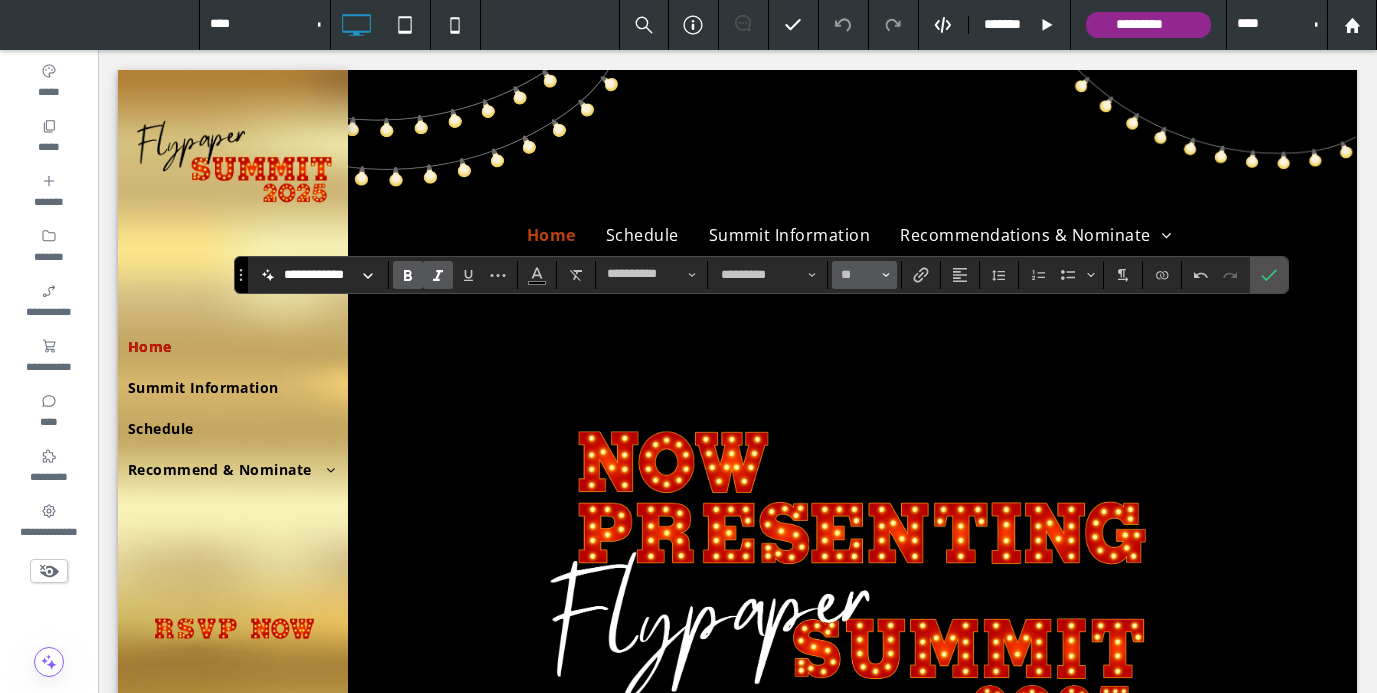 click on "**" at bounding box center (864, 275) 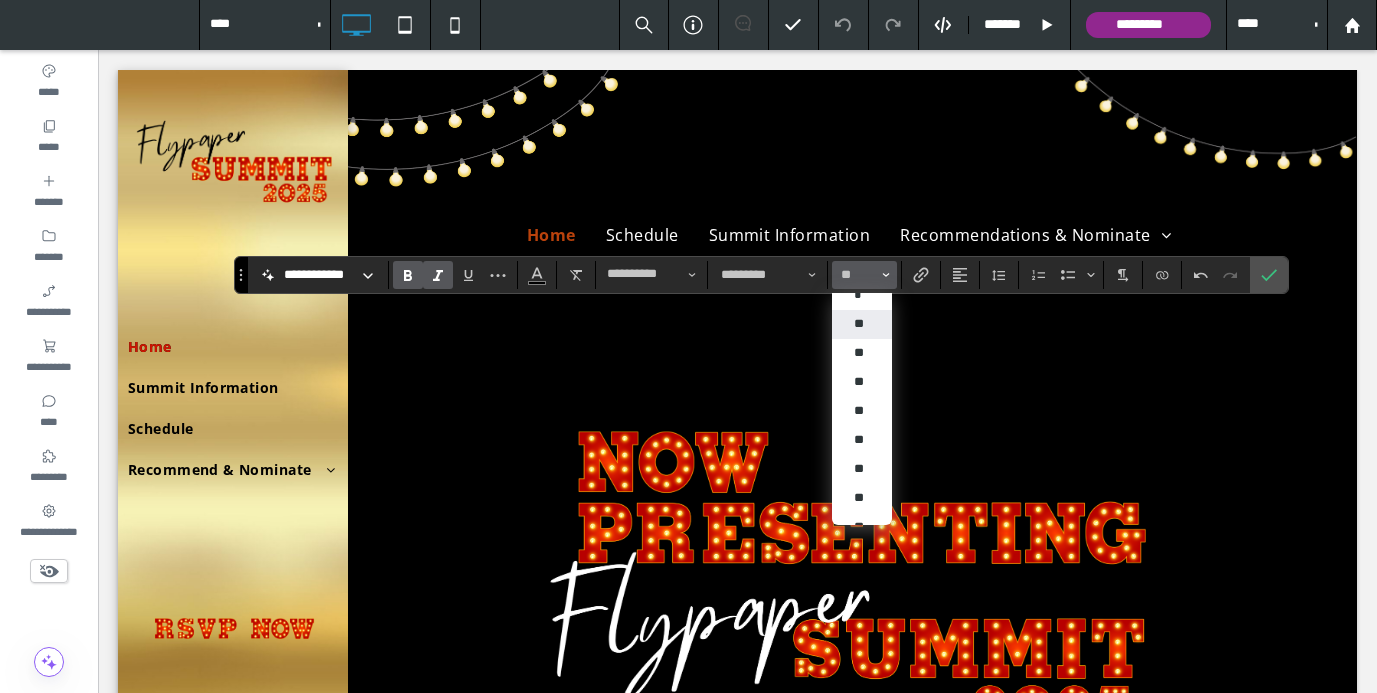 scroll, scrollTop: 45, scrollLeft: 0, axis: vertical 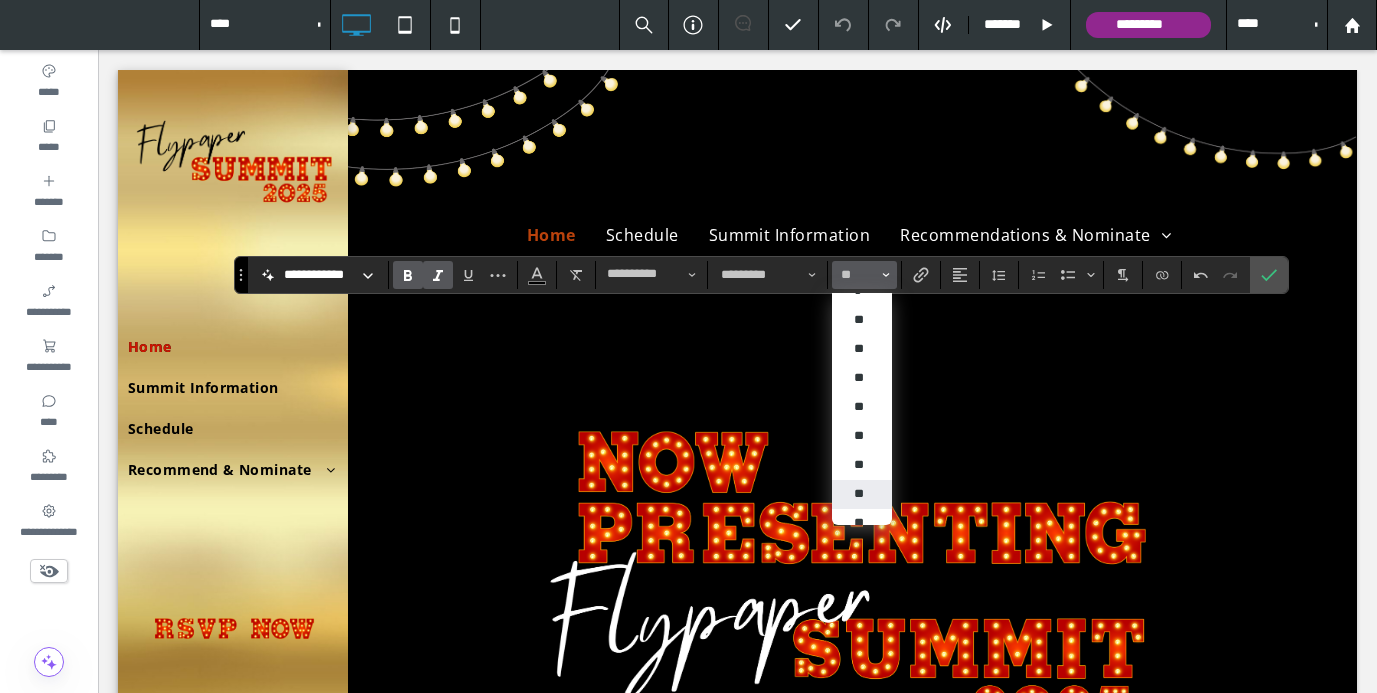 click on "**" at bounding box center (862, 494) 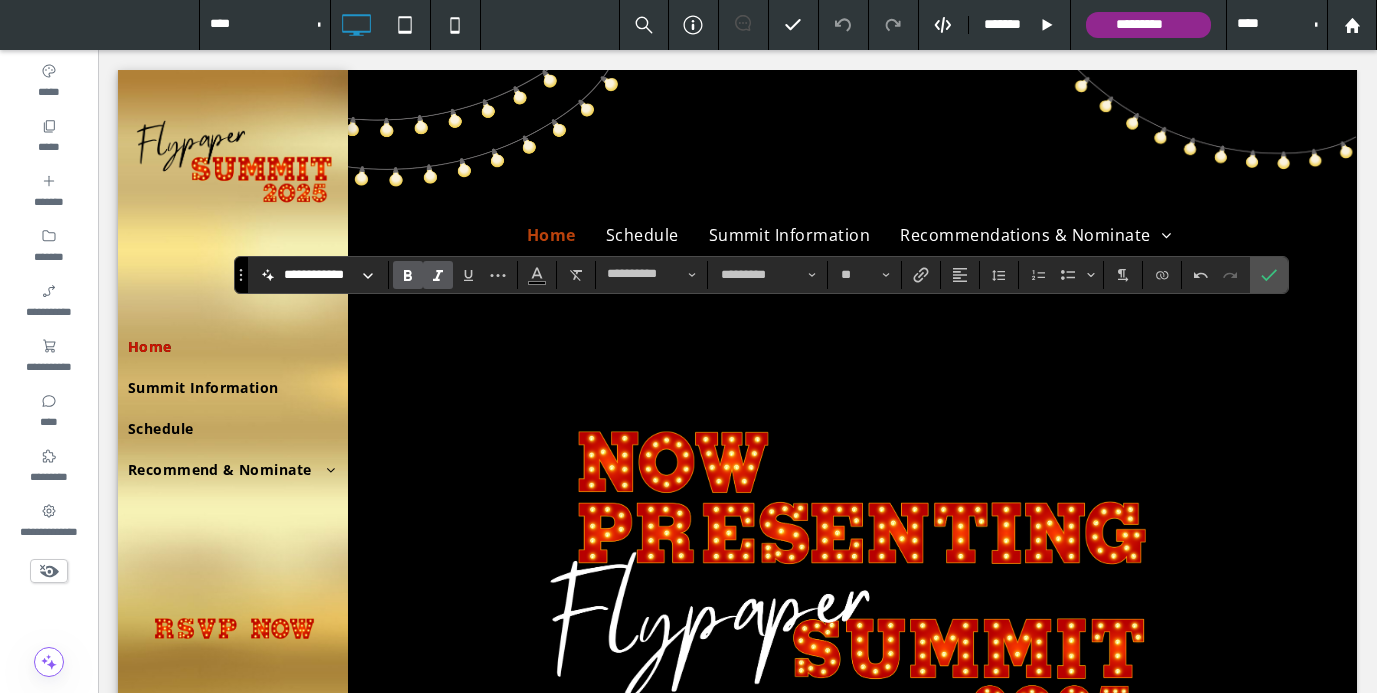 type on "**" 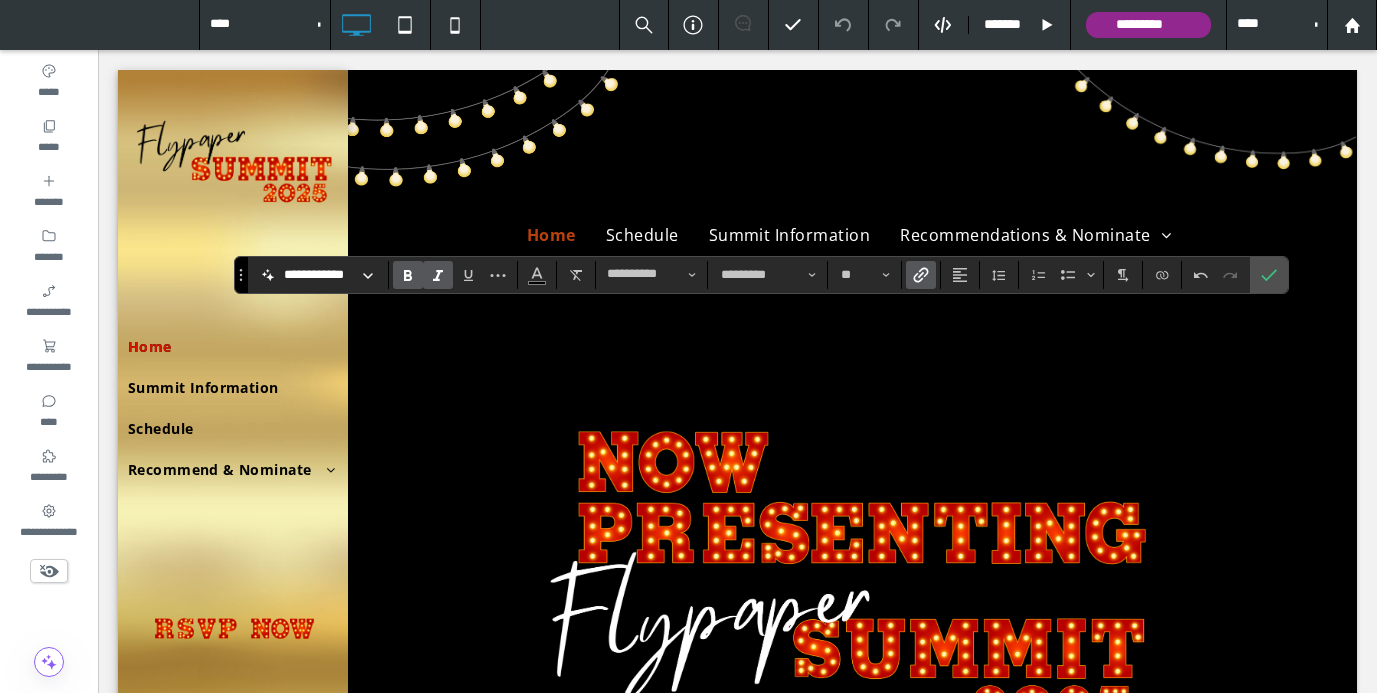 click 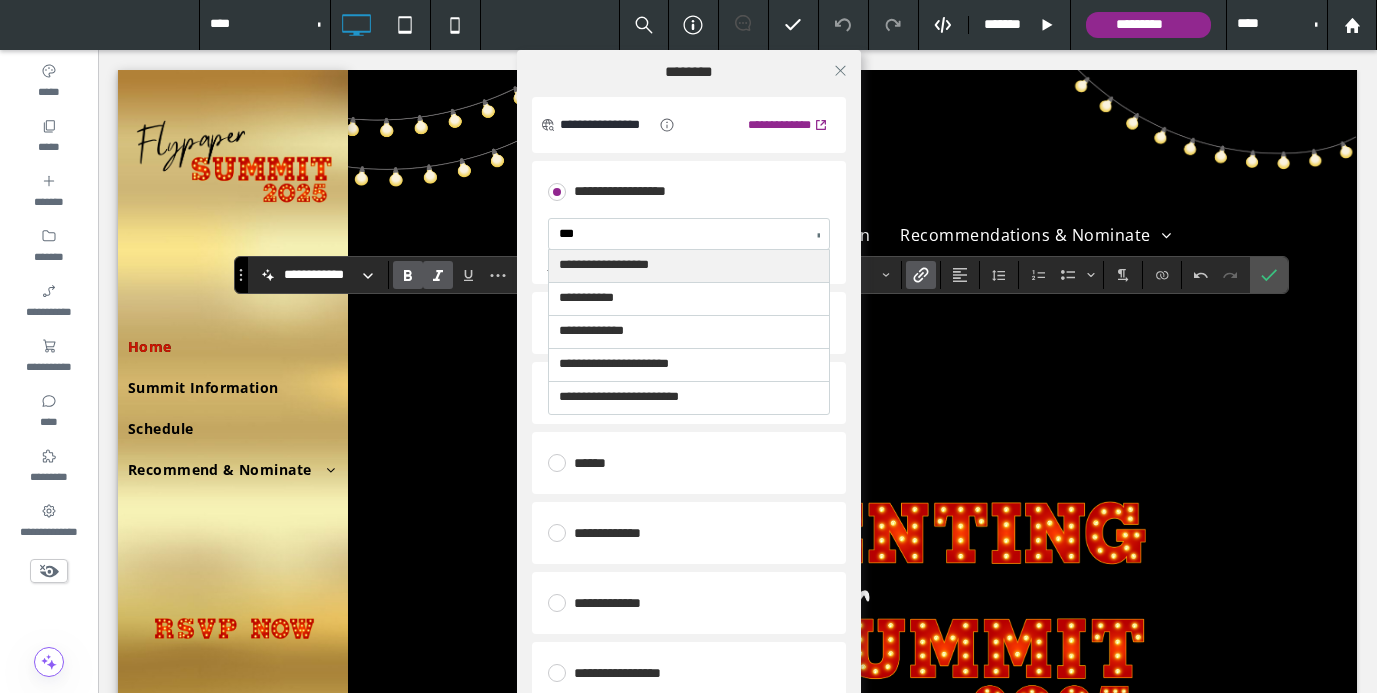 type on "****" 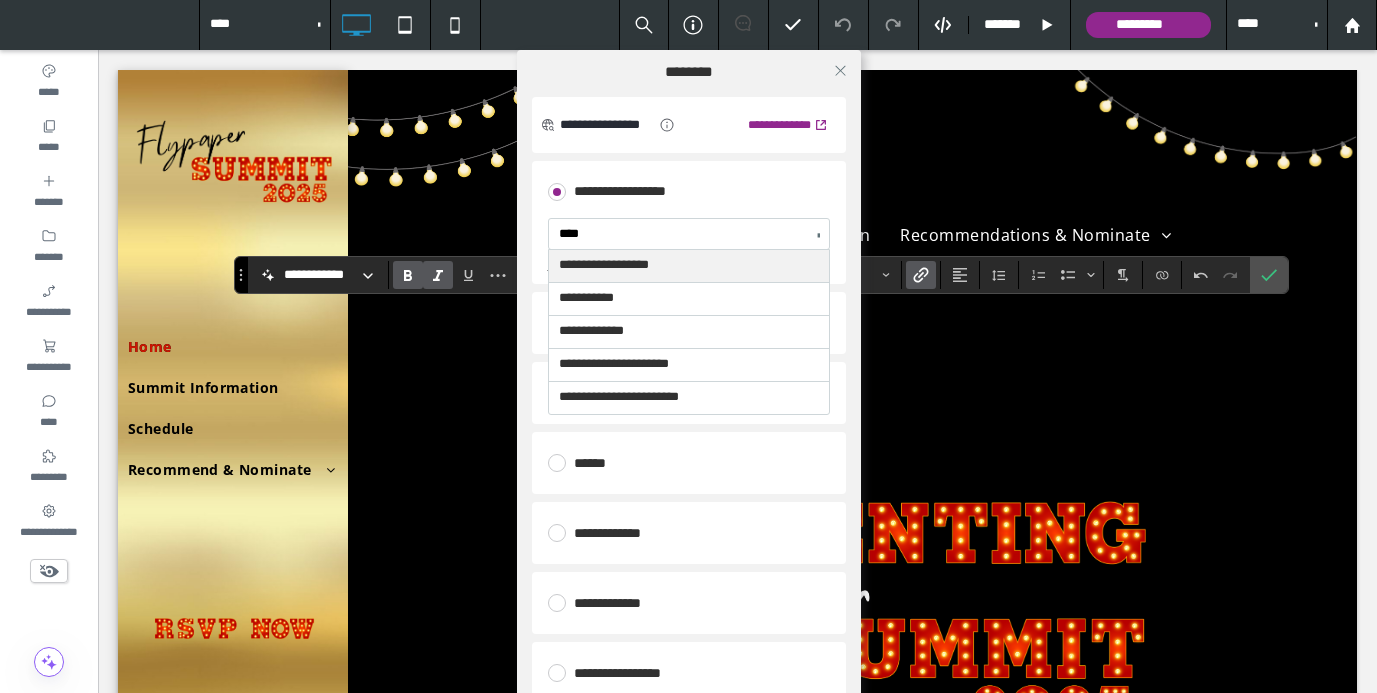 type 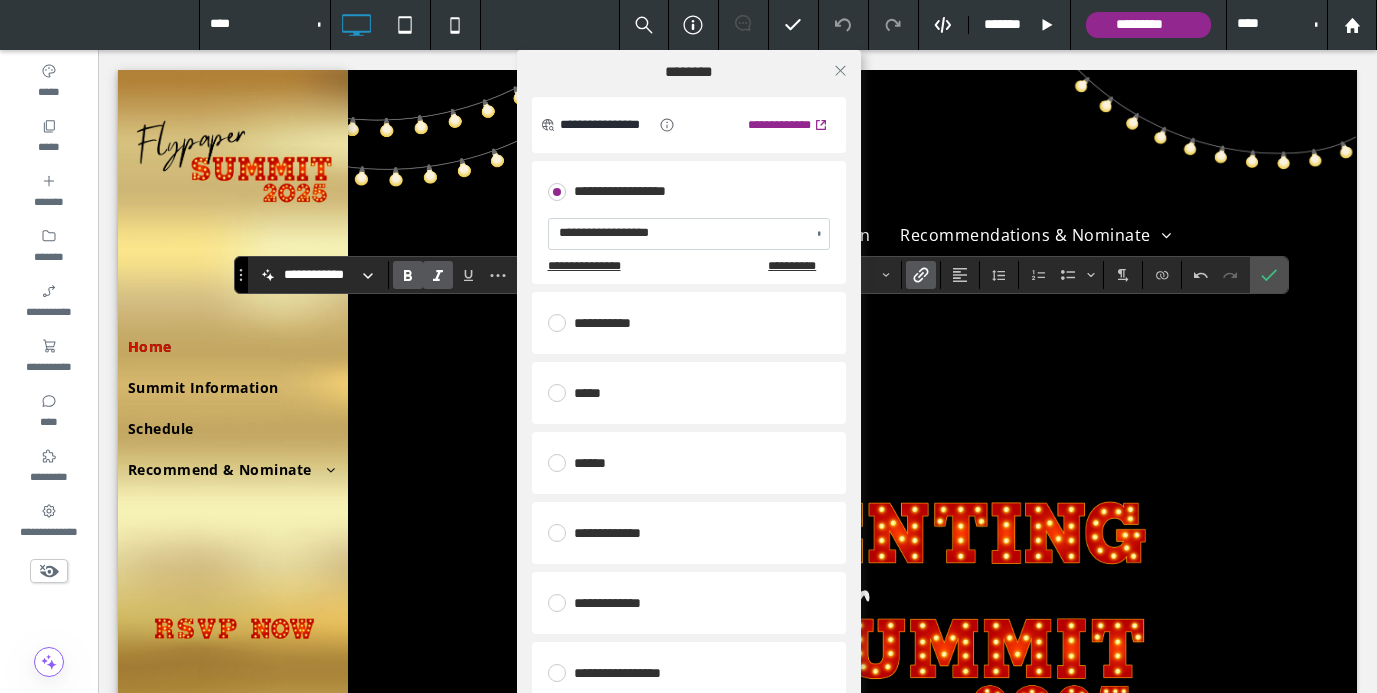 click at bounding box center [841, 70] 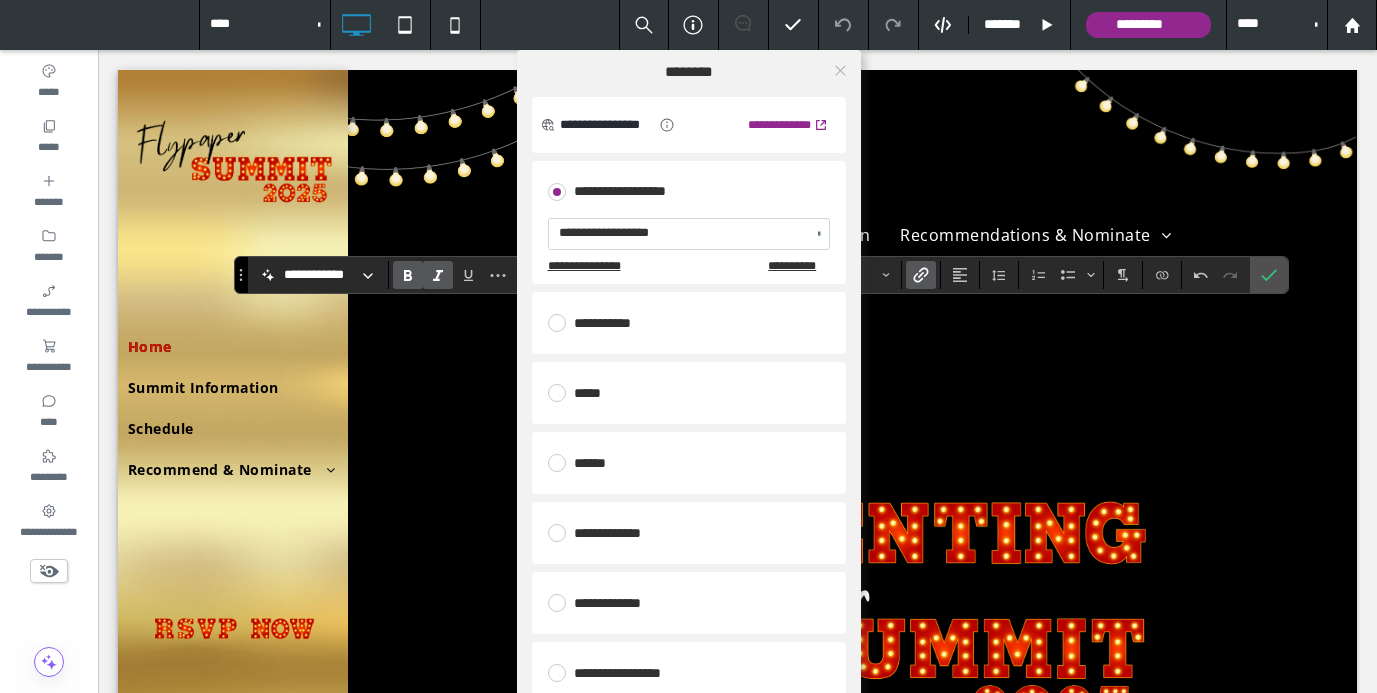 click 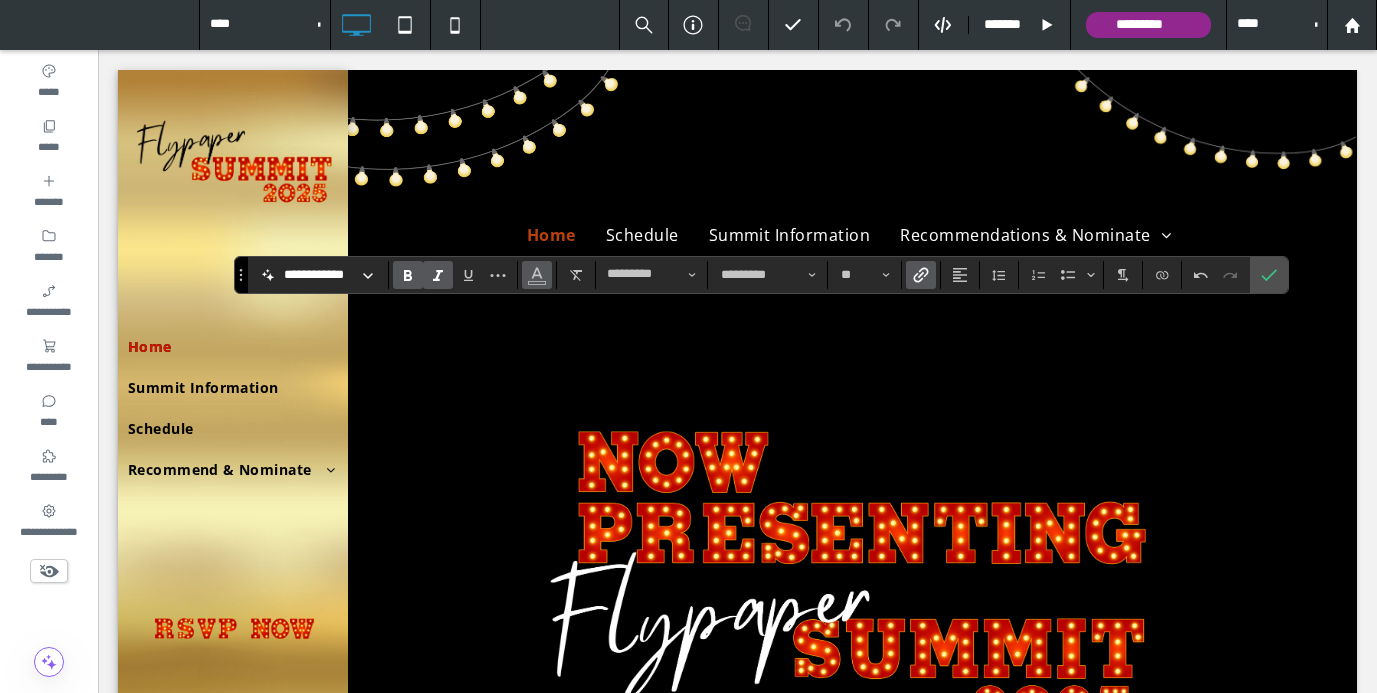 click at bounding box center (537, 273) 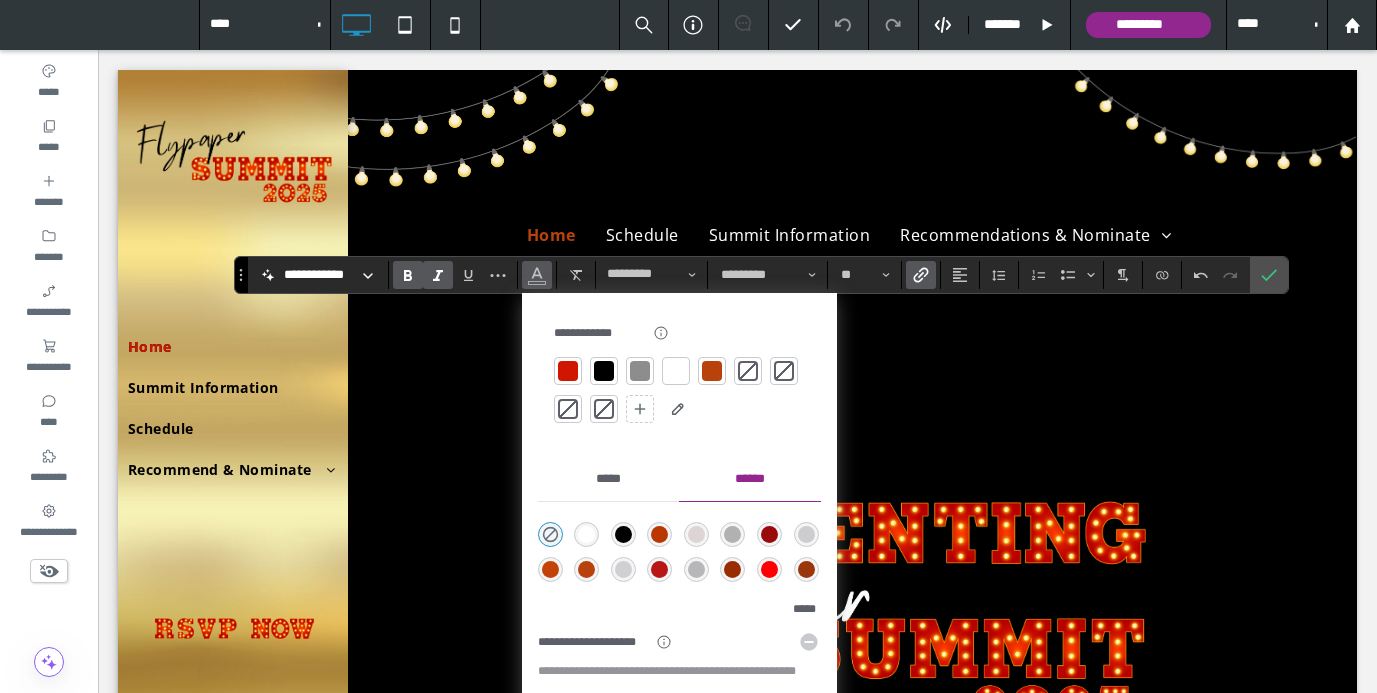 click at bounding box center (604, 371) 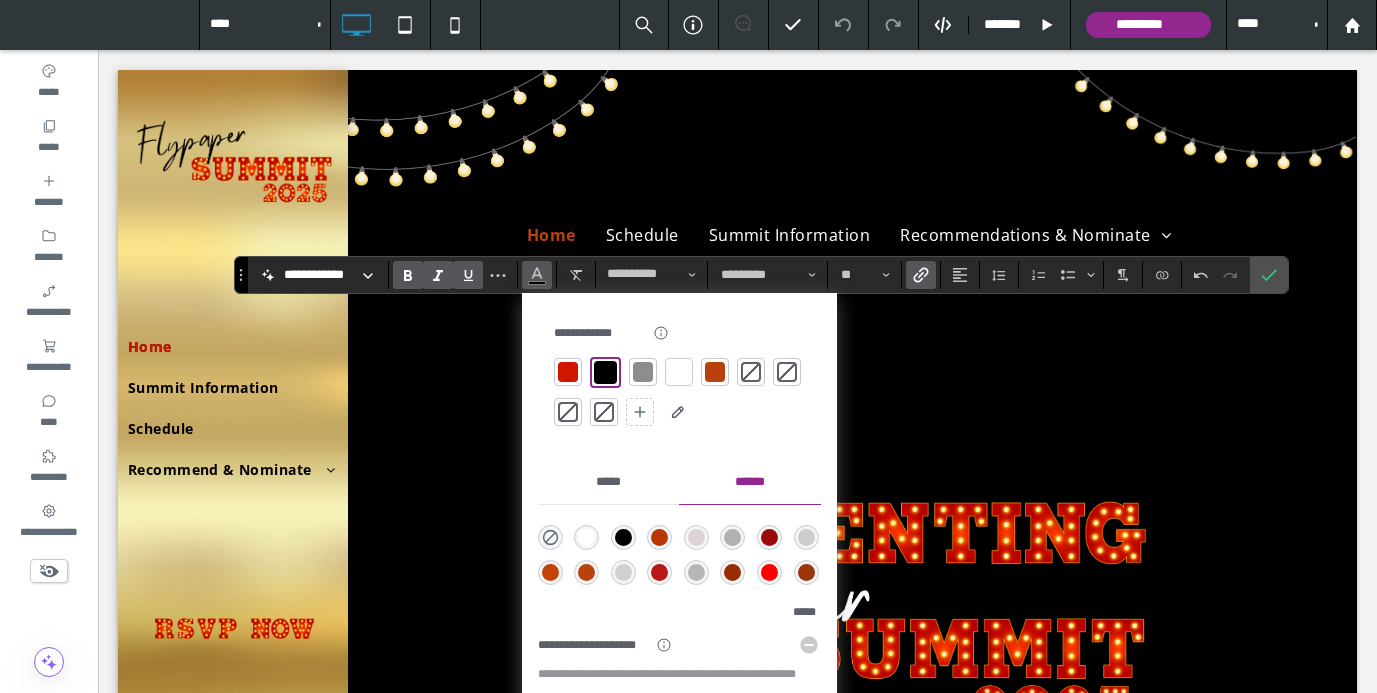 click 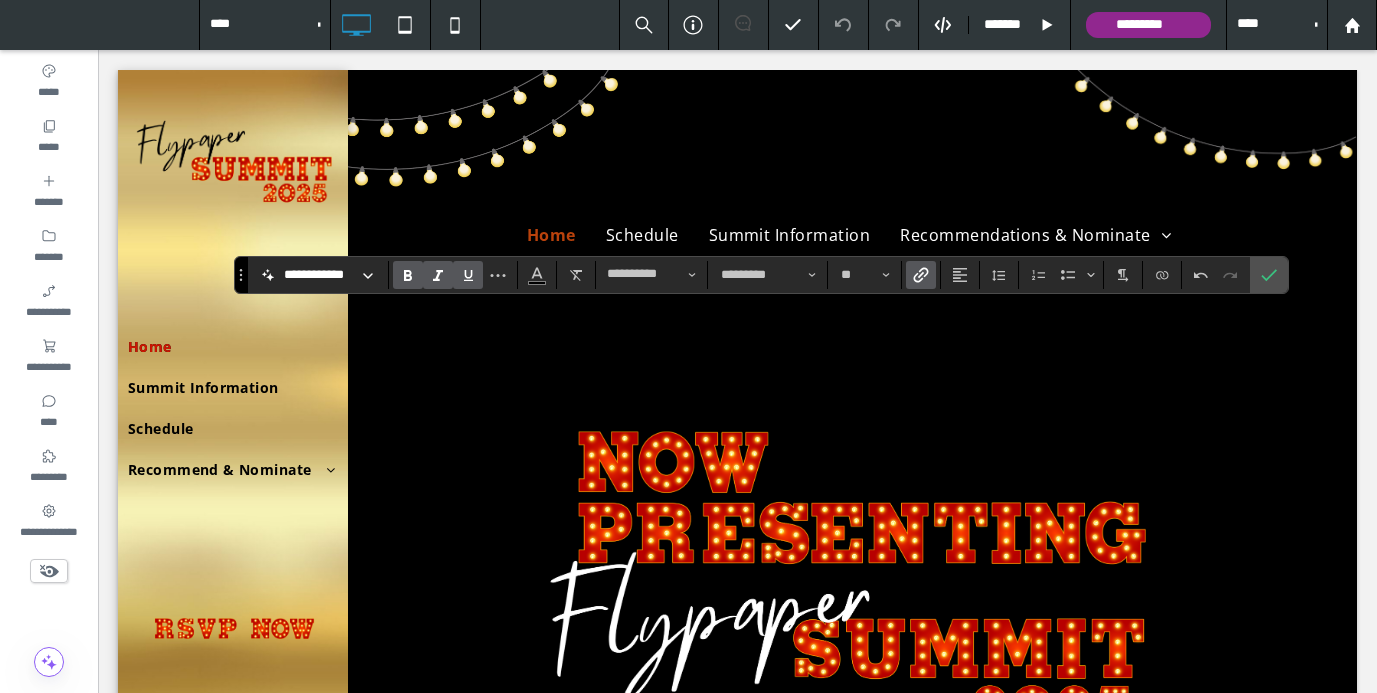 click 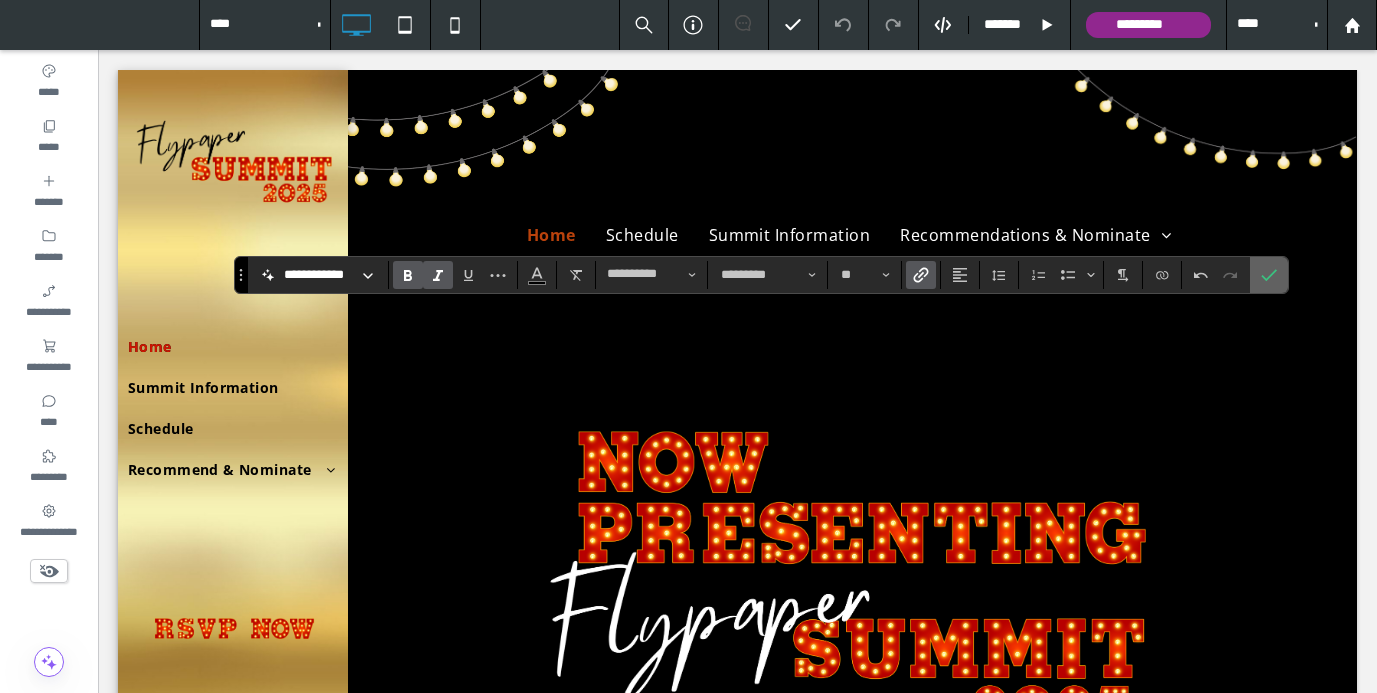 click at bounding box center (1269, 275) 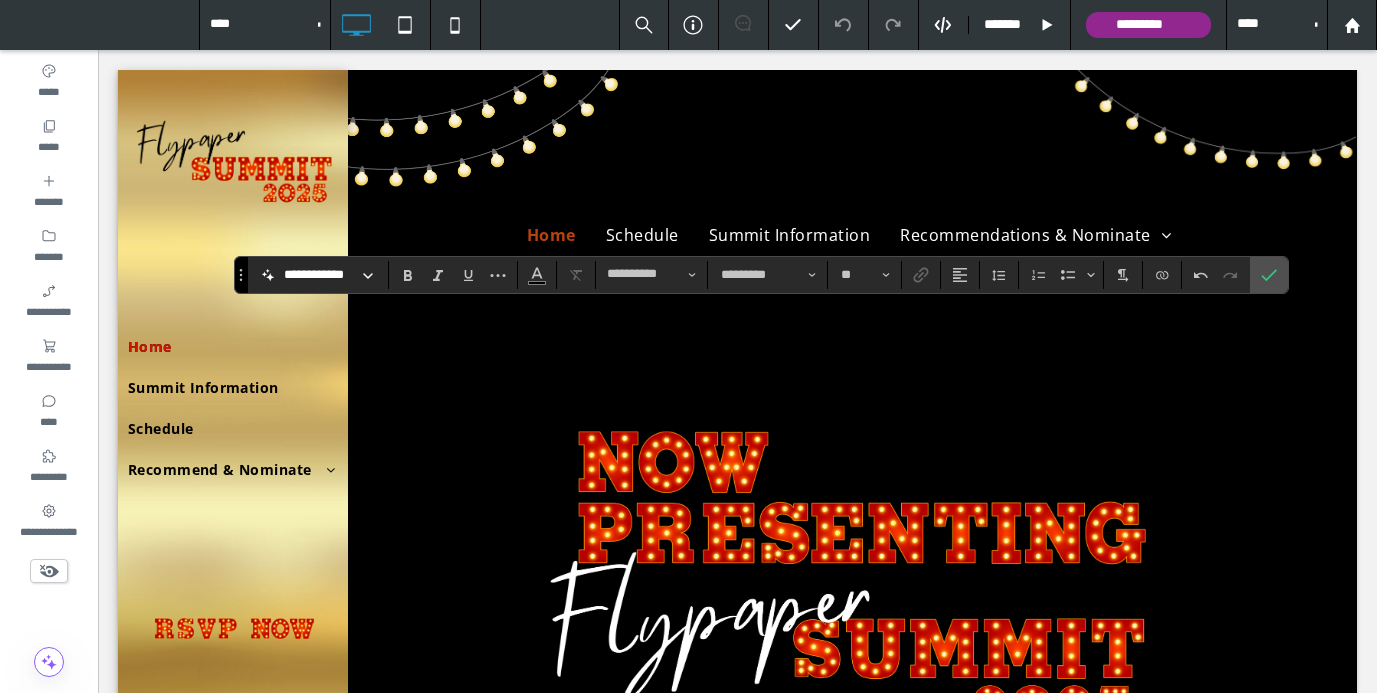 type on "**" 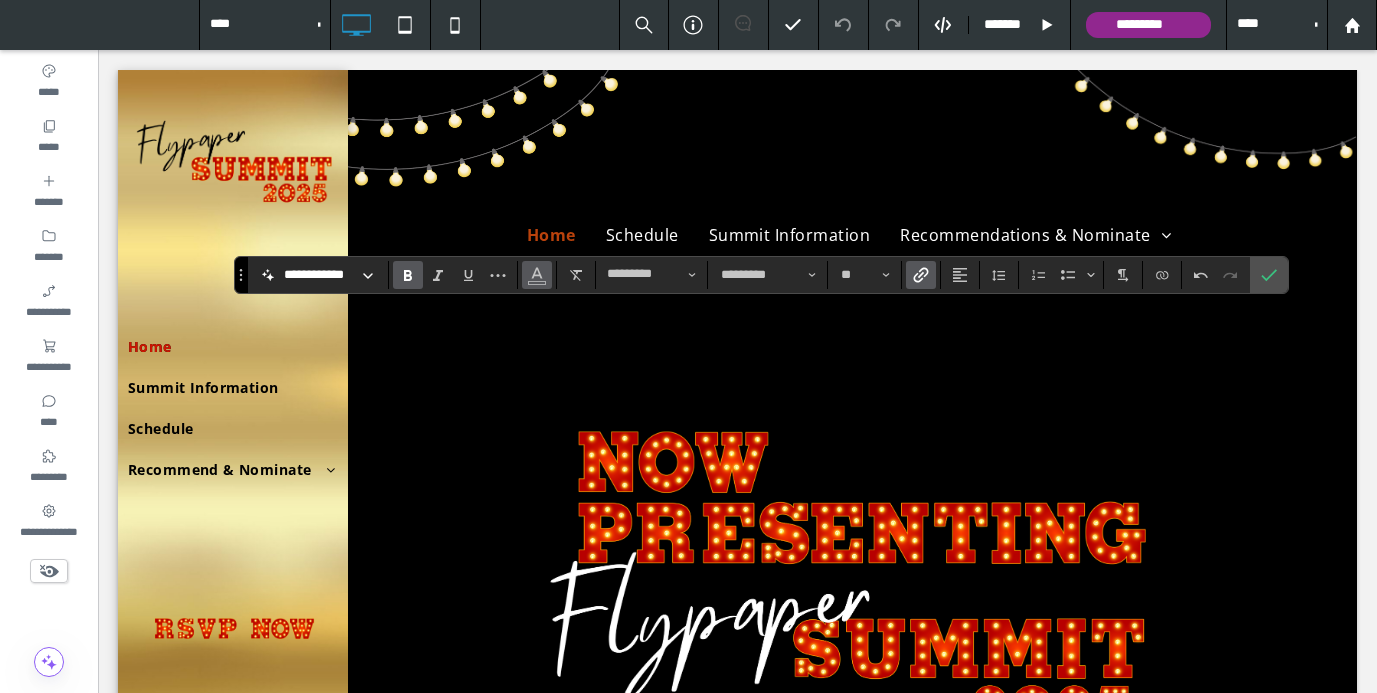 click at bounding box center [537, 275] 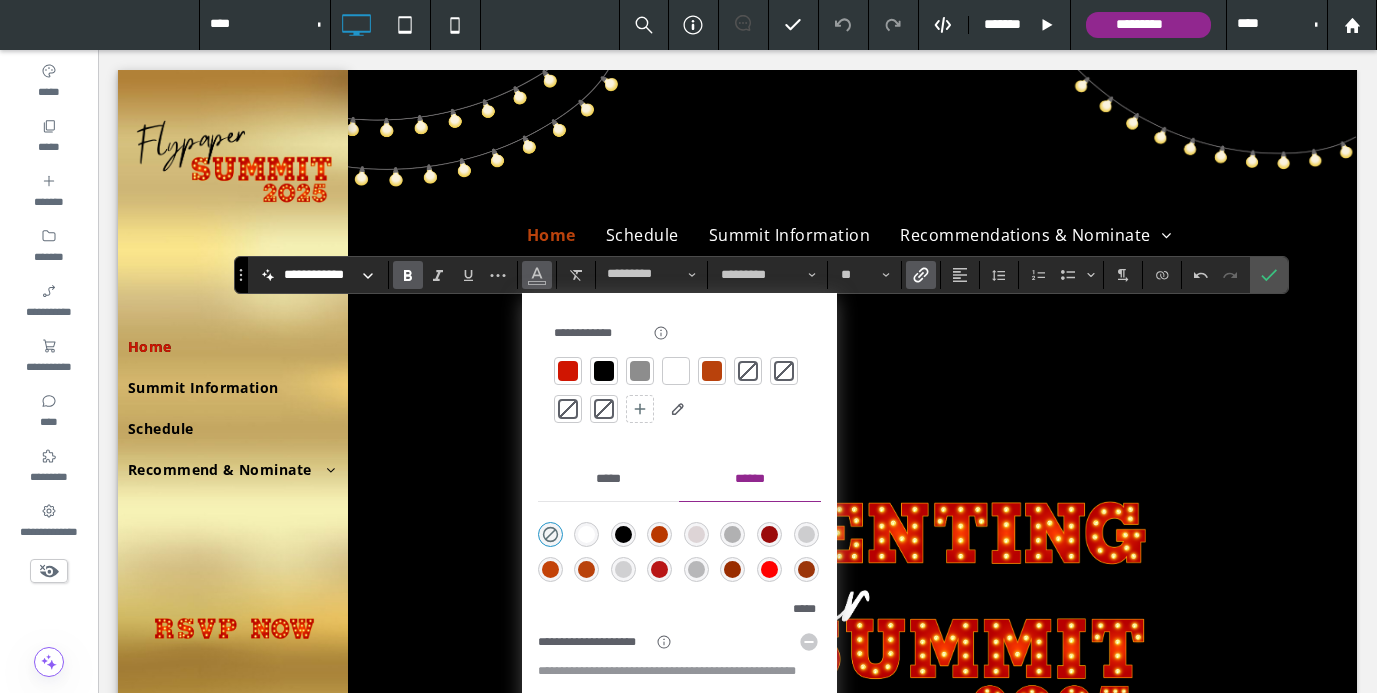 click at bounding box center [604, 371] 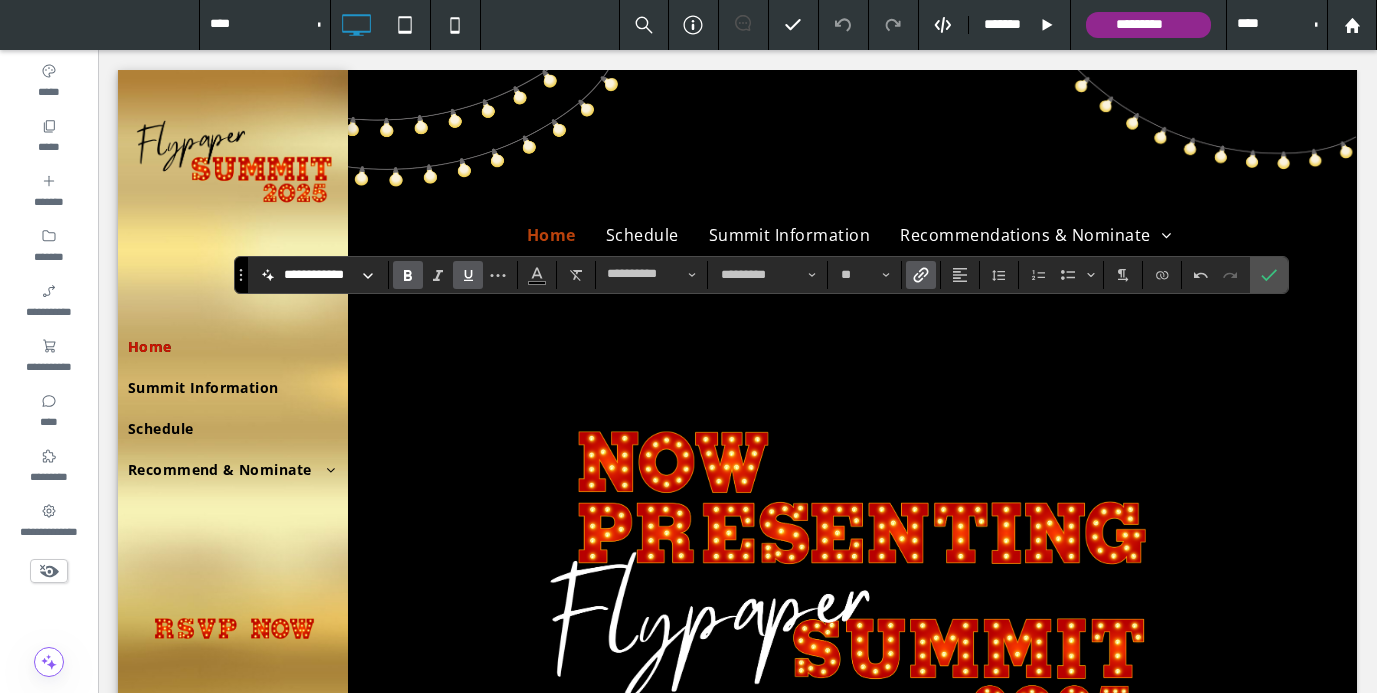 click 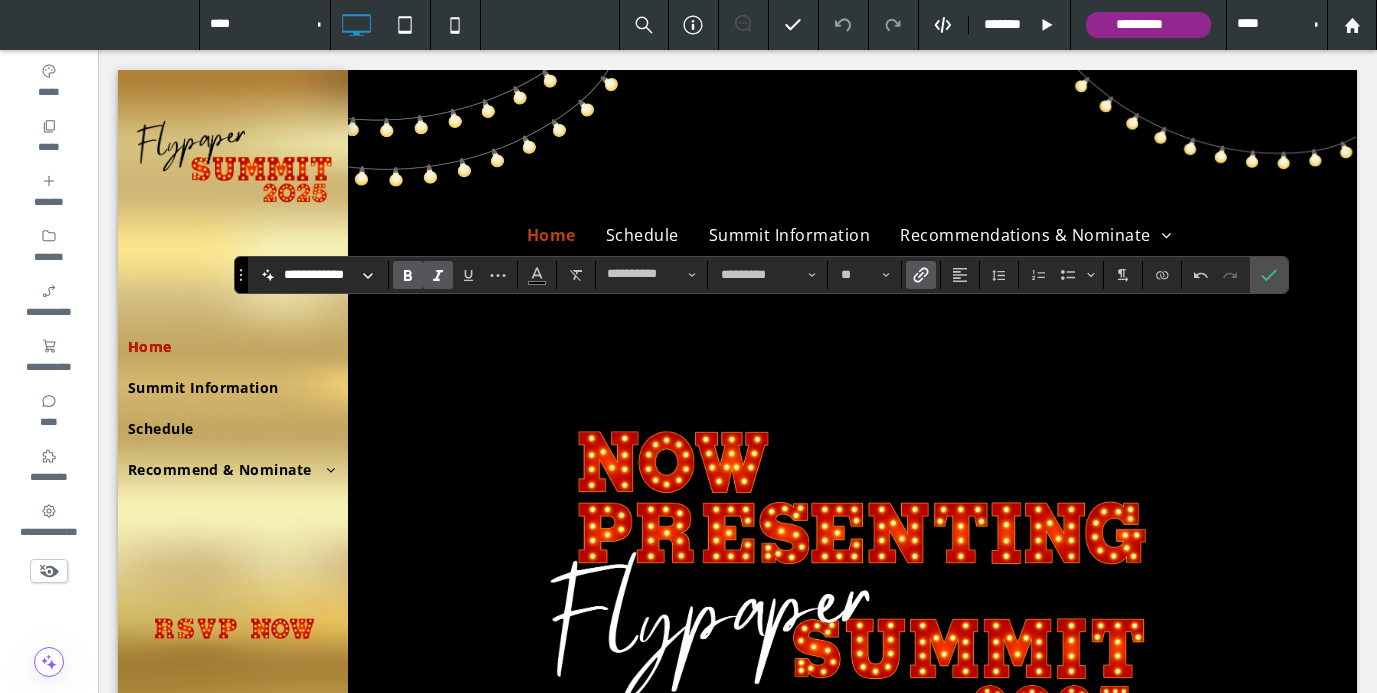click 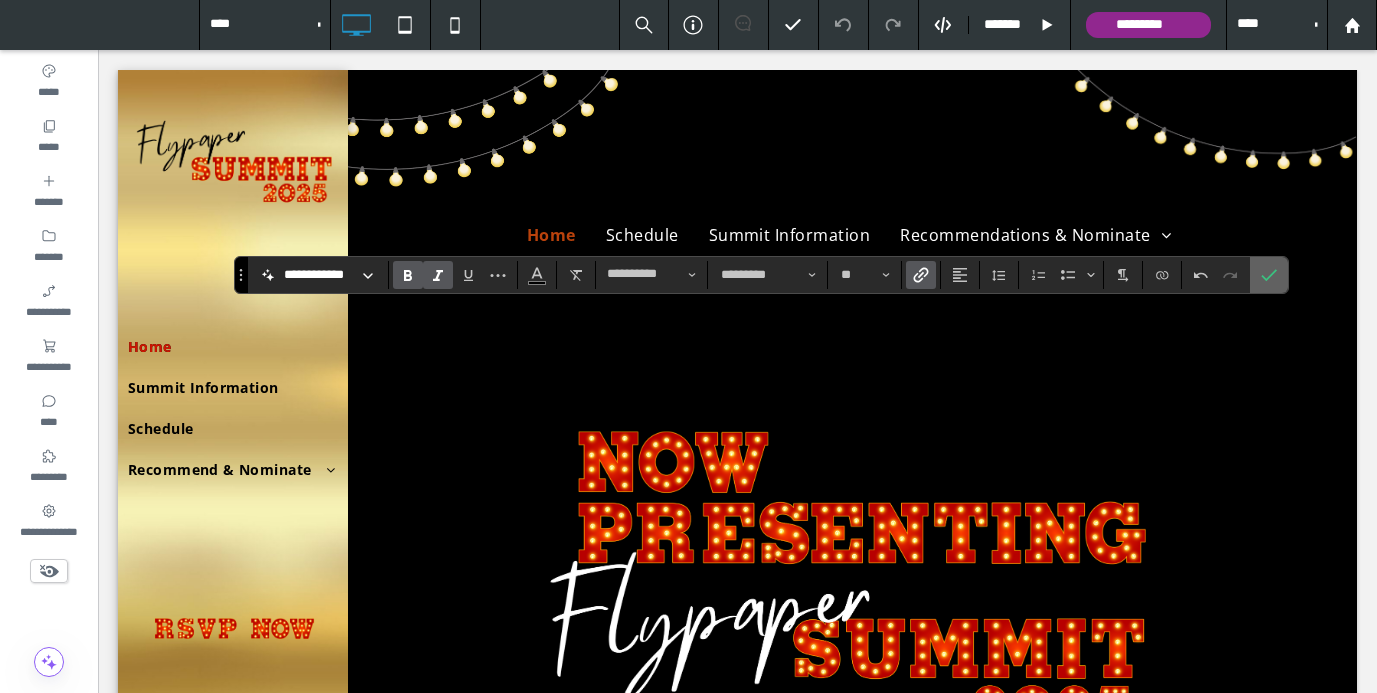 click at bounding box center [1269, 275] 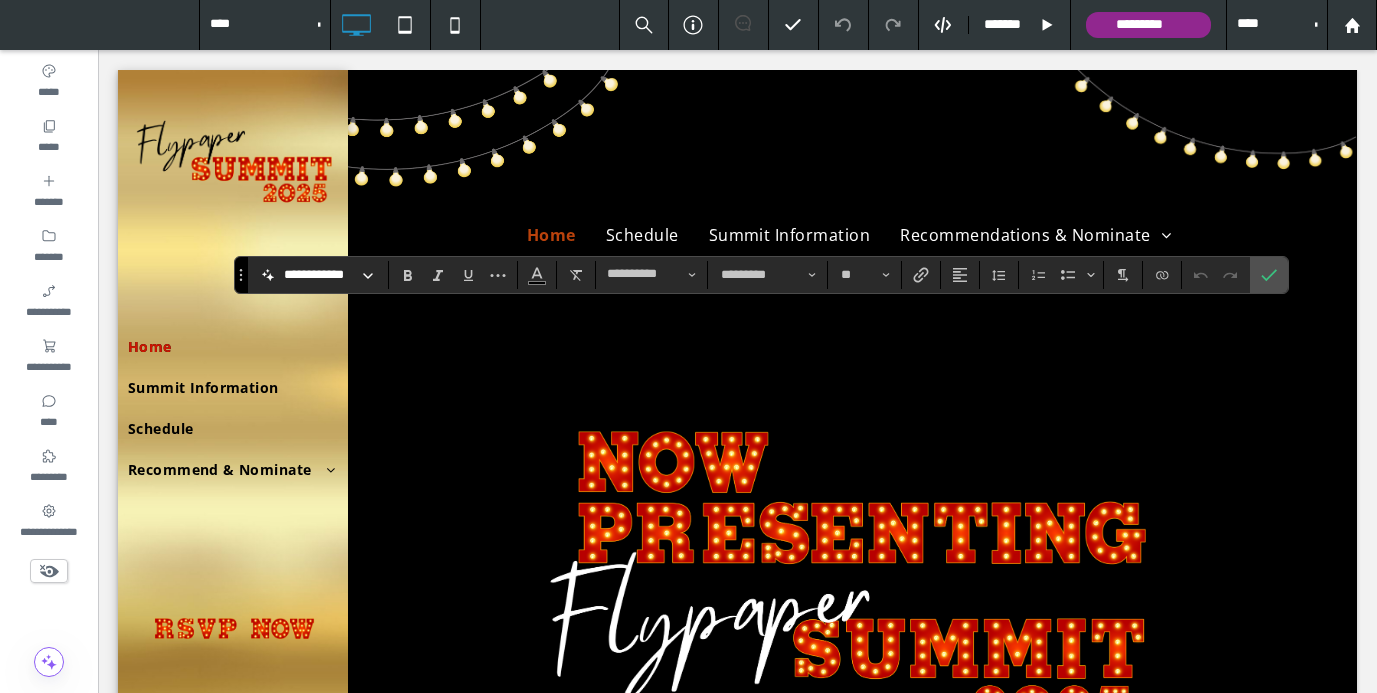 type on "*" 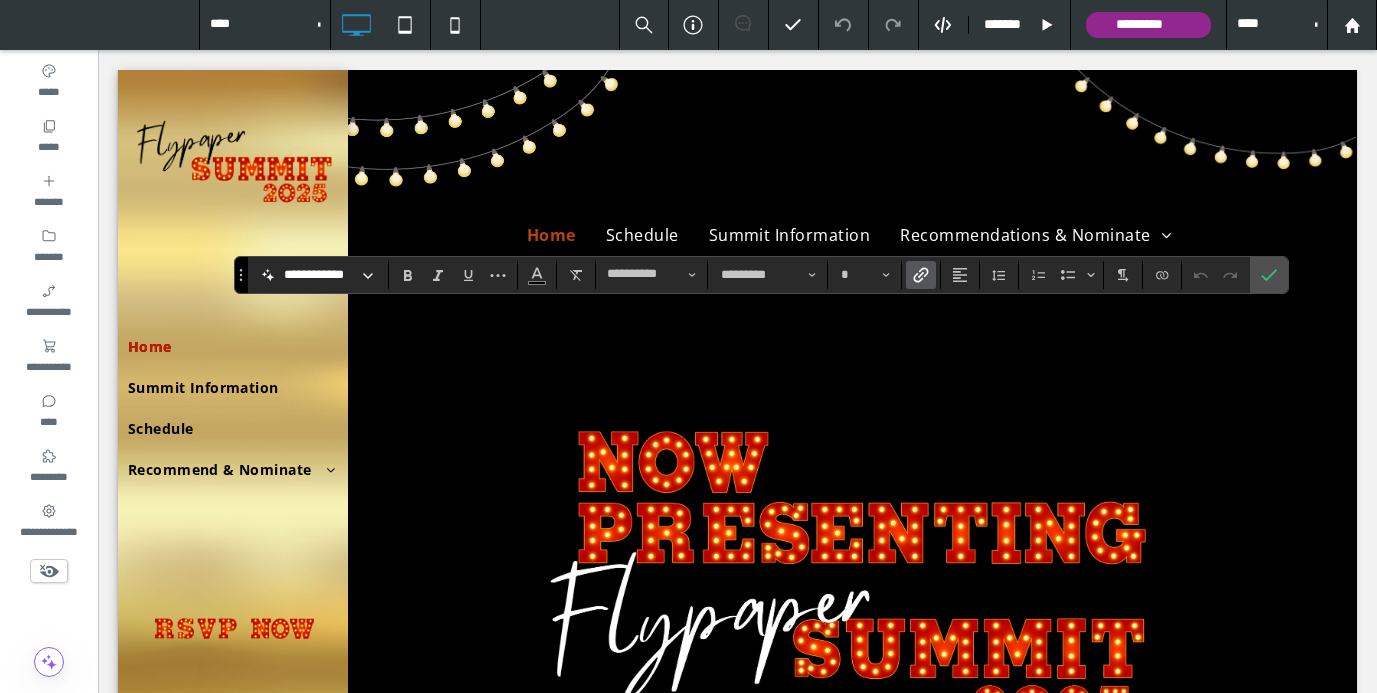 click at bounding box center (917, 275) 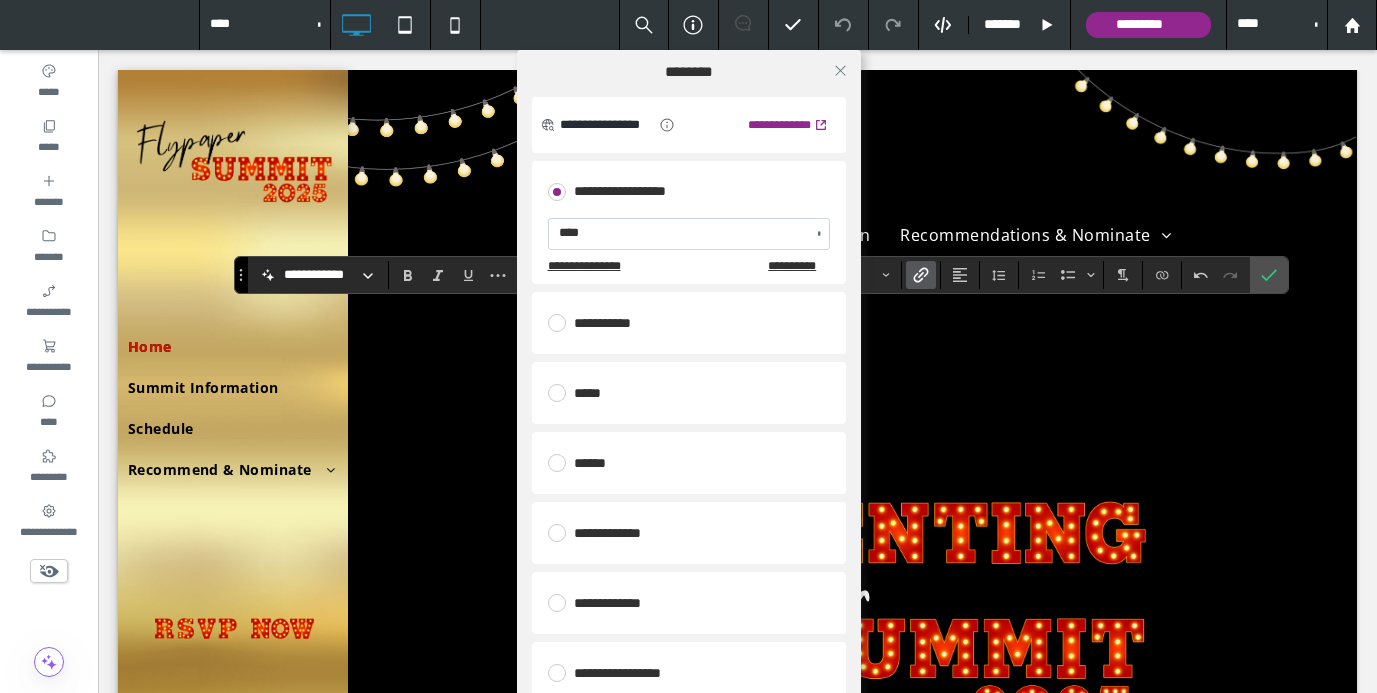 click on "**********" at bounding box center [689, 323] 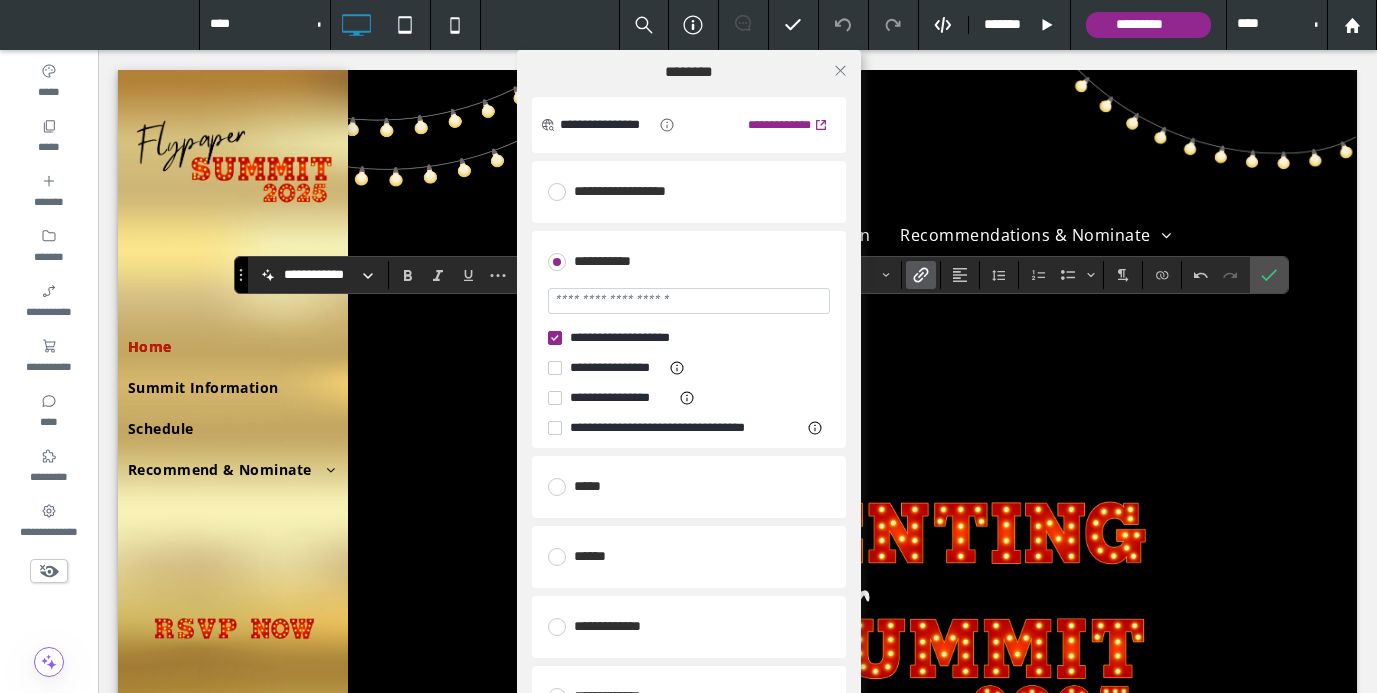 click on "**********" at bounding box center [689, 192] 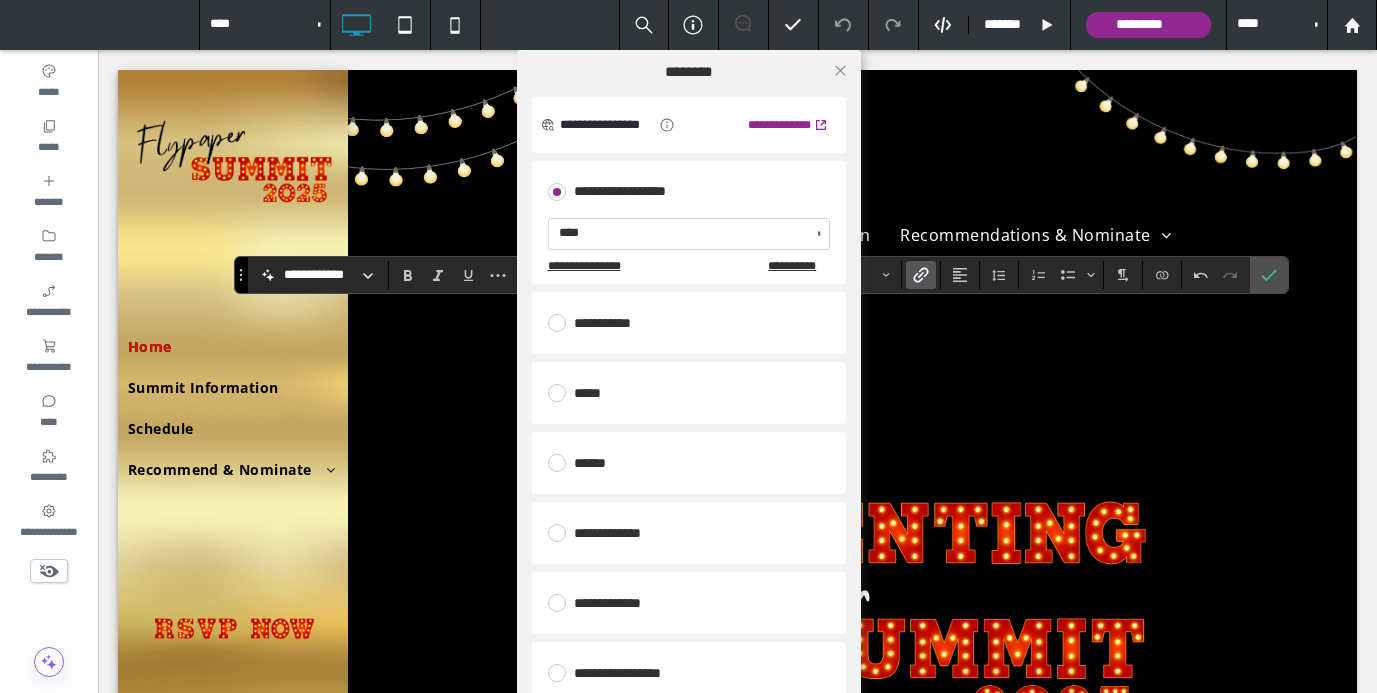 click on "****" at bounding box center (689, 234) 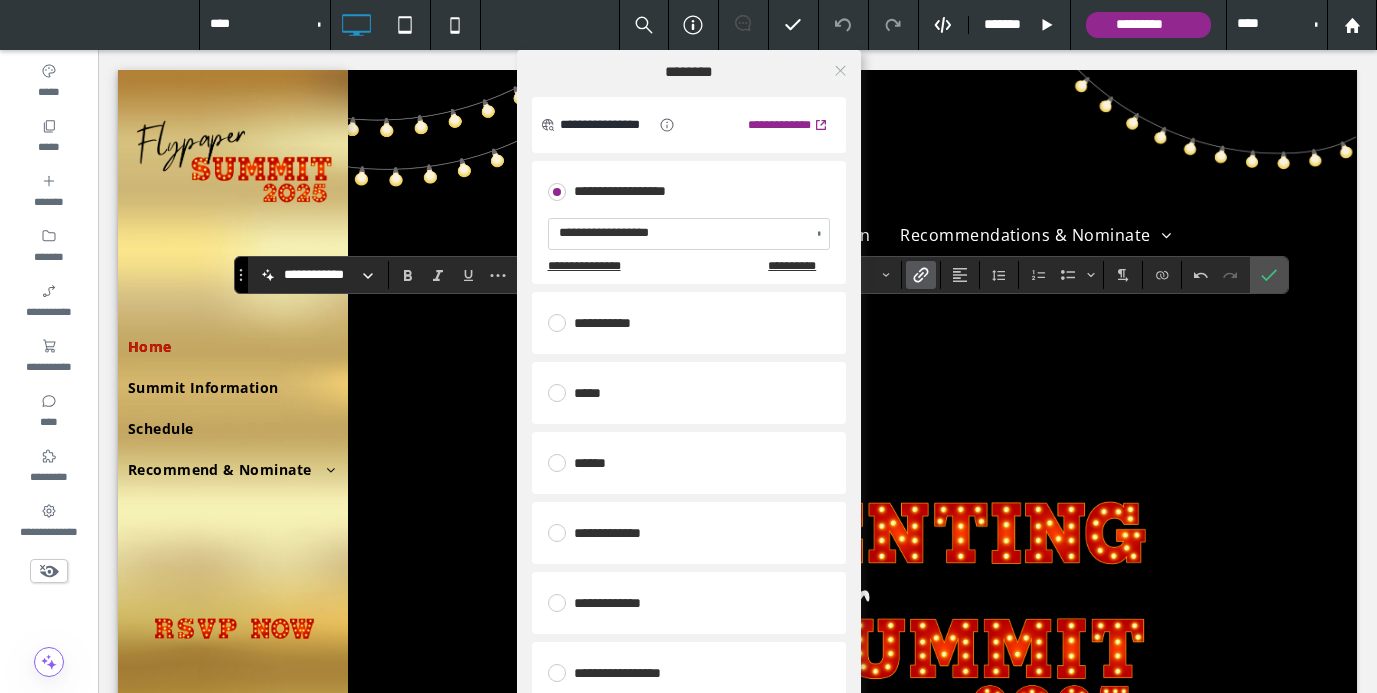 click 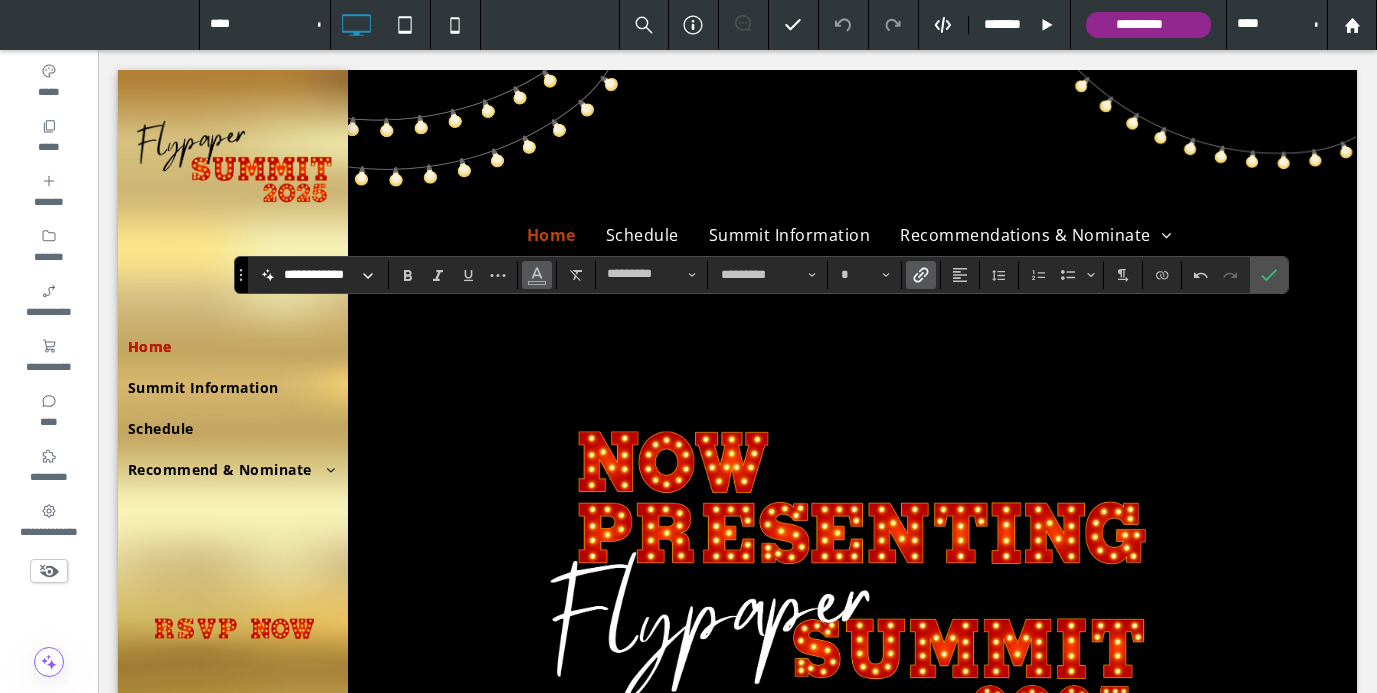 click 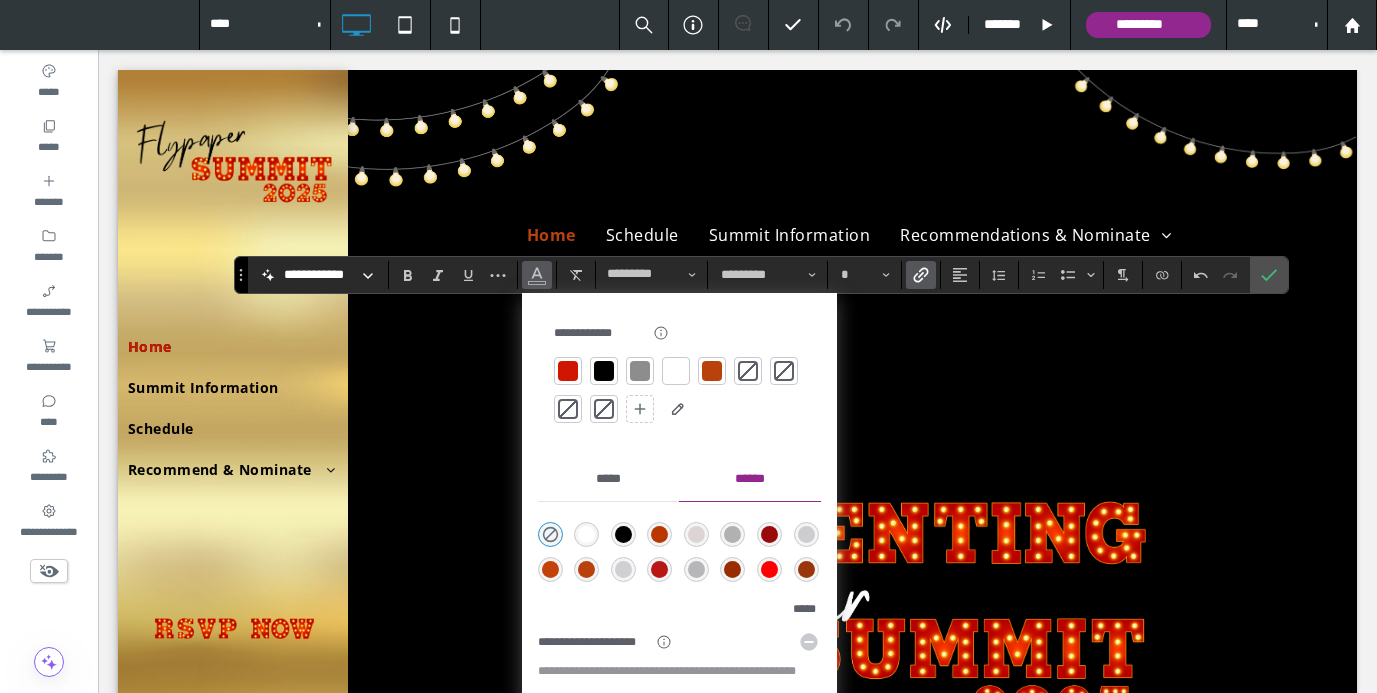 click at bounding box center [604, 371] 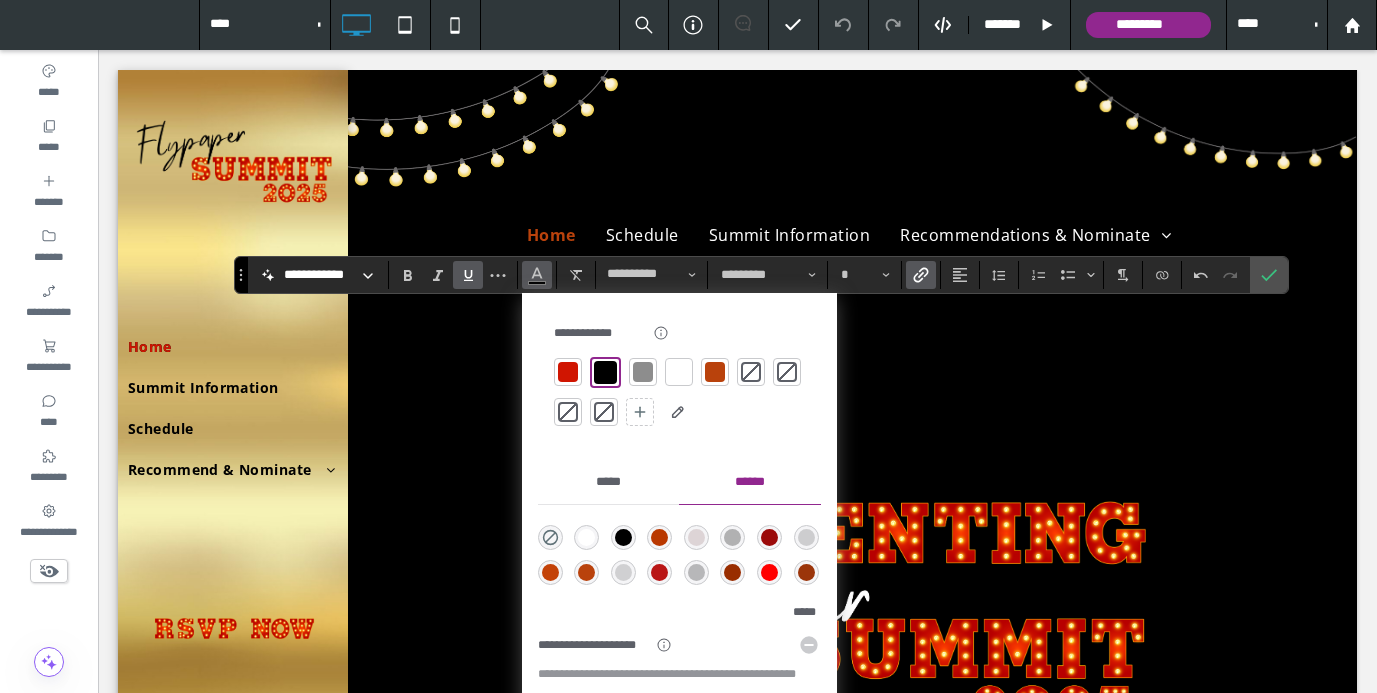 click 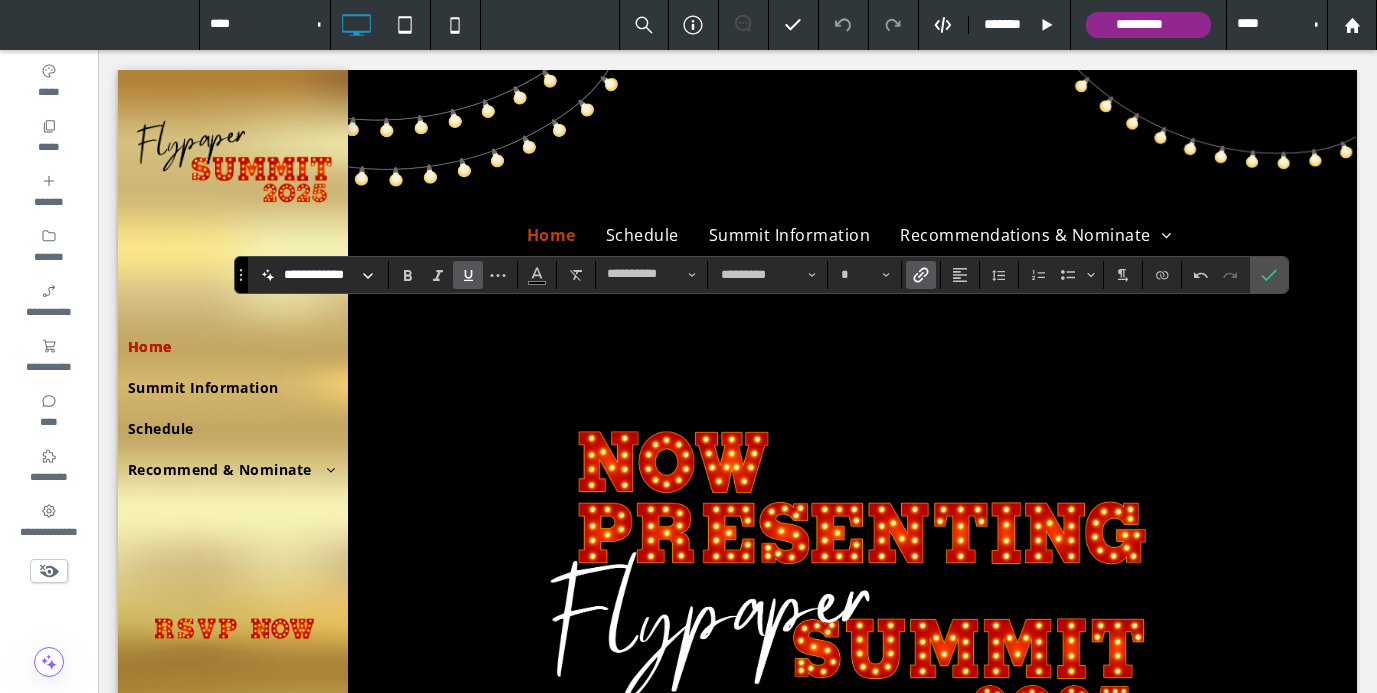 click 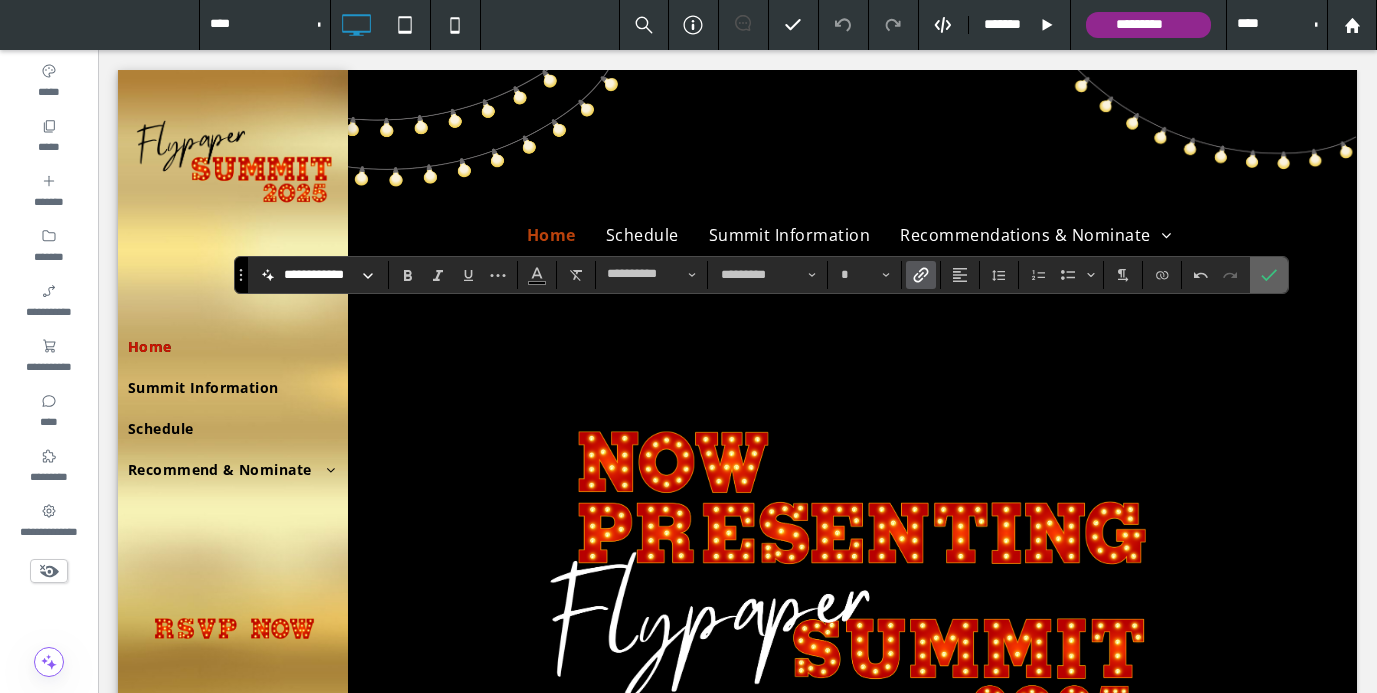 click 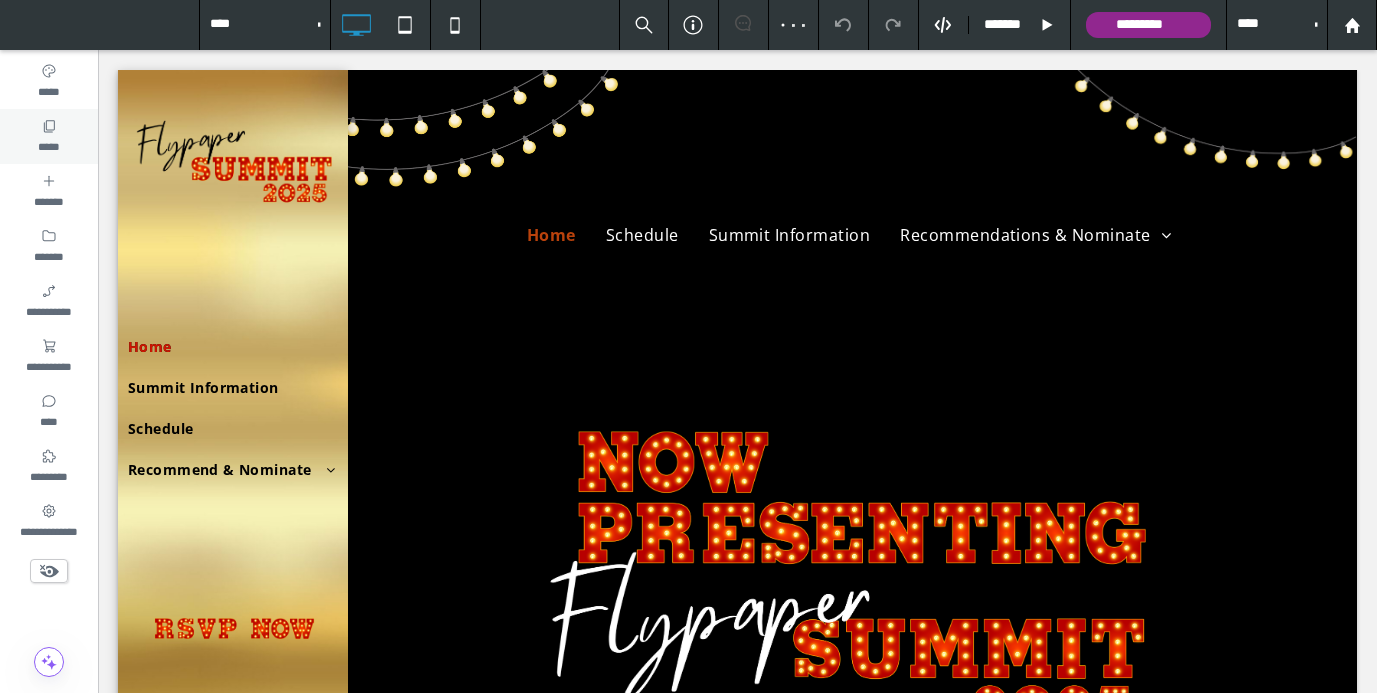 click on "*****" at bounding box center (48, 145) 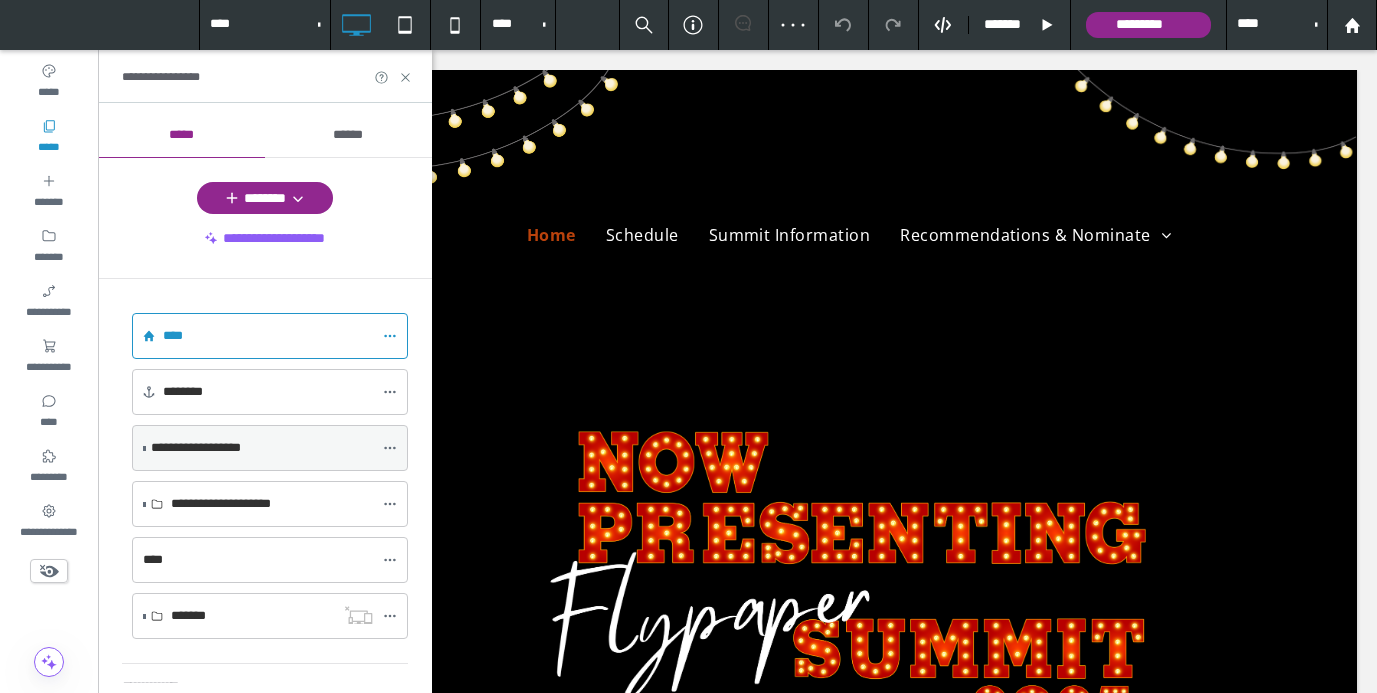 click on "**********" at bounding box center (262, 448) 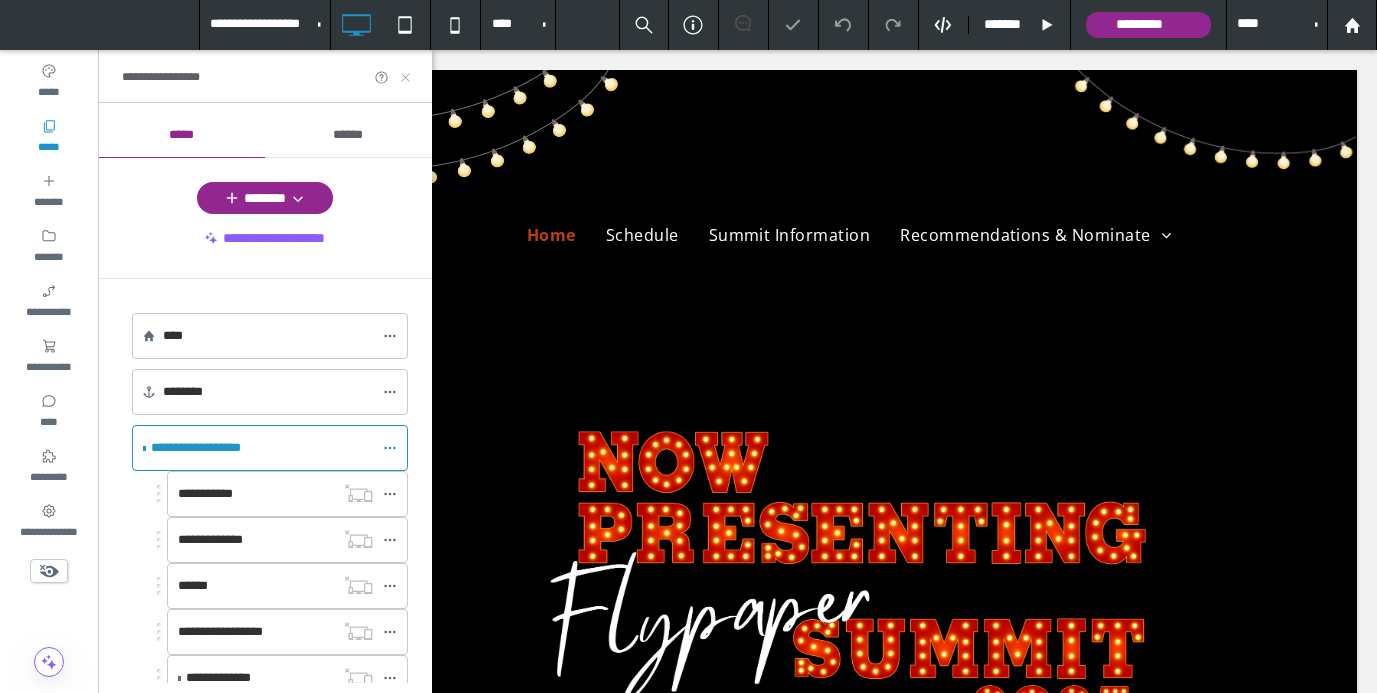 click 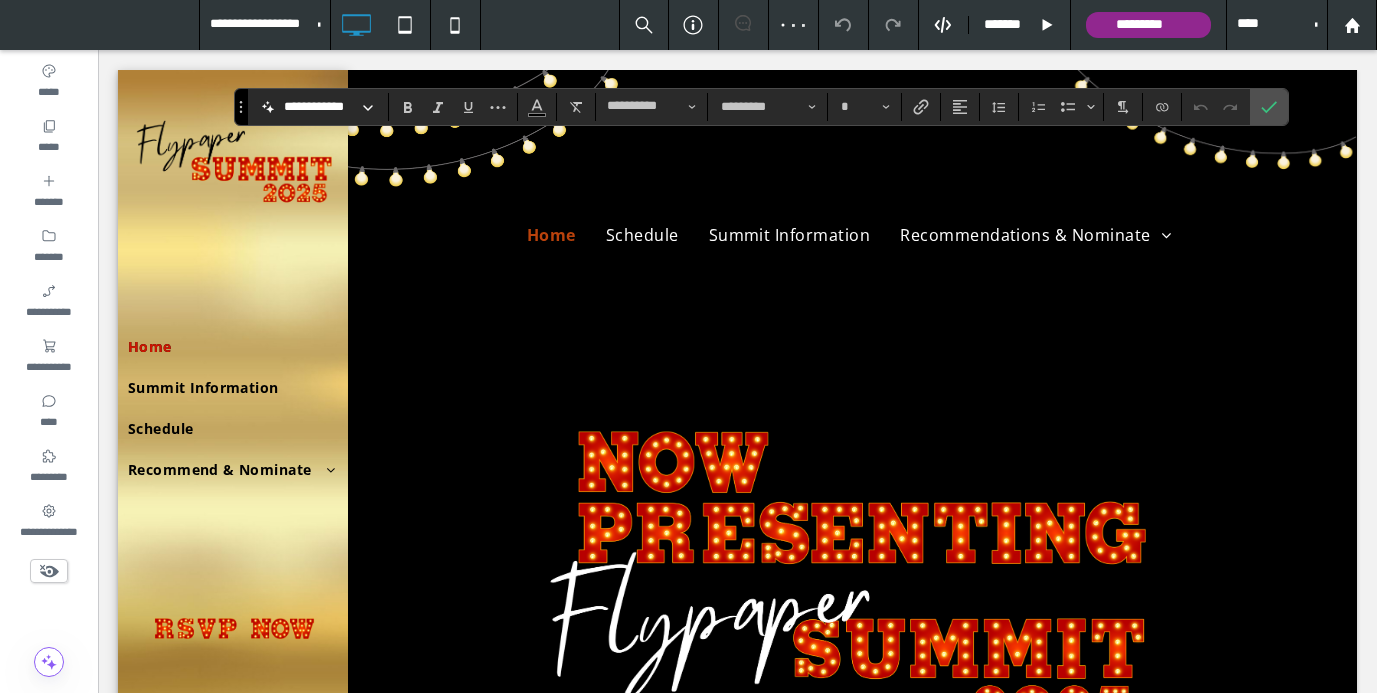 type on "**" 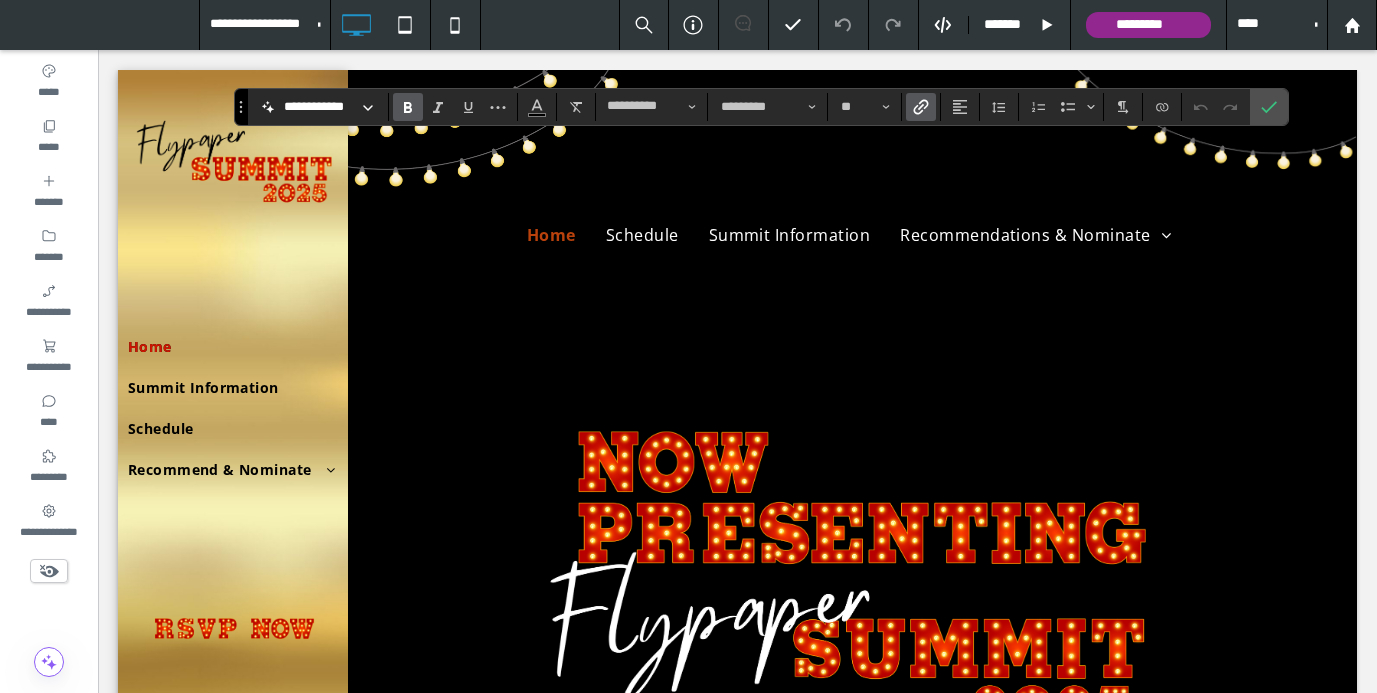 click 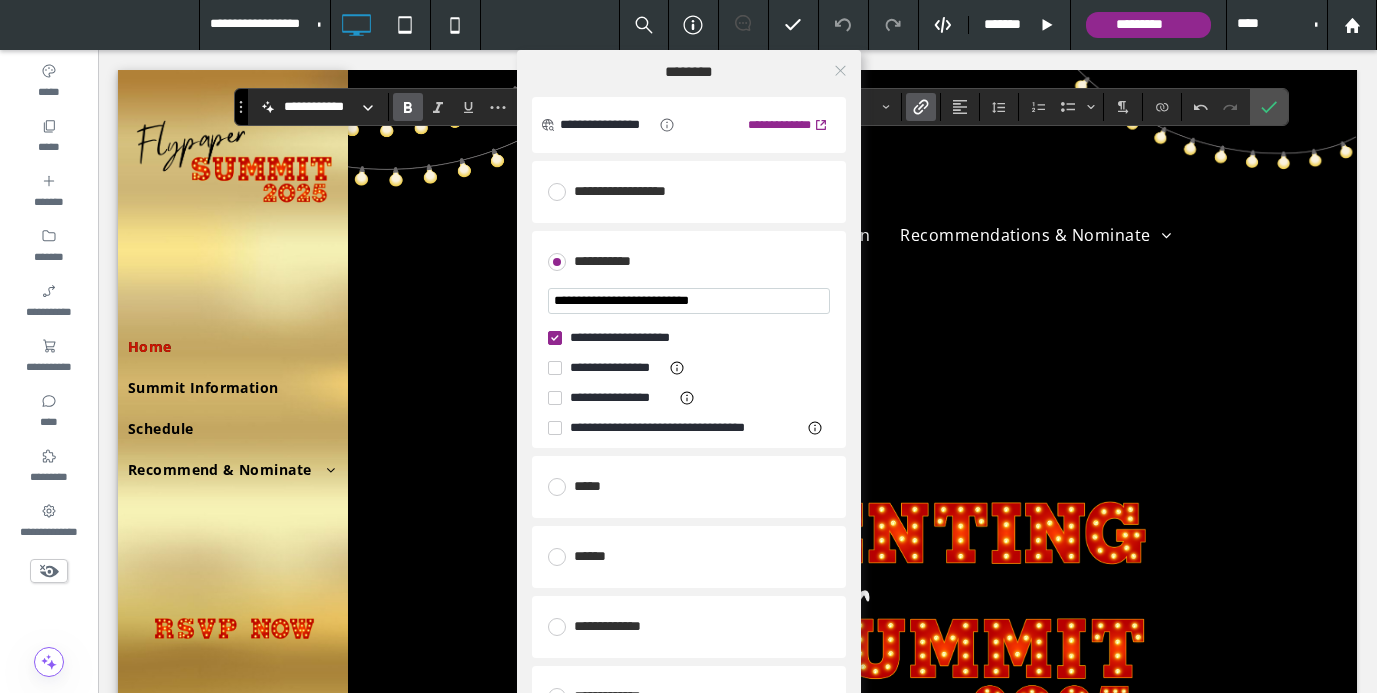 click 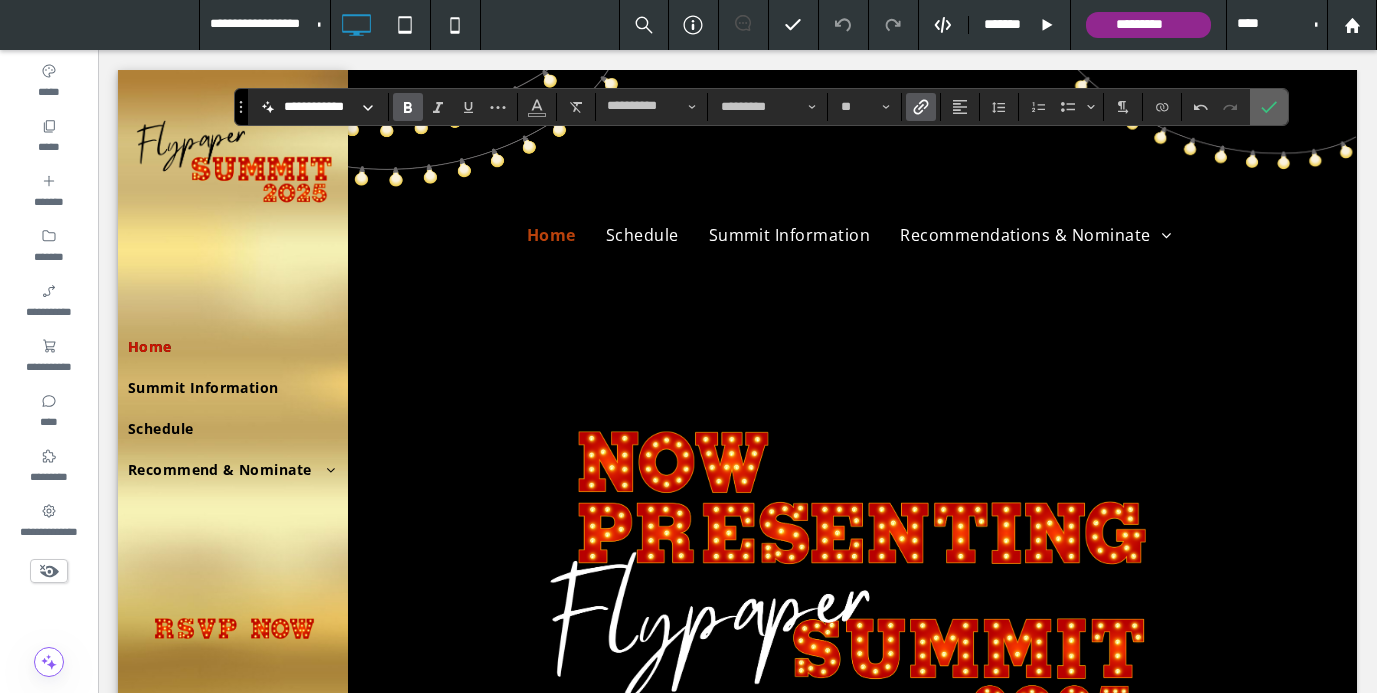 click at bounding box center (1269, 107) 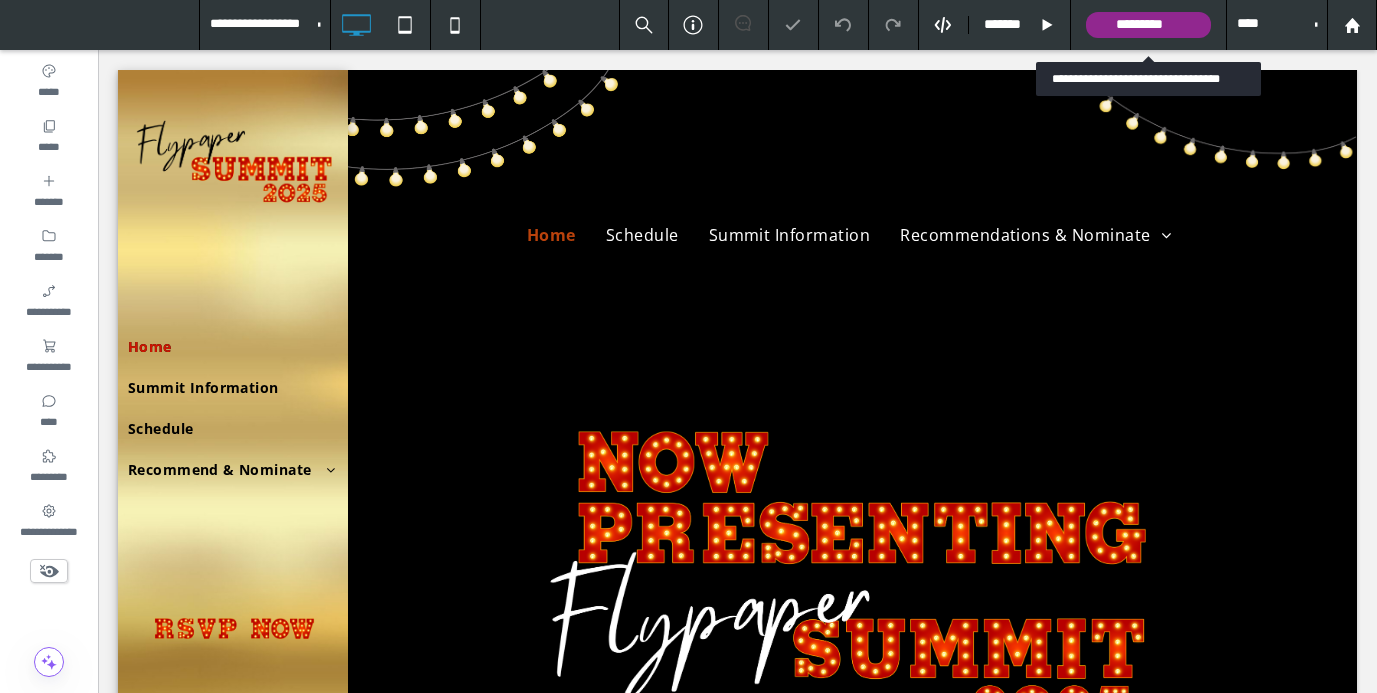 click on "*********" at bounding box center [1148, 25] 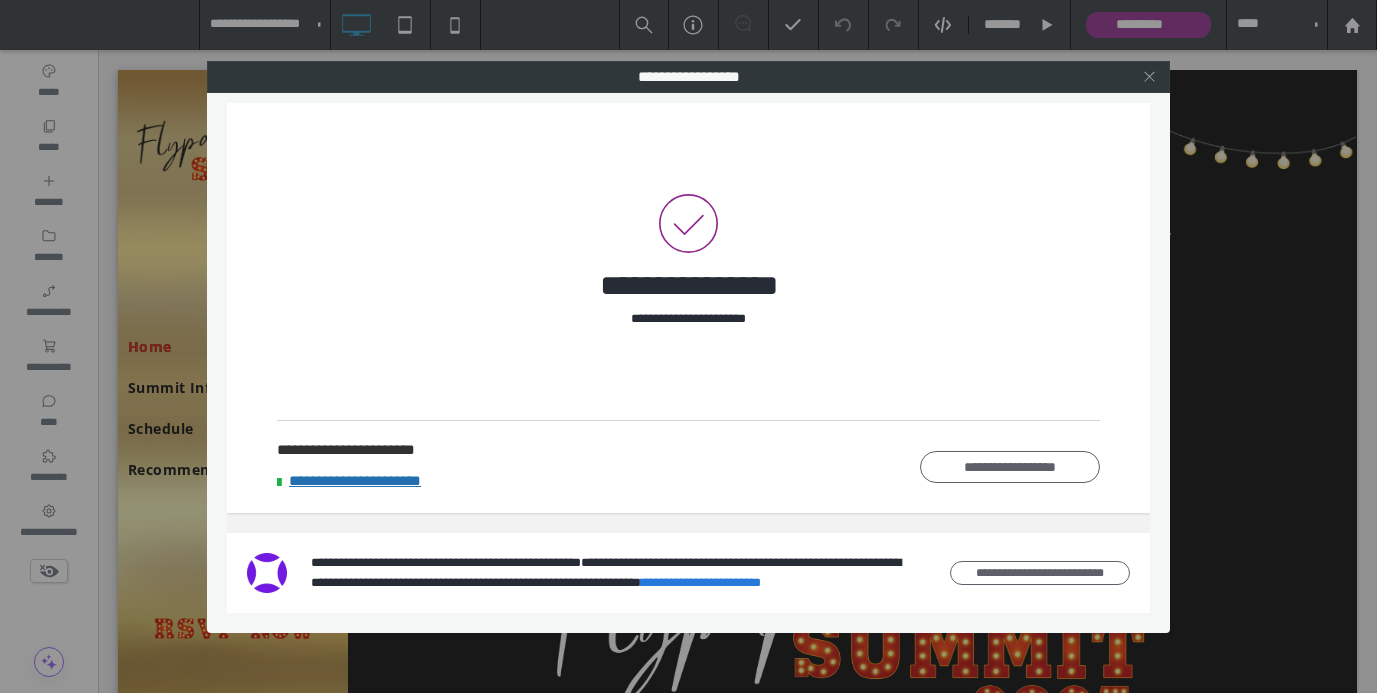 click 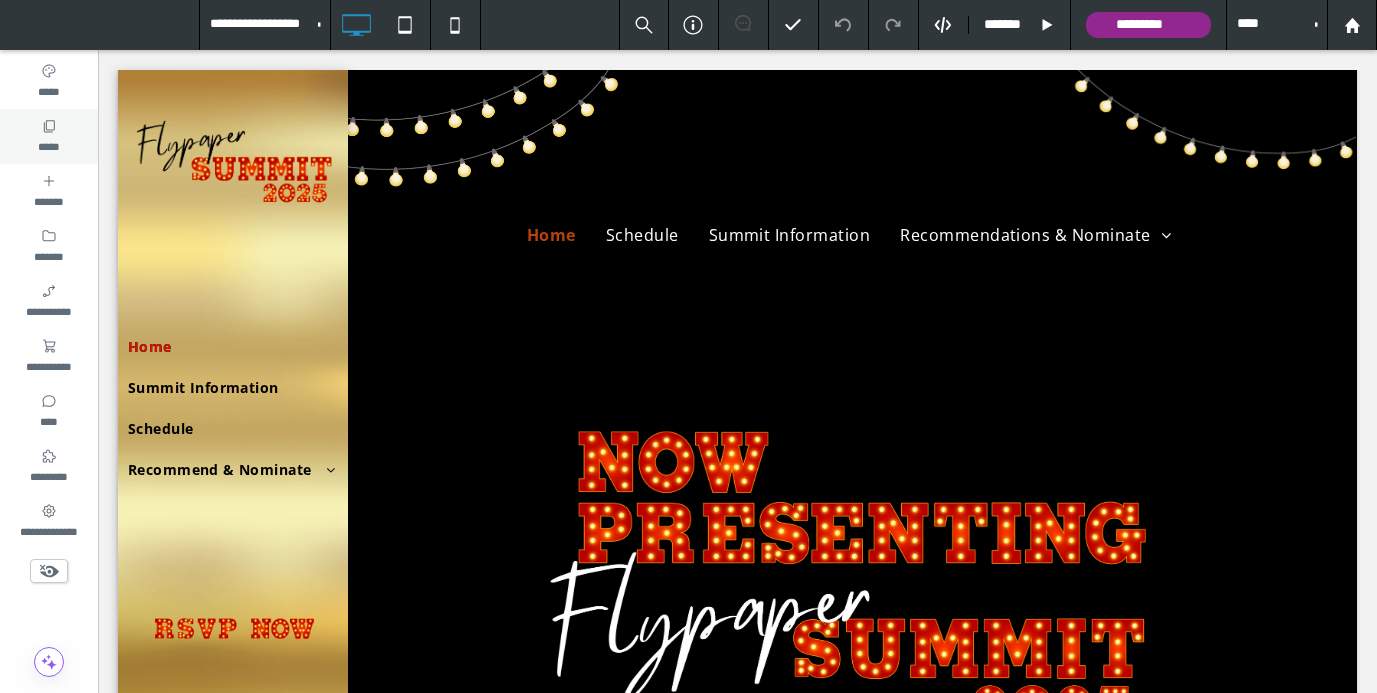 click on "*****" at bounding box center (49, 136) 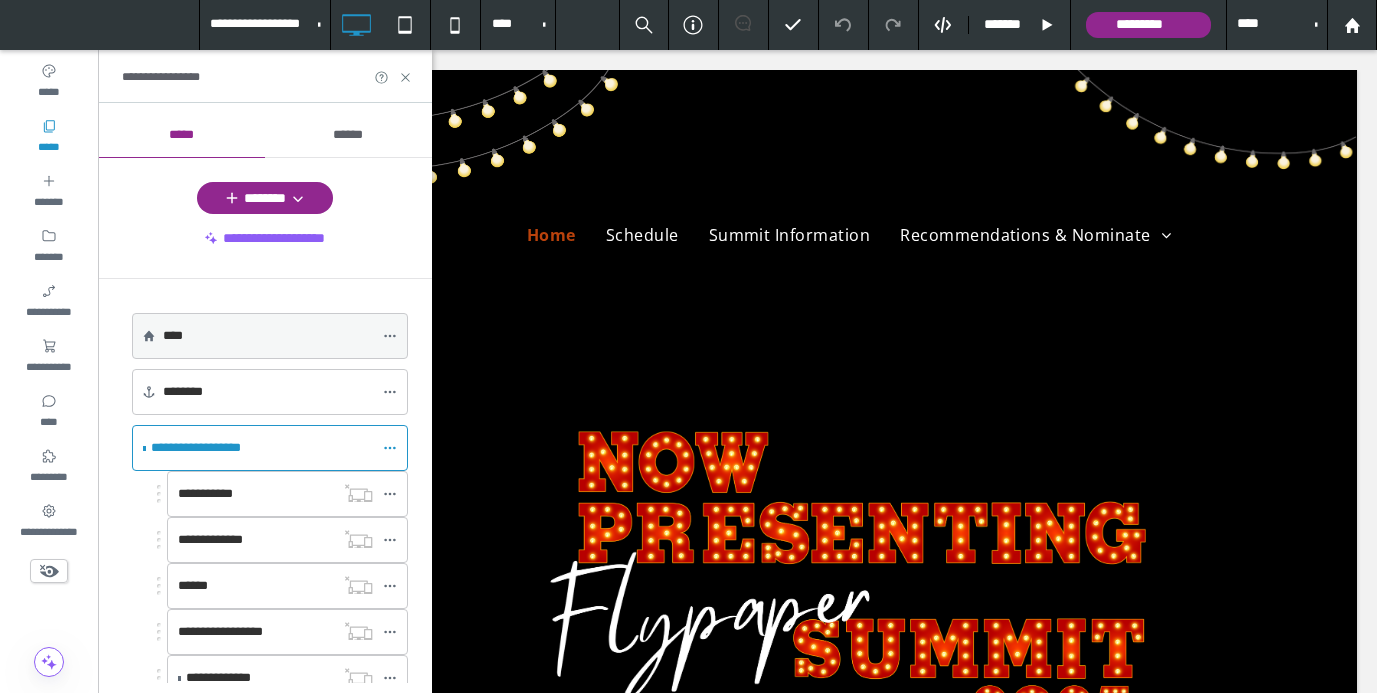 click on "****" at bounding box center [268, 336] 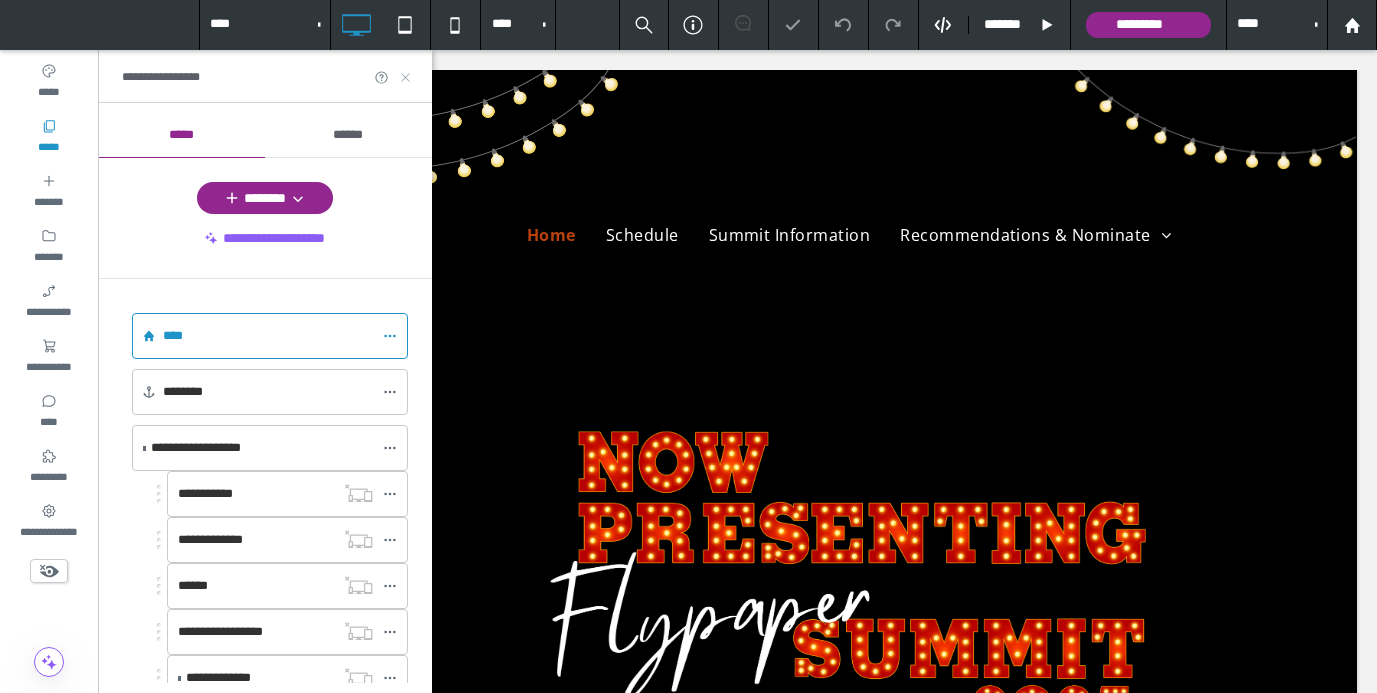 click 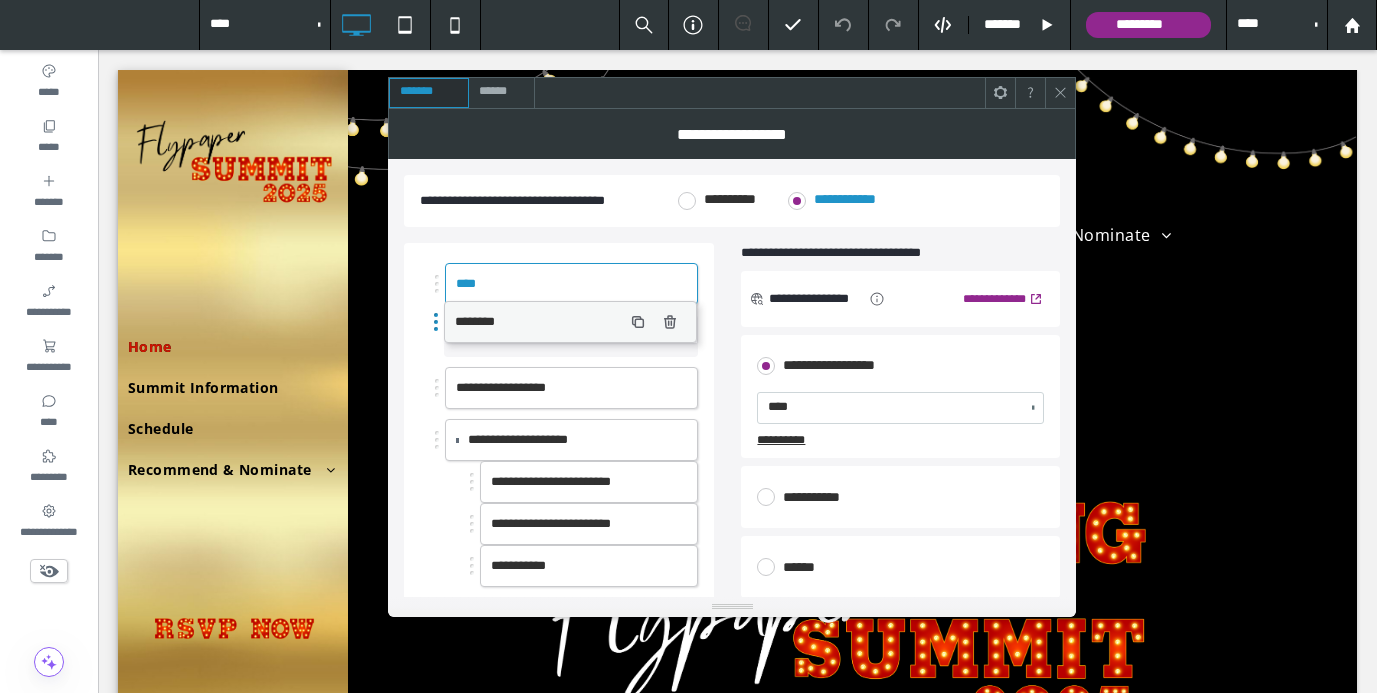 drag, startPoint x: 541, startPoint y: 378, endPoint x: 540, endPoint y: 312, distance: 66.007576 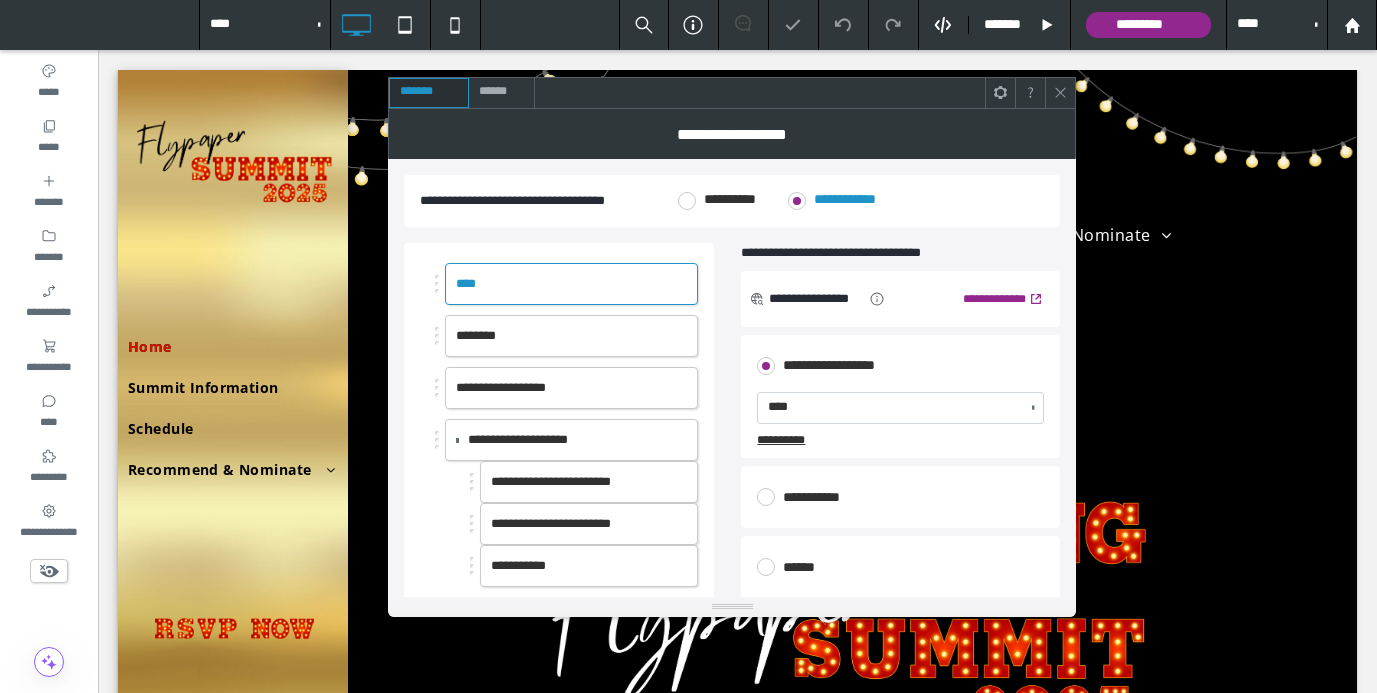 click at bounding box center (1060, 93) 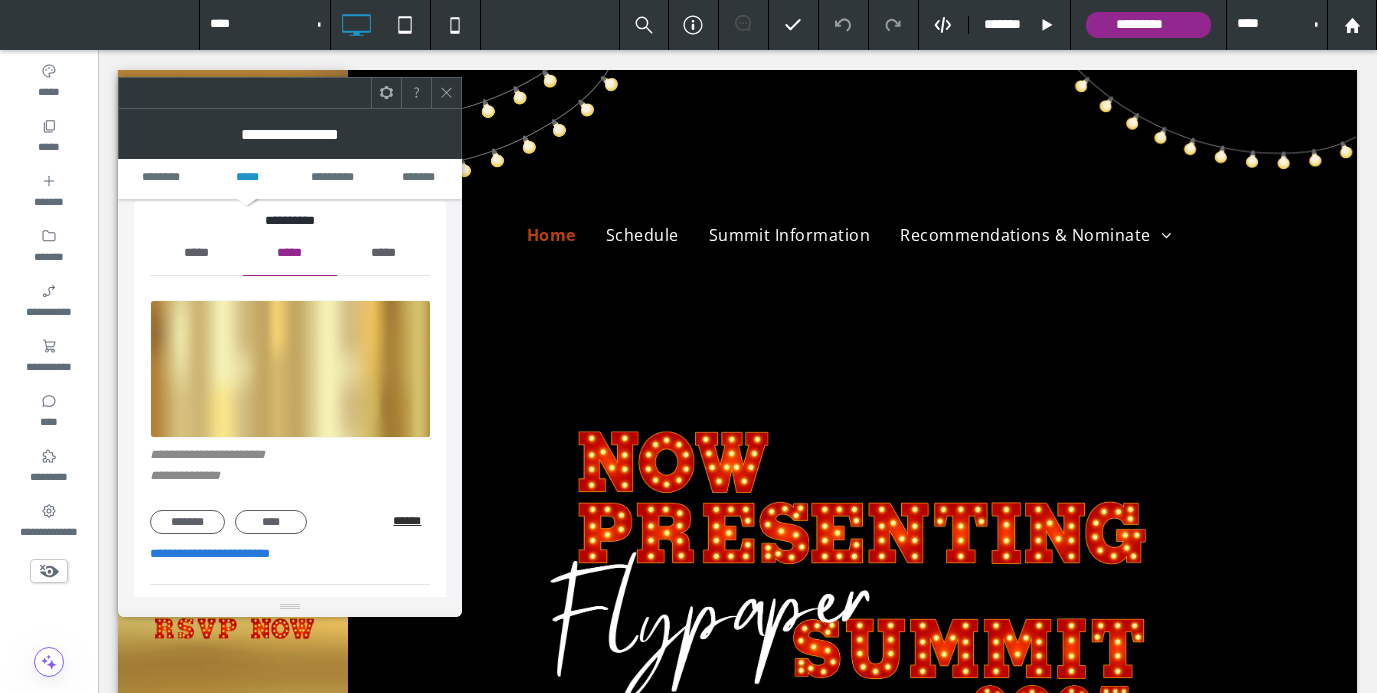 scroll, scrollTop: 337, scrollLeft: 0, axis: vertical 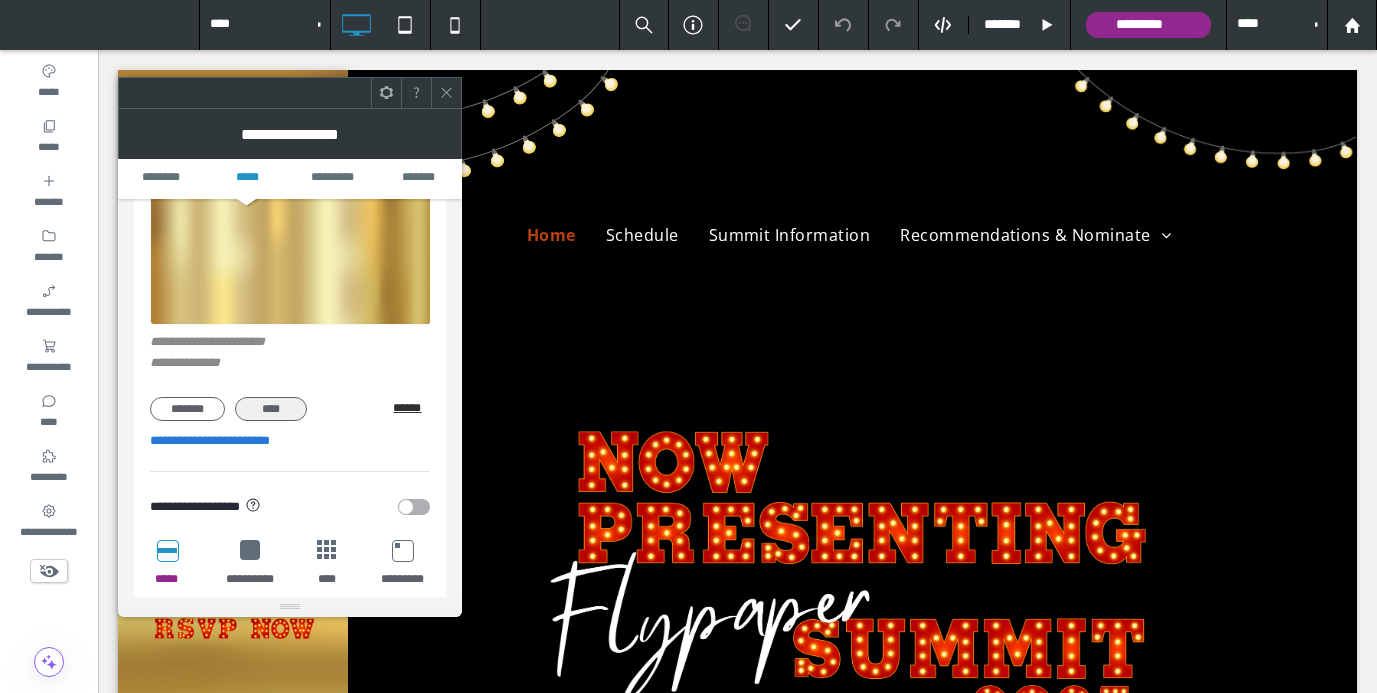 click on "****" at bounding box center [271, 409] 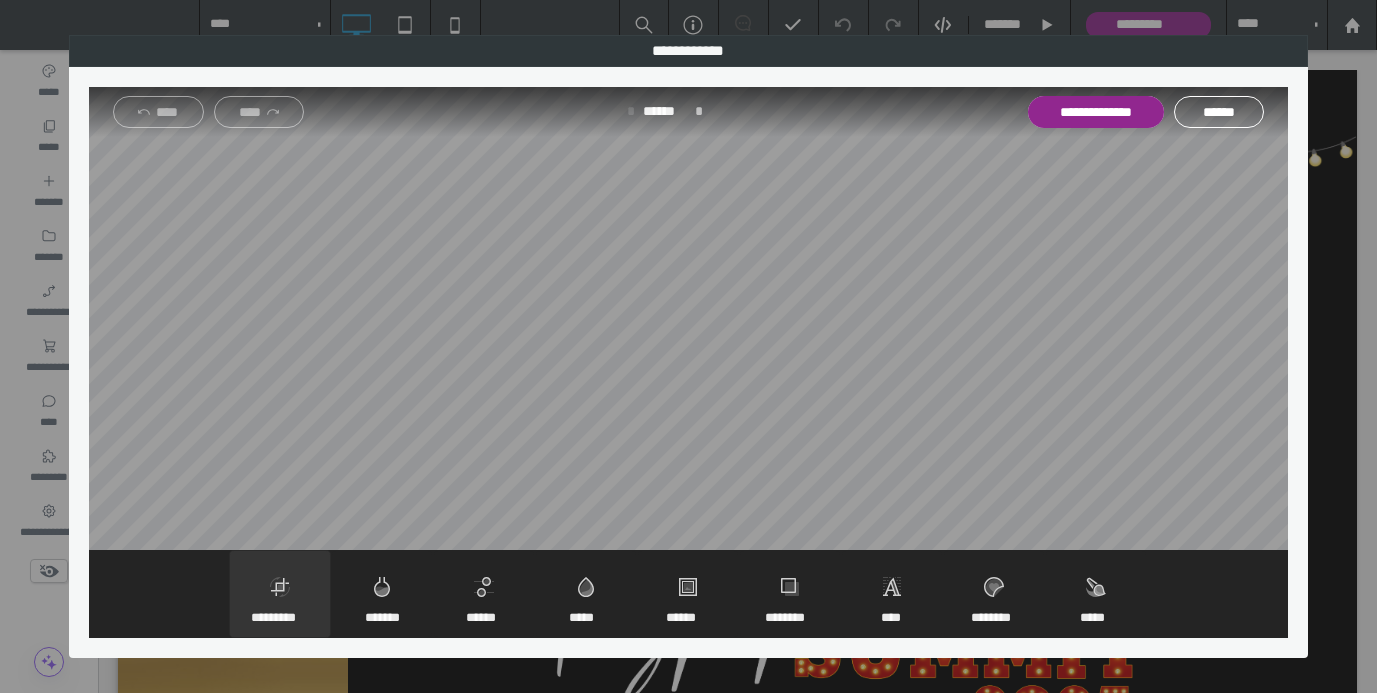 click at bounding box center (280, 594) 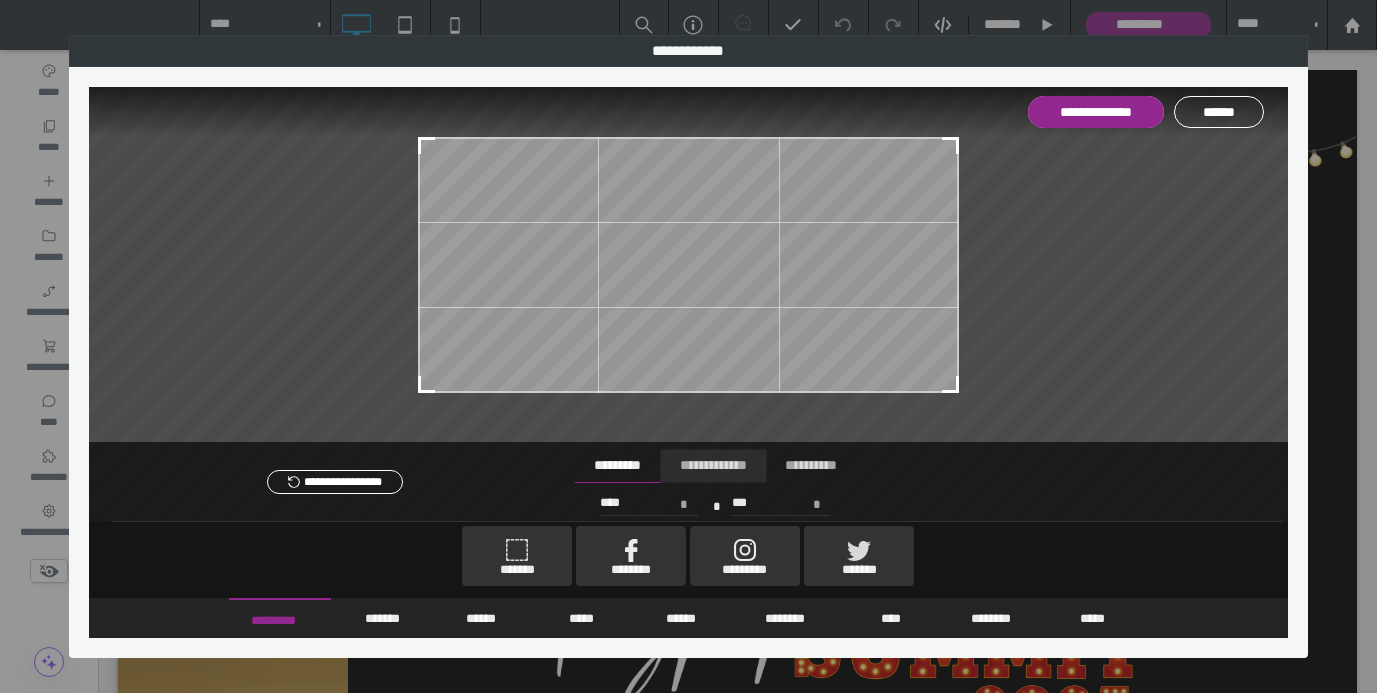 click at bounding box center (713, 466) 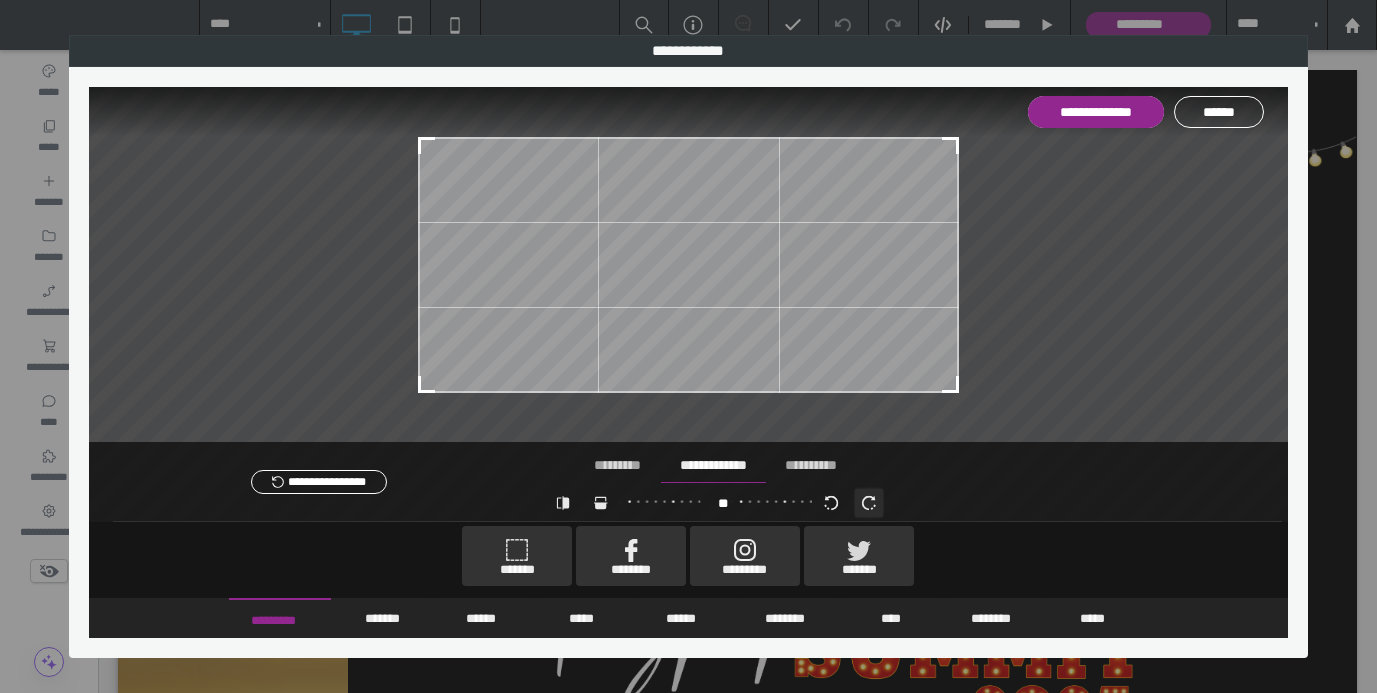 click at bounding box center [868, 502] 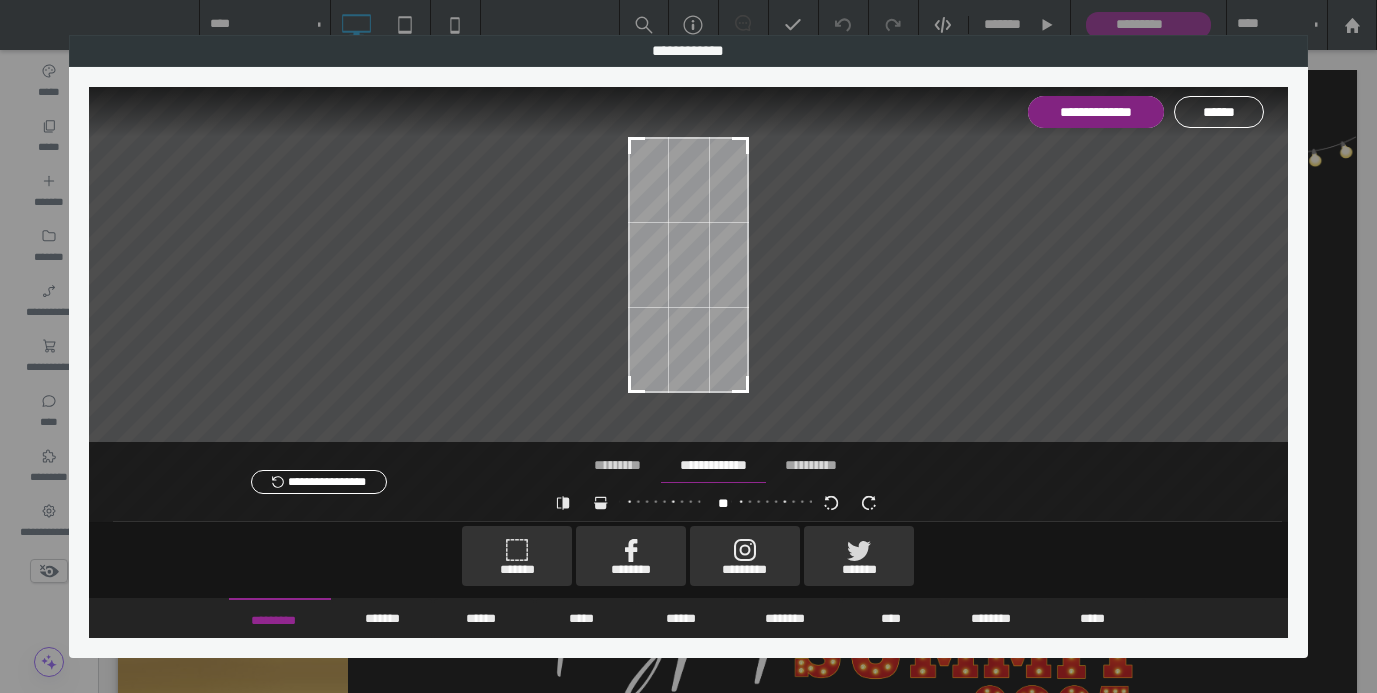 click on "**********" at bounding box center (1096, 112) 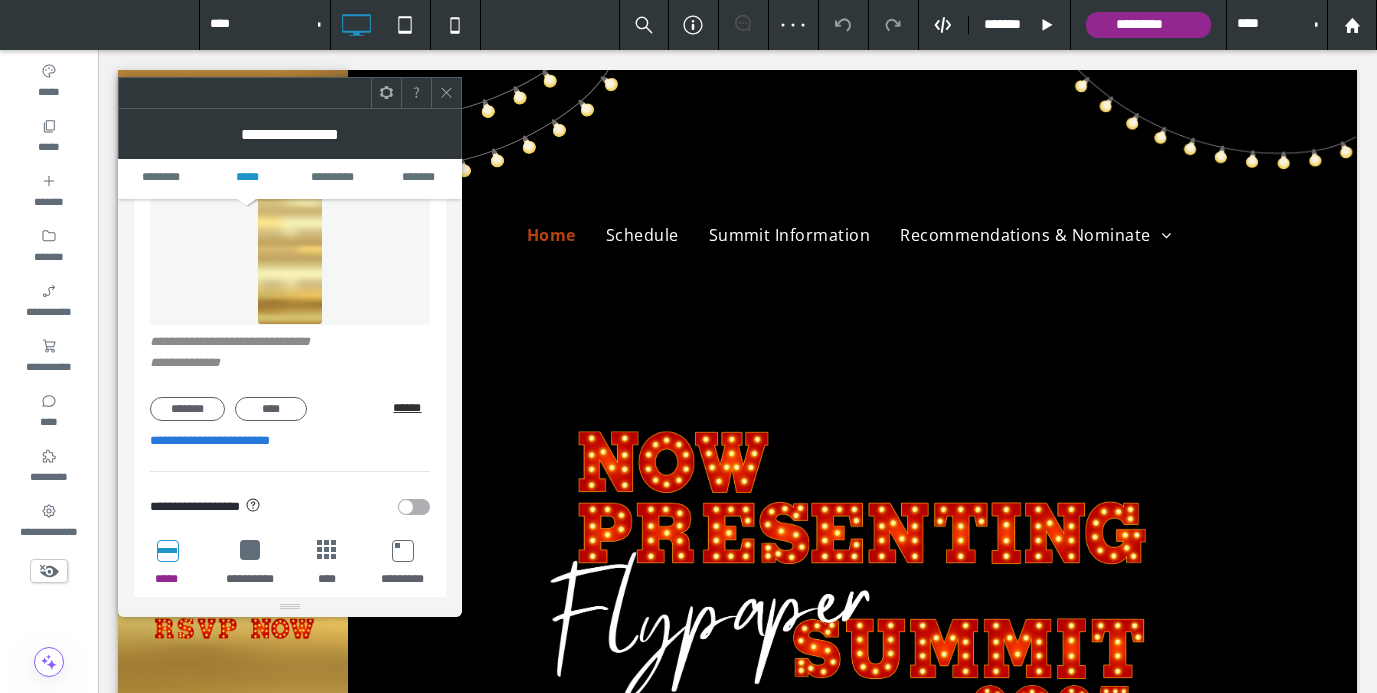 click 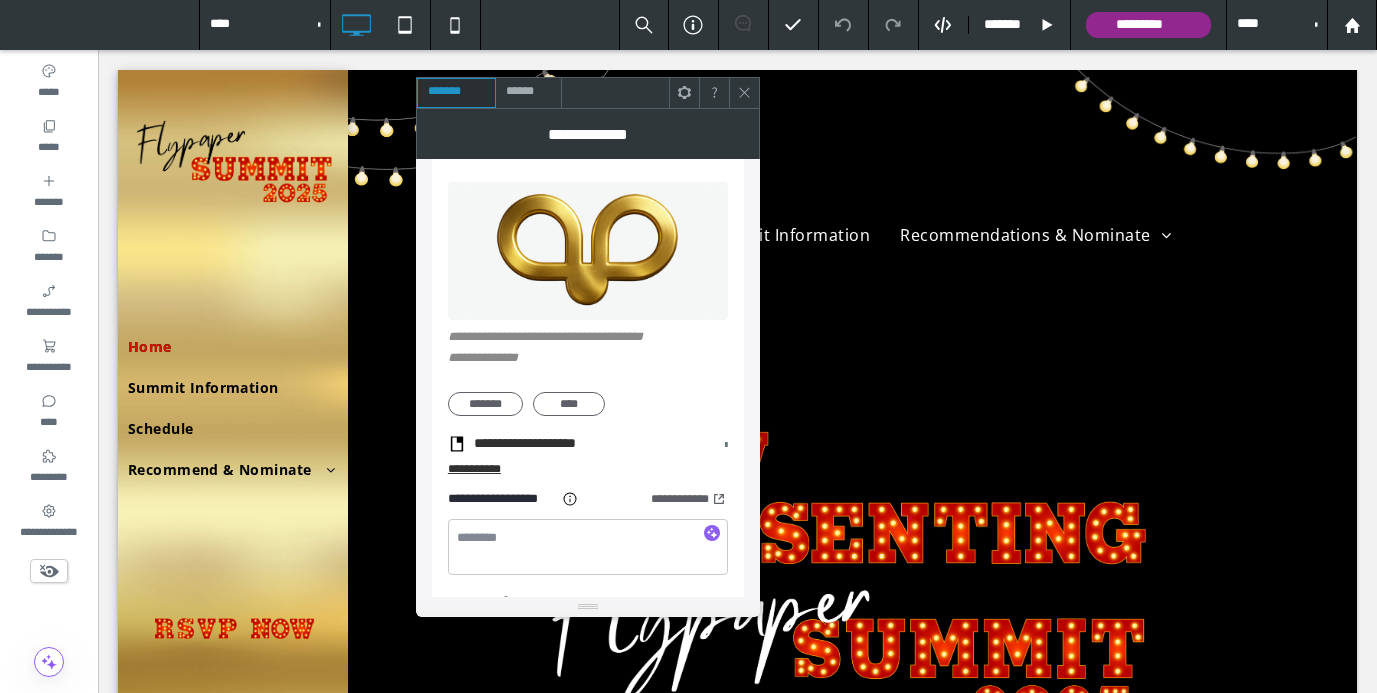 scroll, scrollTop: 208, scrollLeft: 0, axis: vertical 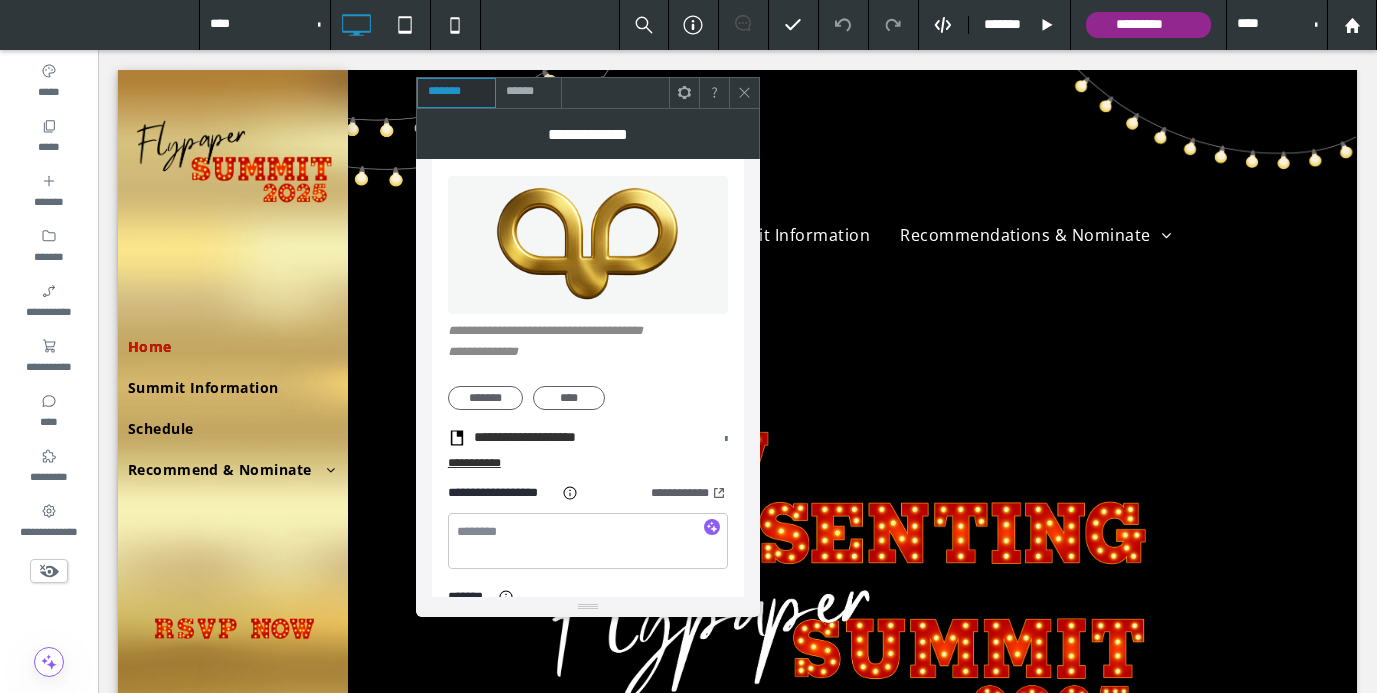 click on "**********" at bounding box center [481, 464] 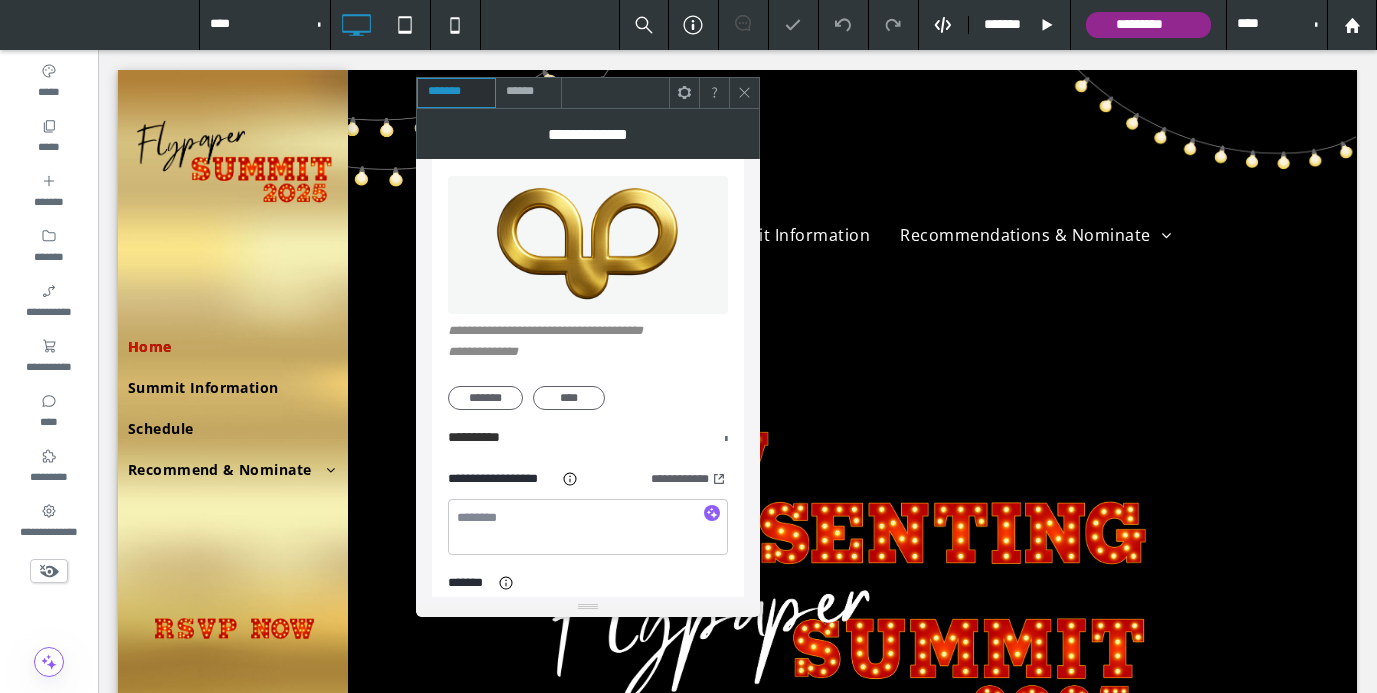 click 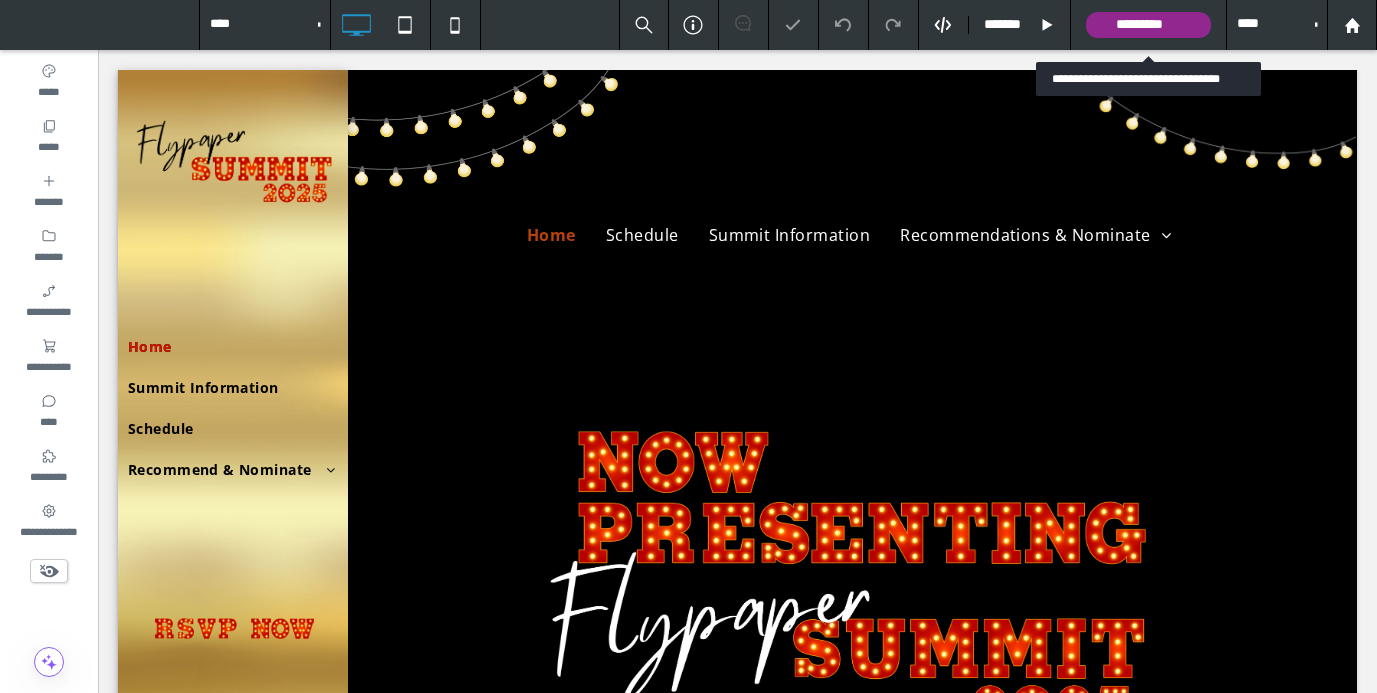 click on "*********" at bounding box center (1148, 25) 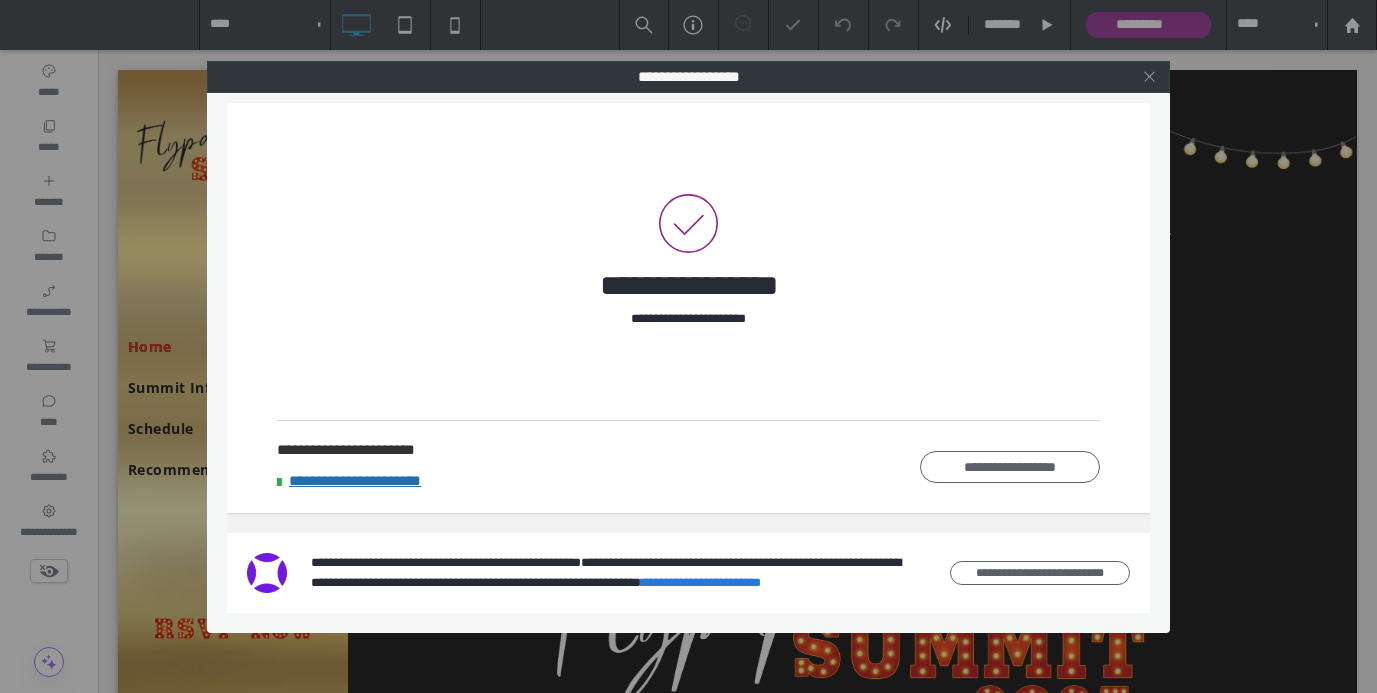 click 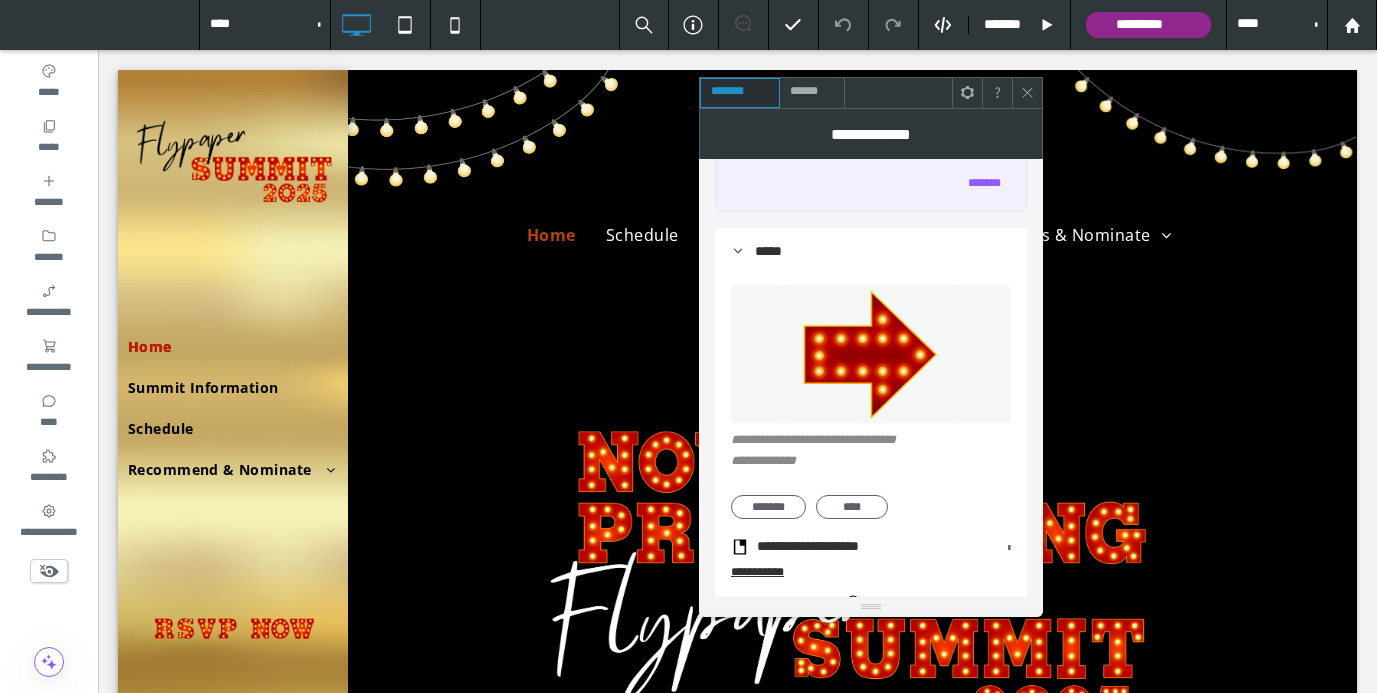 scroll, scrollTop: 114, scrollLeft: 0, axis: vertical 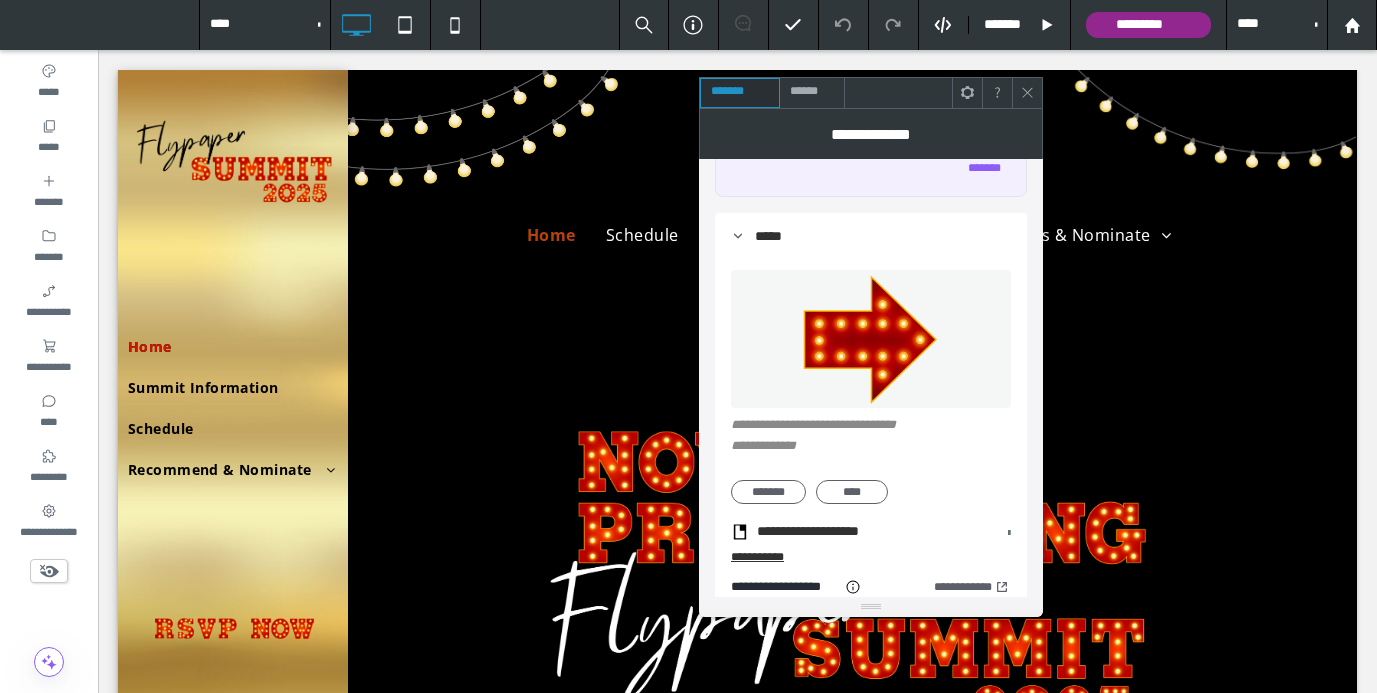 click at bounding box center (871, 339) 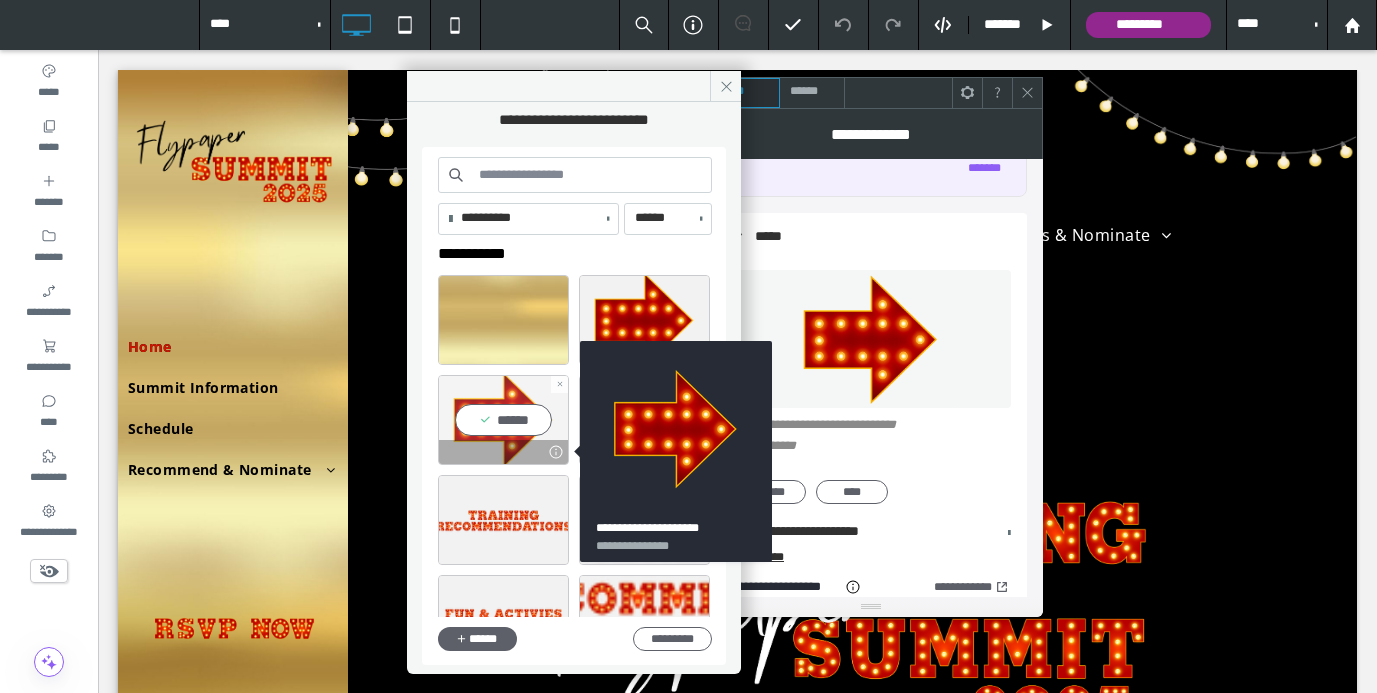 click at bounding box center [555, 452] 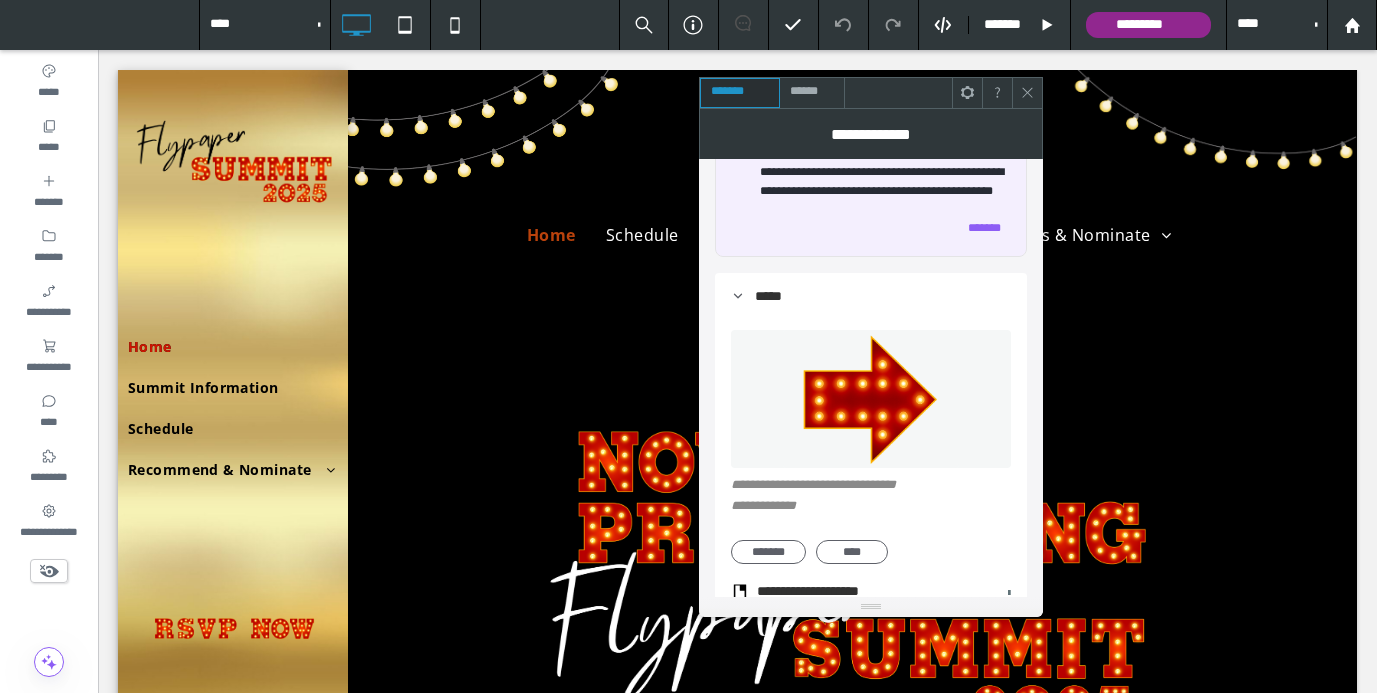 scroll, scrollTop: 58, scrollLeft: 0, axis: vertical 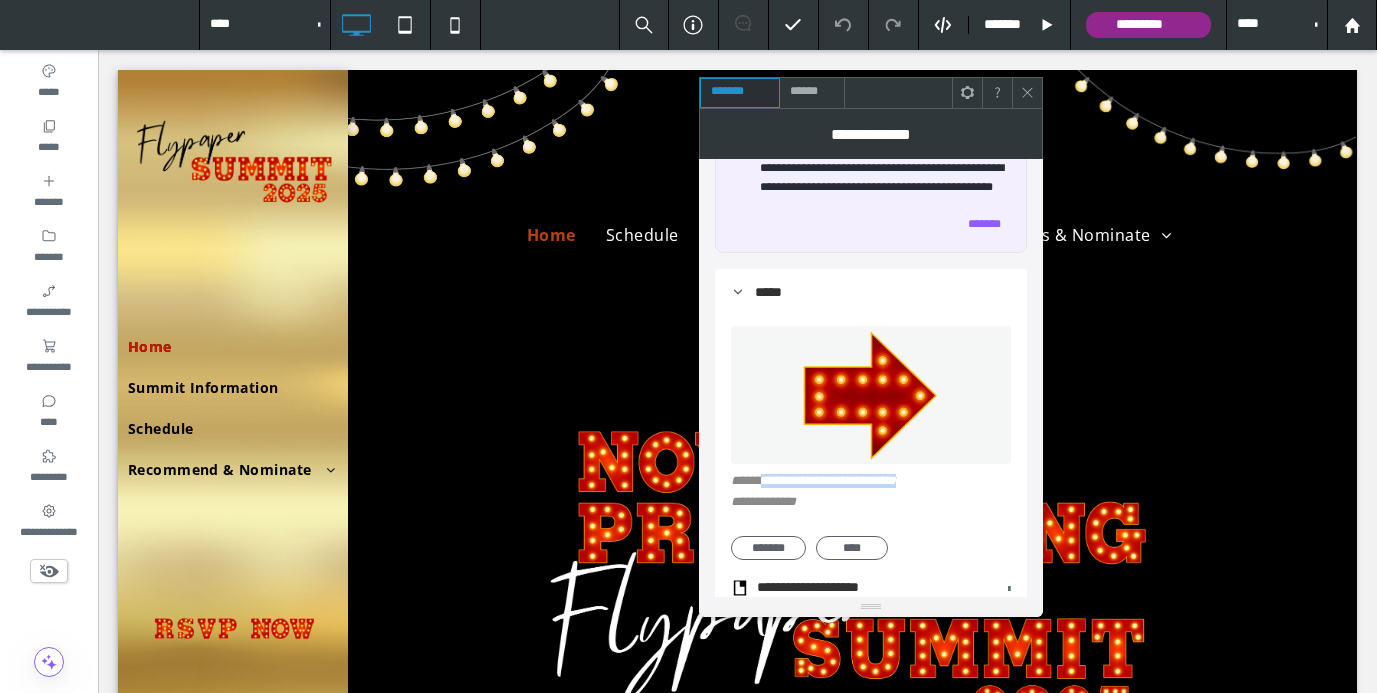 drag, startPoint x: 773, startPoint y: 507, endPoint x: 971, endPoint y: 508, distance: 198.00252 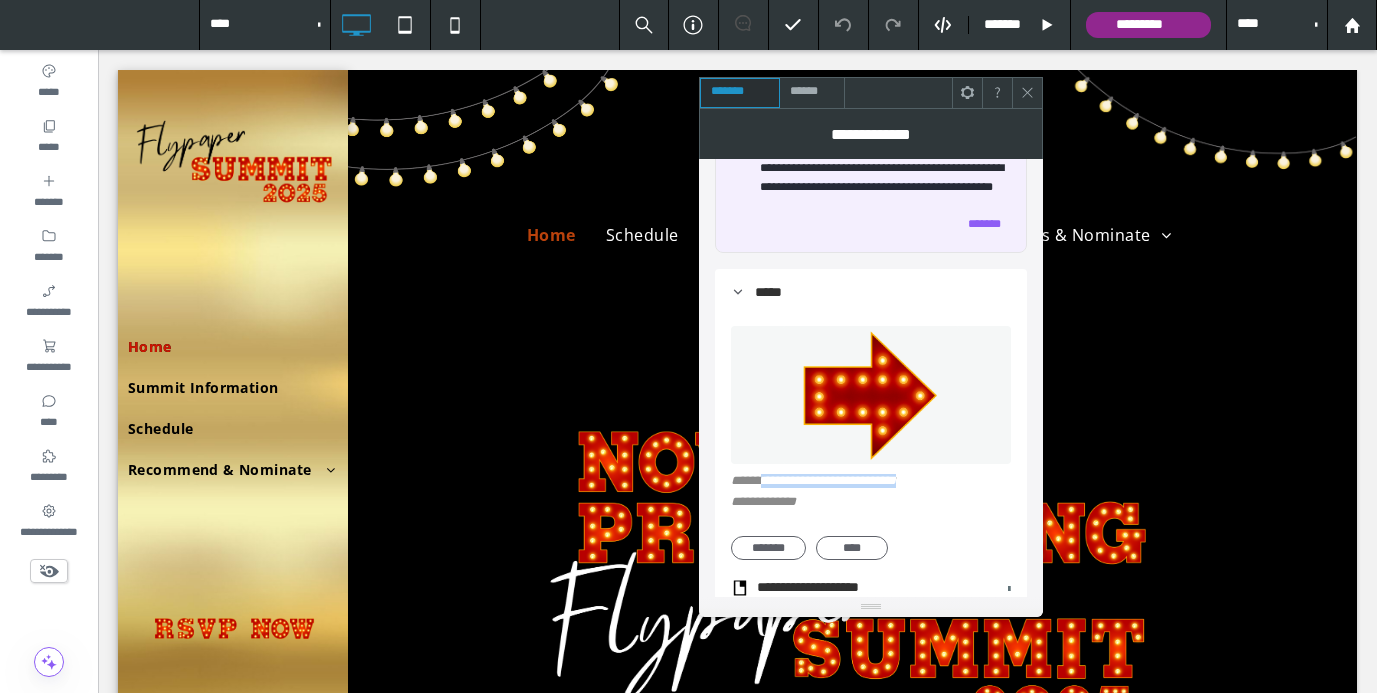 click on "**********" at bounding box center [871, 484] 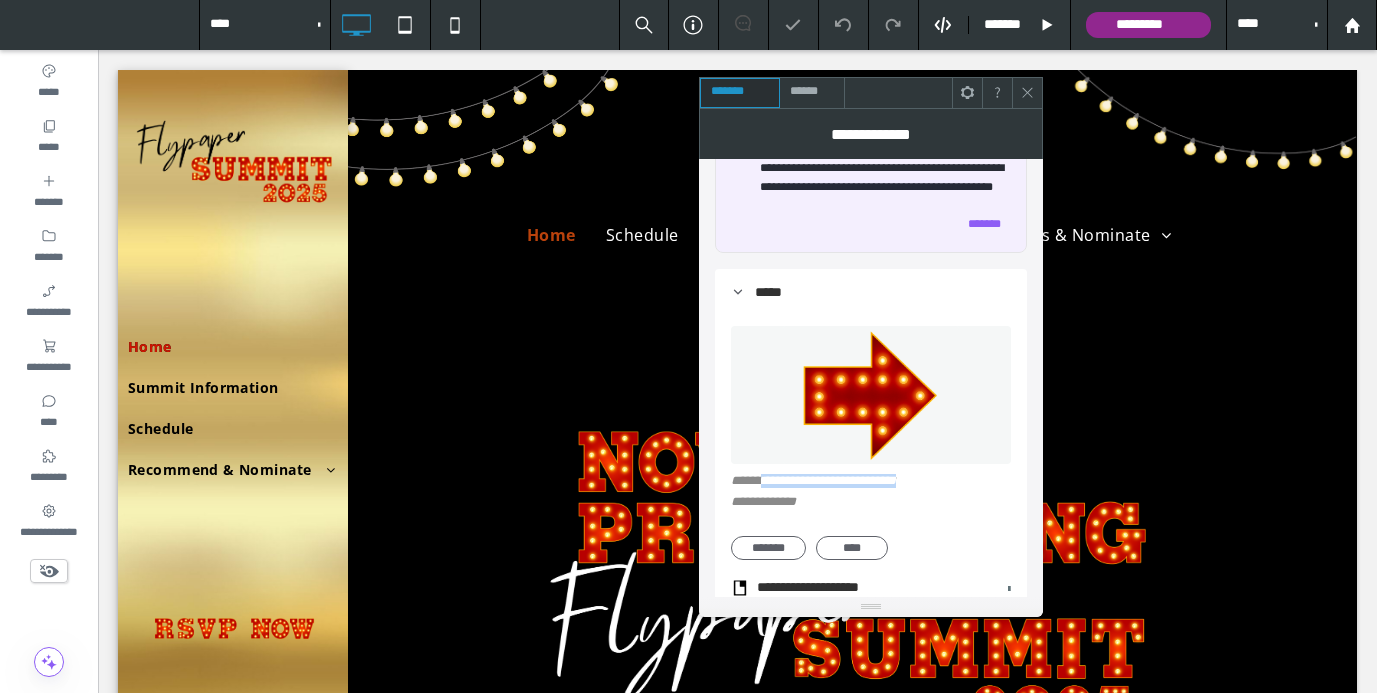 copy on "**********" 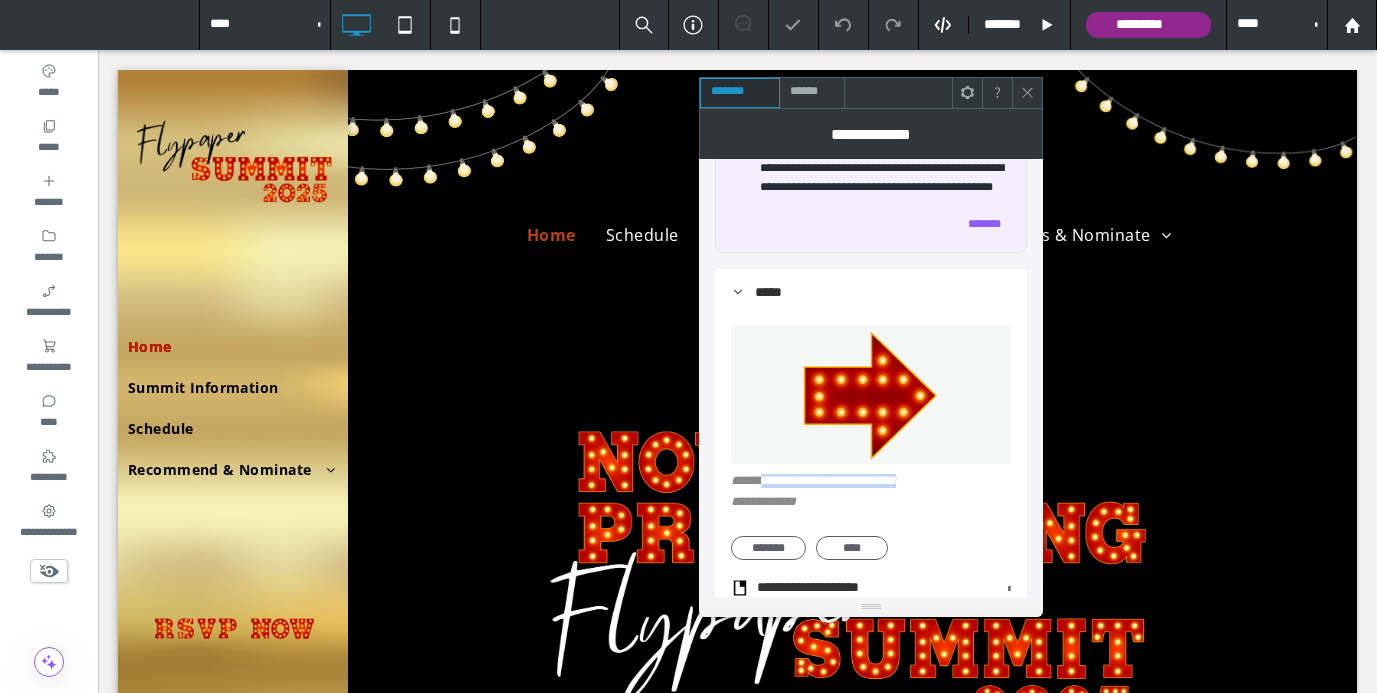 click at bounding box center (871, 395) 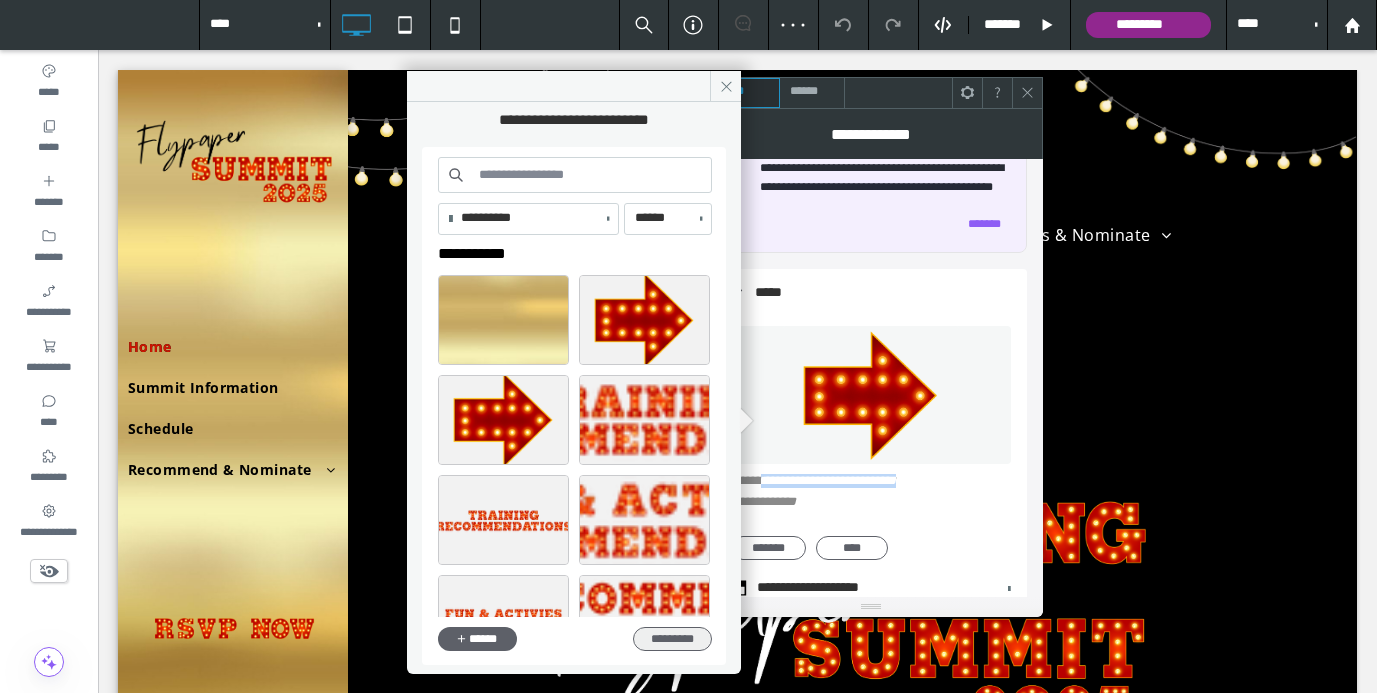 click on "*********" at bounding box center [672, 639] 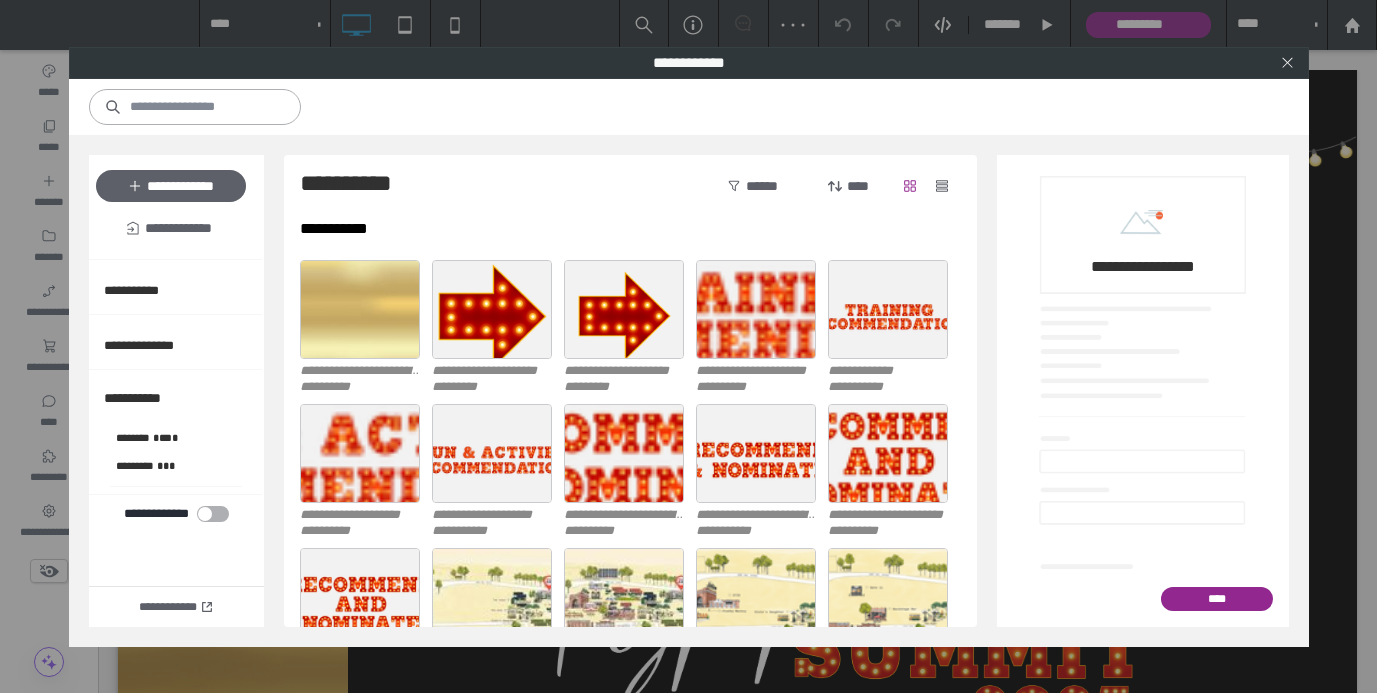 click at bounding box center (195, 107) 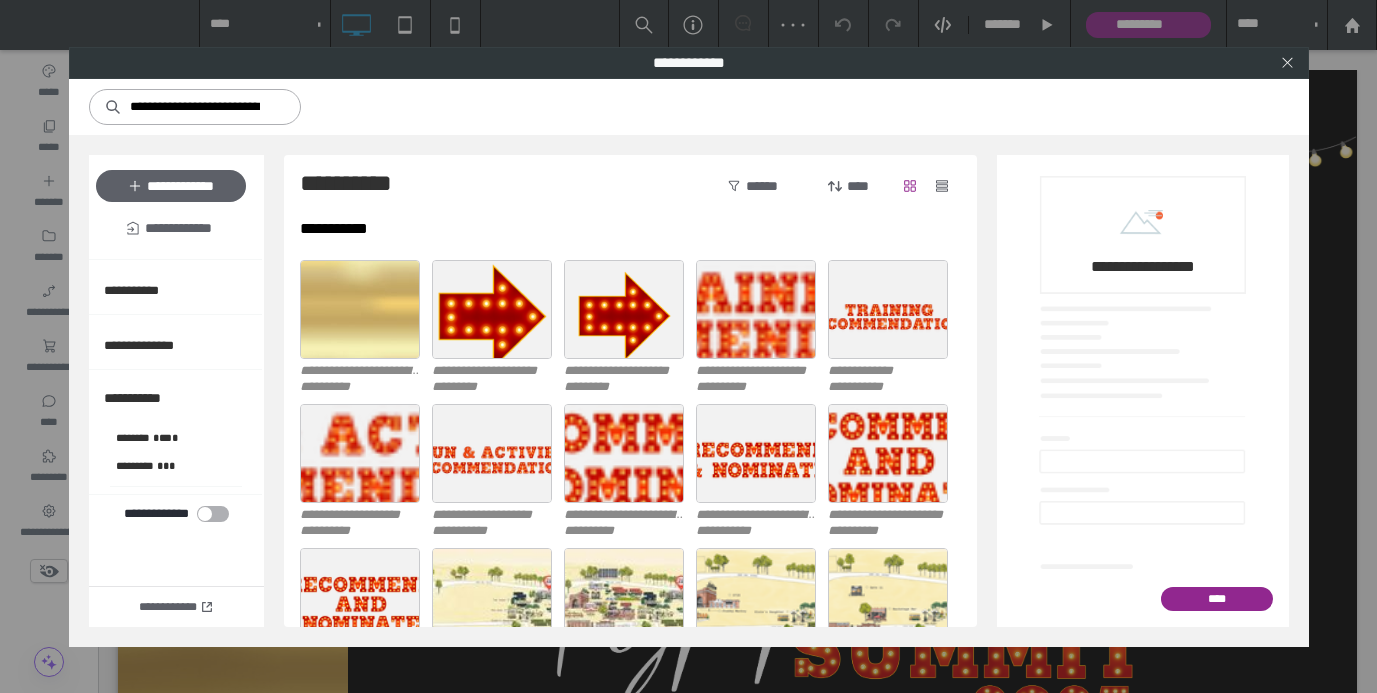 scroll, scrollTop: 0, scrollLeft: 73, axis: horizontal 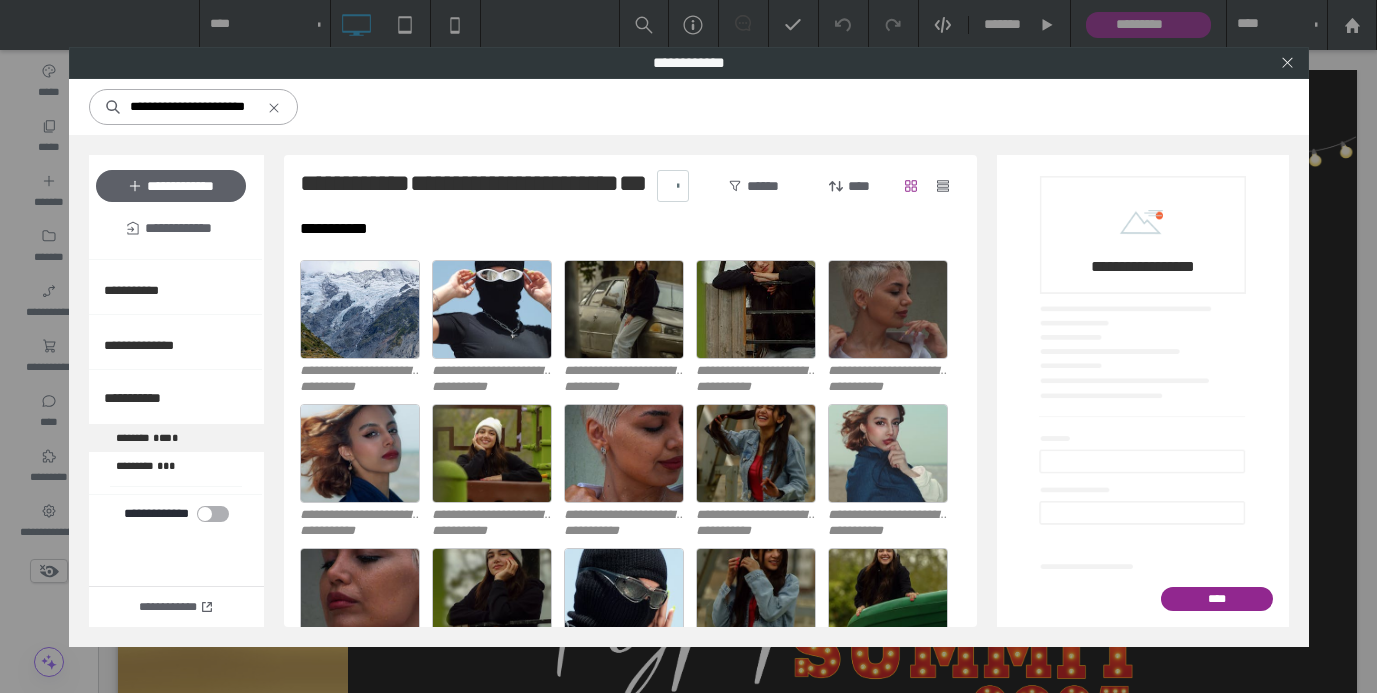 type on "**********" 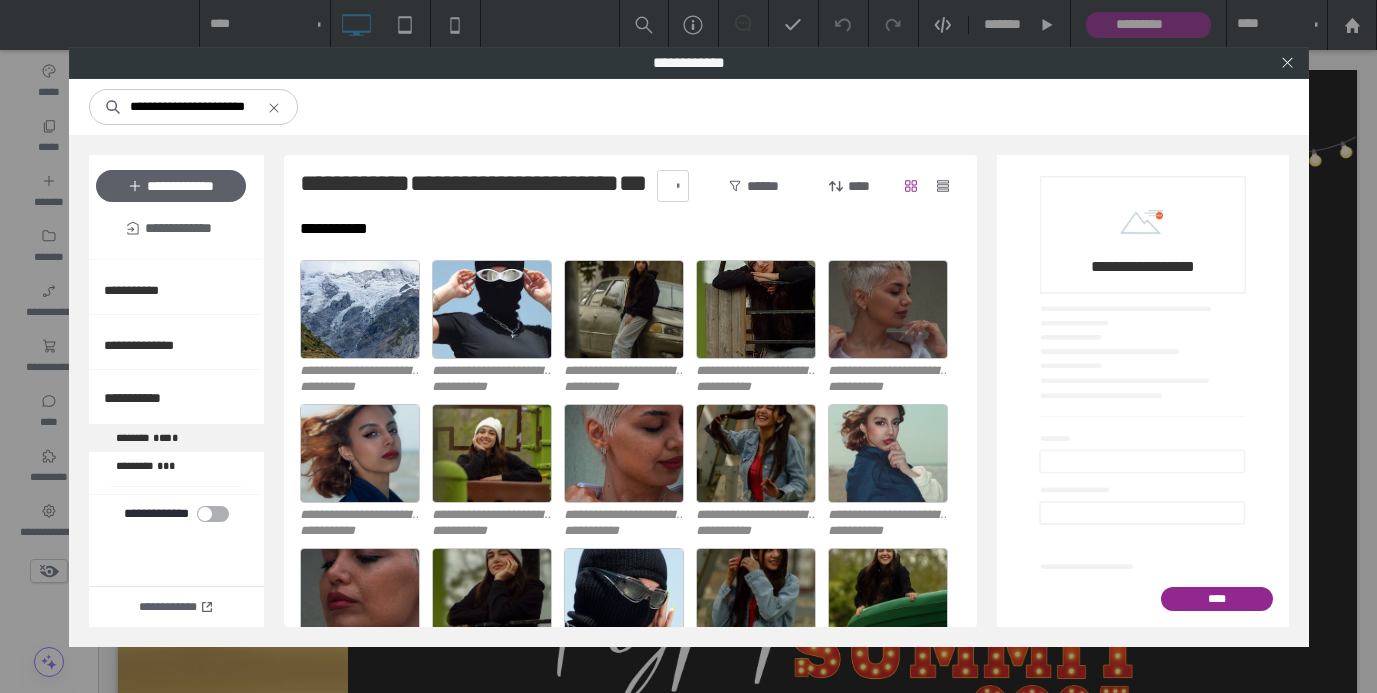 click on "******** * *** *" at bounding box center (176, 438) 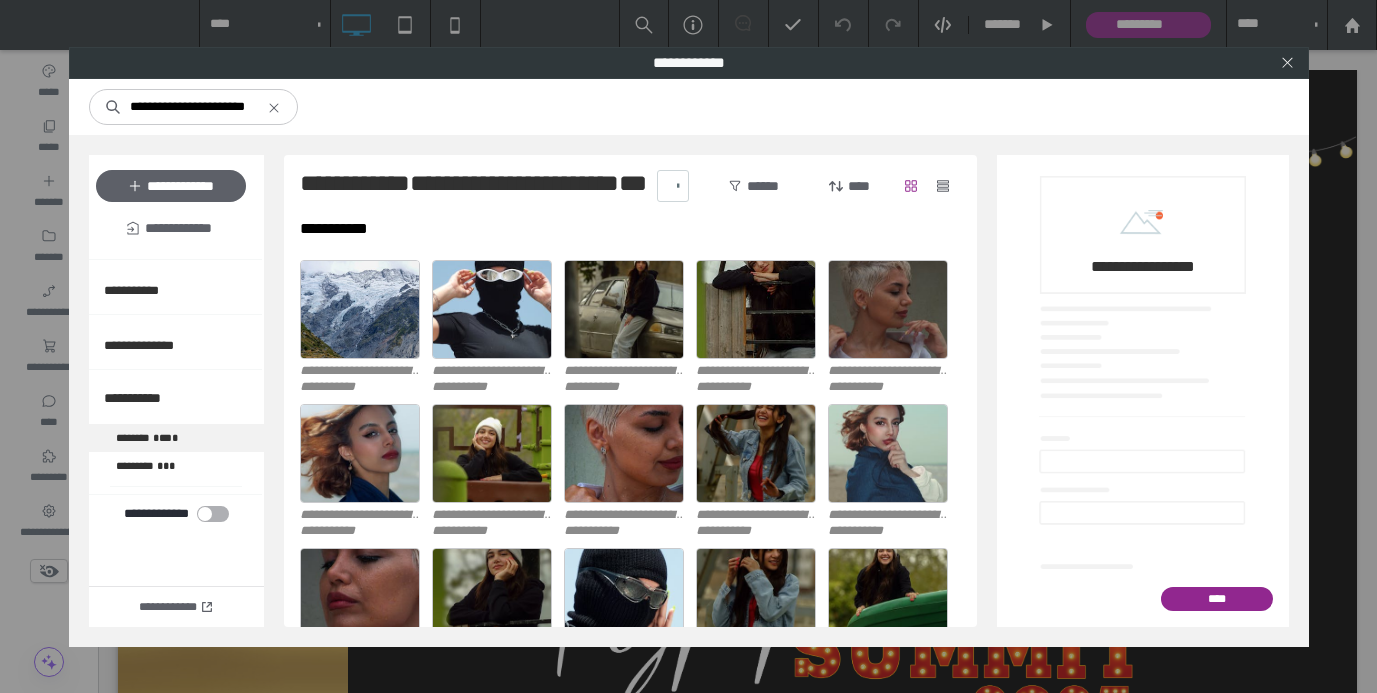 scroll, scrollTop: 0, scrollLeft: 0, axis: both 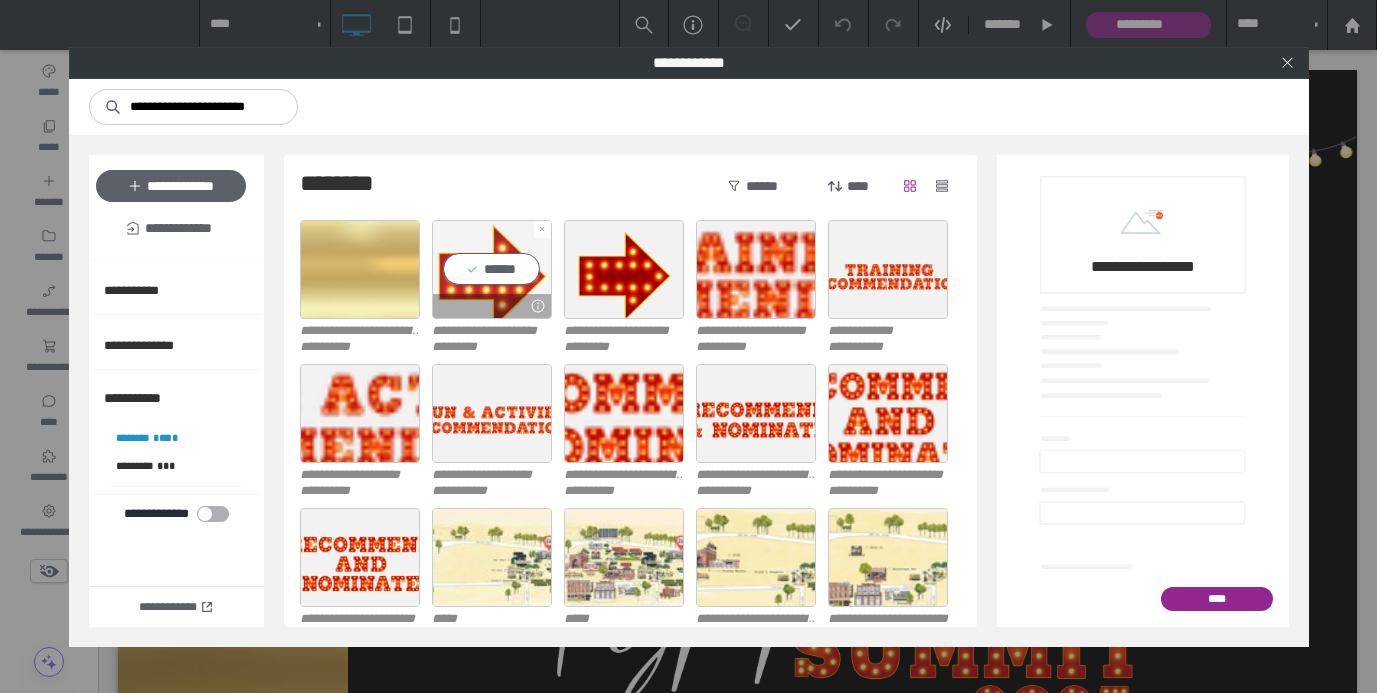 click at bounding box center (538, 306) 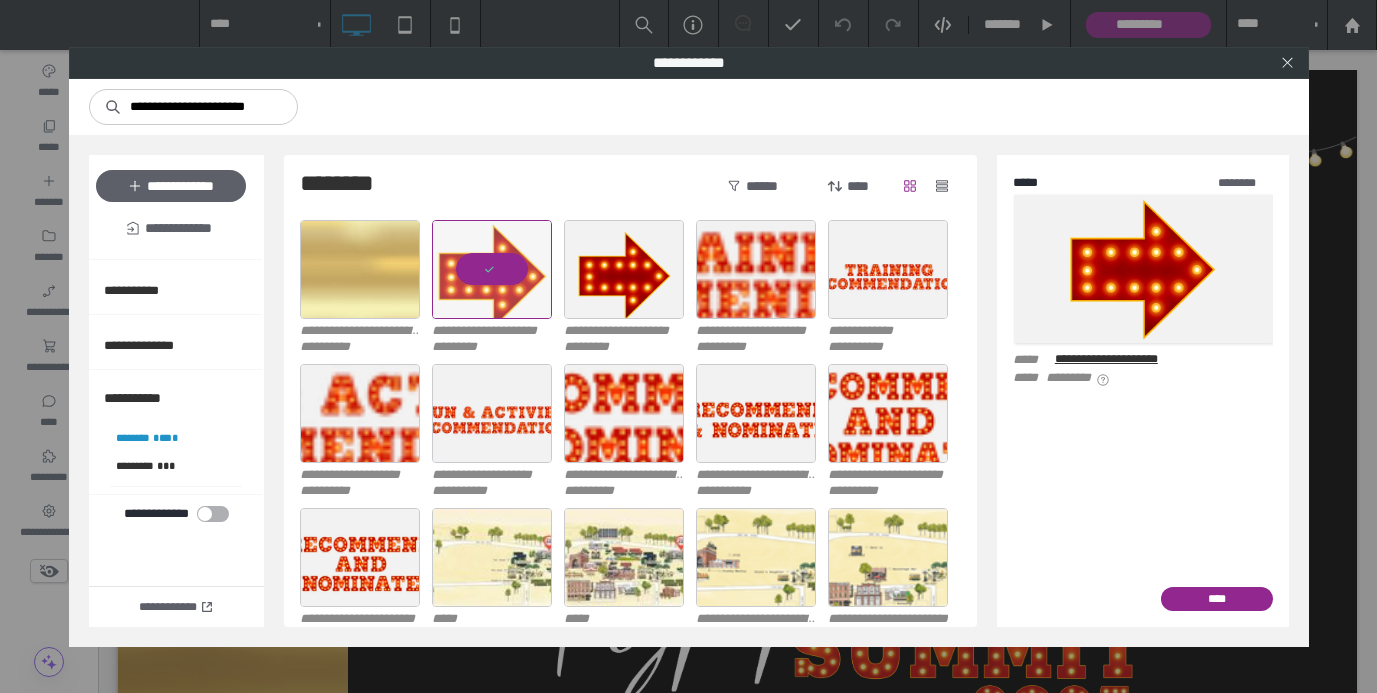 click on "**********" at bounding box center [1126, 360] 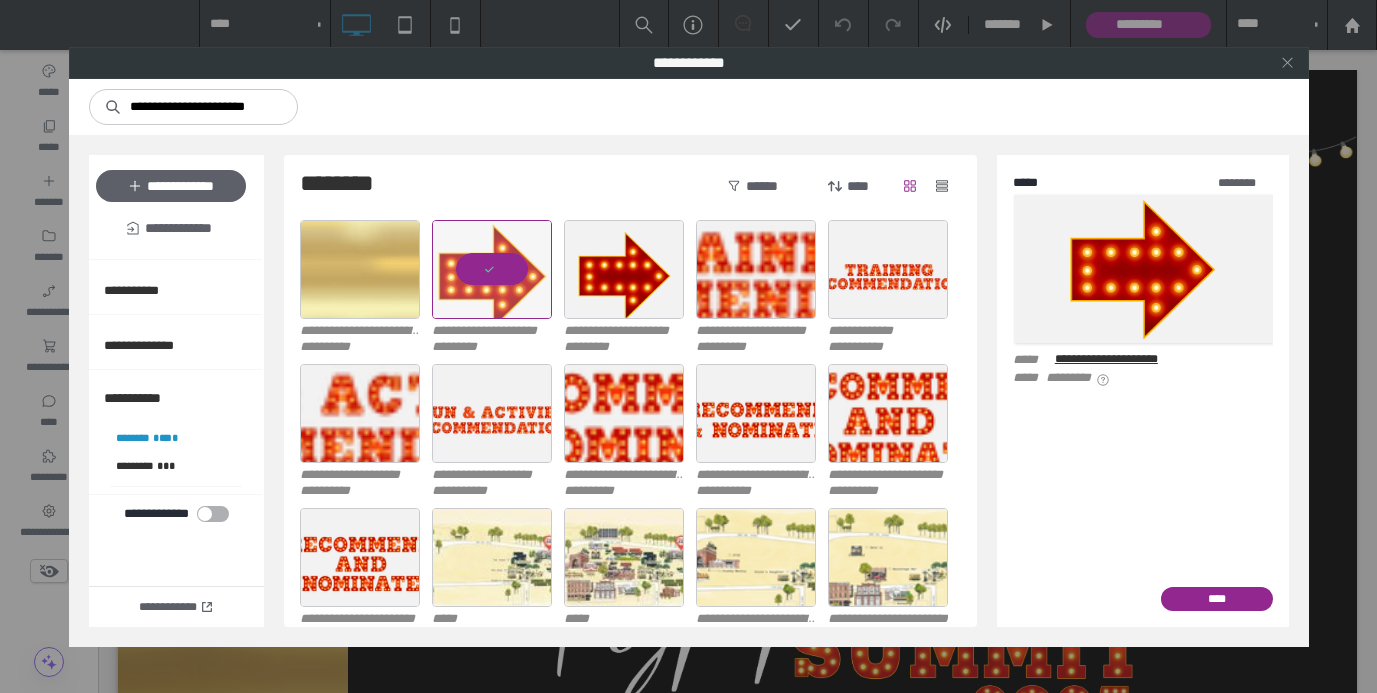 click 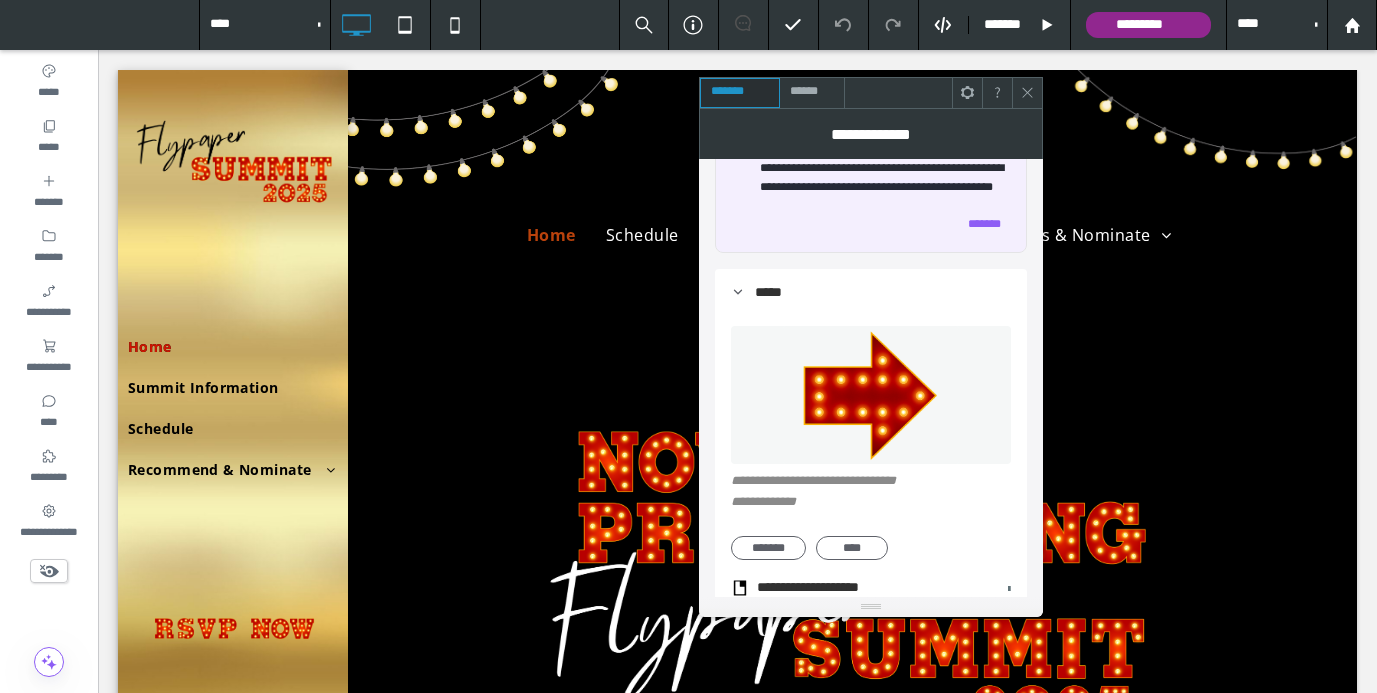 click at bounding box center [1027, 93] 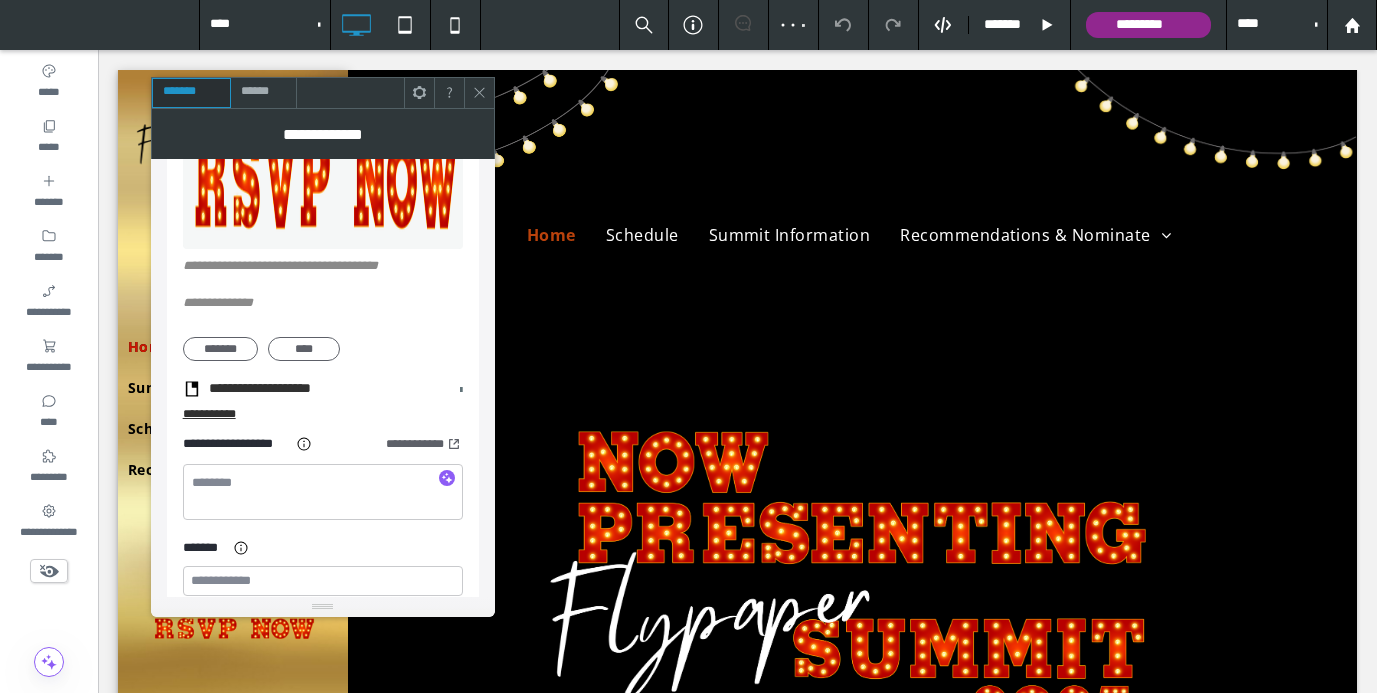 scroll, scrollTop: 274, scrollLeft: 0, axis: vertical 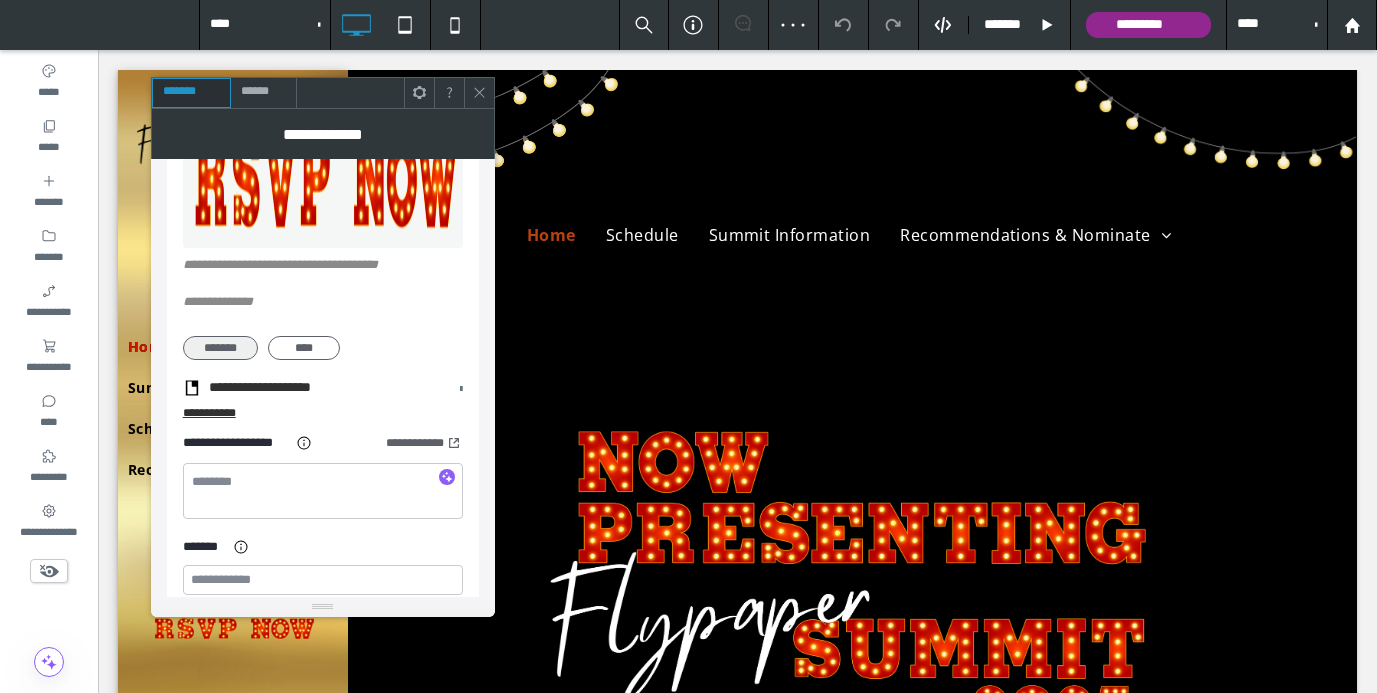 click on "*******" at bounding box center [220, 348] 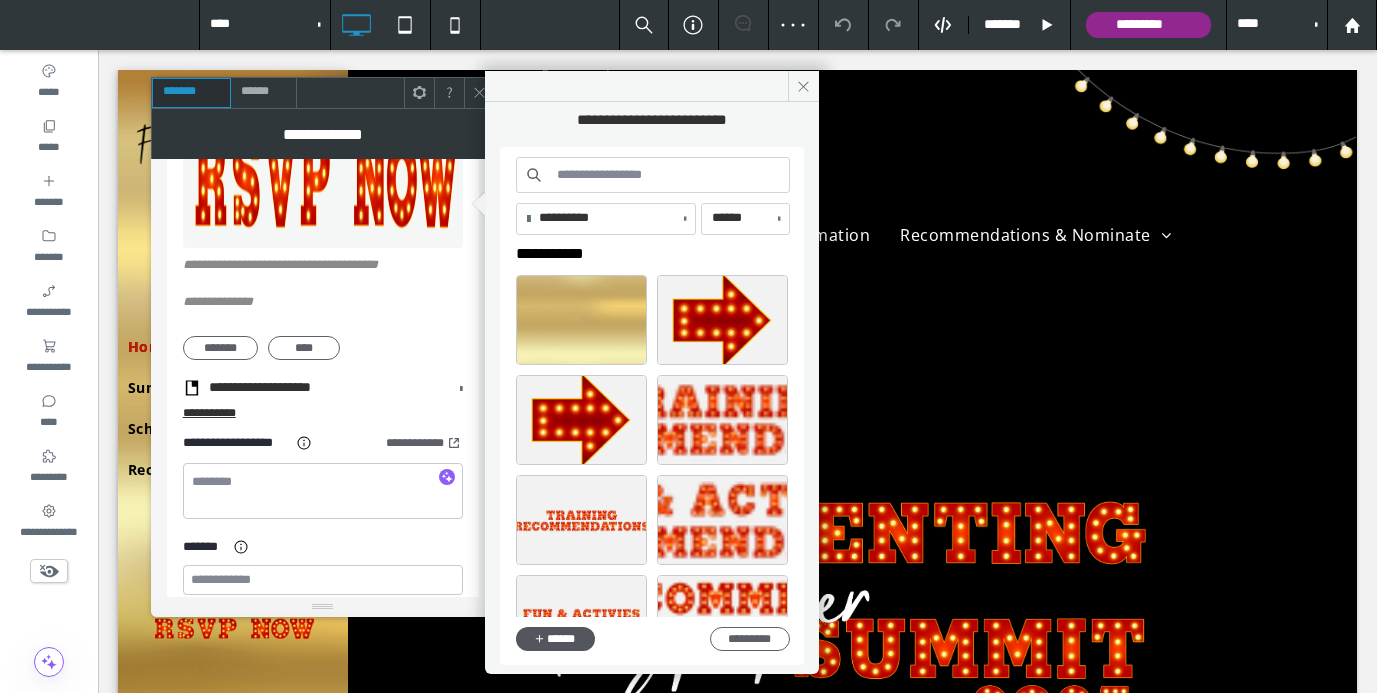 click on "******" at bounding box center [555, 639] 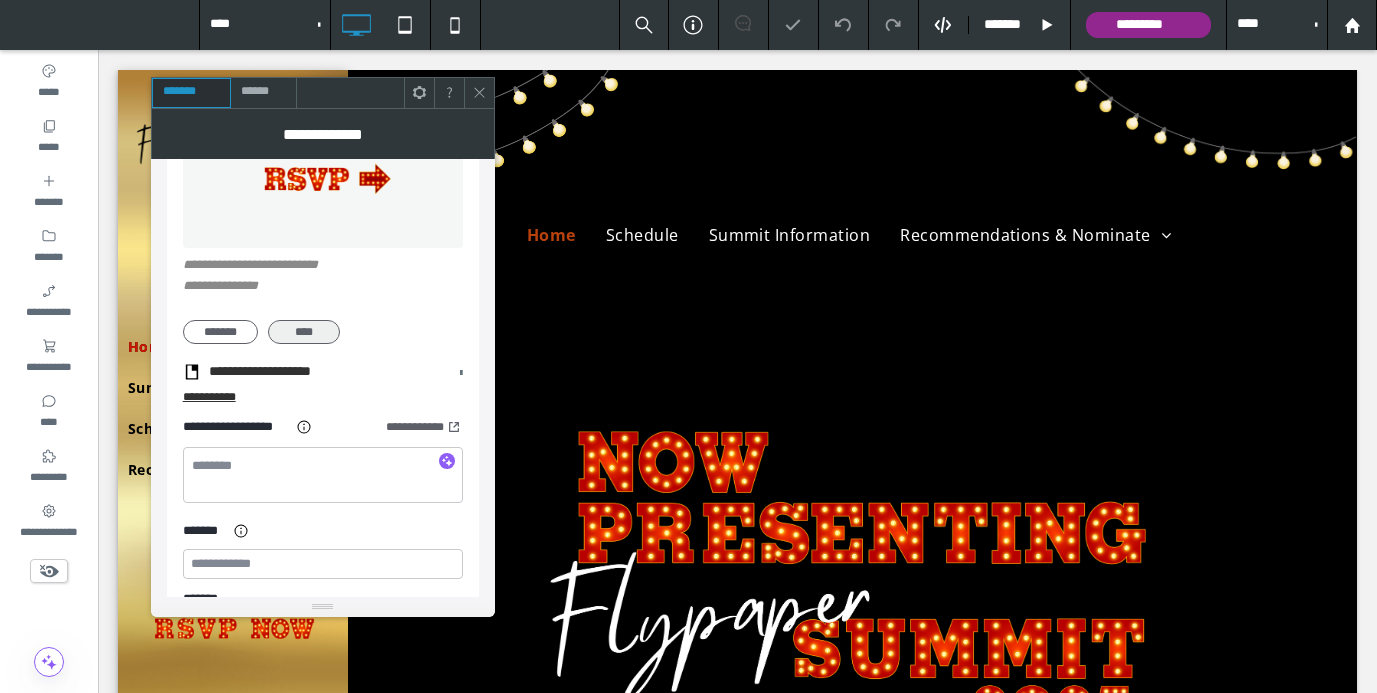 click on "****" at bounding box center (304, 332) 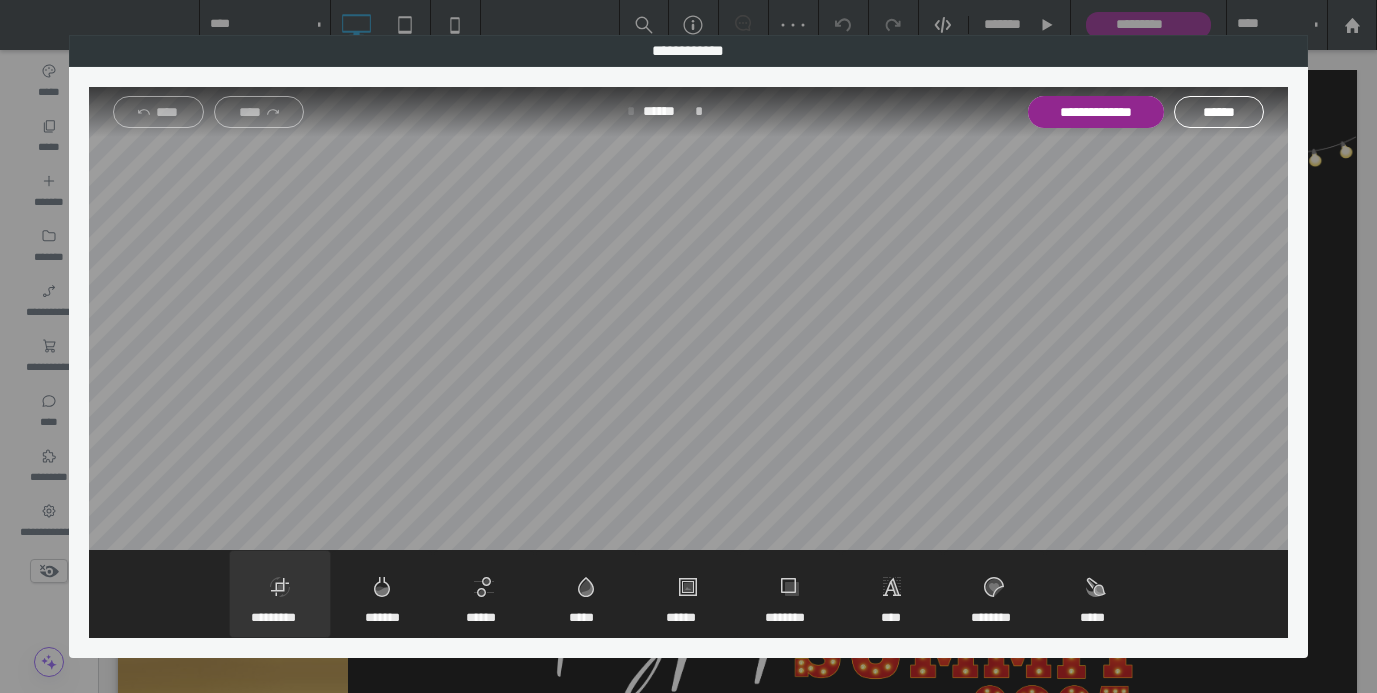 click at bounding box center [280, 594] 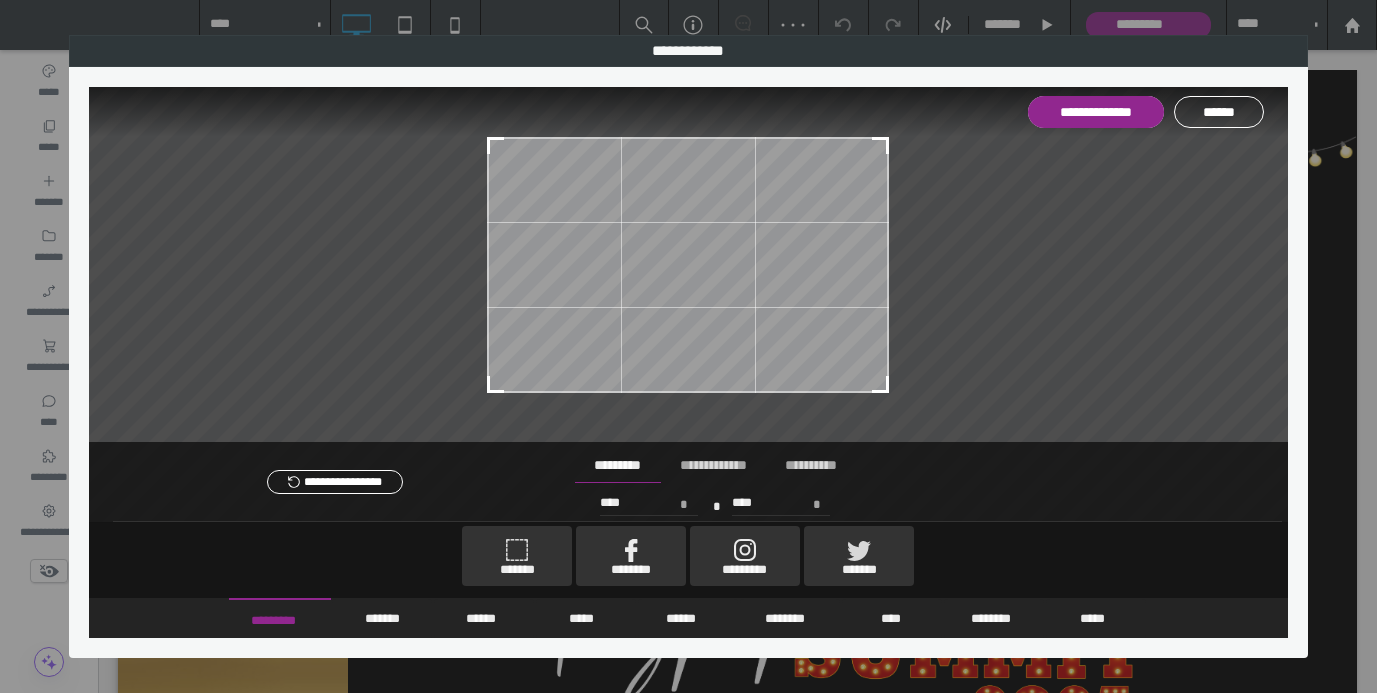 type on "****" 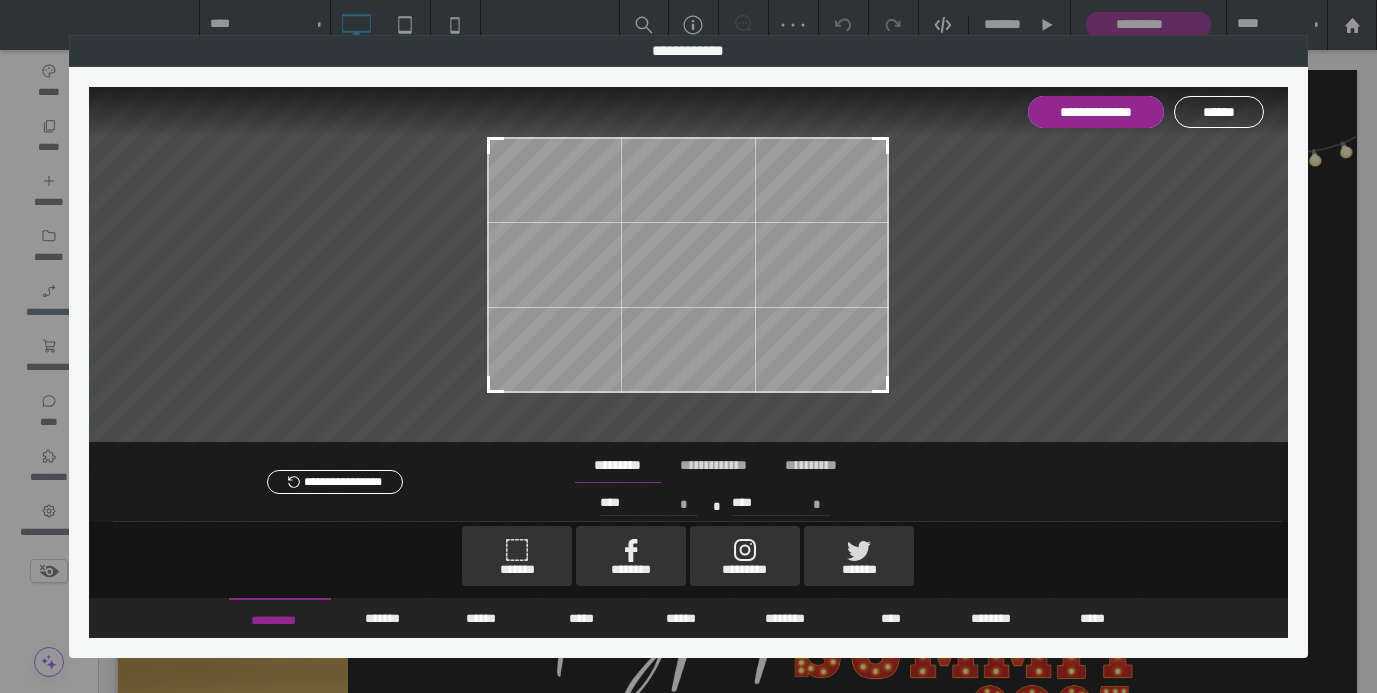 type on "****" 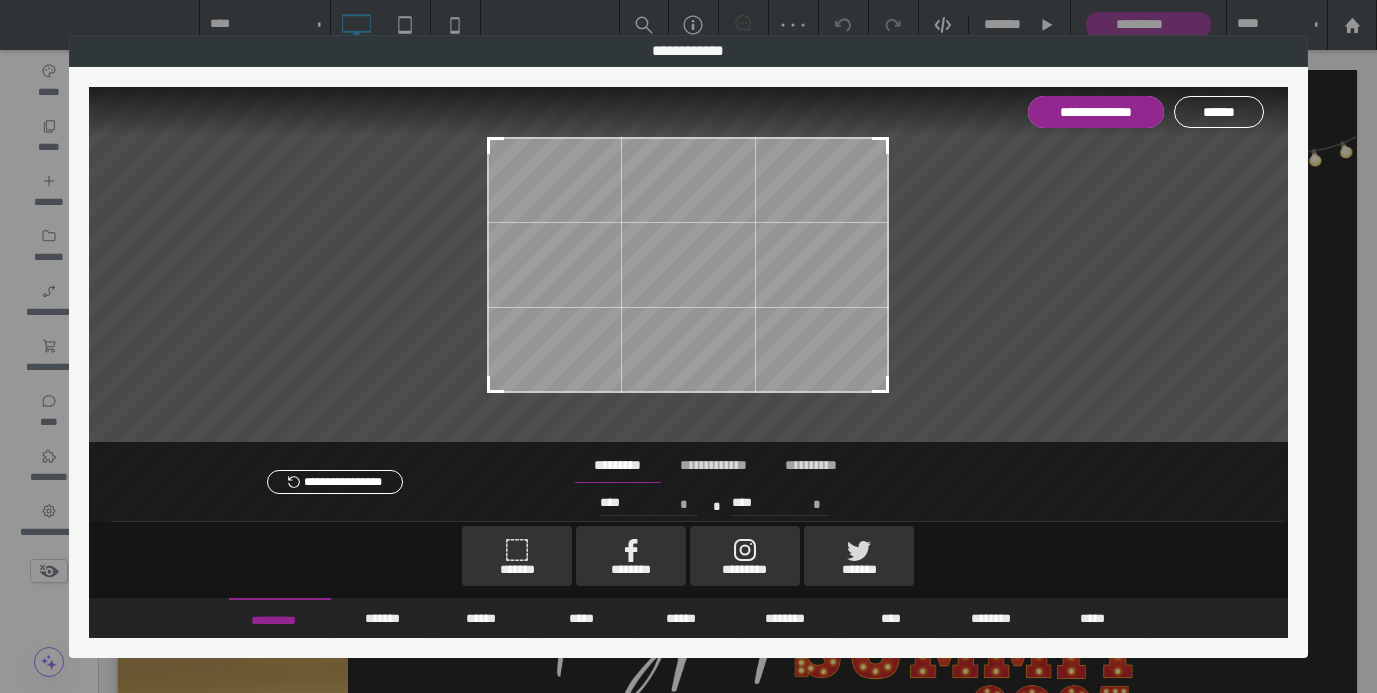 type on "****" 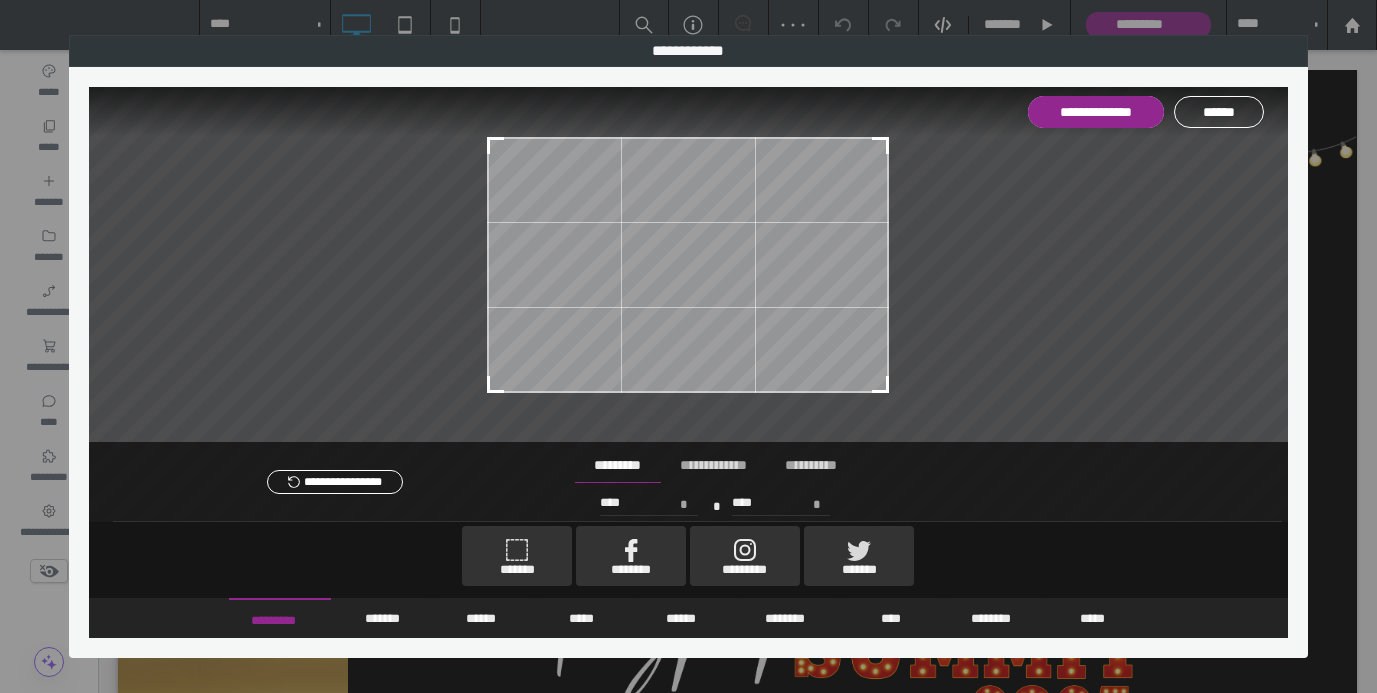type on "****" 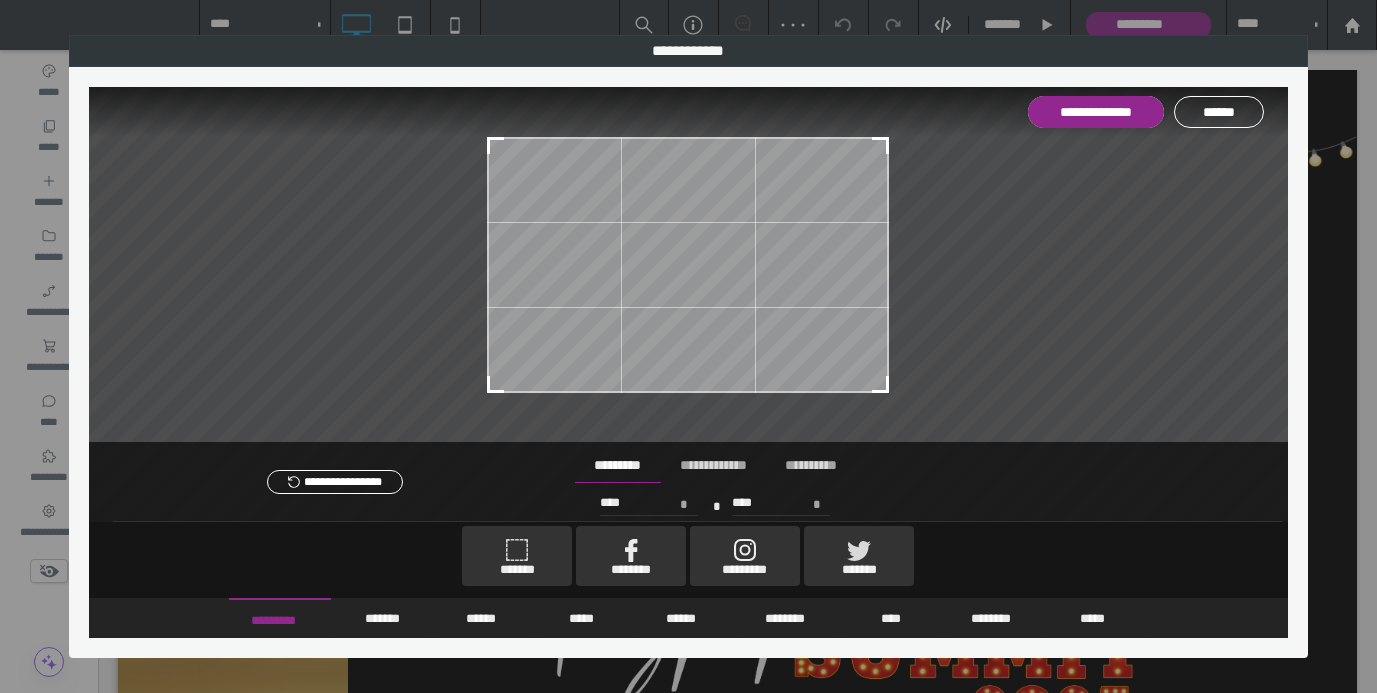 type on "****" 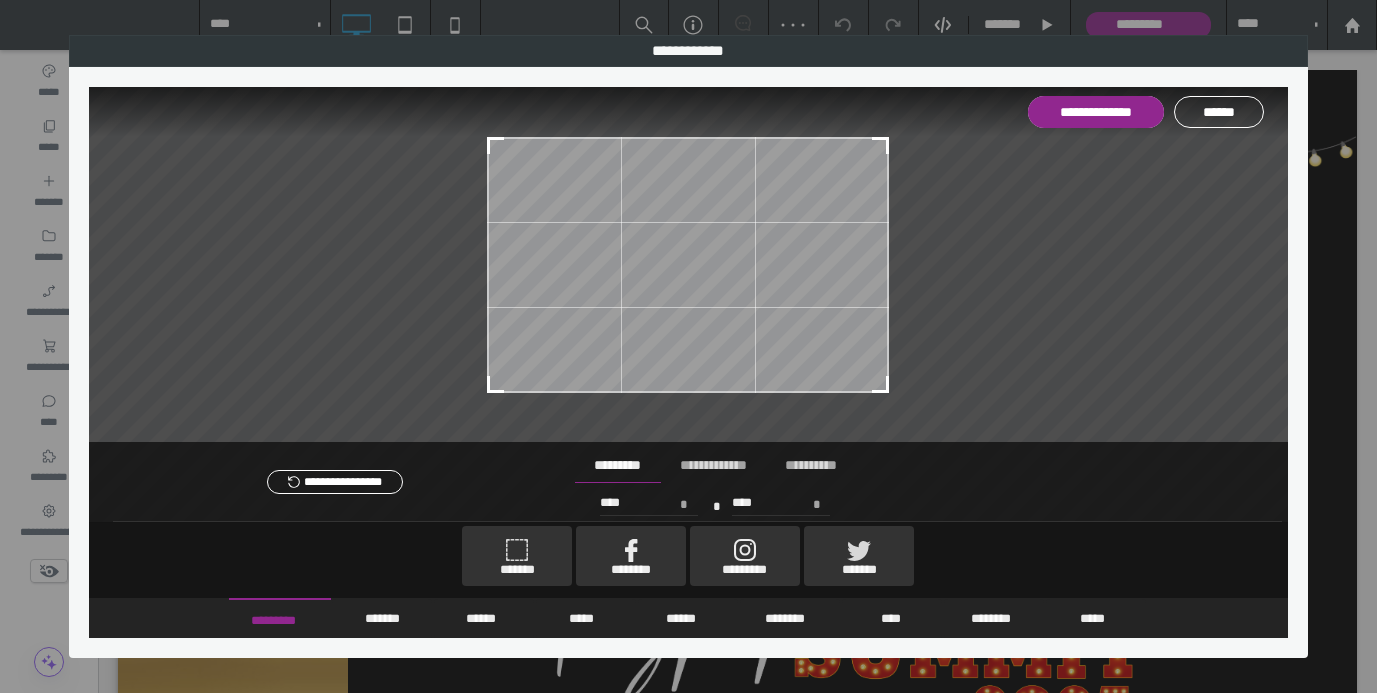 type on "****" 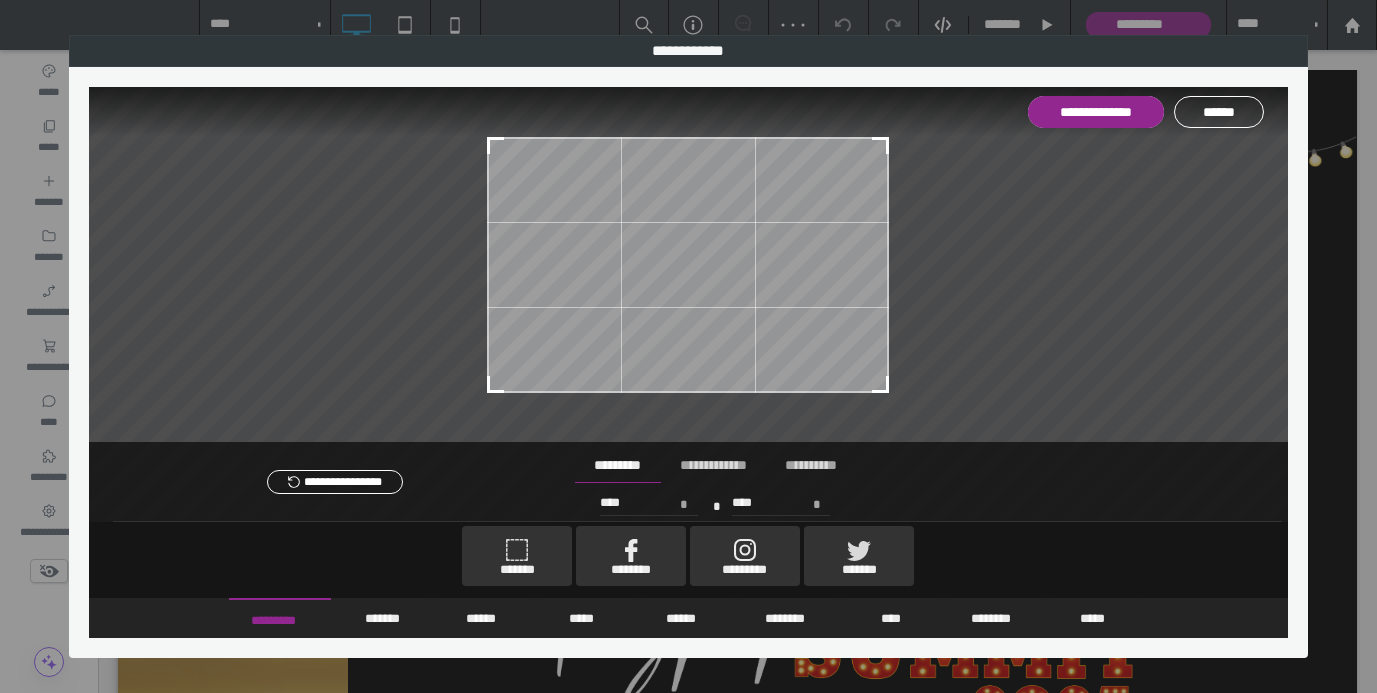type on "****" 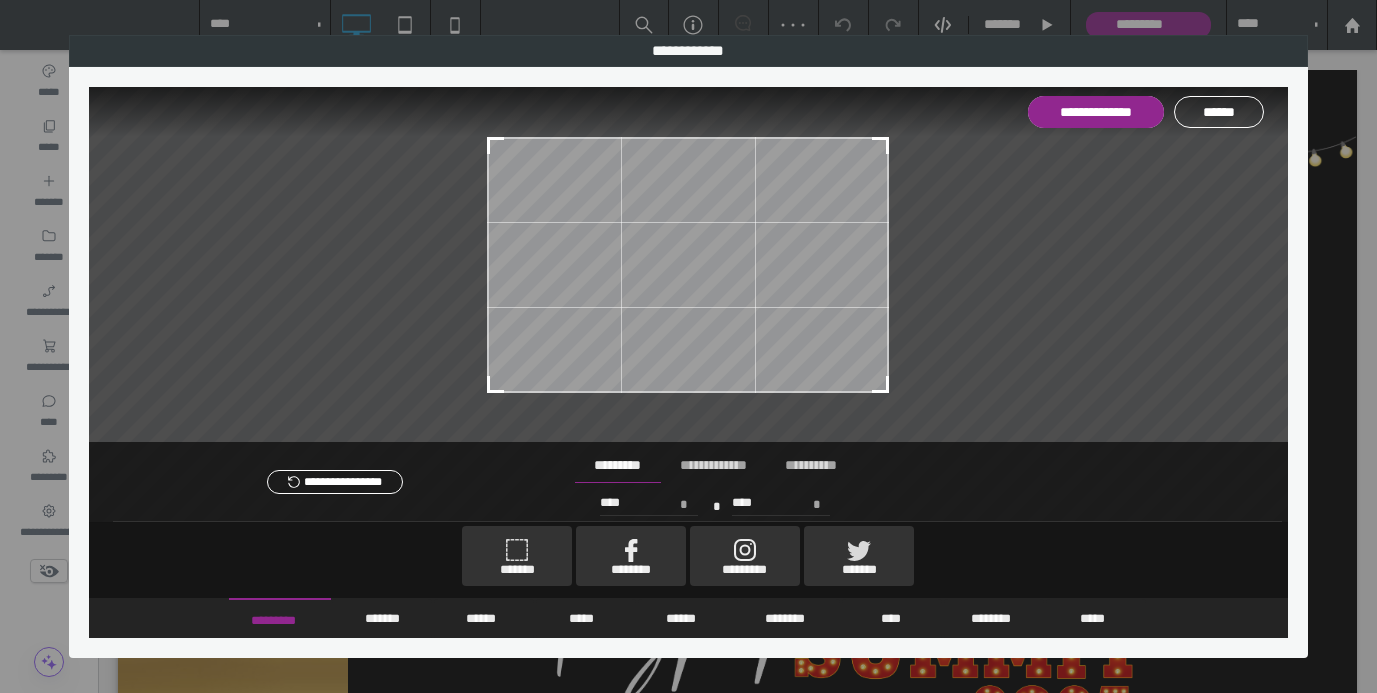 type on "***" 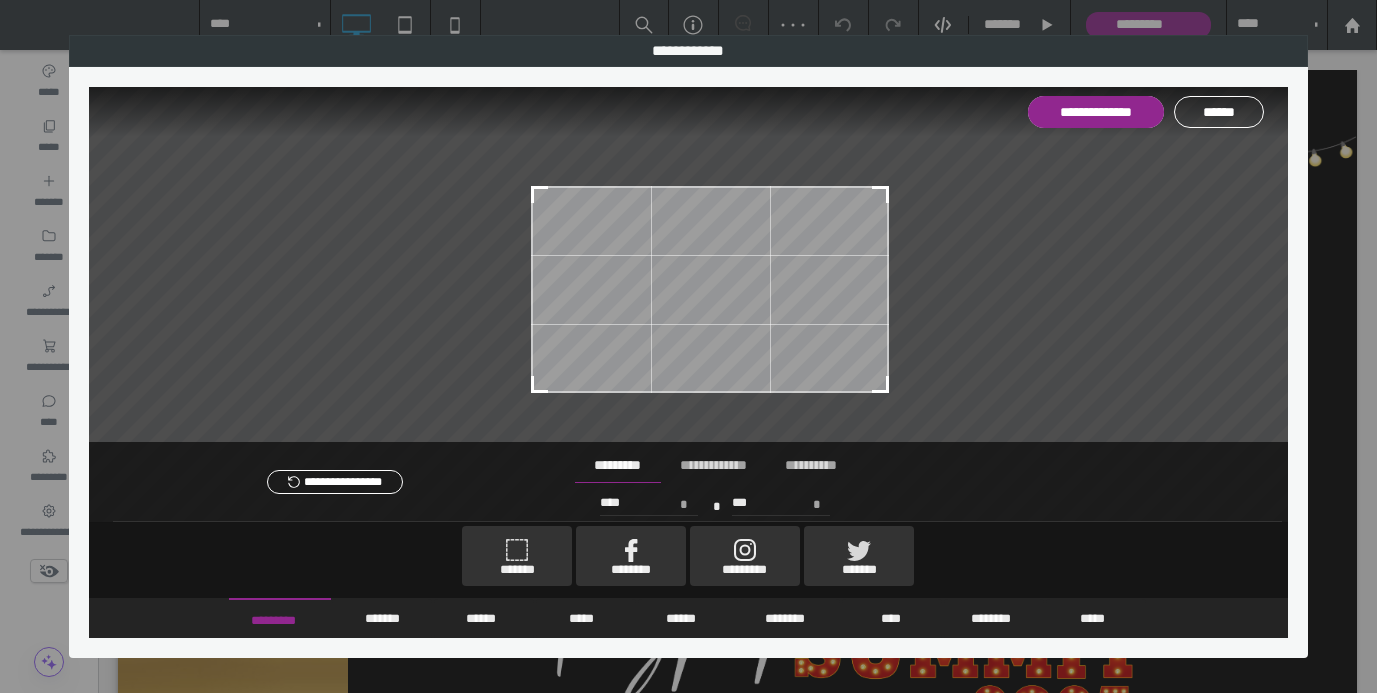 type on "****" 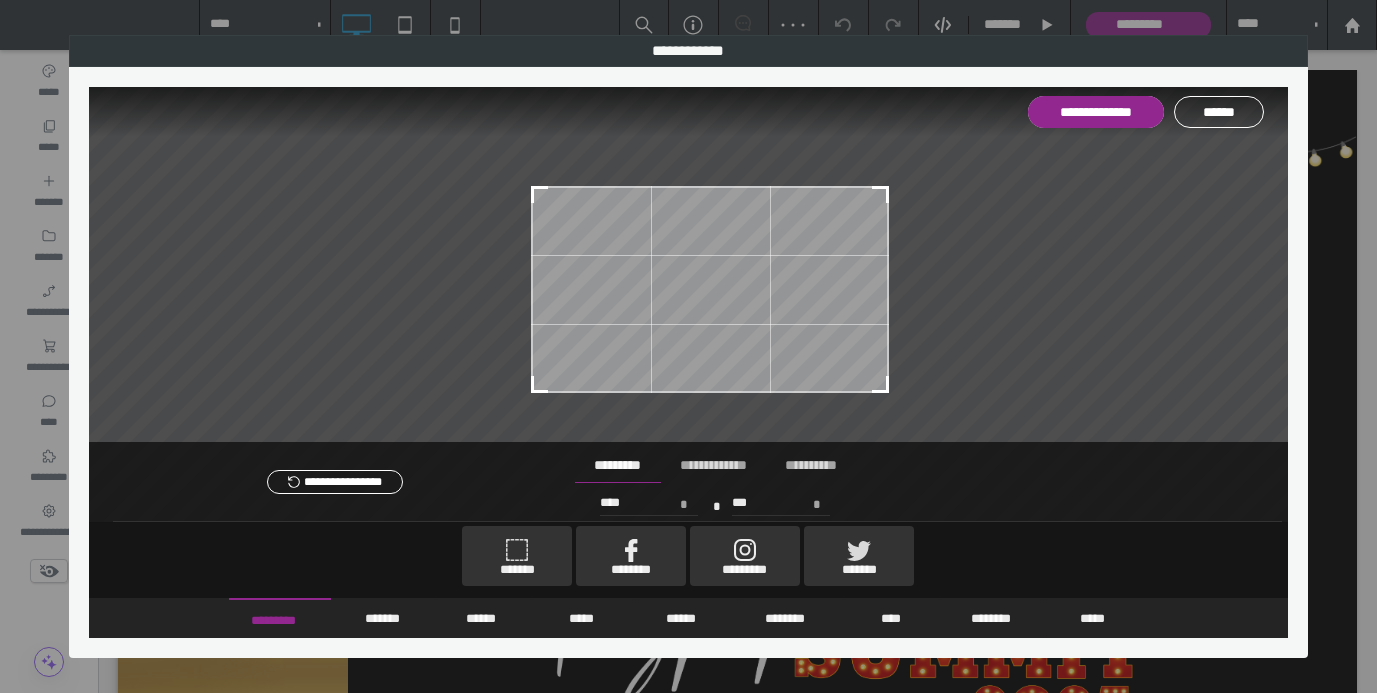 type on "***" 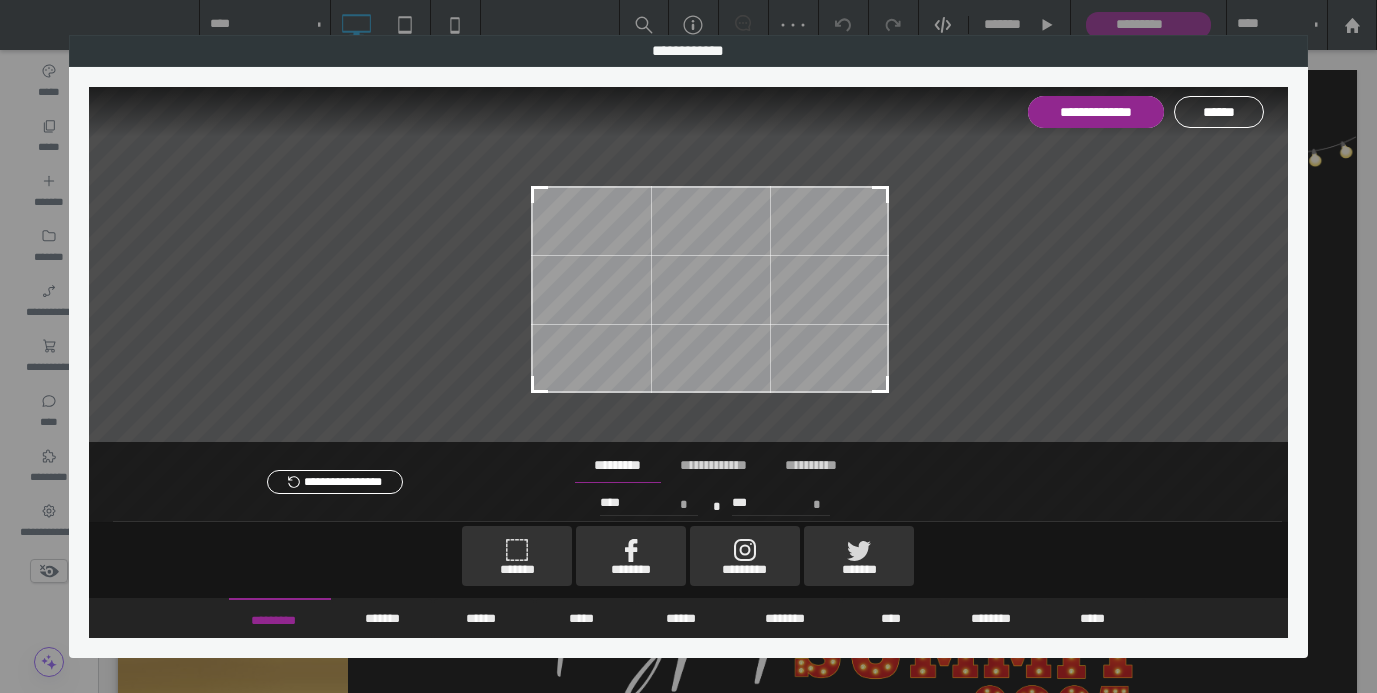 type on "****" 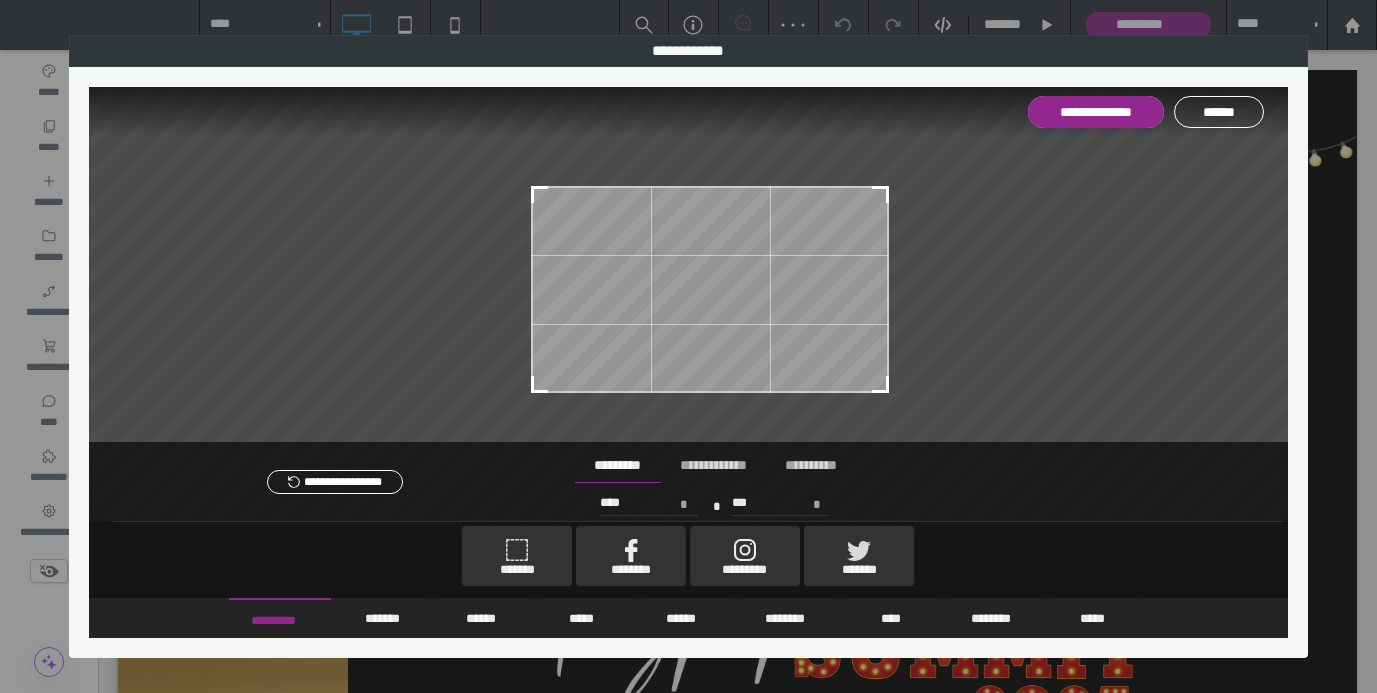 type on "***" 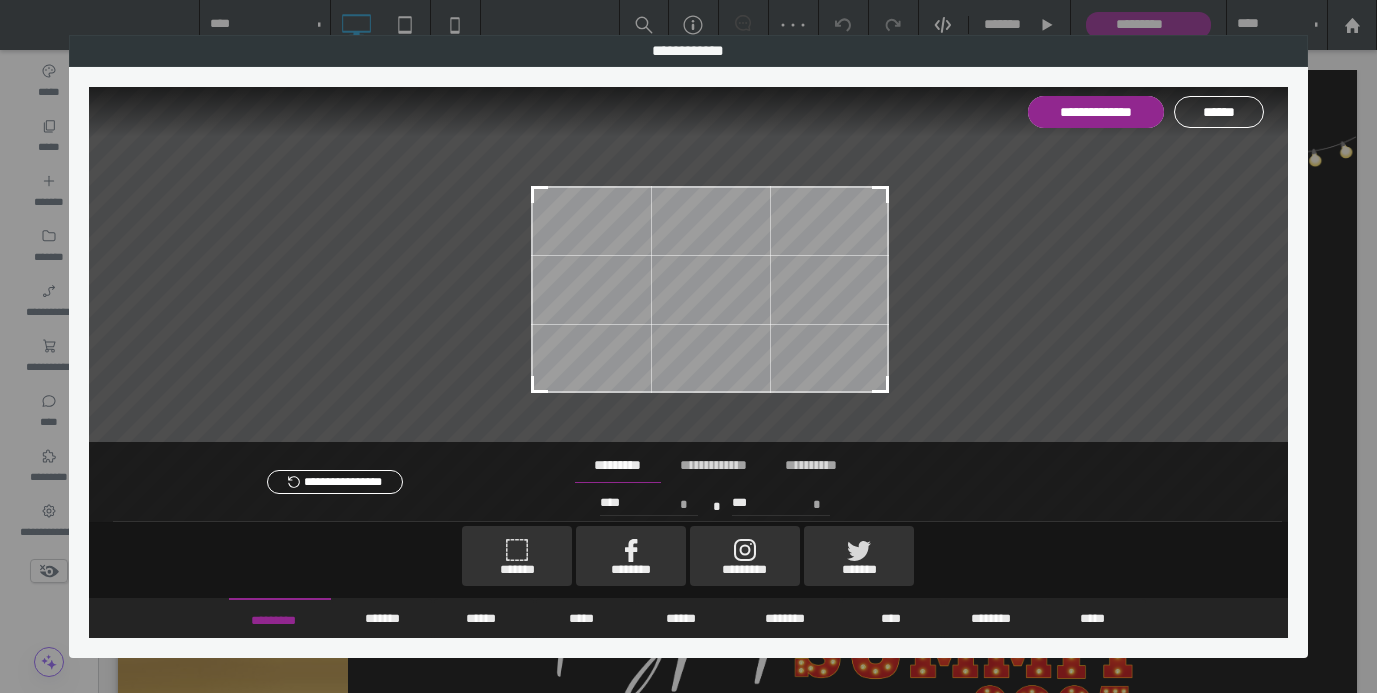 type on "***" 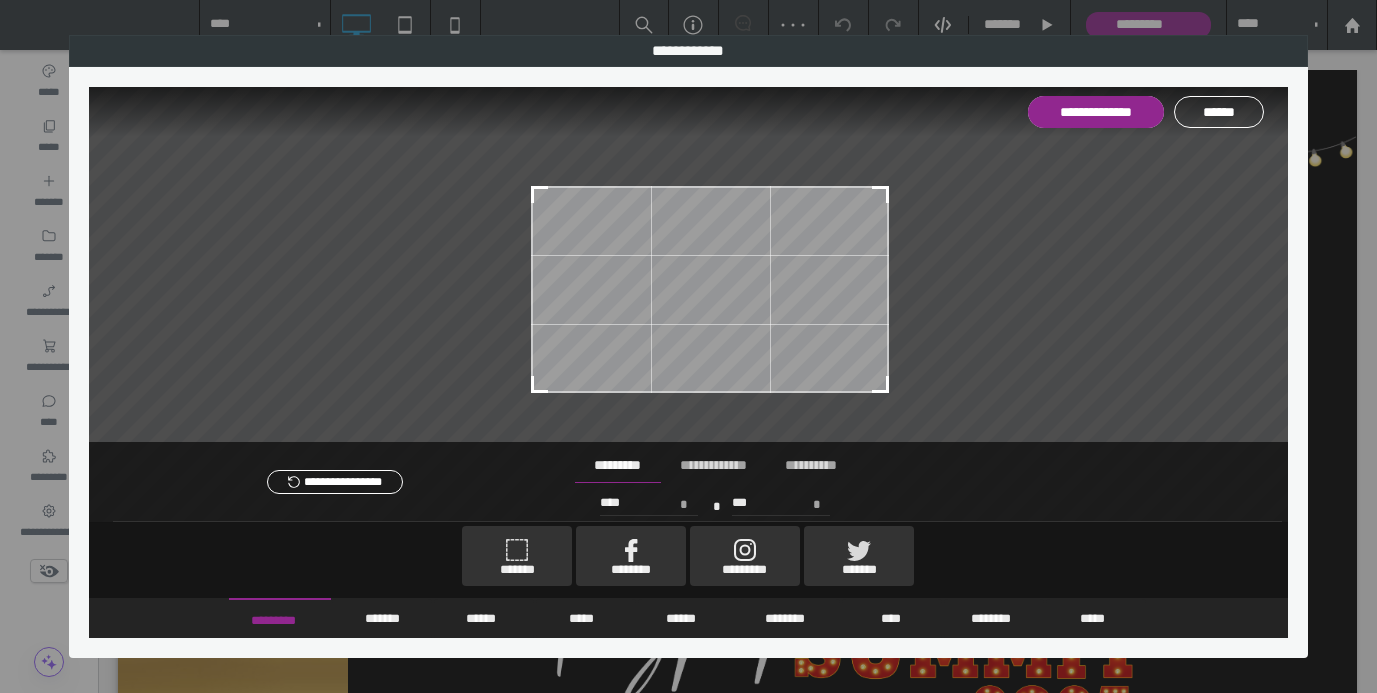 type on "****" 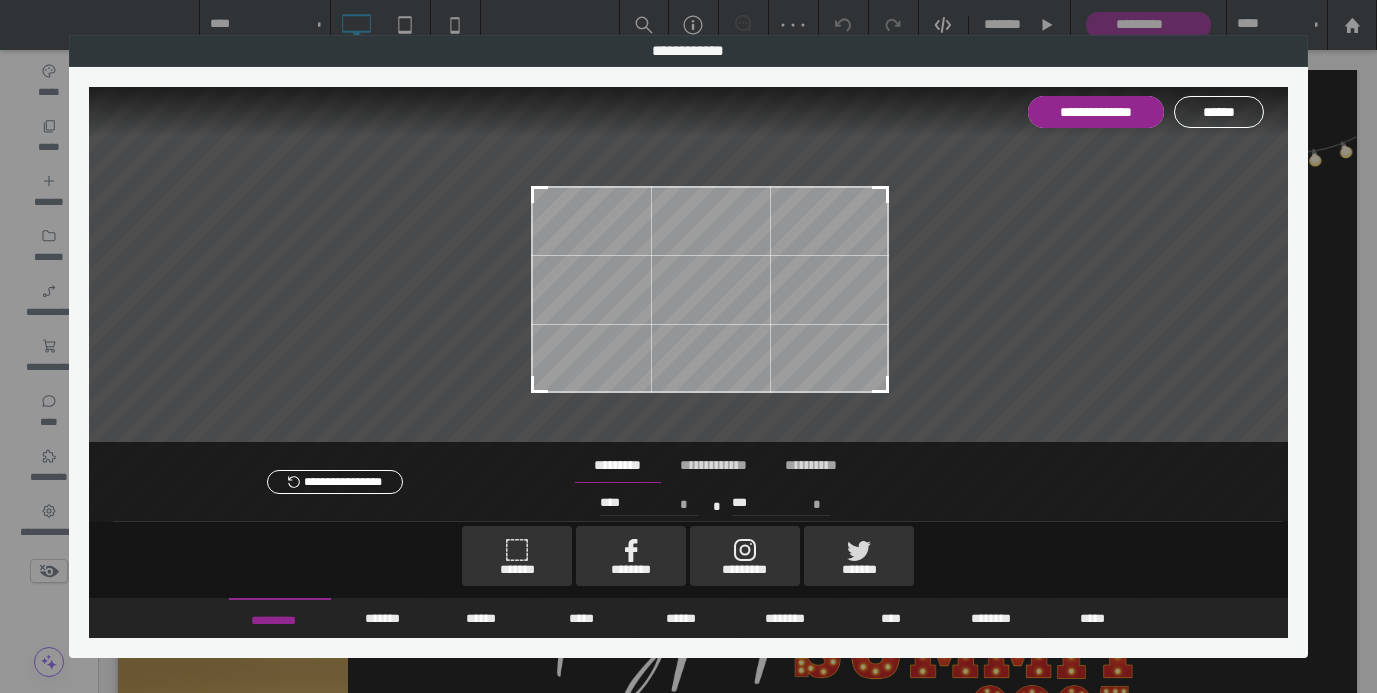 type on "***" 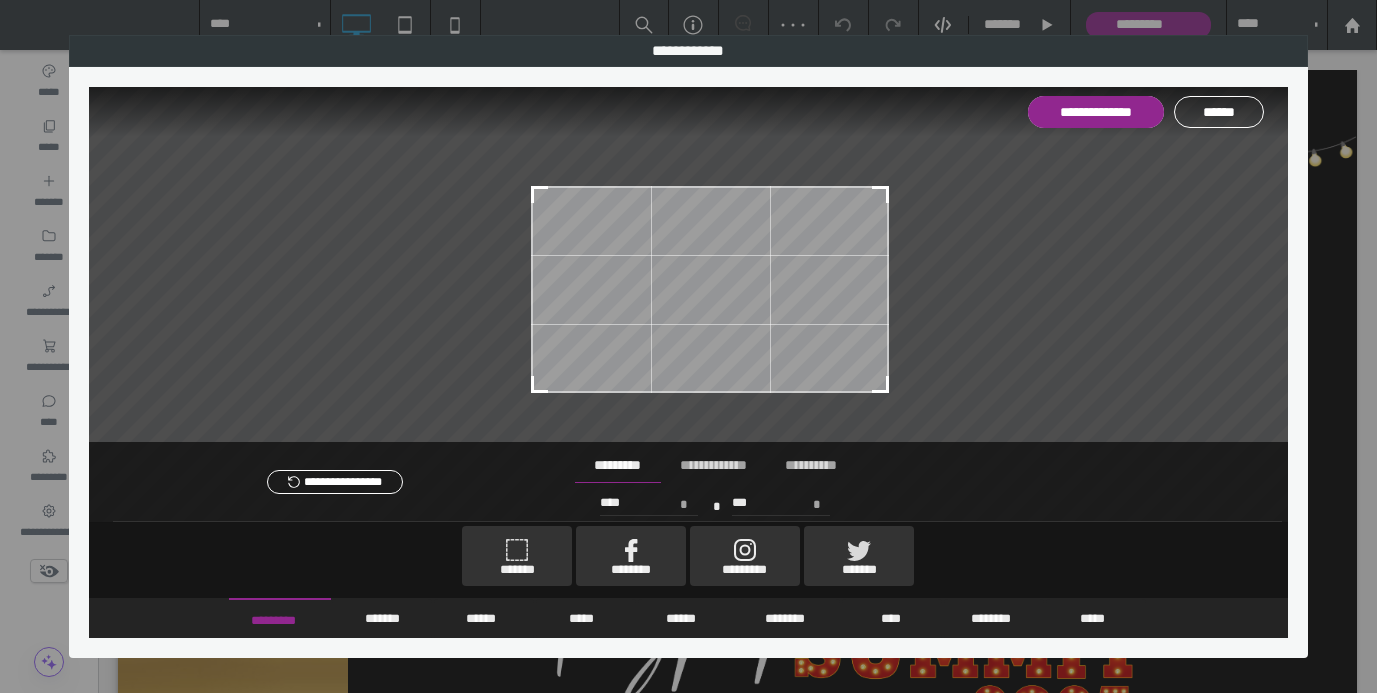 type on "****" 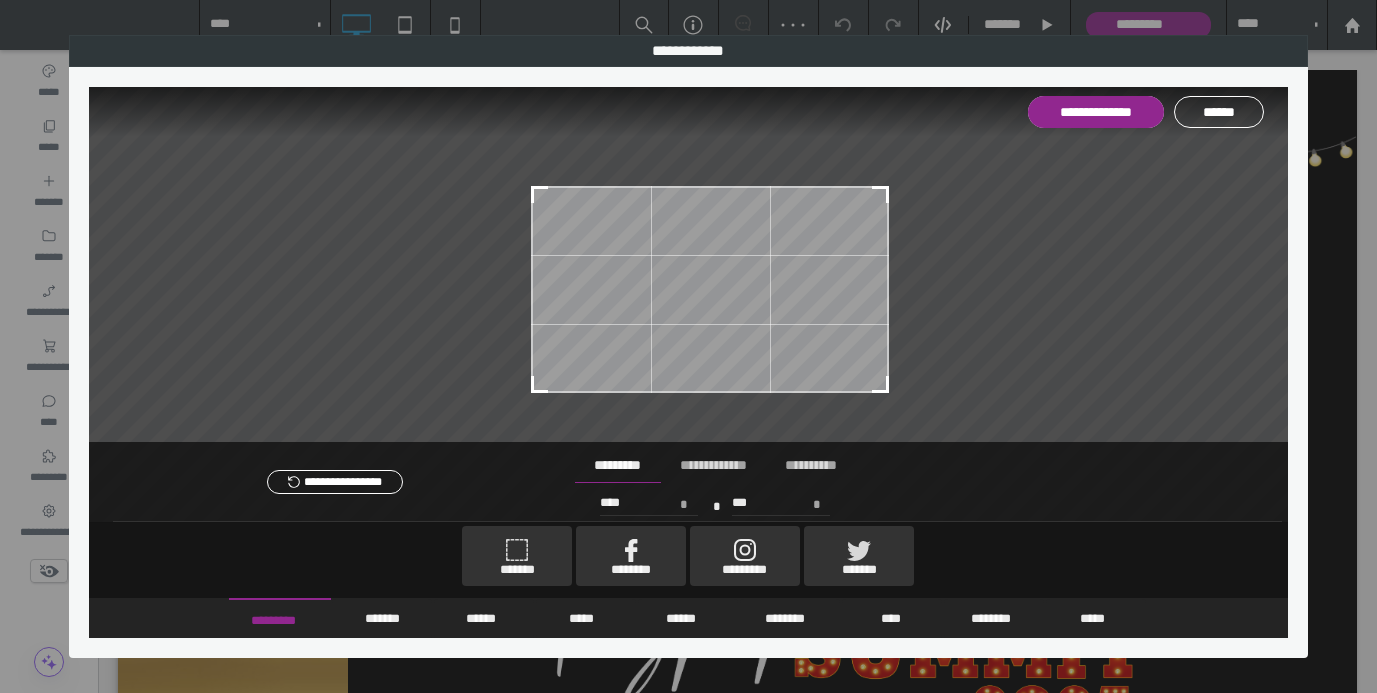 type on "****" 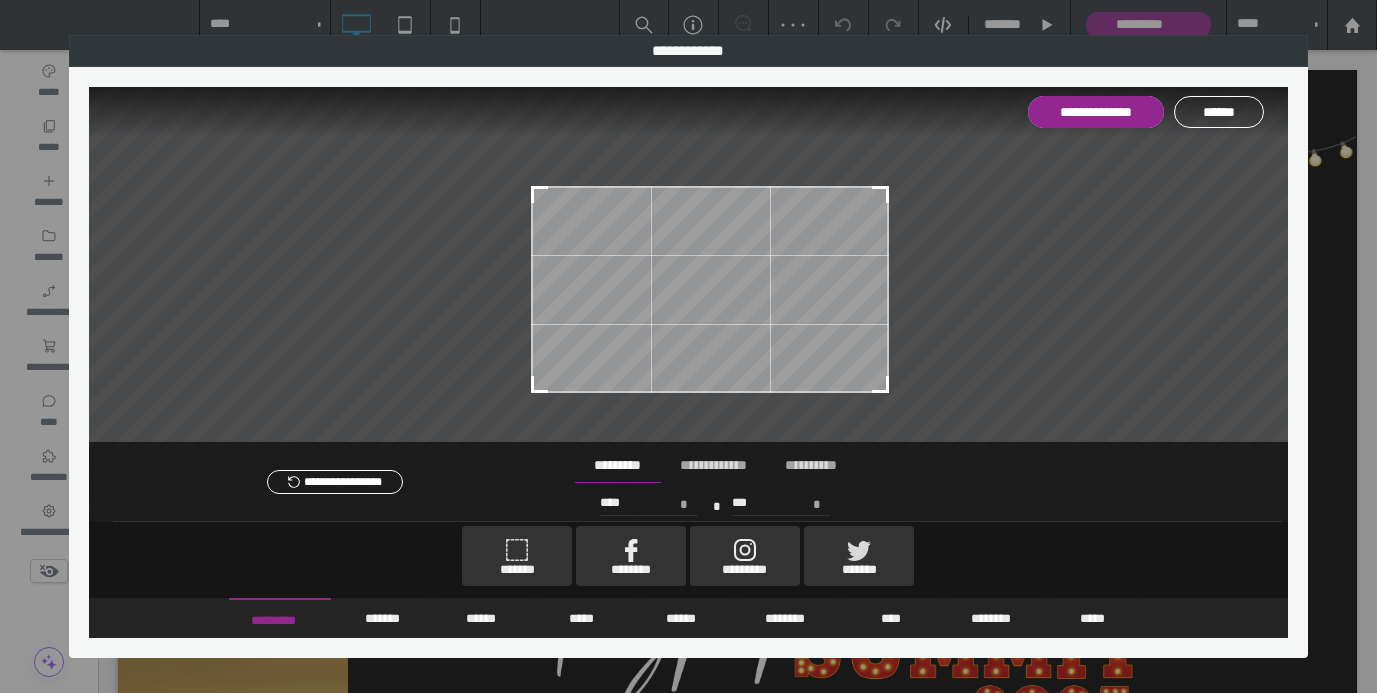 type on "***" 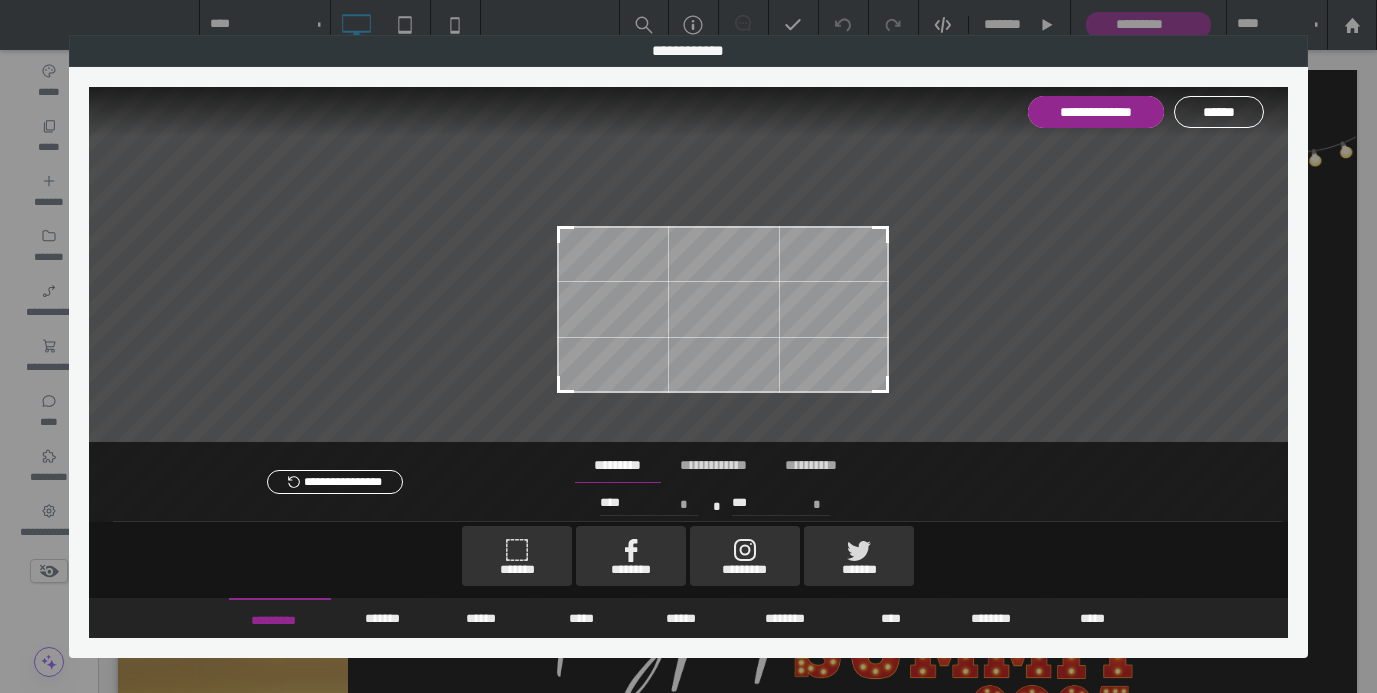 type on "****" 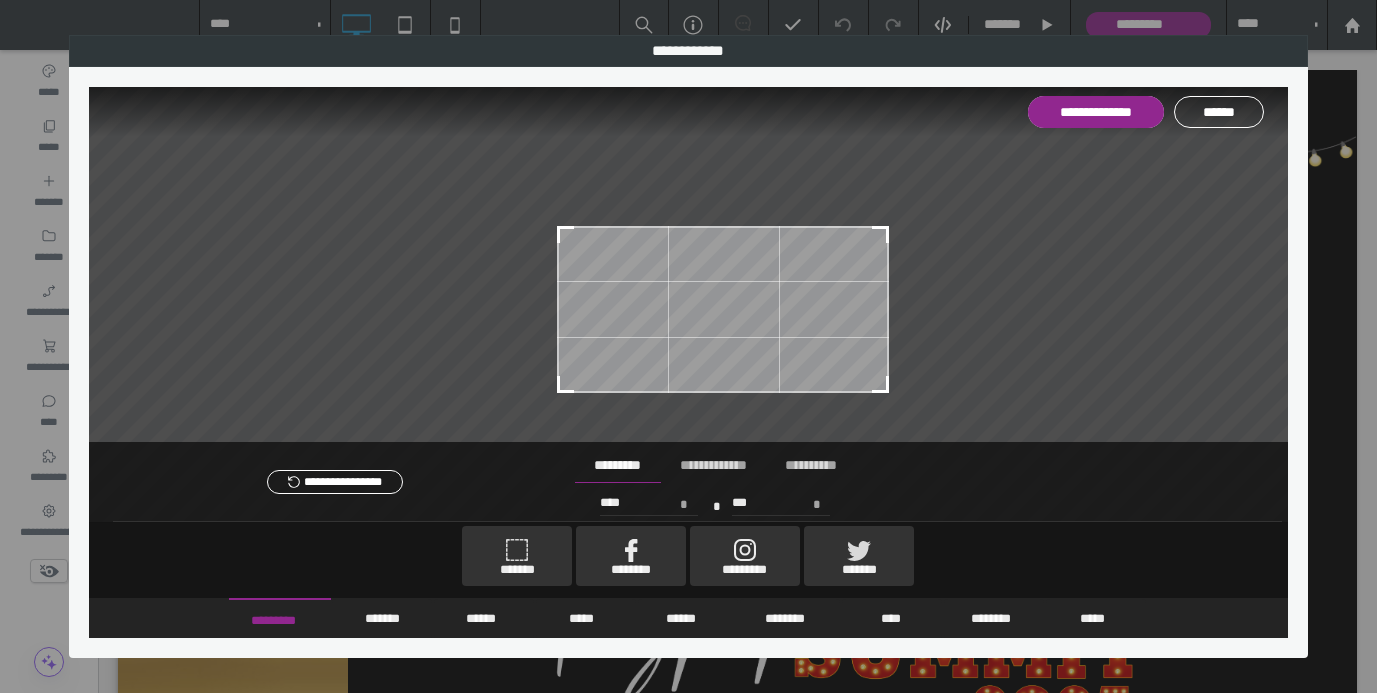 type on "***" 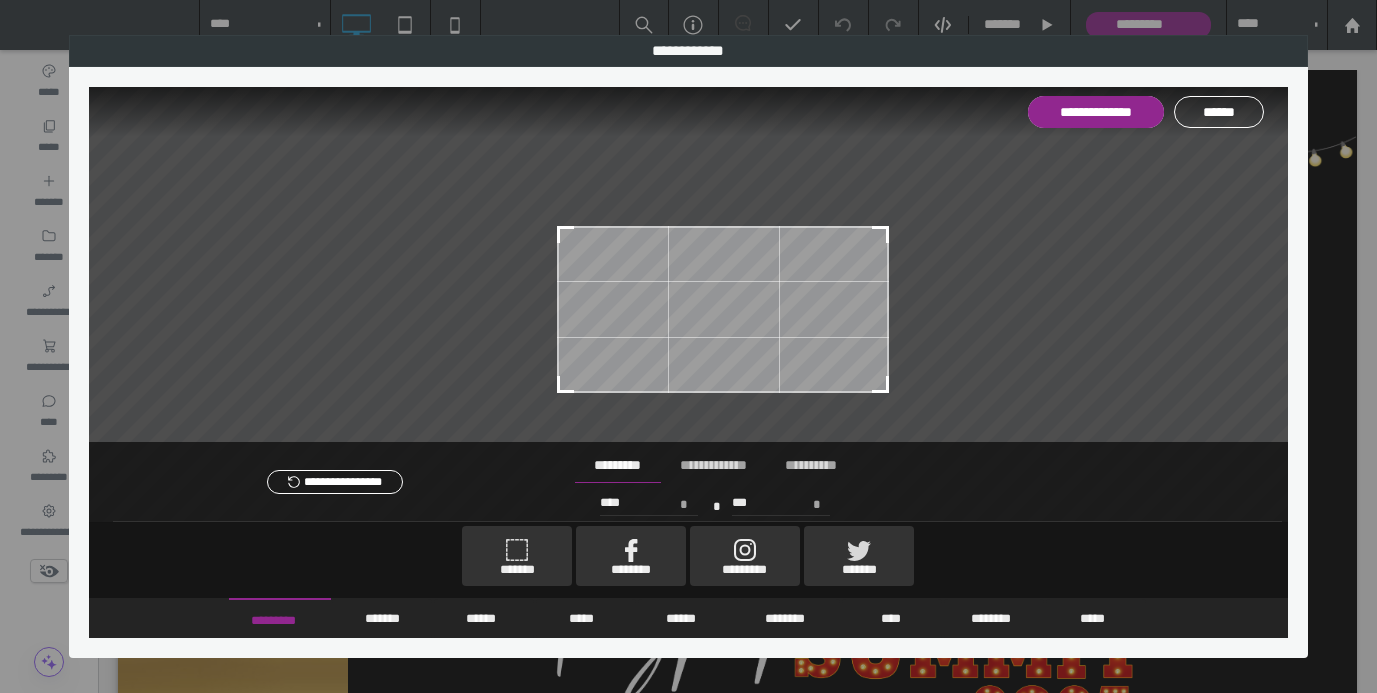 type on "***" 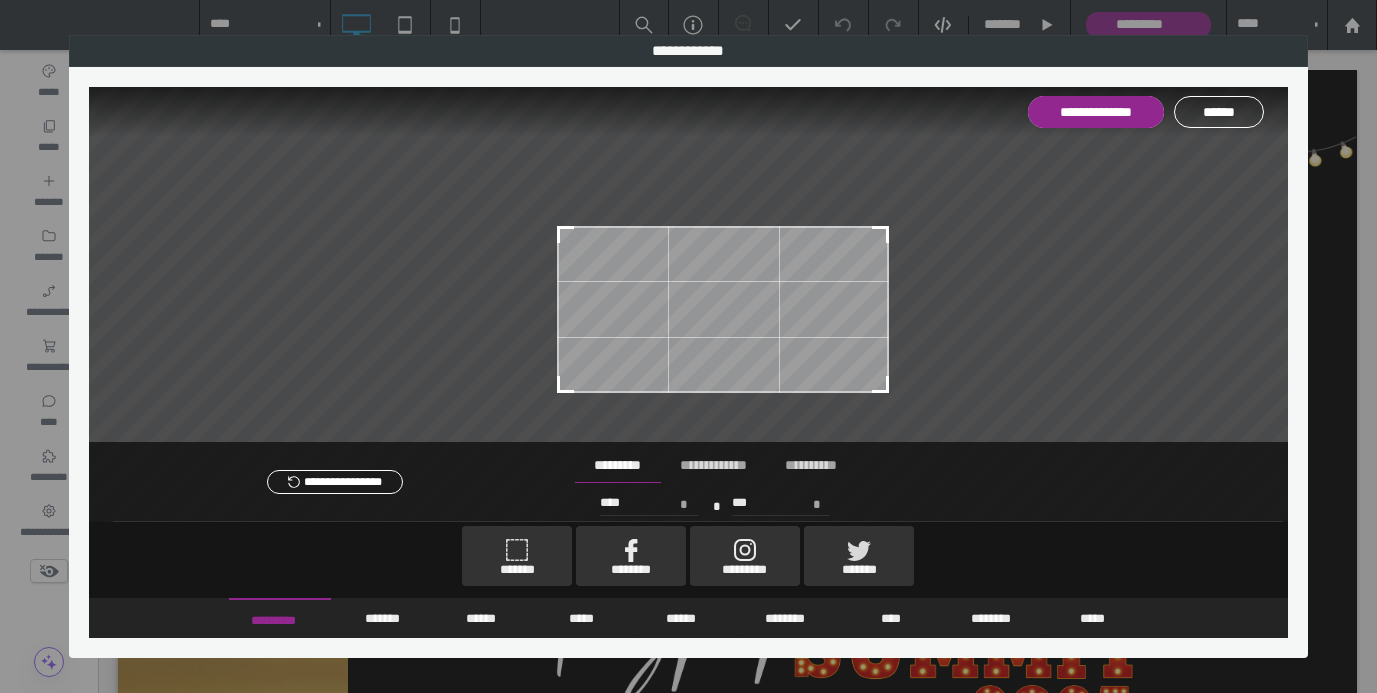 type on "****" 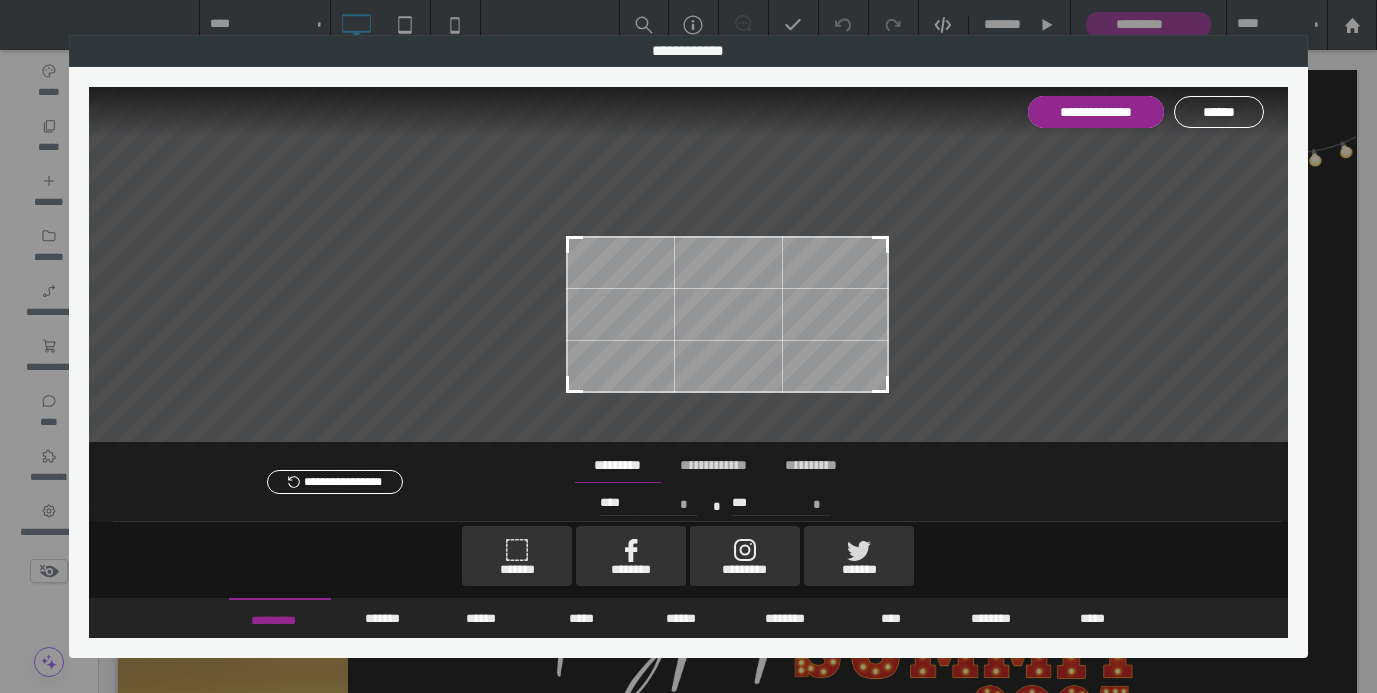 type on "****" 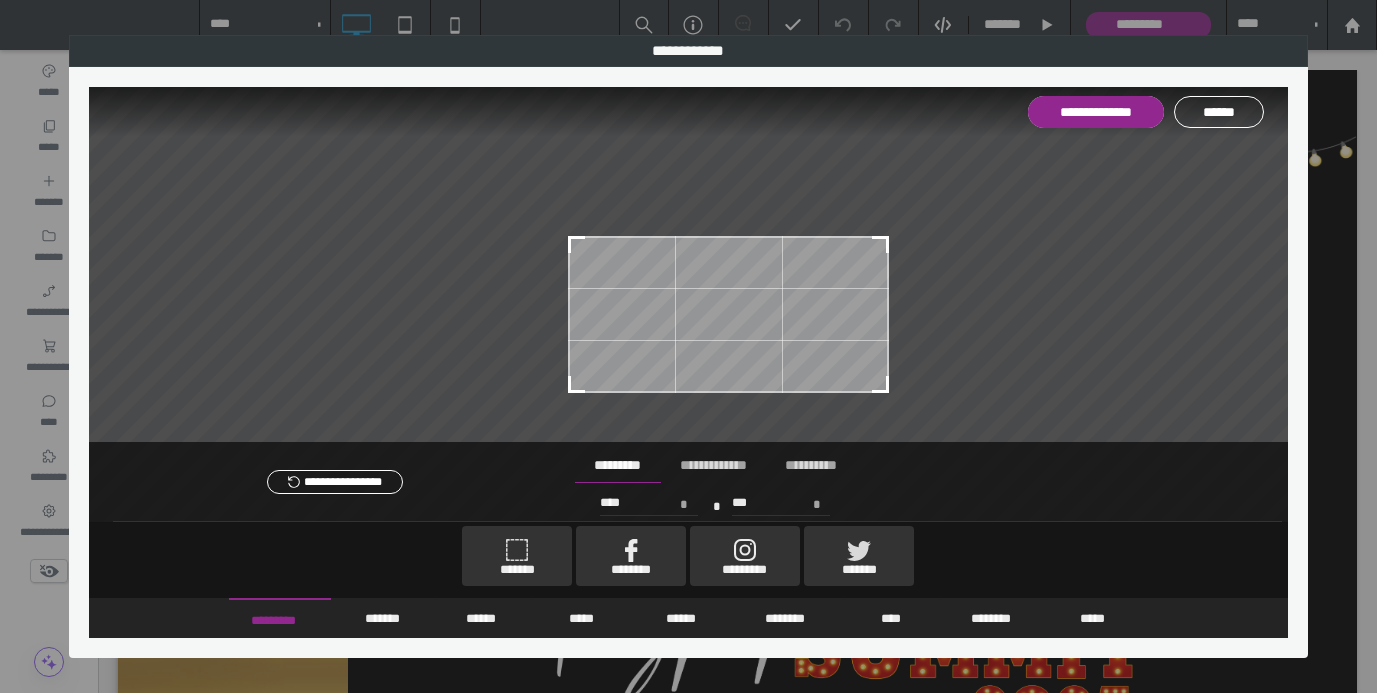 type on "***" 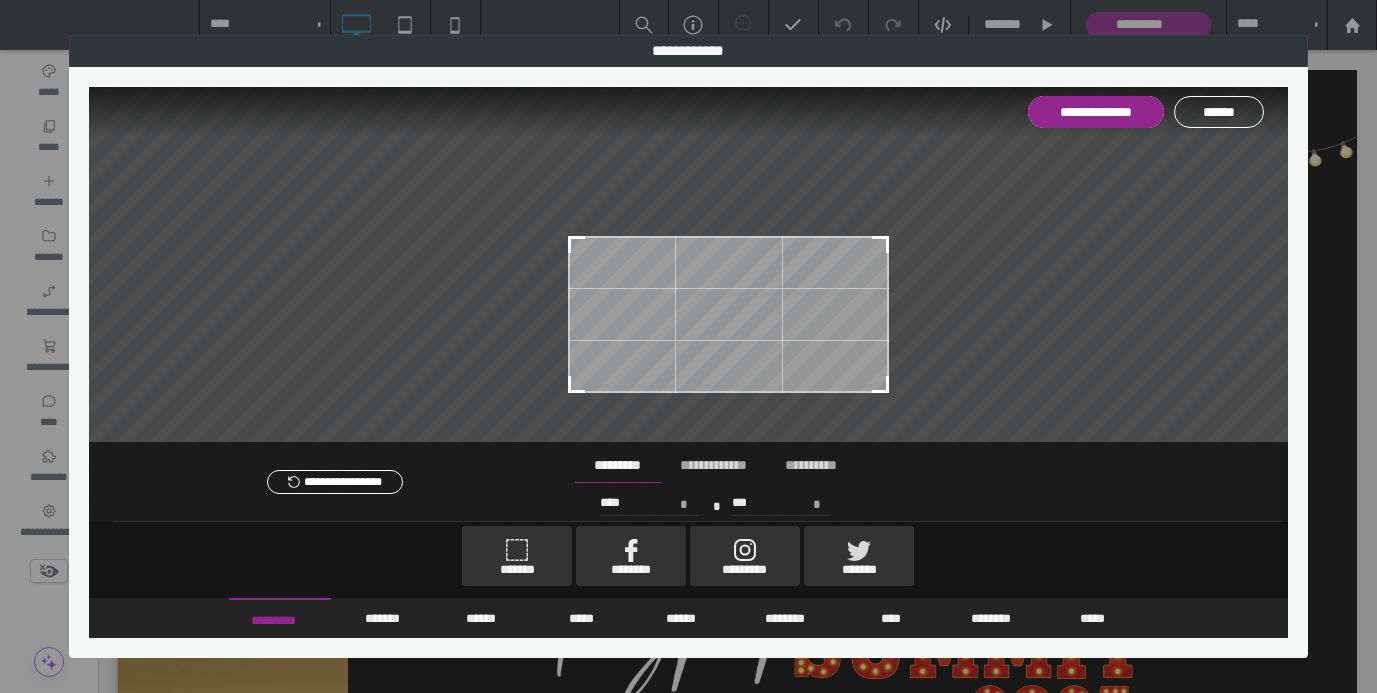 type on "****" 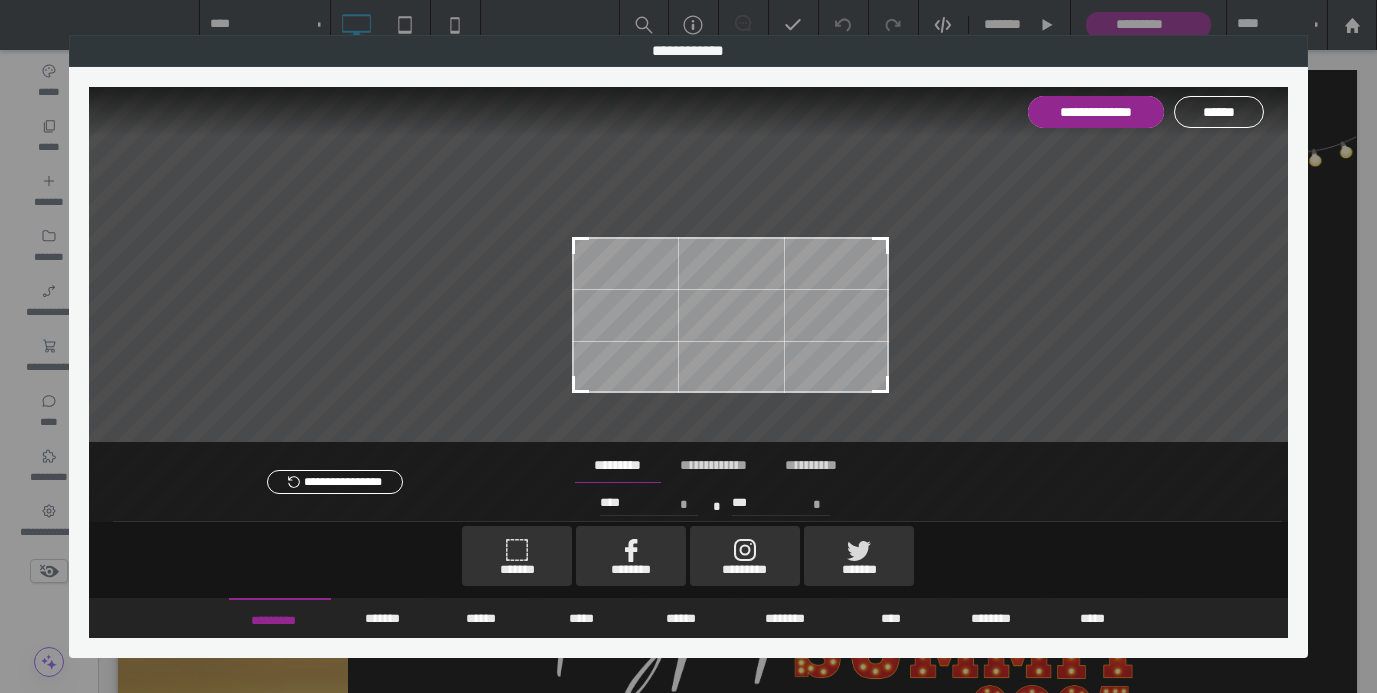 drag, startPoint x: 494, startPoint y: 139, endPoint x: 579, endPoint y: 239, distance: 131.24405 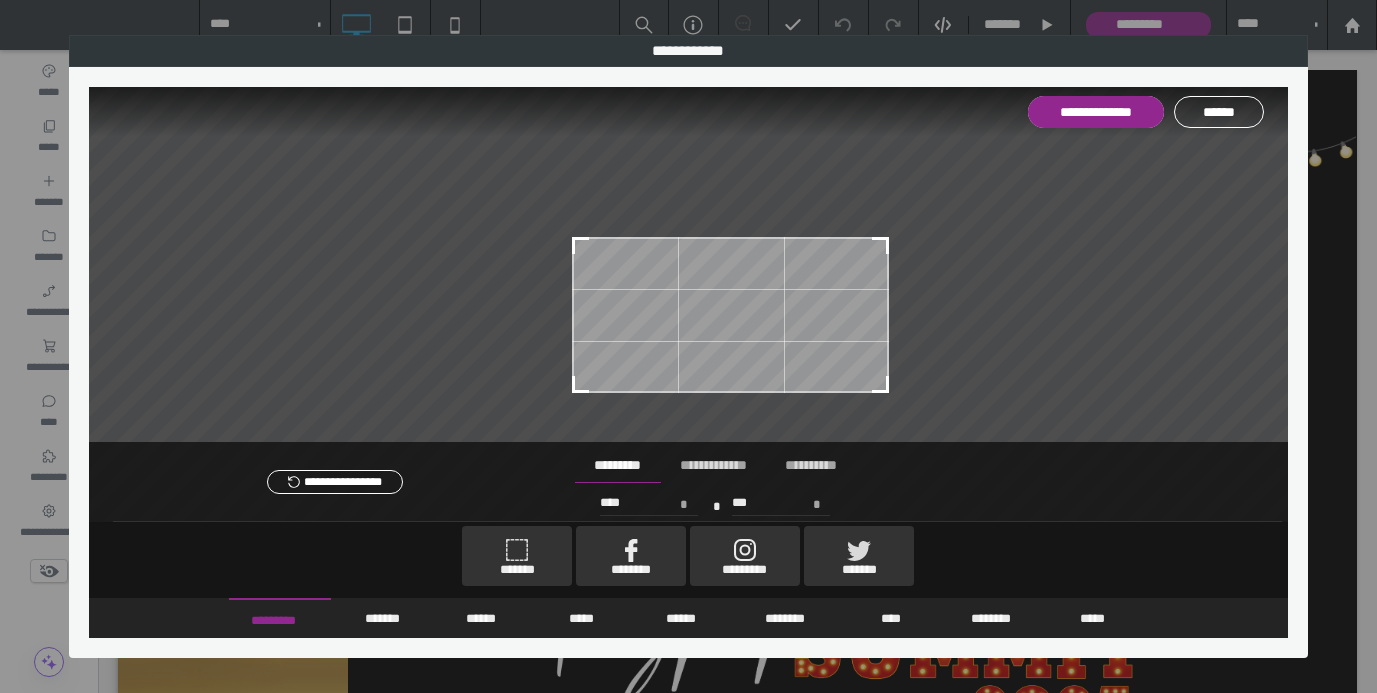 click at bounding box center [581, 246] 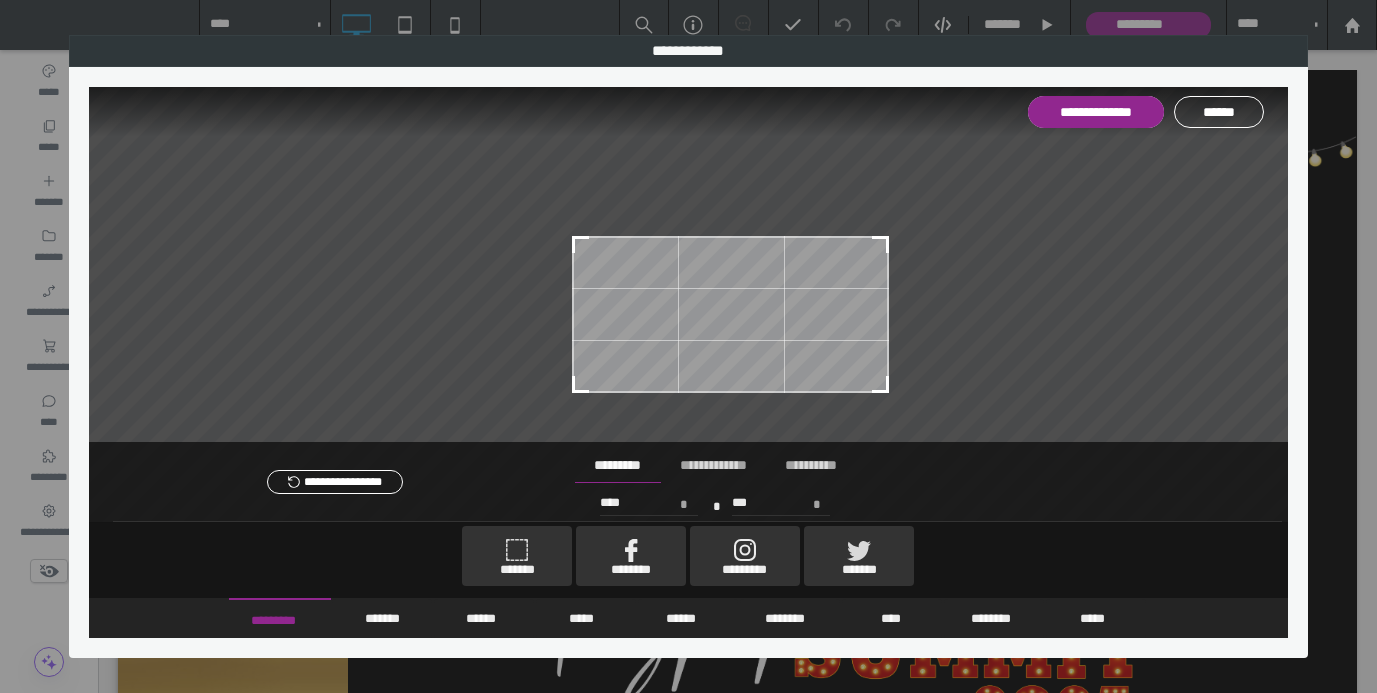 type on "****" 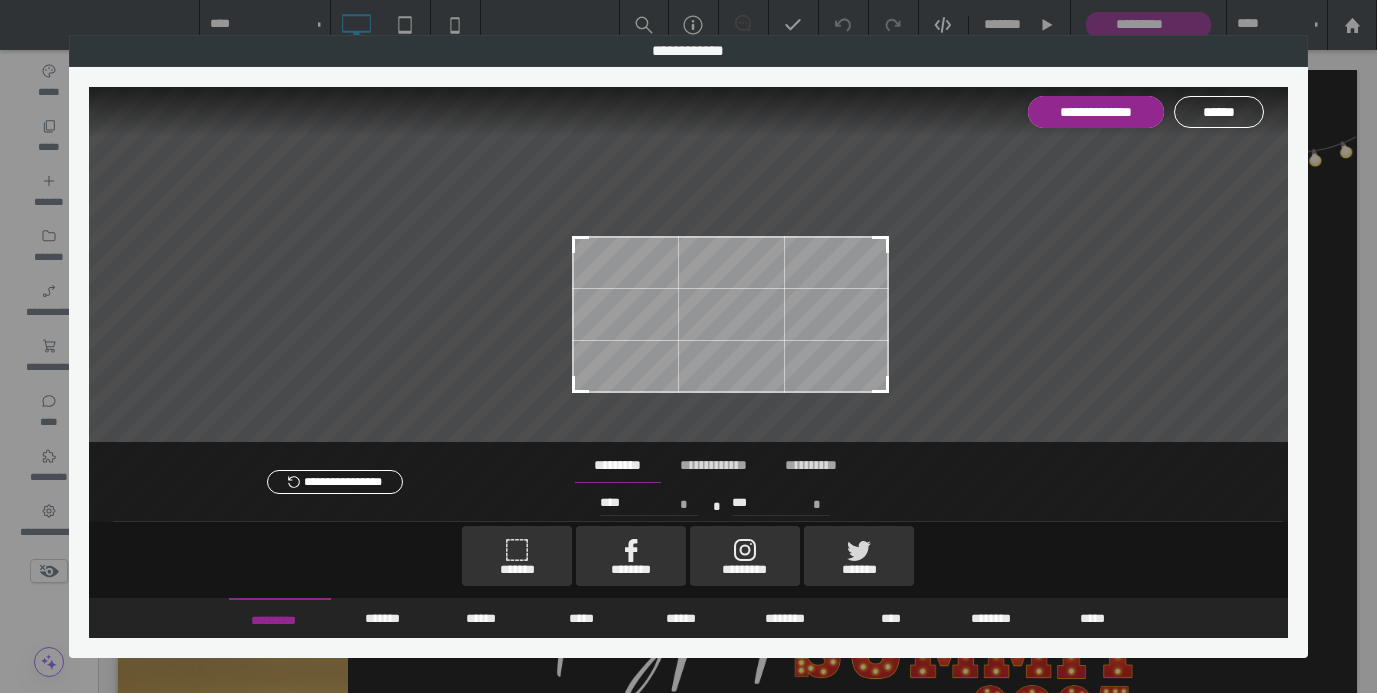 type on "***" 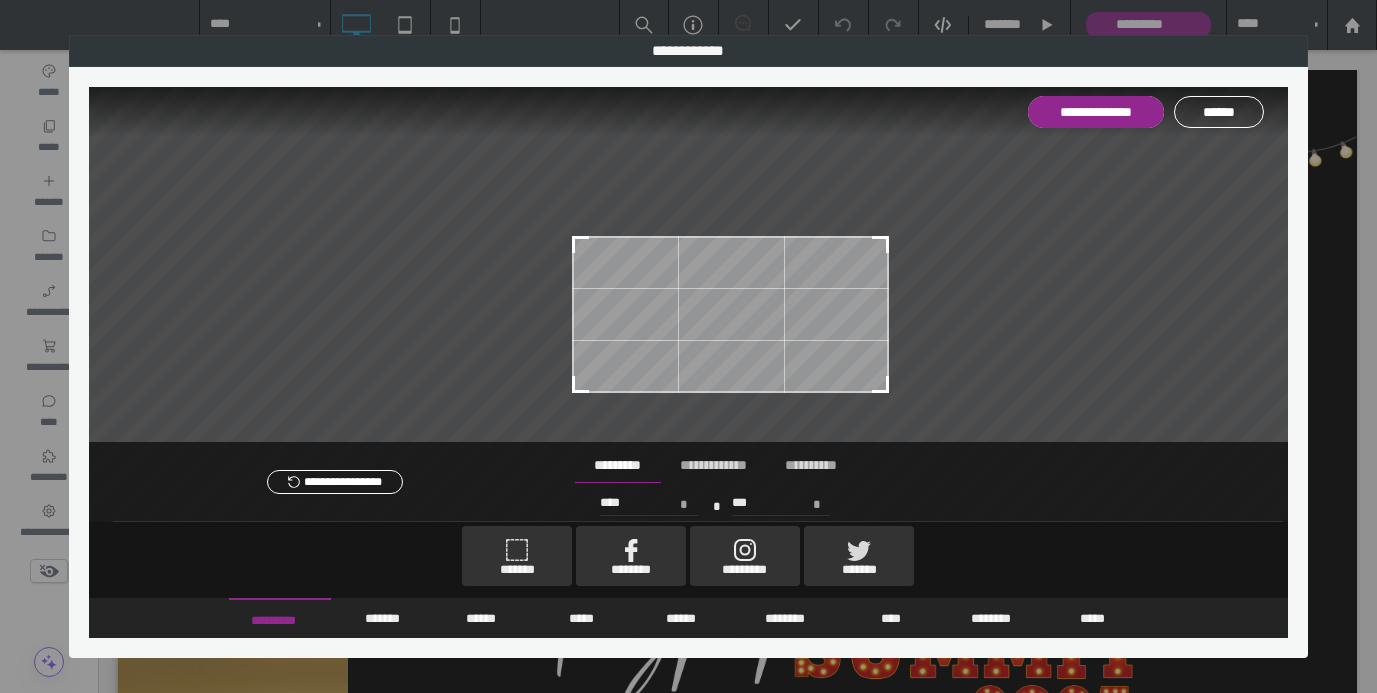 type on "****" 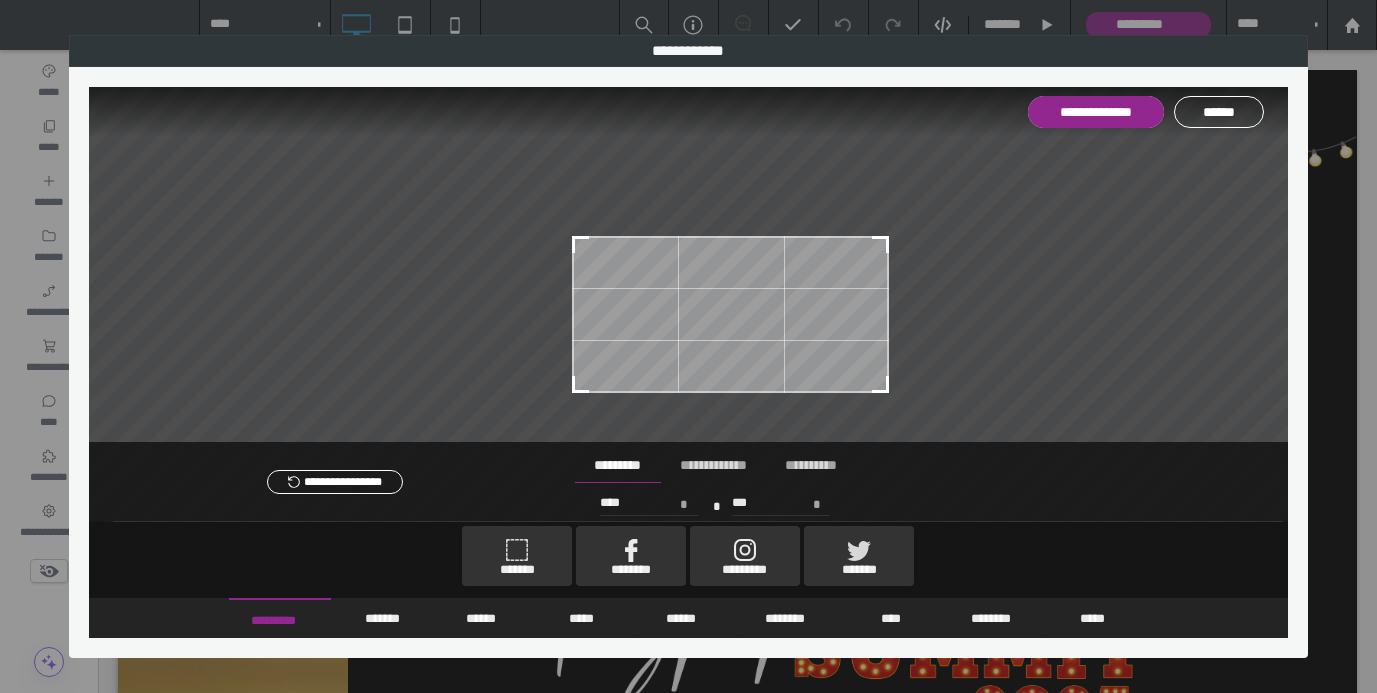 type on "****" 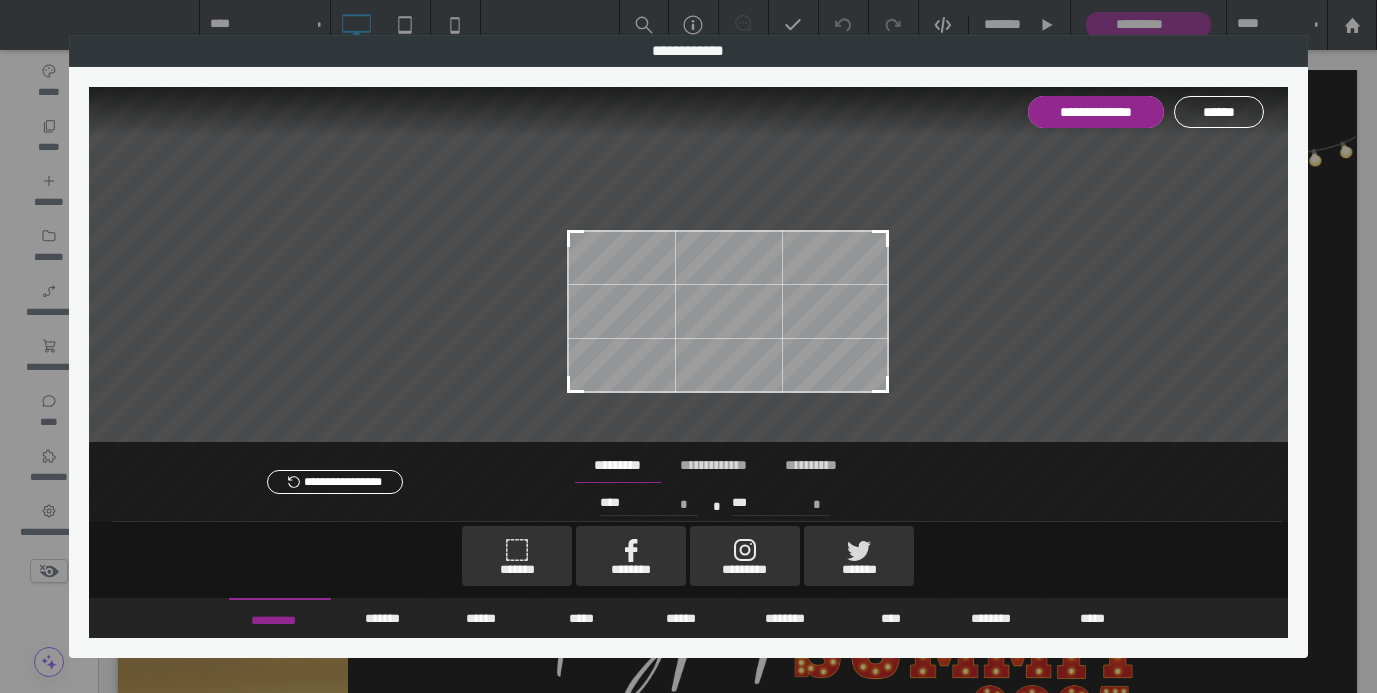 click at bounding box center [576, 239] 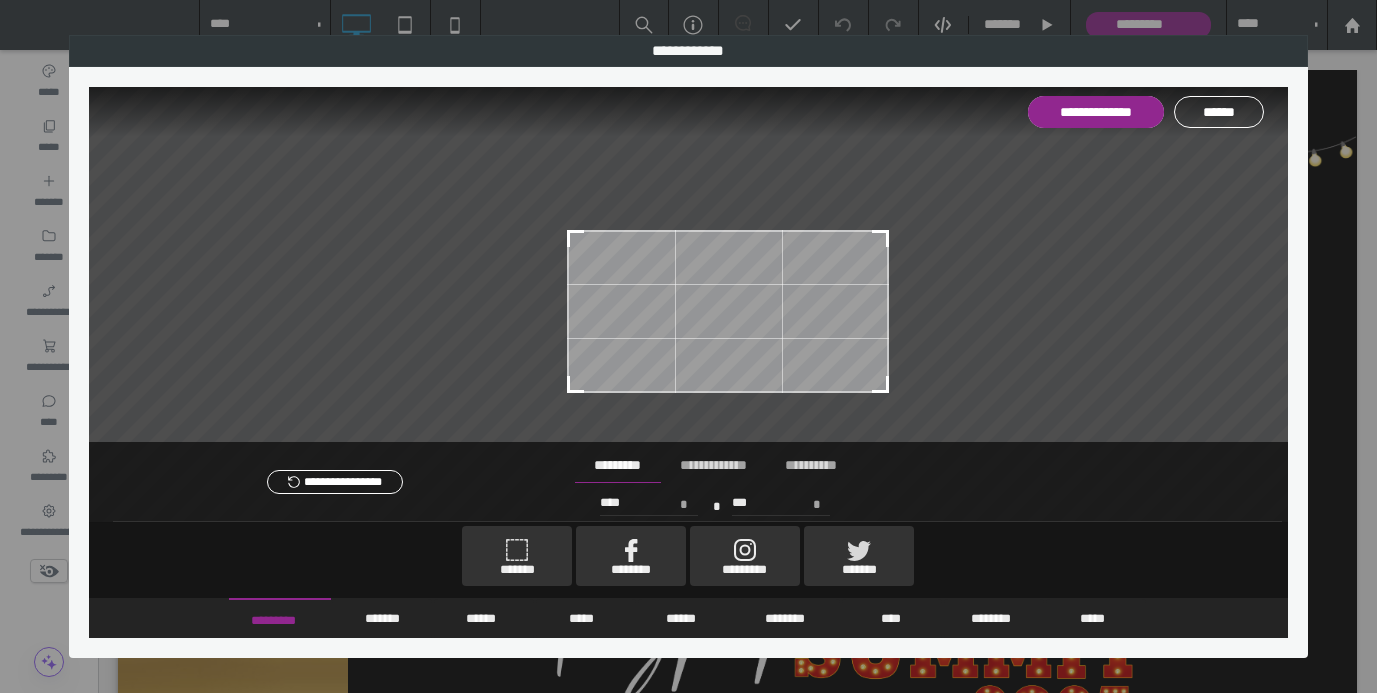 type on "***" 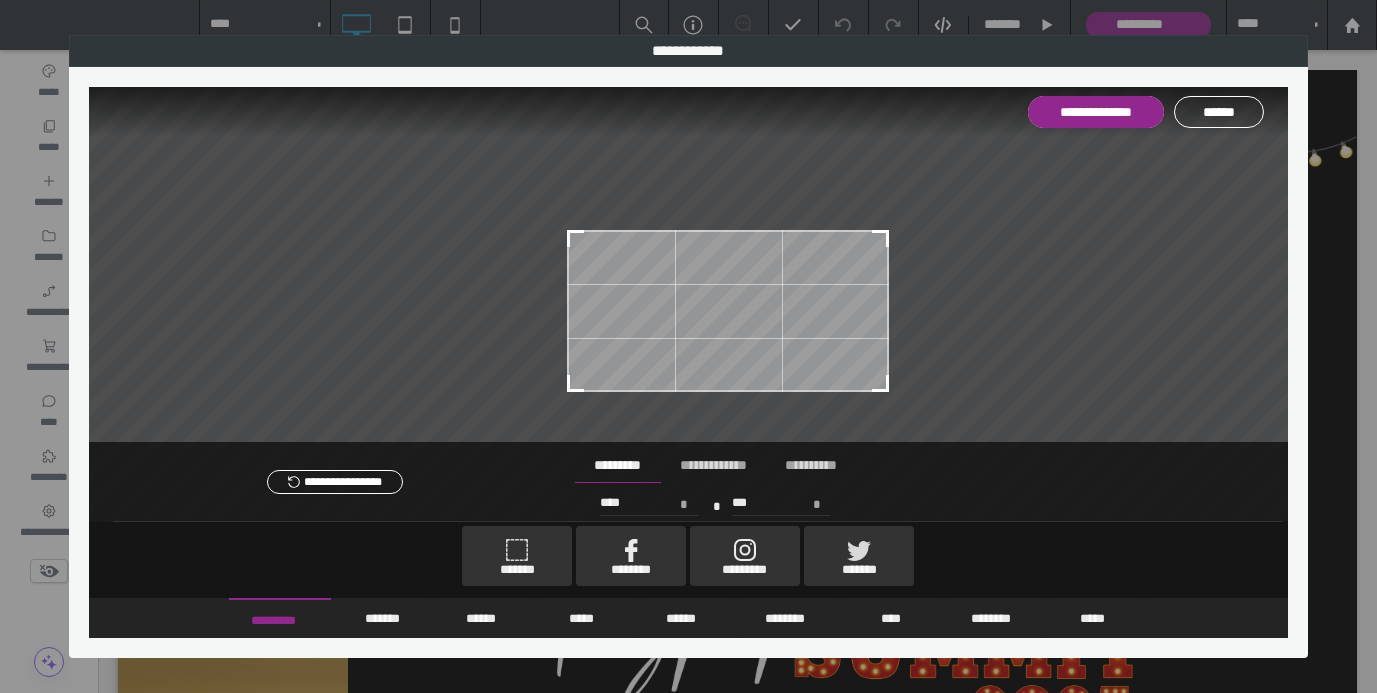 type on "****" 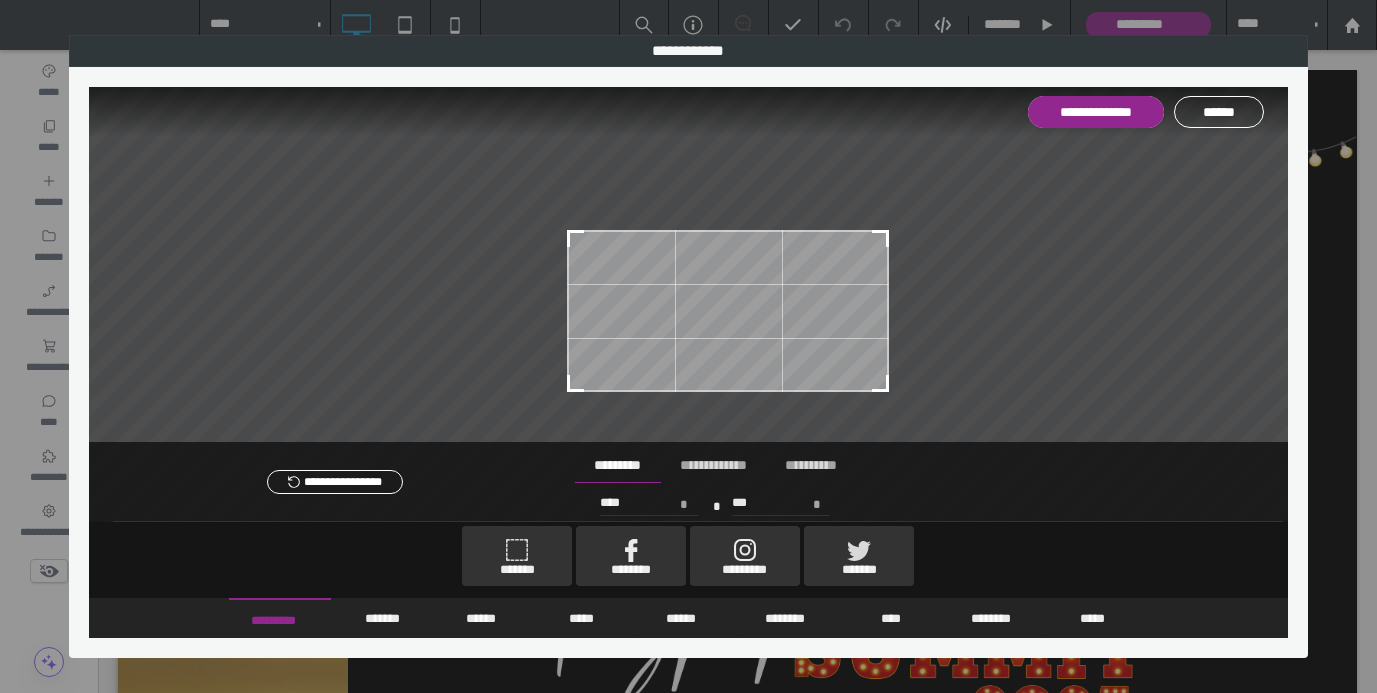type on "***" 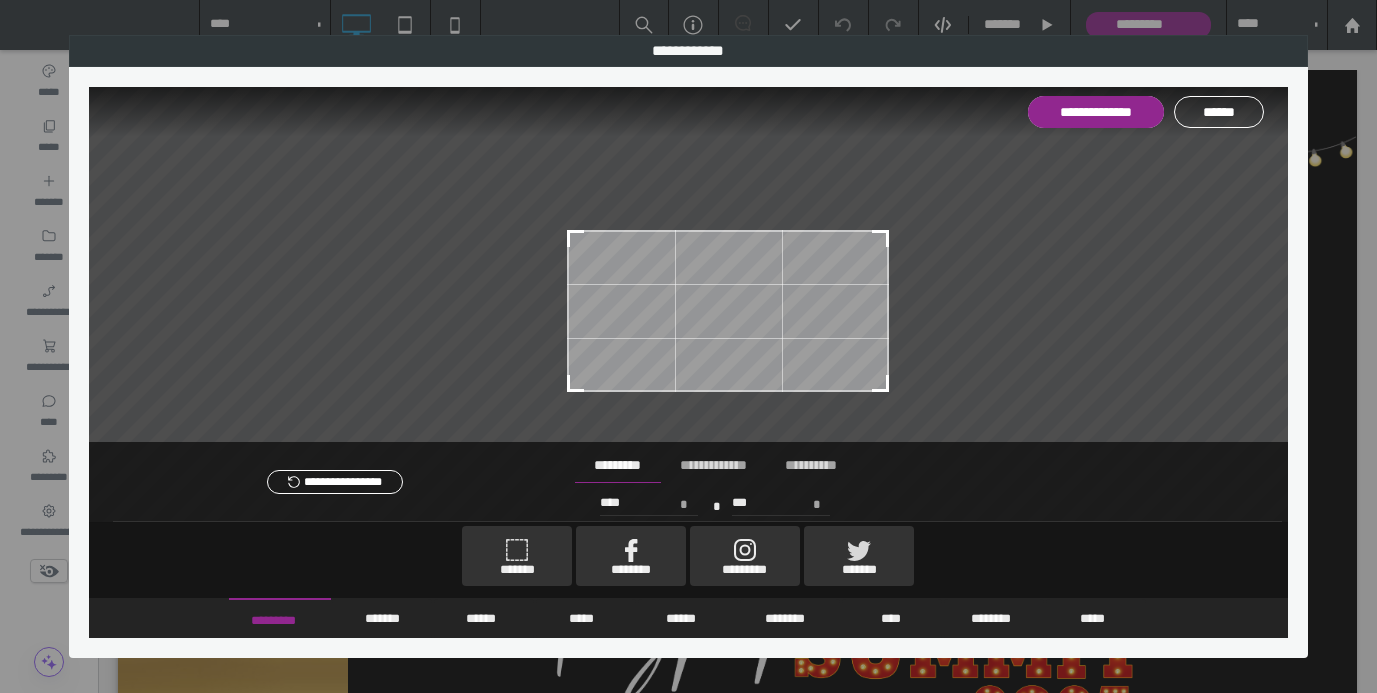 type on "***" 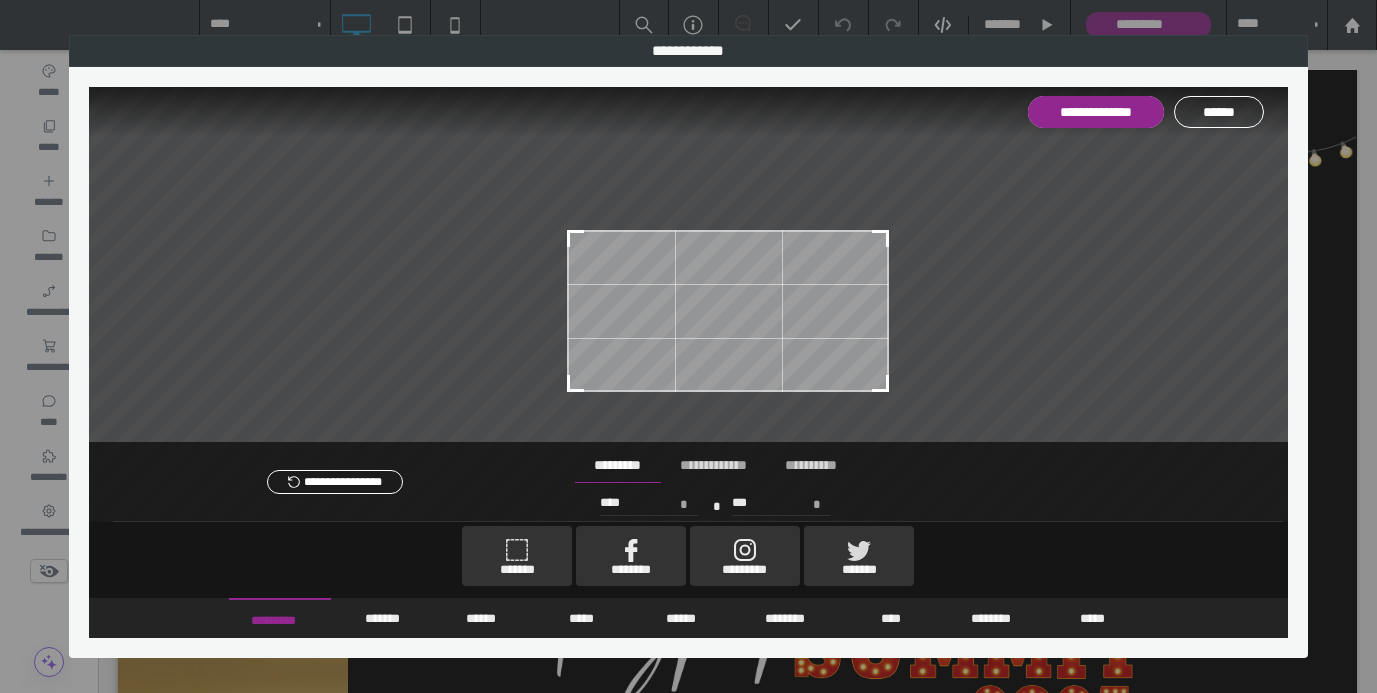 type on "****" 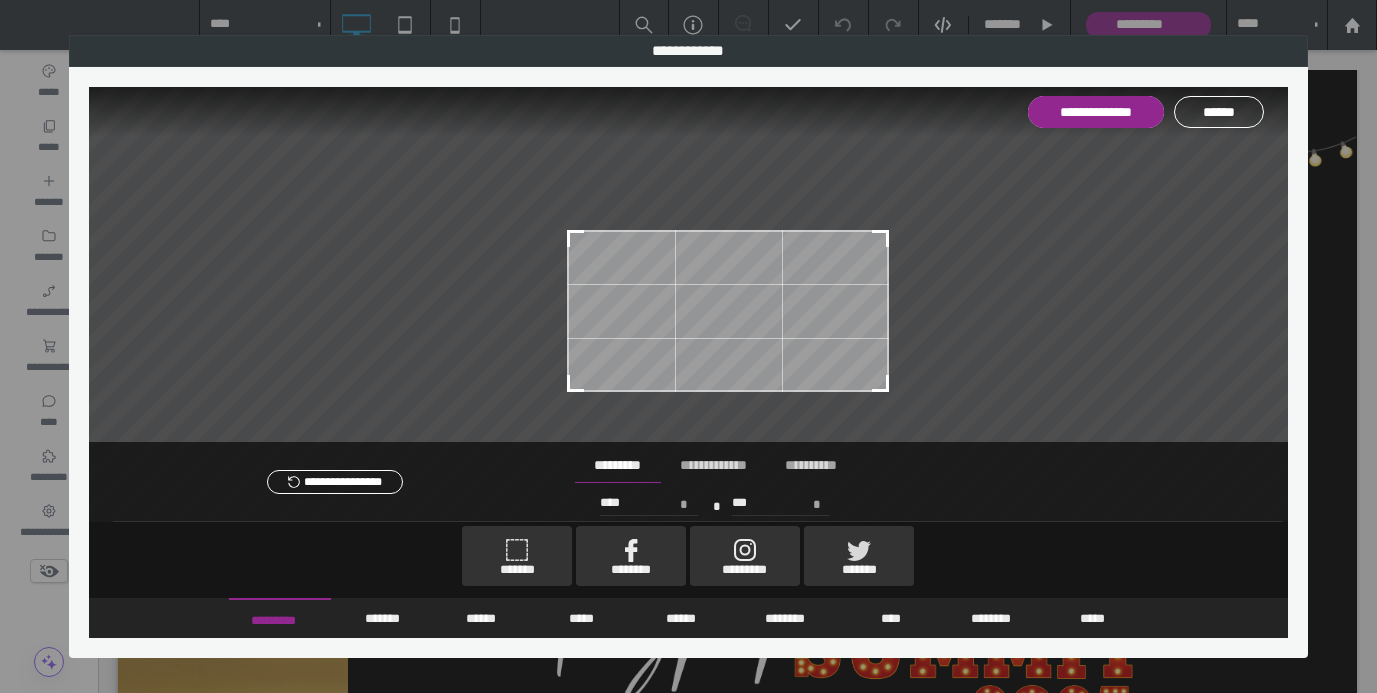 type on "****" 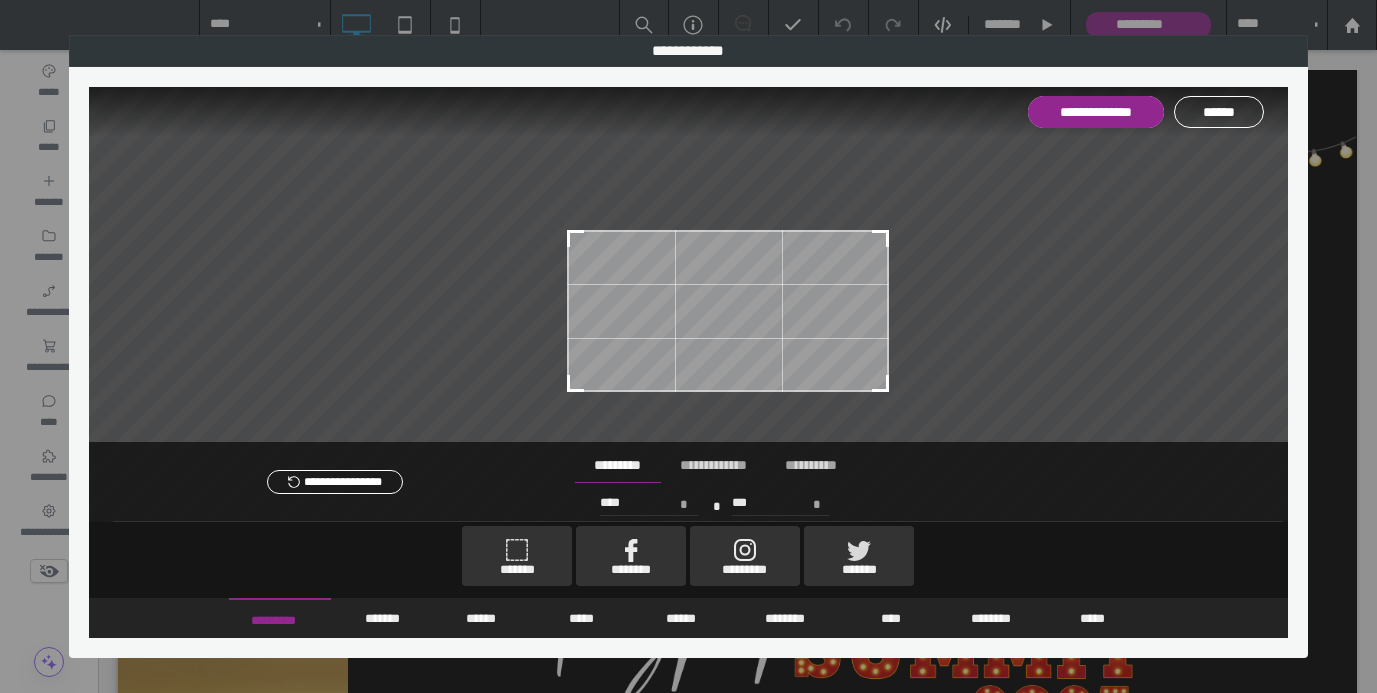 type on "***" 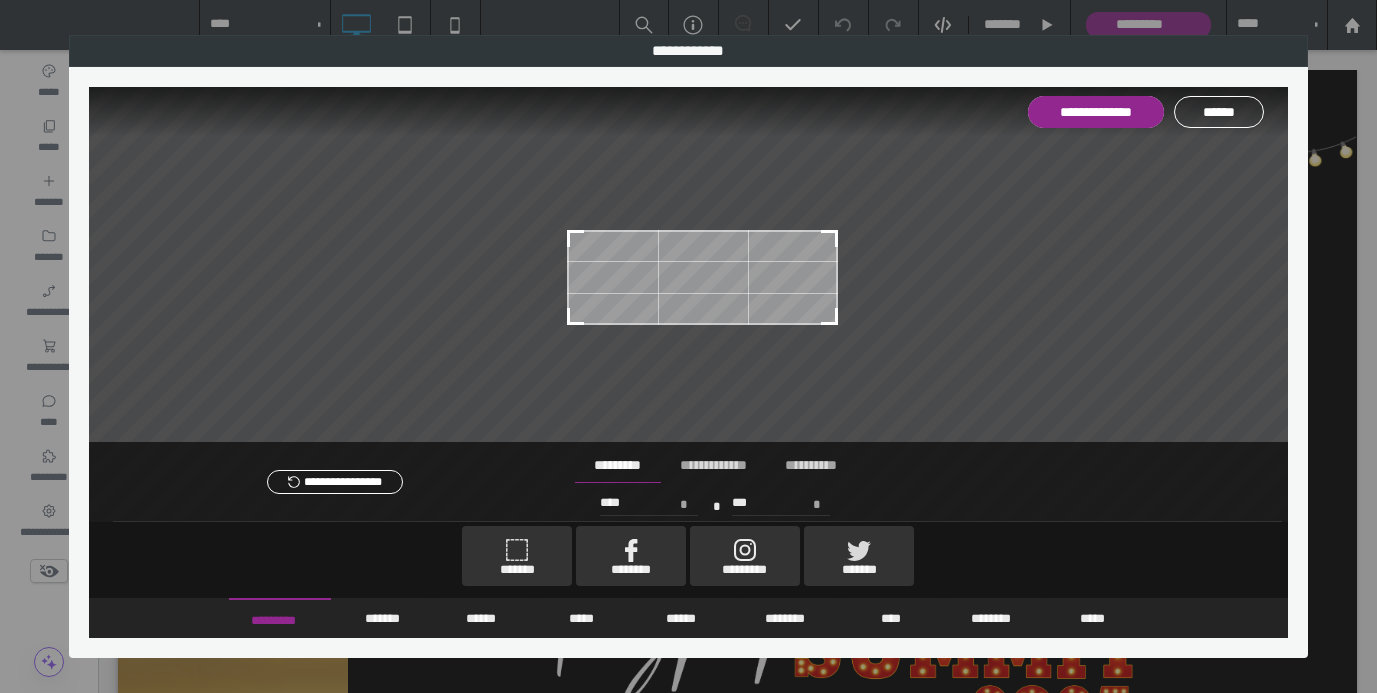 type on "****" 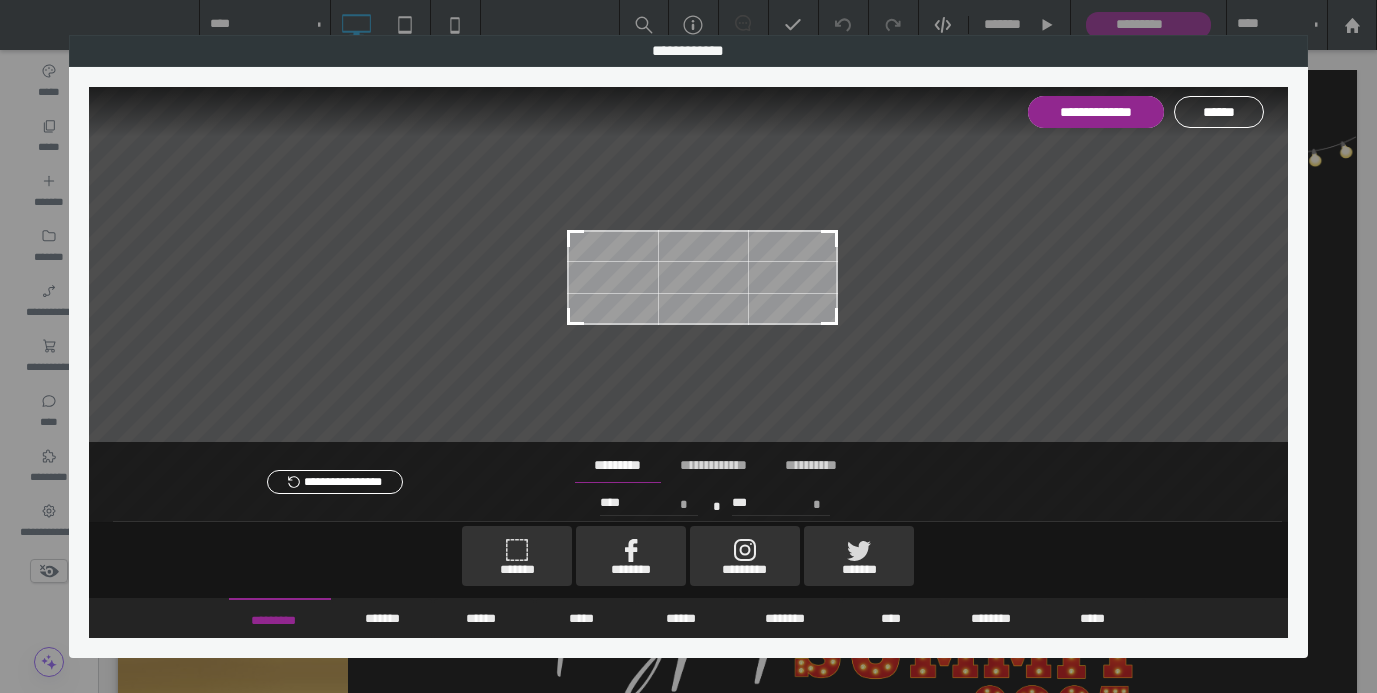 type on "***" 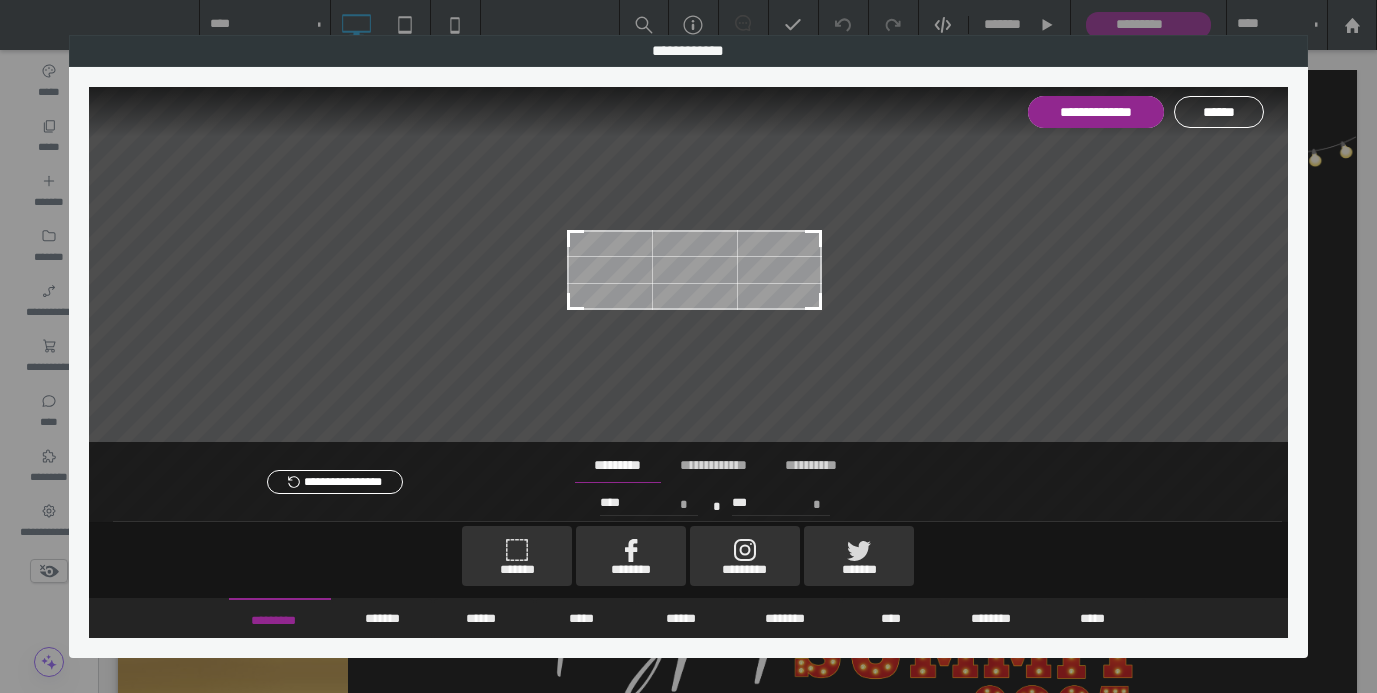 type on "***" 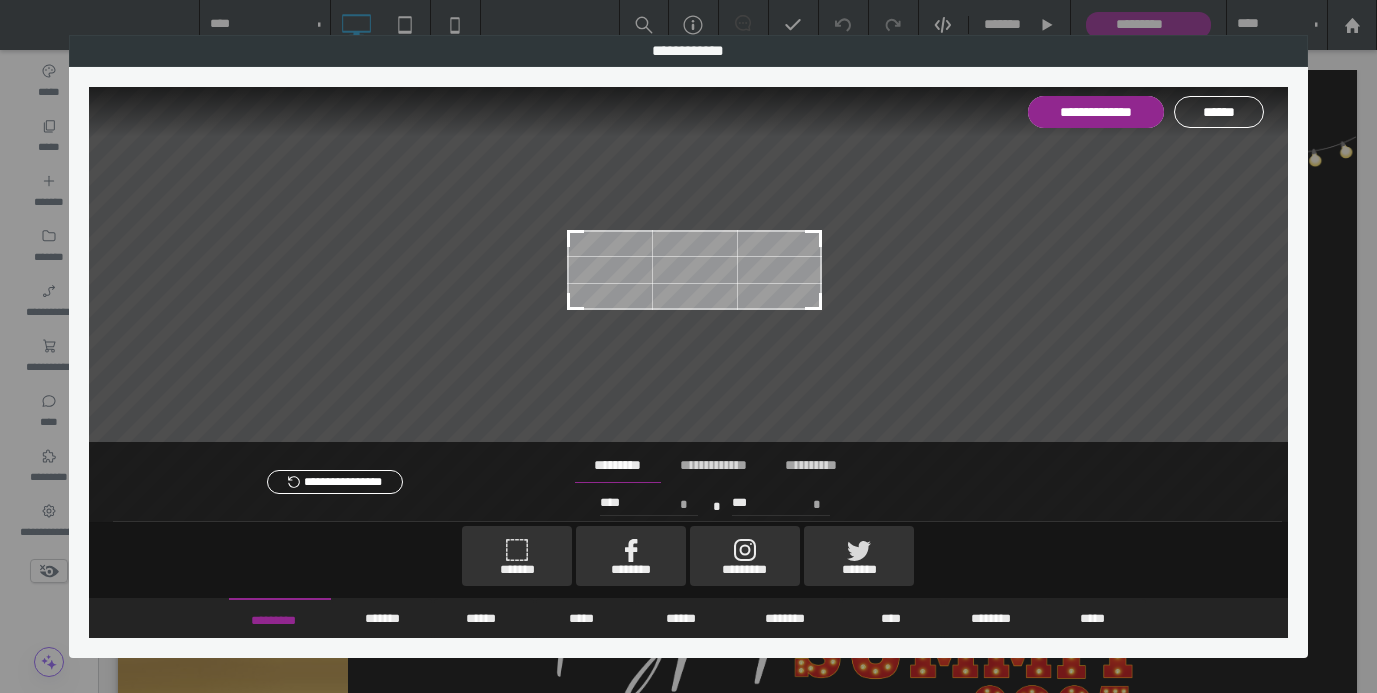 type on "****" 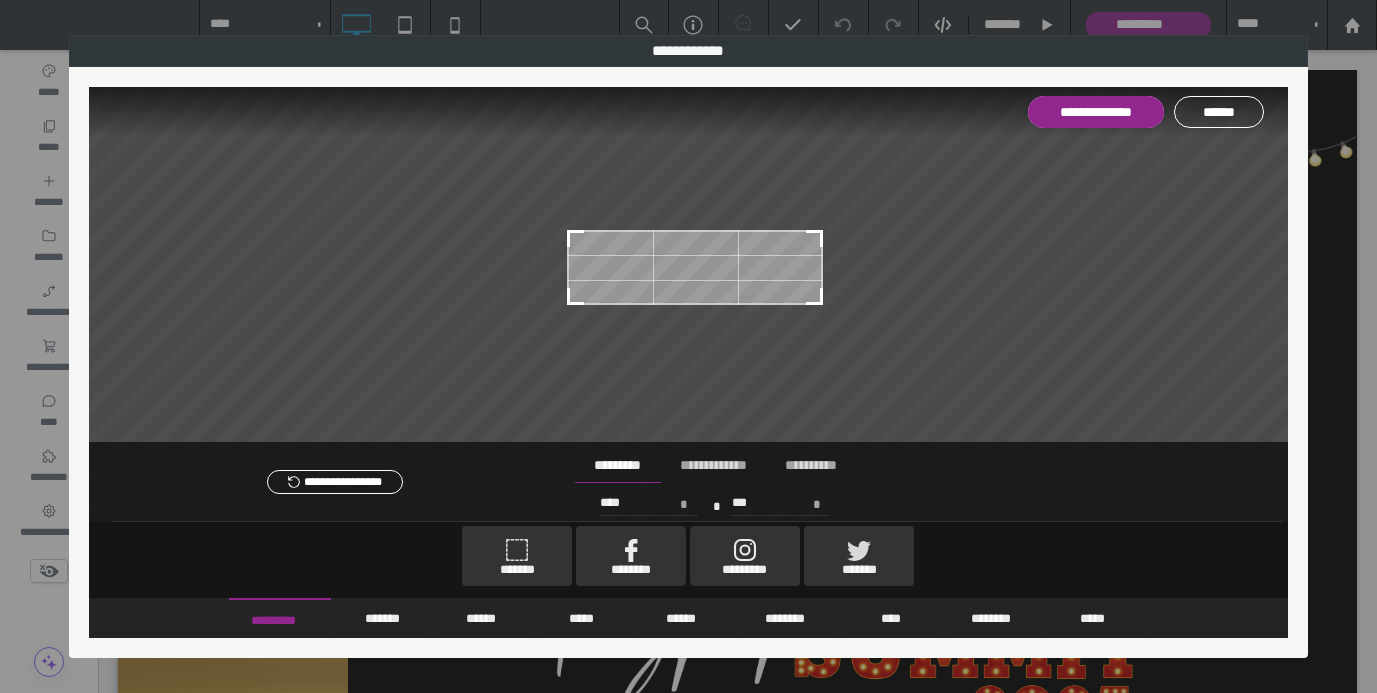 type on "***" 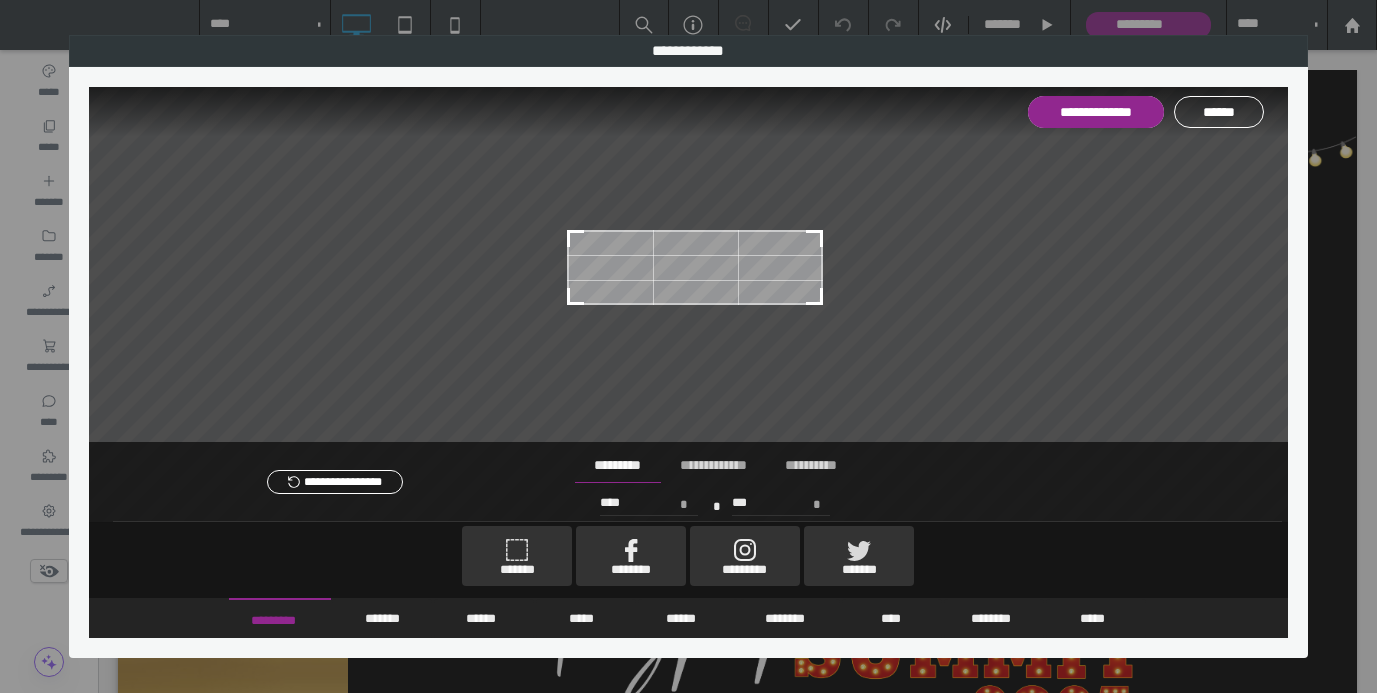 type on "****" 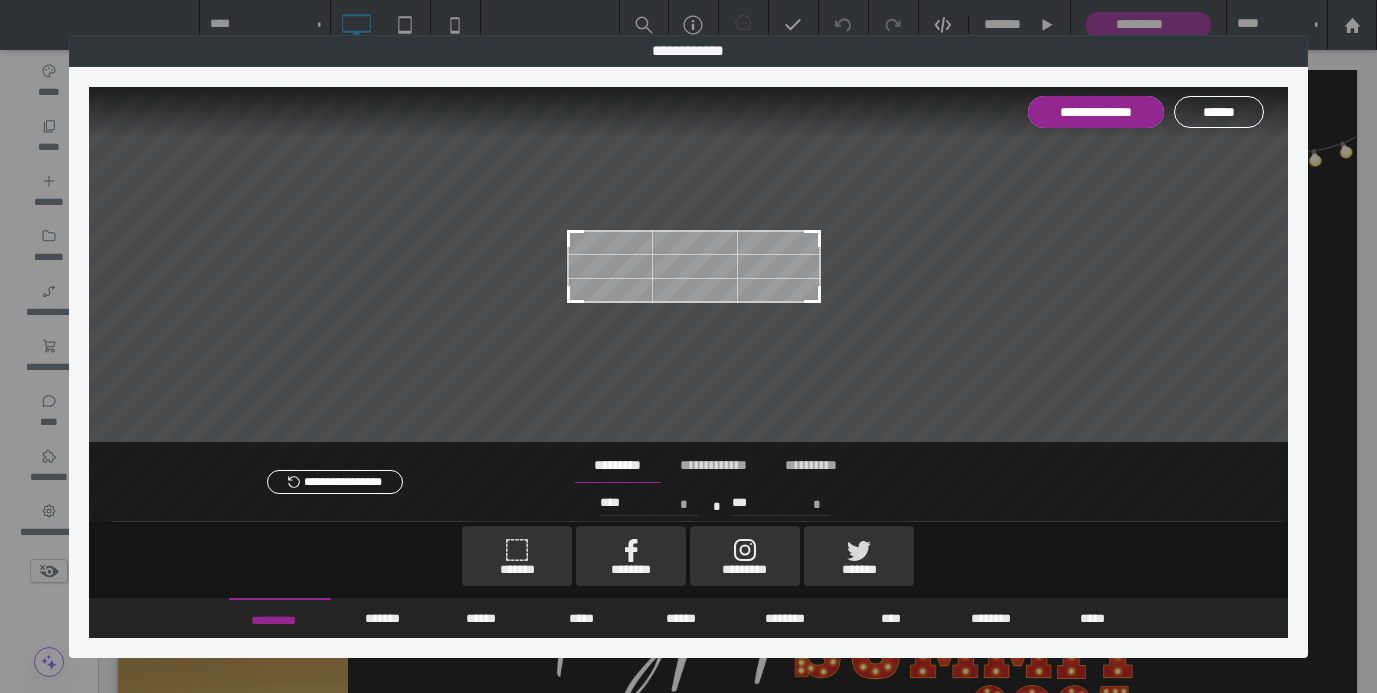 type on "***" 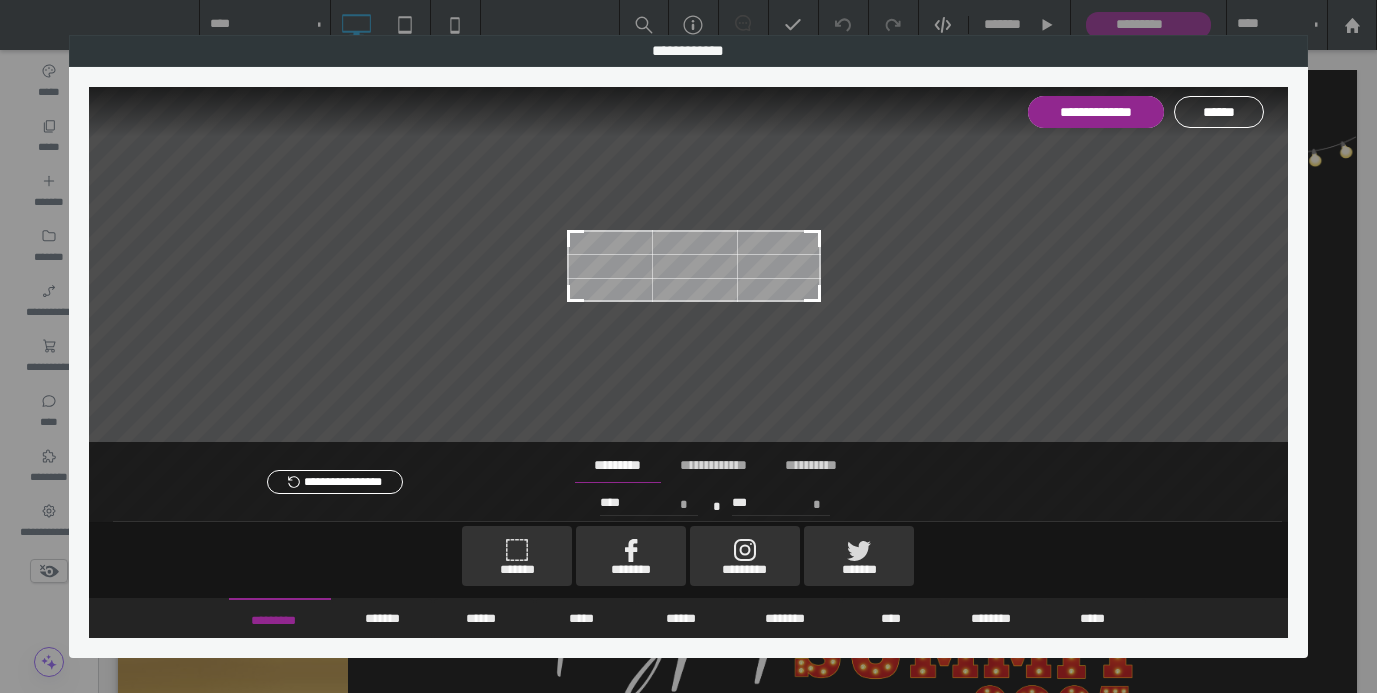 drag, startPoint x: 887, startPoint y: 389, endPoint x: 819, endPoint y: 298, distance: 113.600174 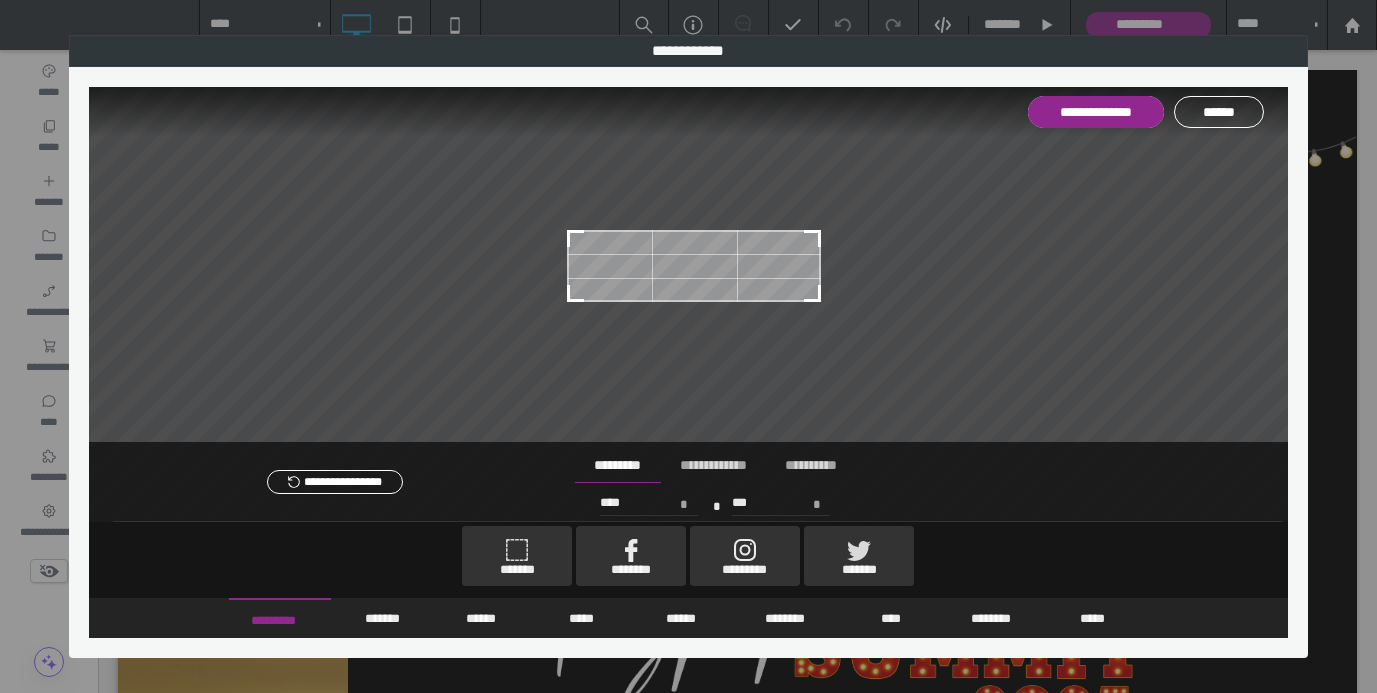 click at bounding box center [812, 293] 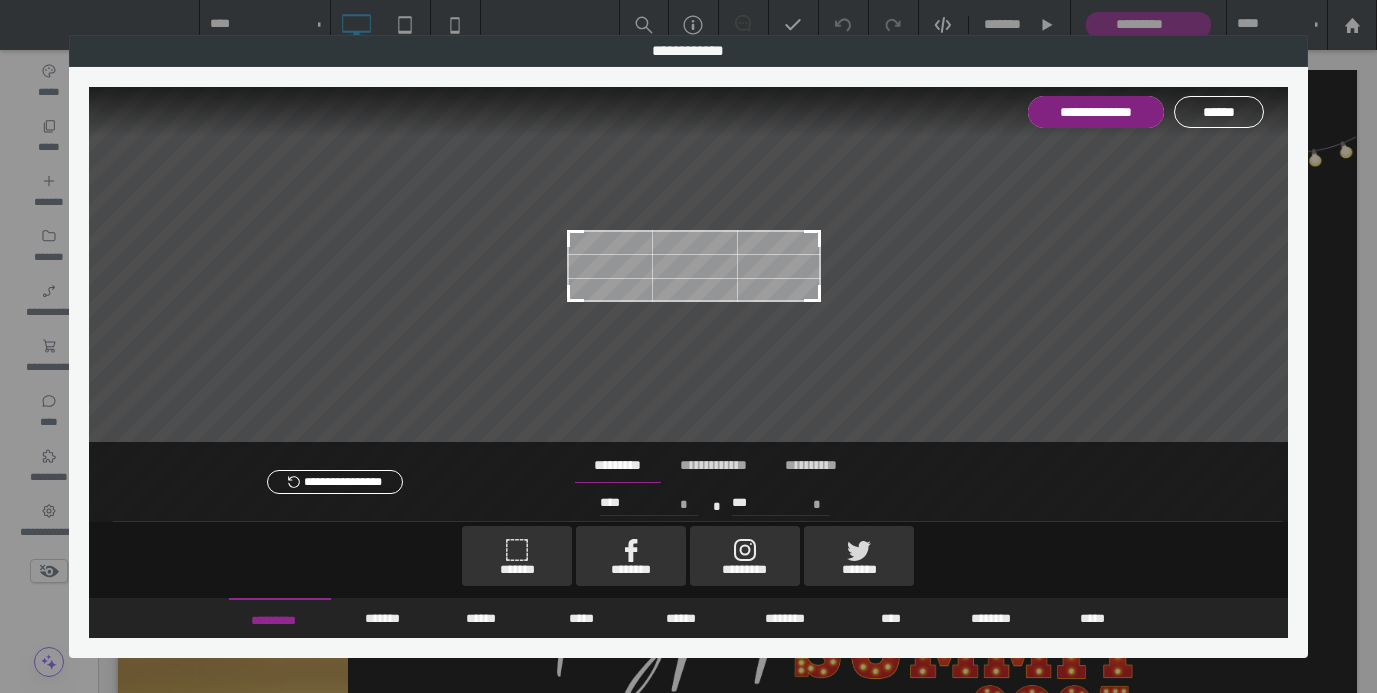 click on "**********" at bounding box center [1096, 112] 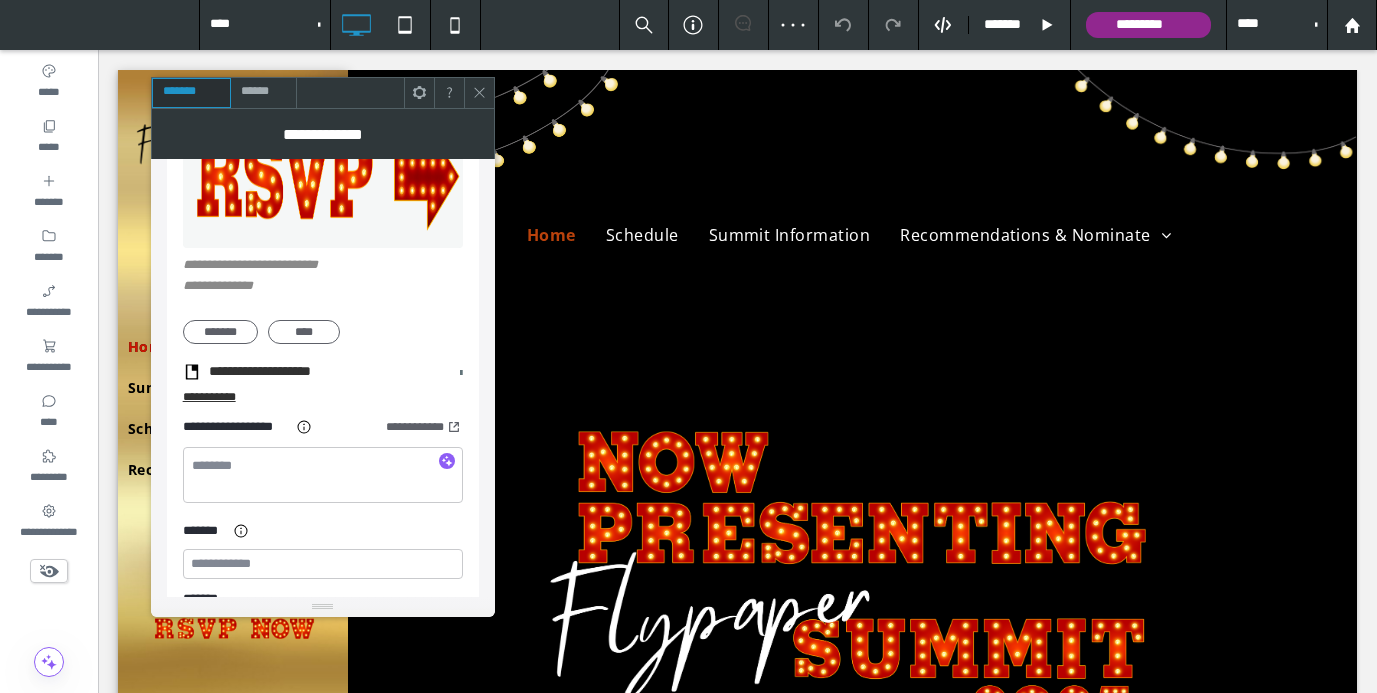 click 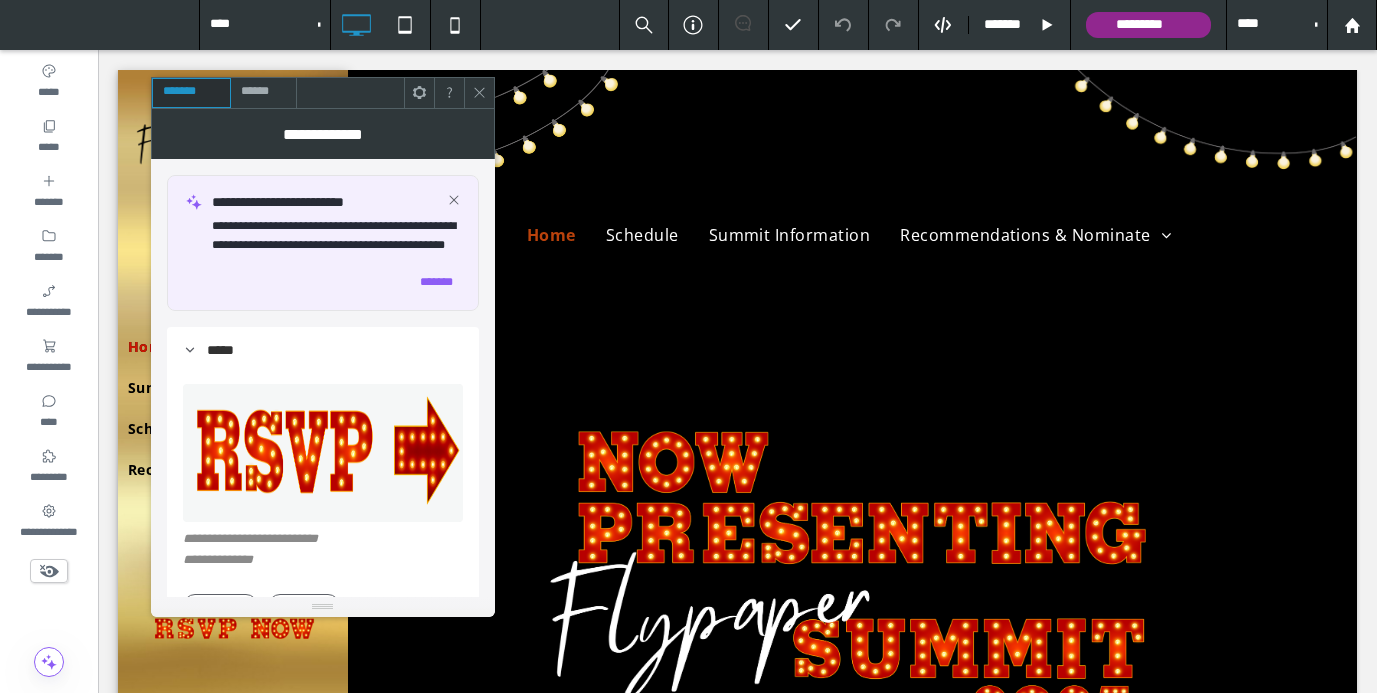 click 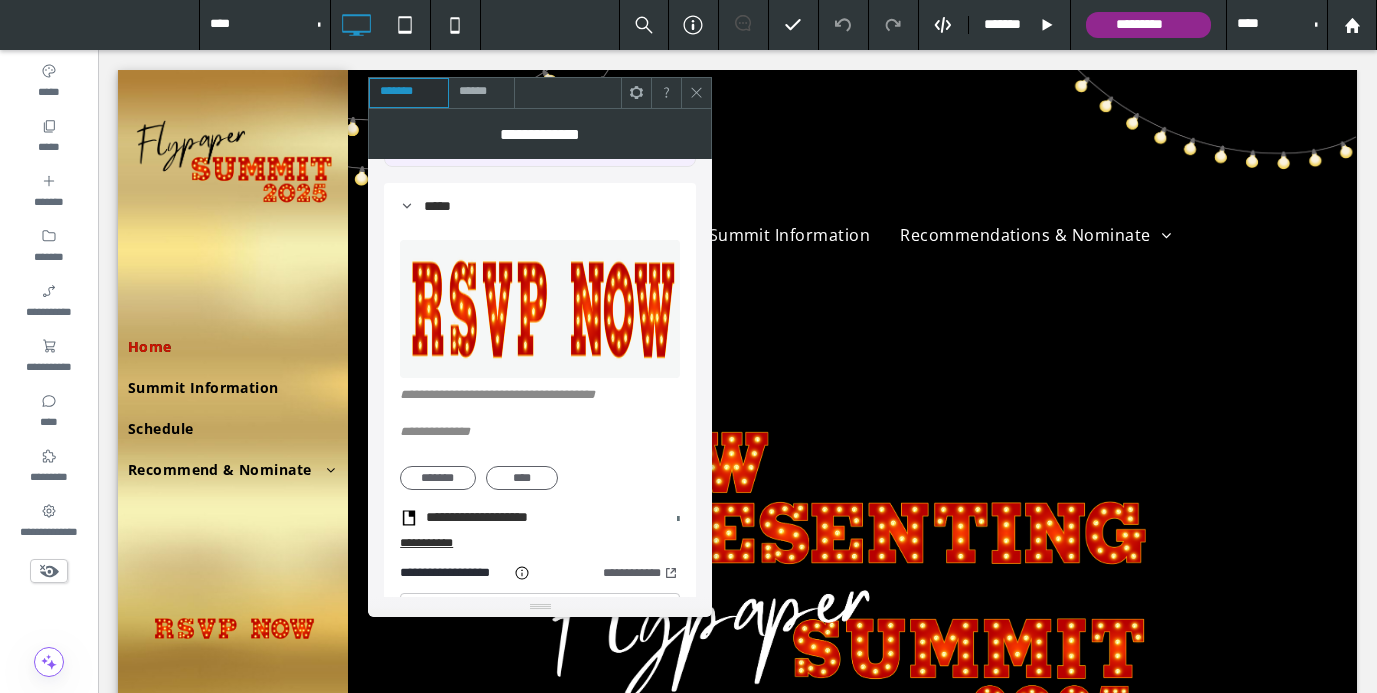 scroll, scrollTop: 202, scrollLeft: 0, axis: vertical 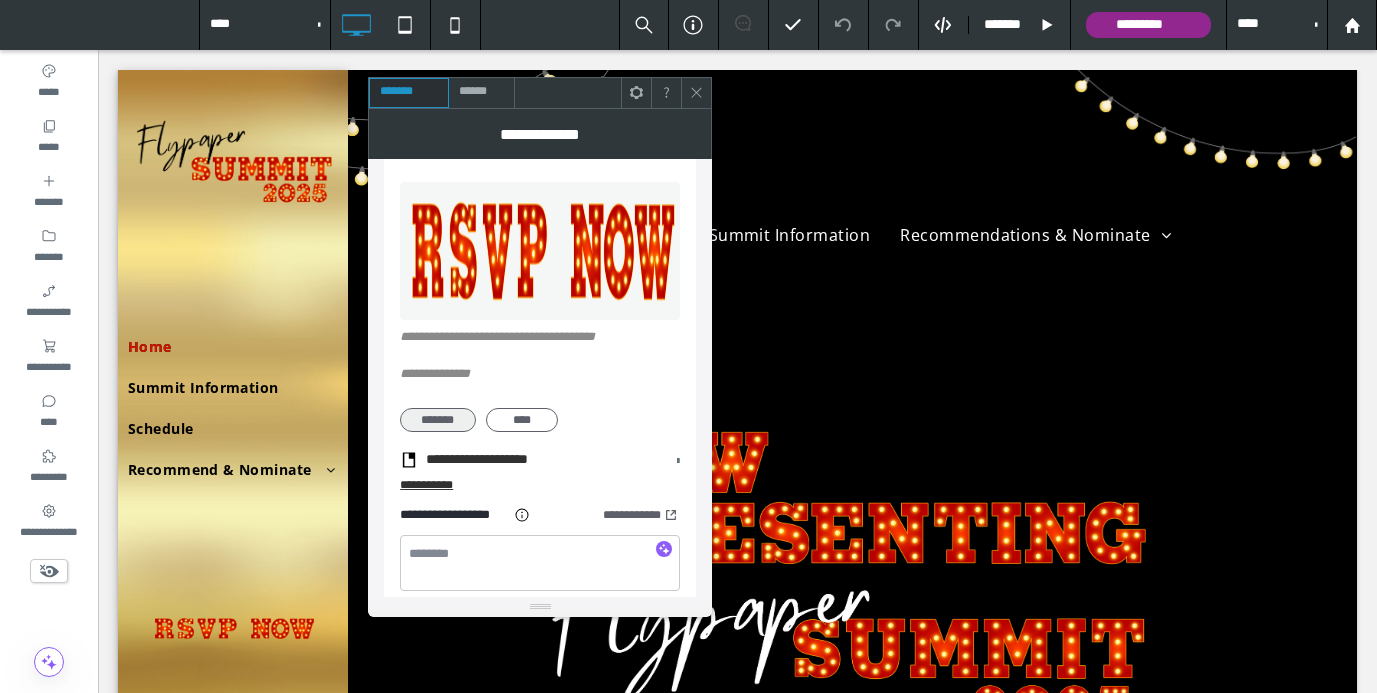 click on "*******" at bounding box center [437, 420] 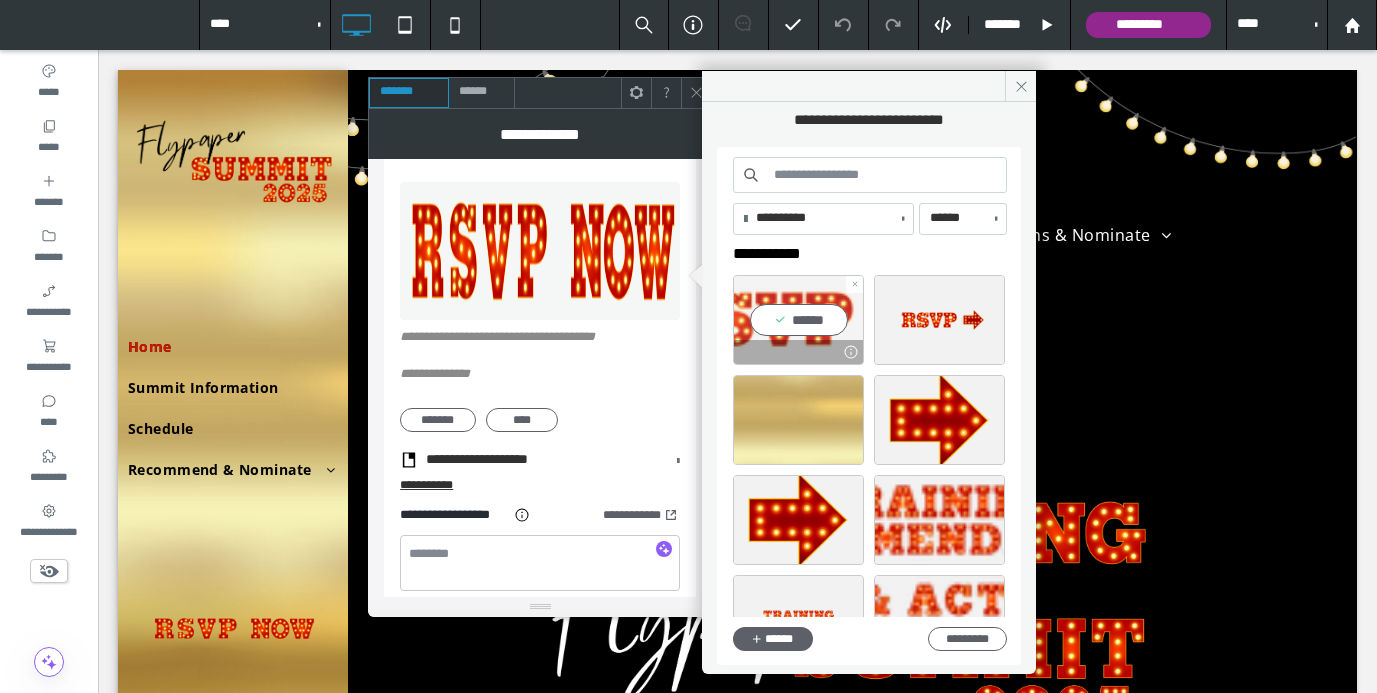 click on "******" at bounding box center (798, 320) 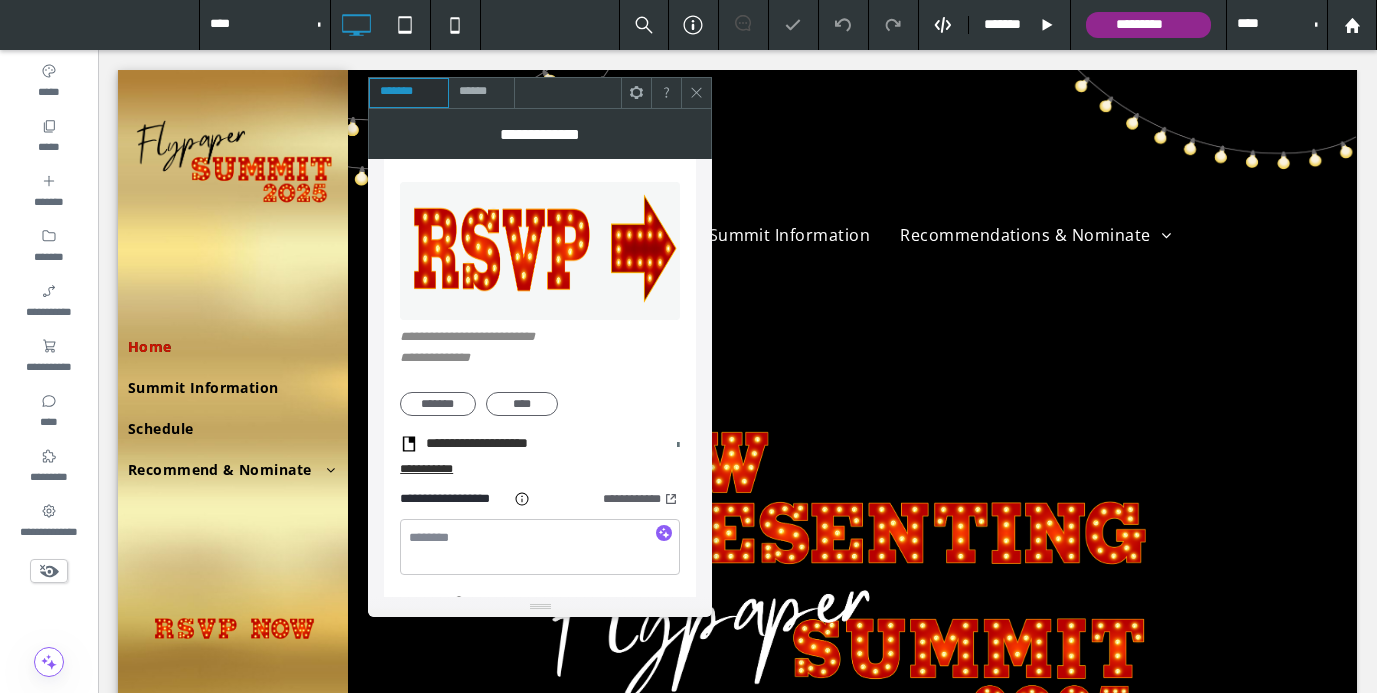 click 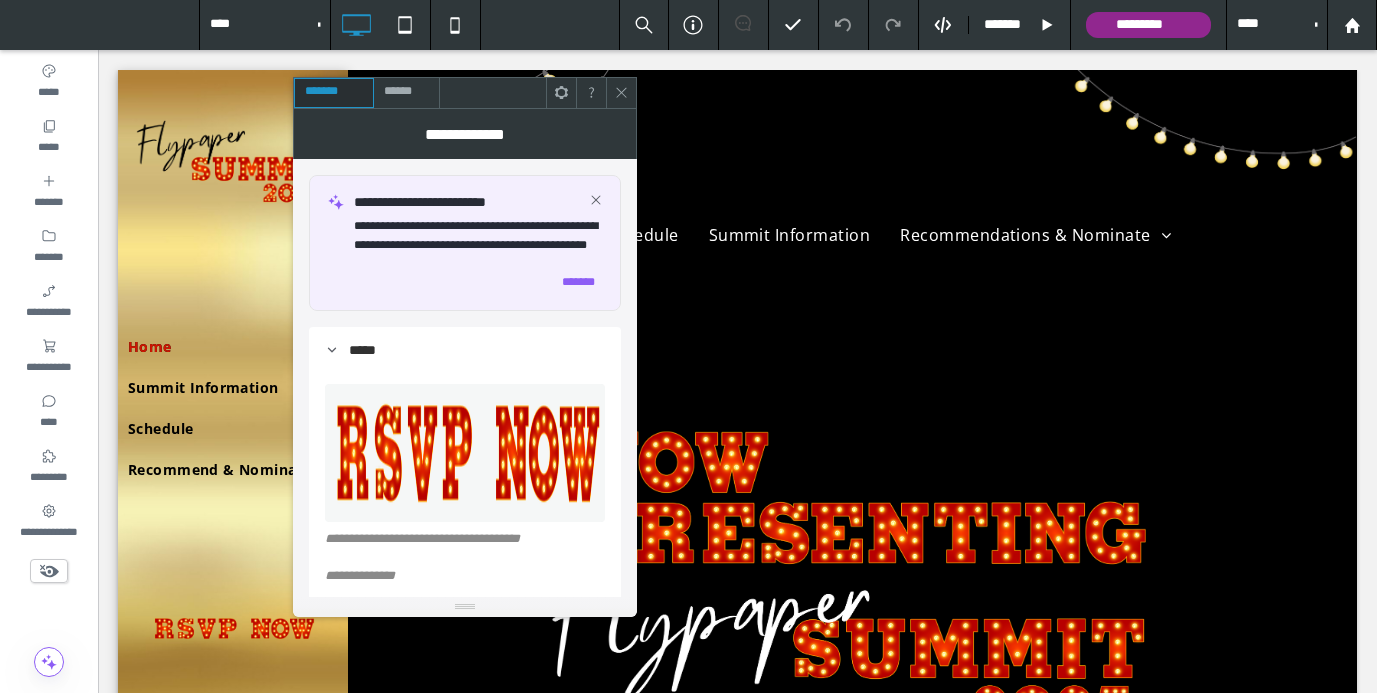 scroll, scrollTop: 82, scrollLeft: 0, axis: vertical 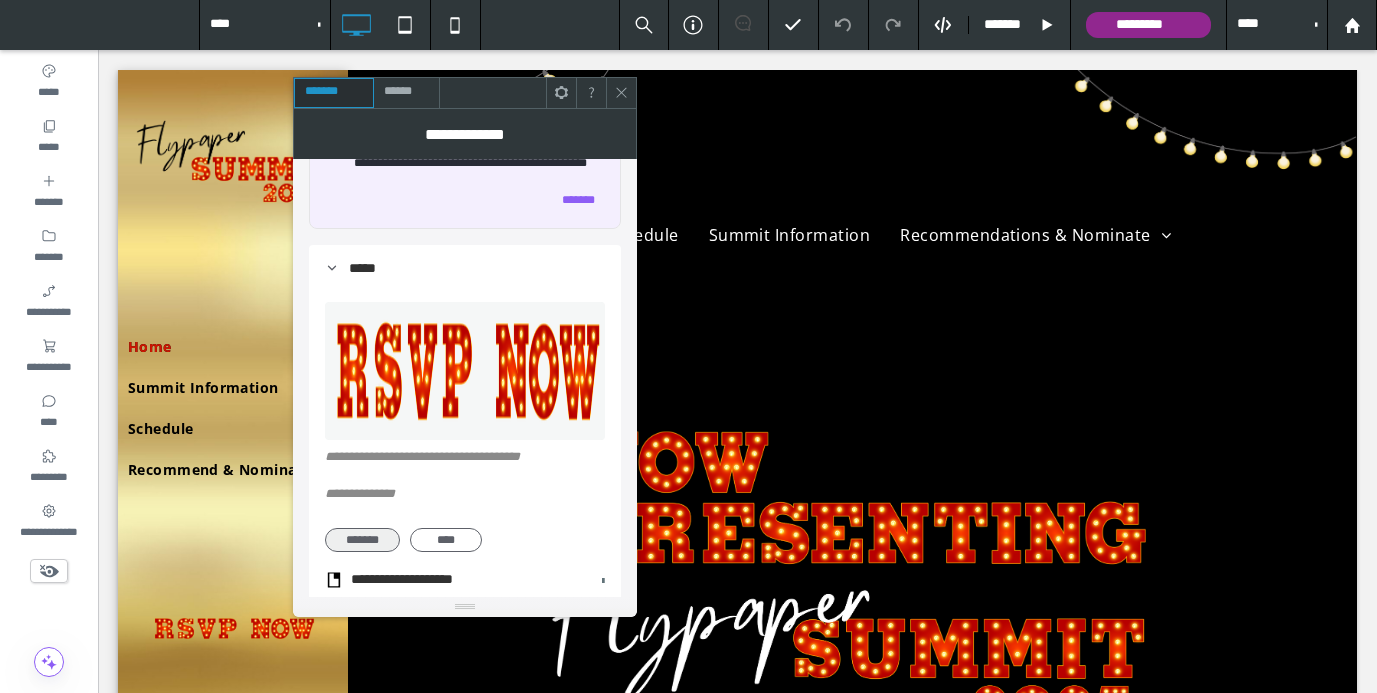 click on "*******" at bounding box center (362, 540) 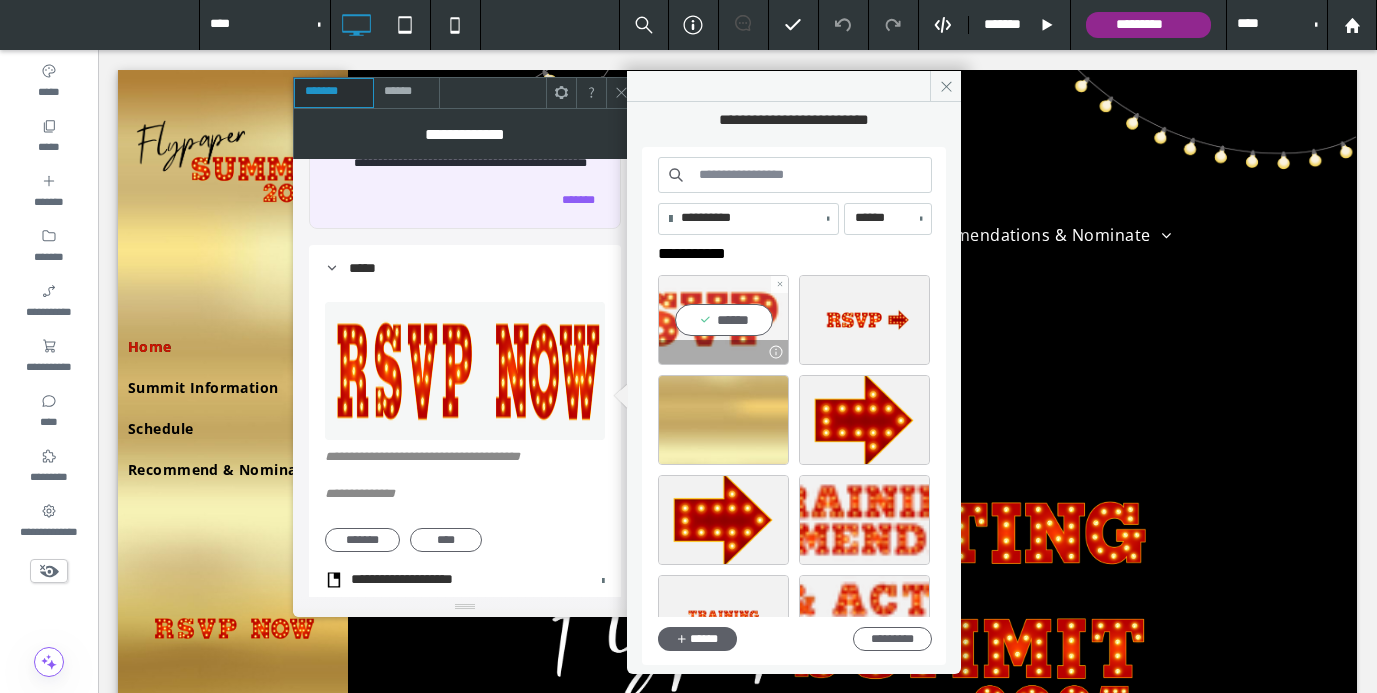 click on "******" at bounding box center [723, 320] 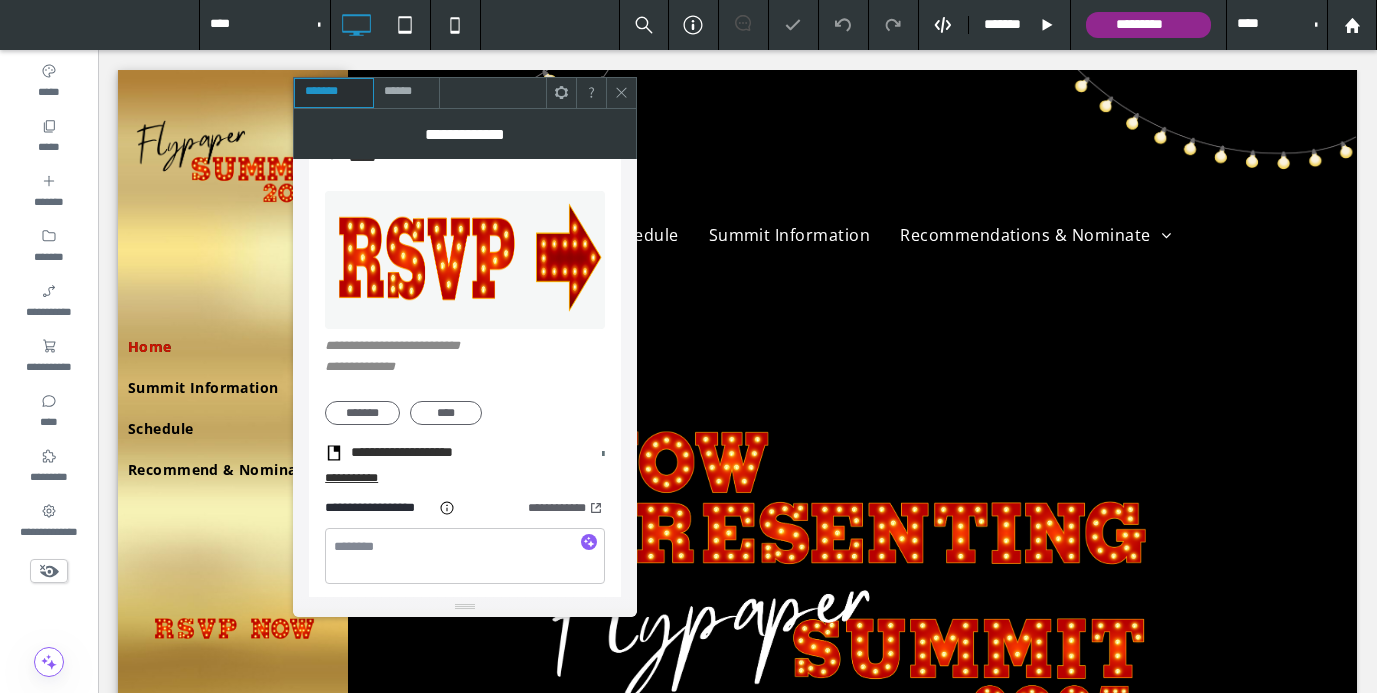 scroll, scrollTop: 219, scrollLeft: 0, axis: vertical 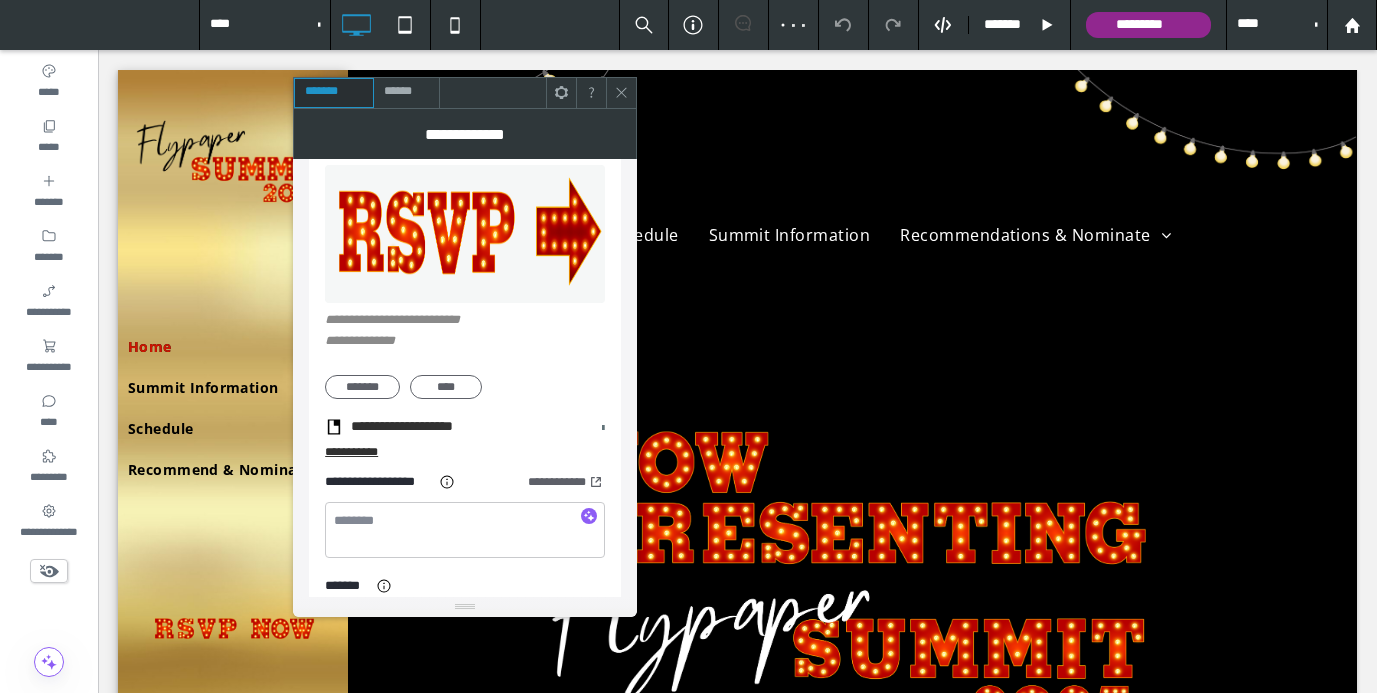 click 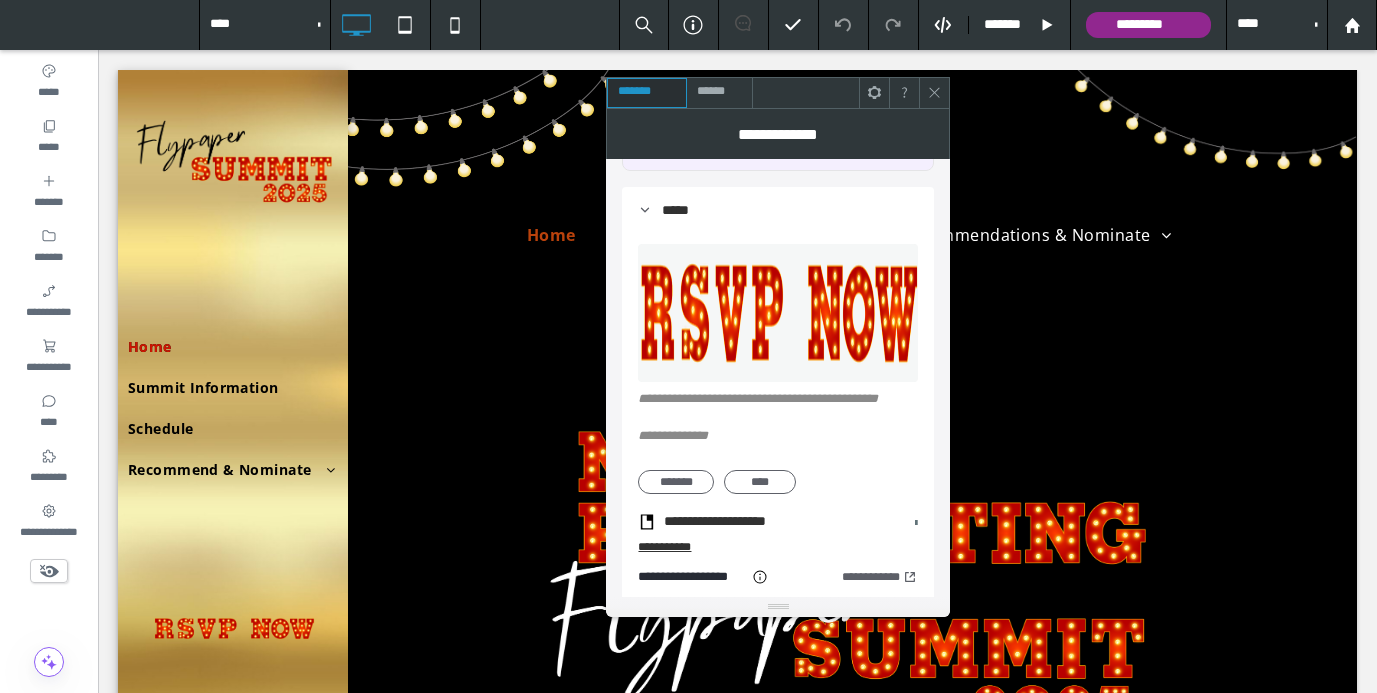 scroll, scrollTop: 144, scrollLeft: 0, axis: vertical 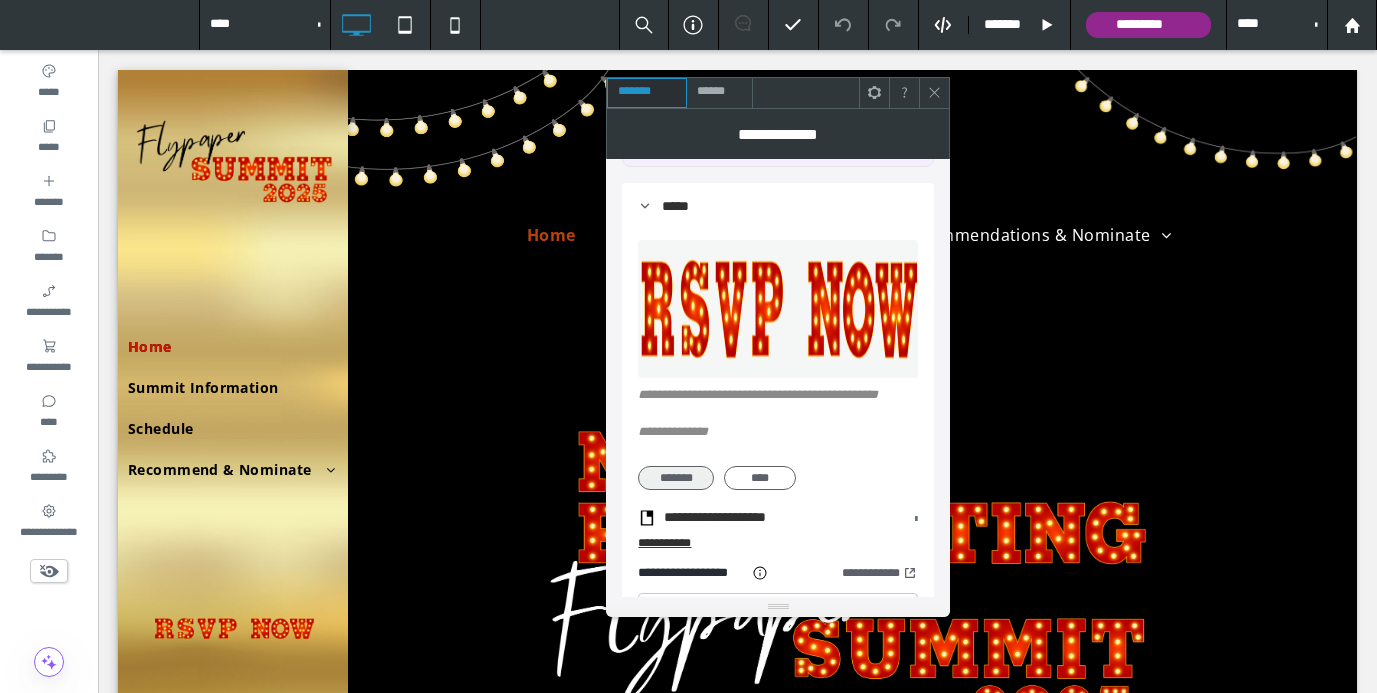 click on "*******" at bounding box center (675, 478) 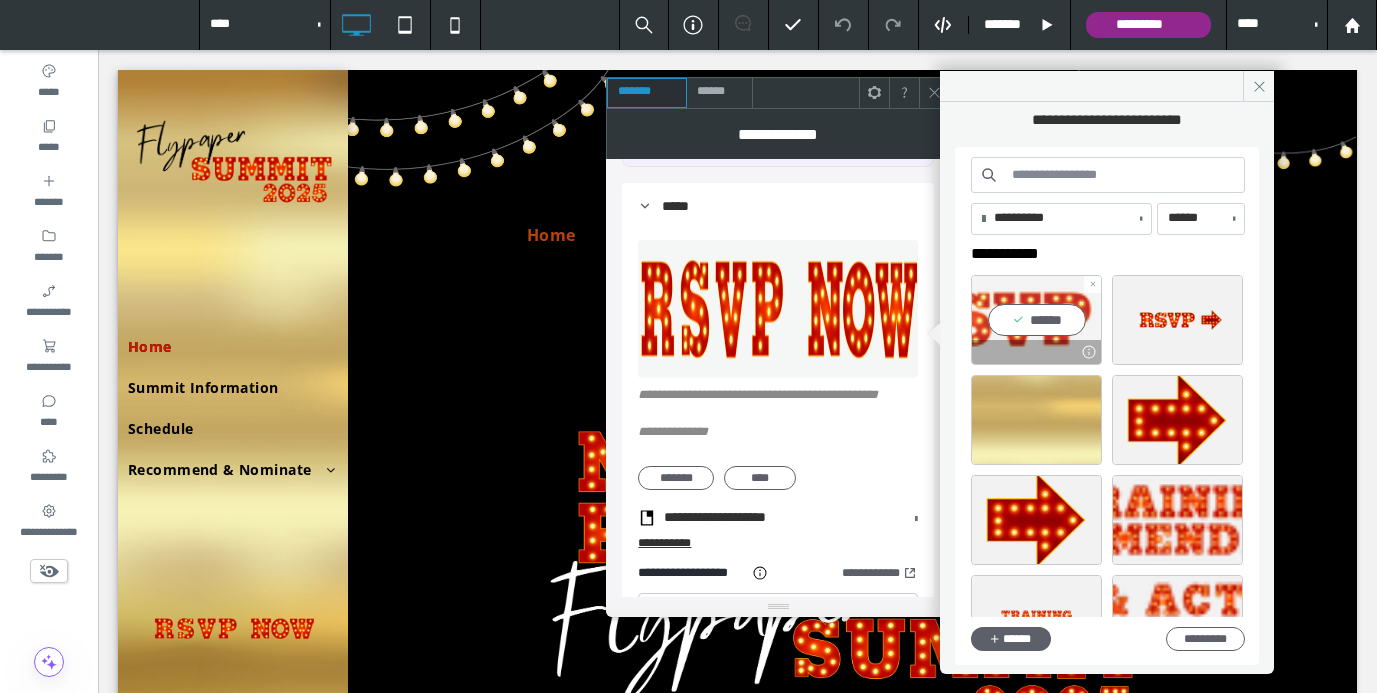 click on "******" at bounding box center [1036, 320] 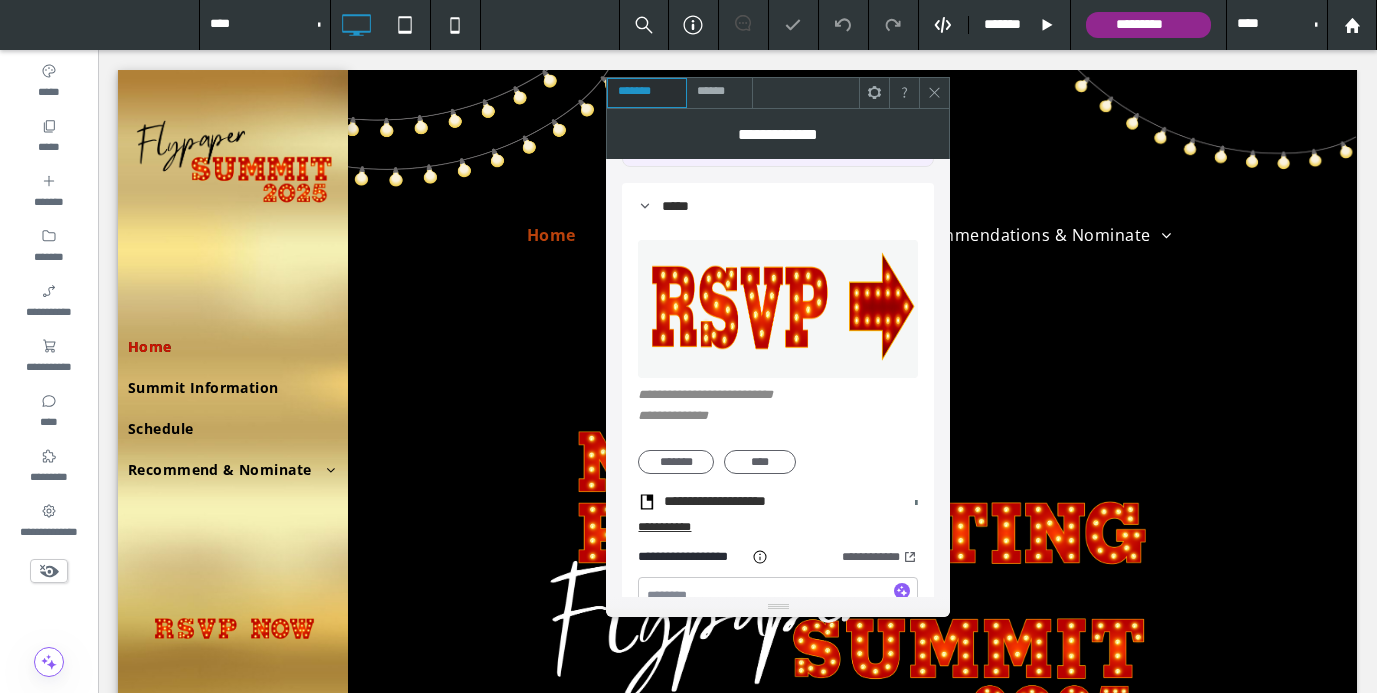 scroll, scrollTop: 147, scrollLeft: 0, axis: vertical 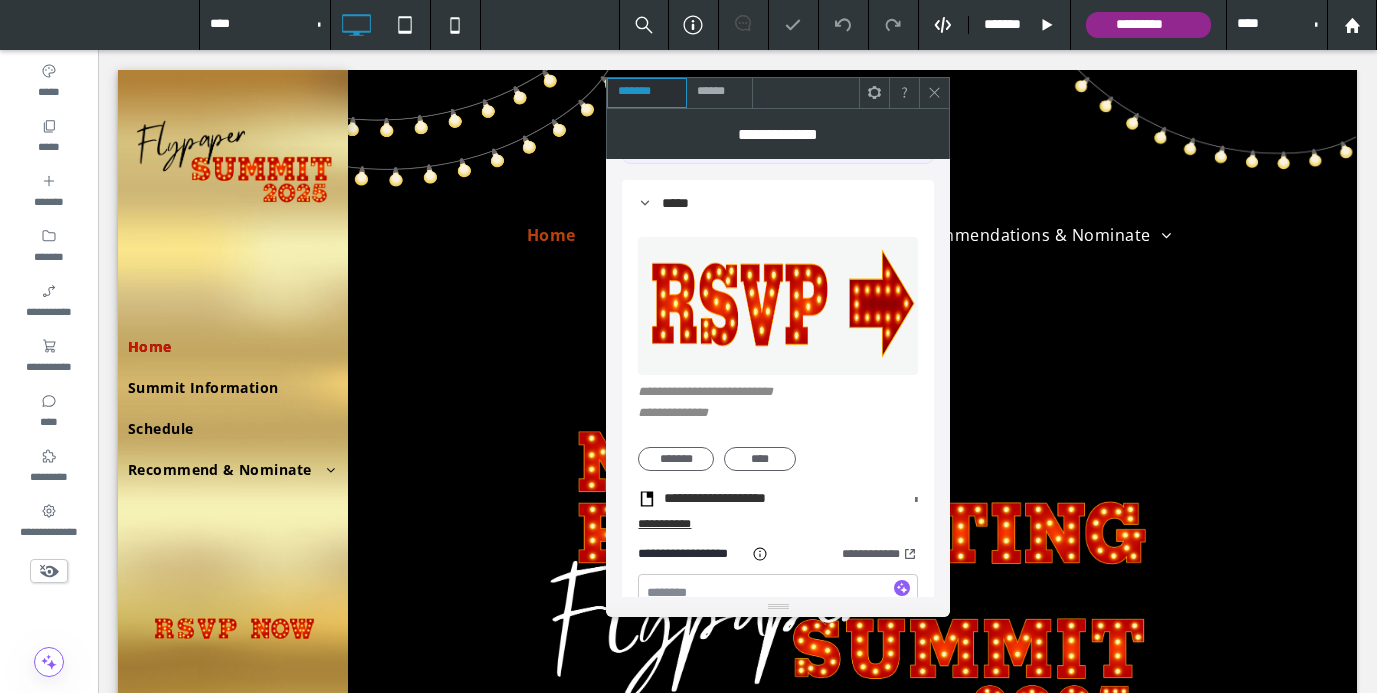 click at bounding box center [934, 93] 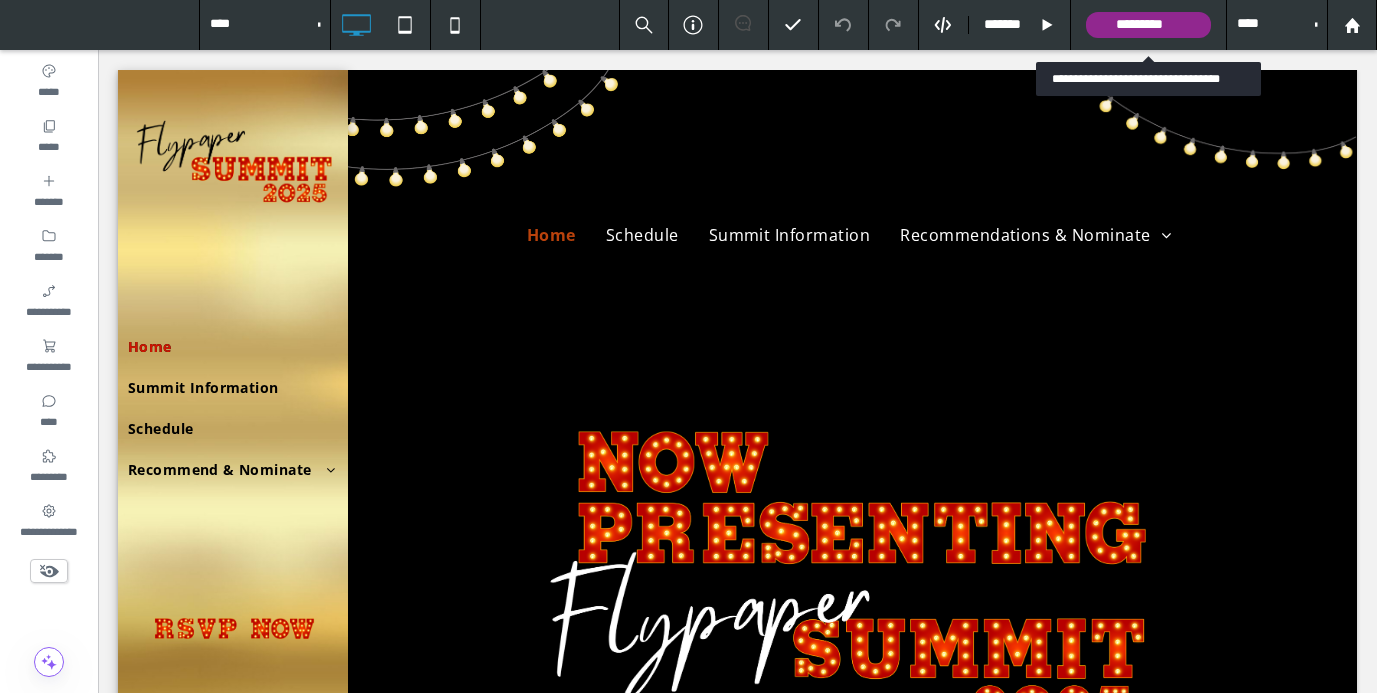 click on "*********" at bounding box center (1148, 25) 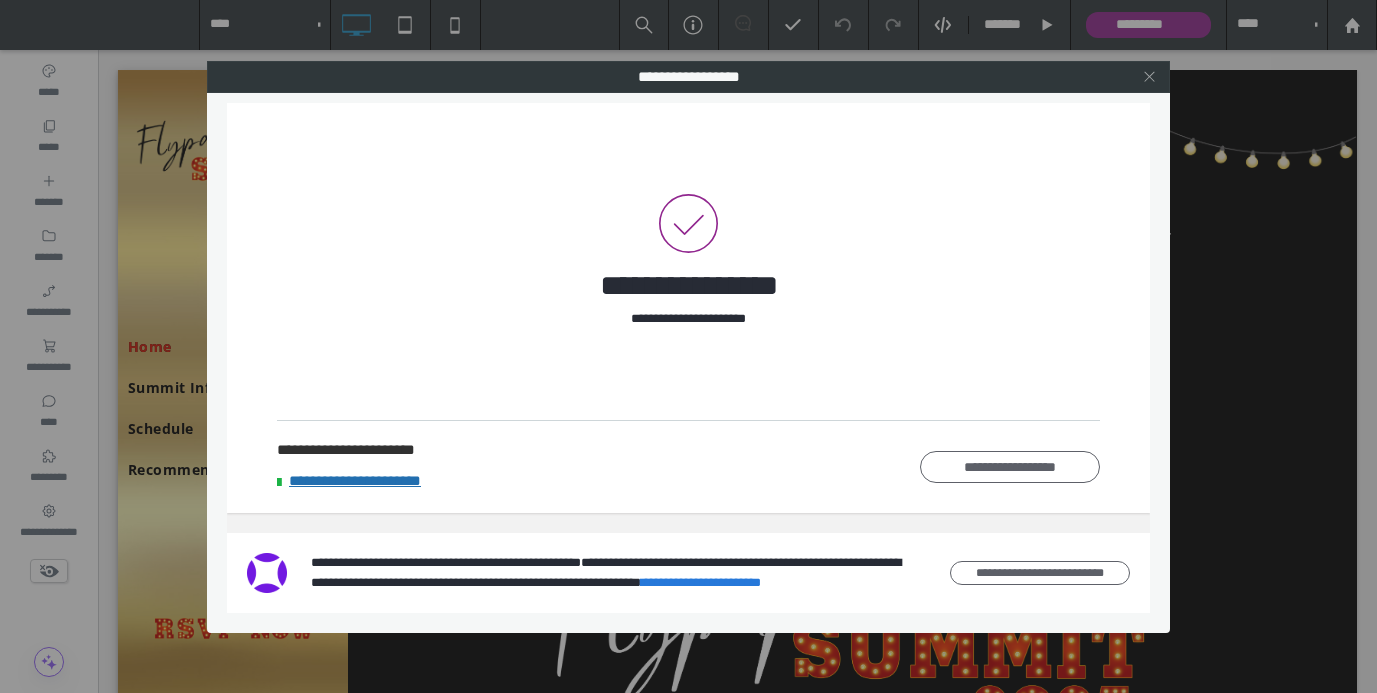 click 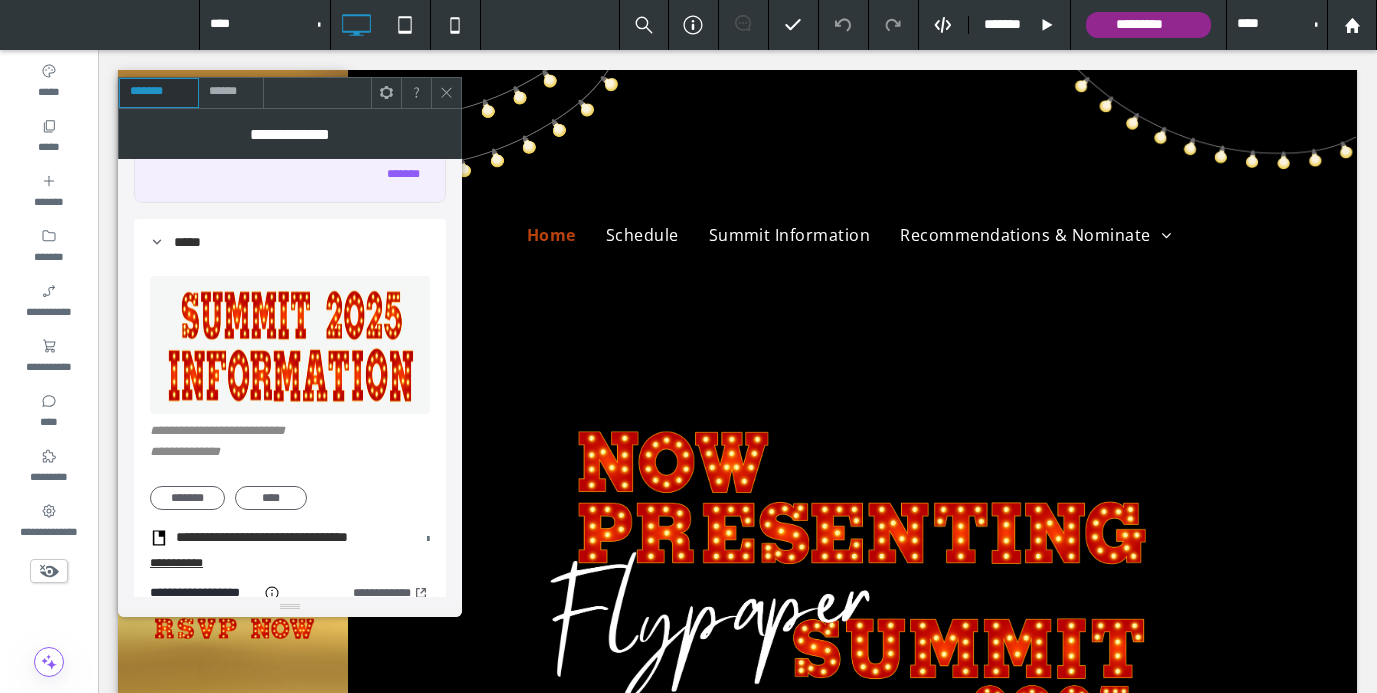 scroll, scrollTop: 137, scrollLeft: 0, axis: vertical 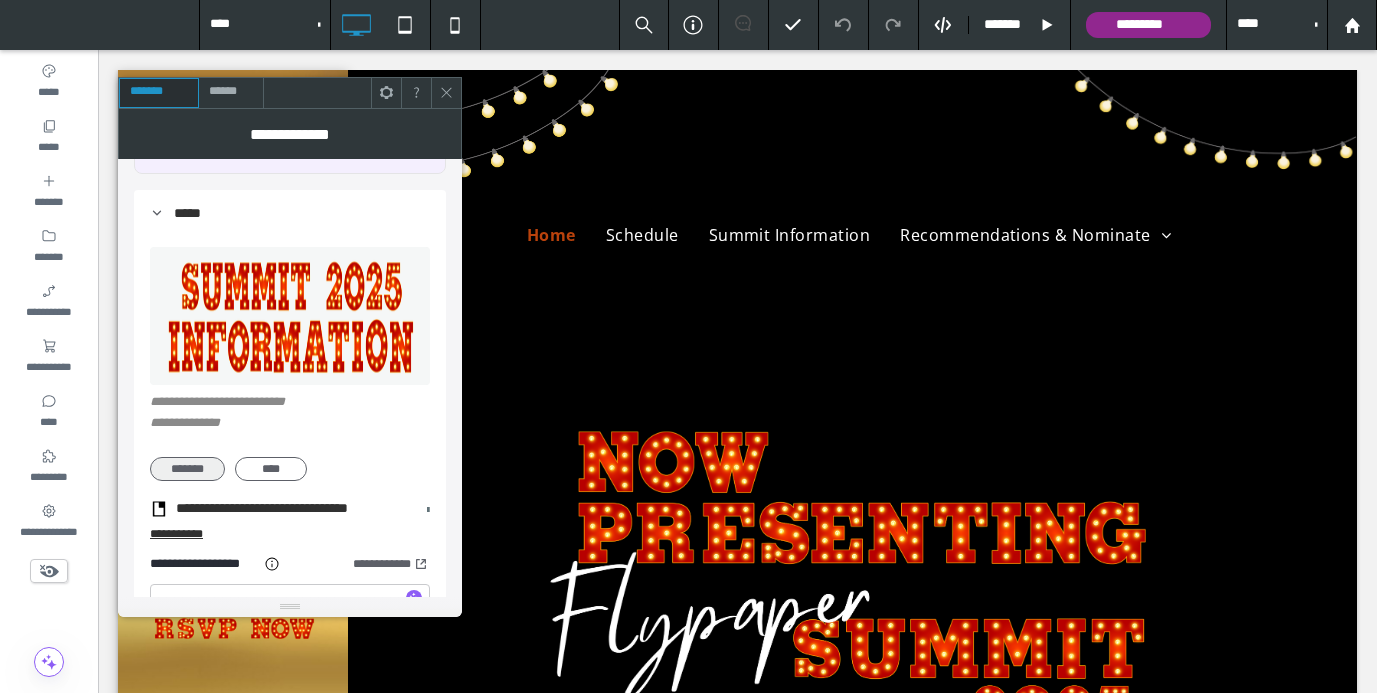 click on "*******" at bounding box center [187, 469] 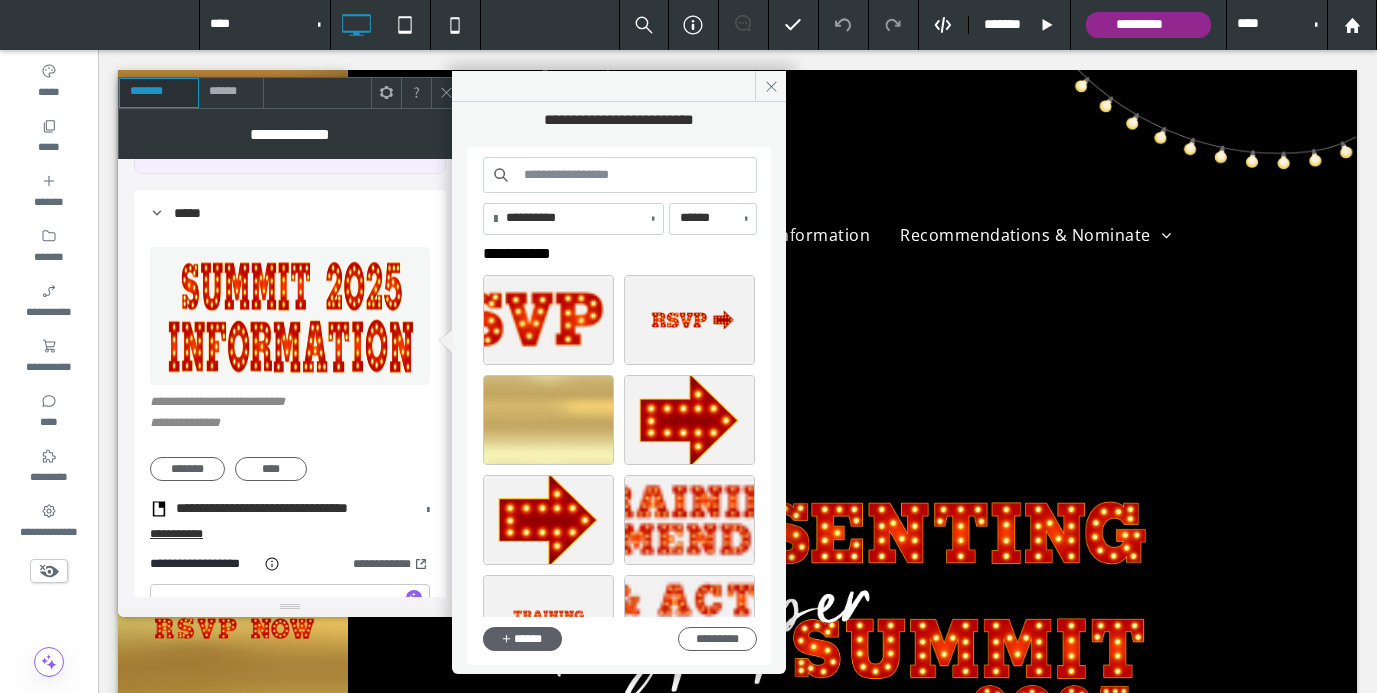click on "**********" at bounding box center (620, 406) 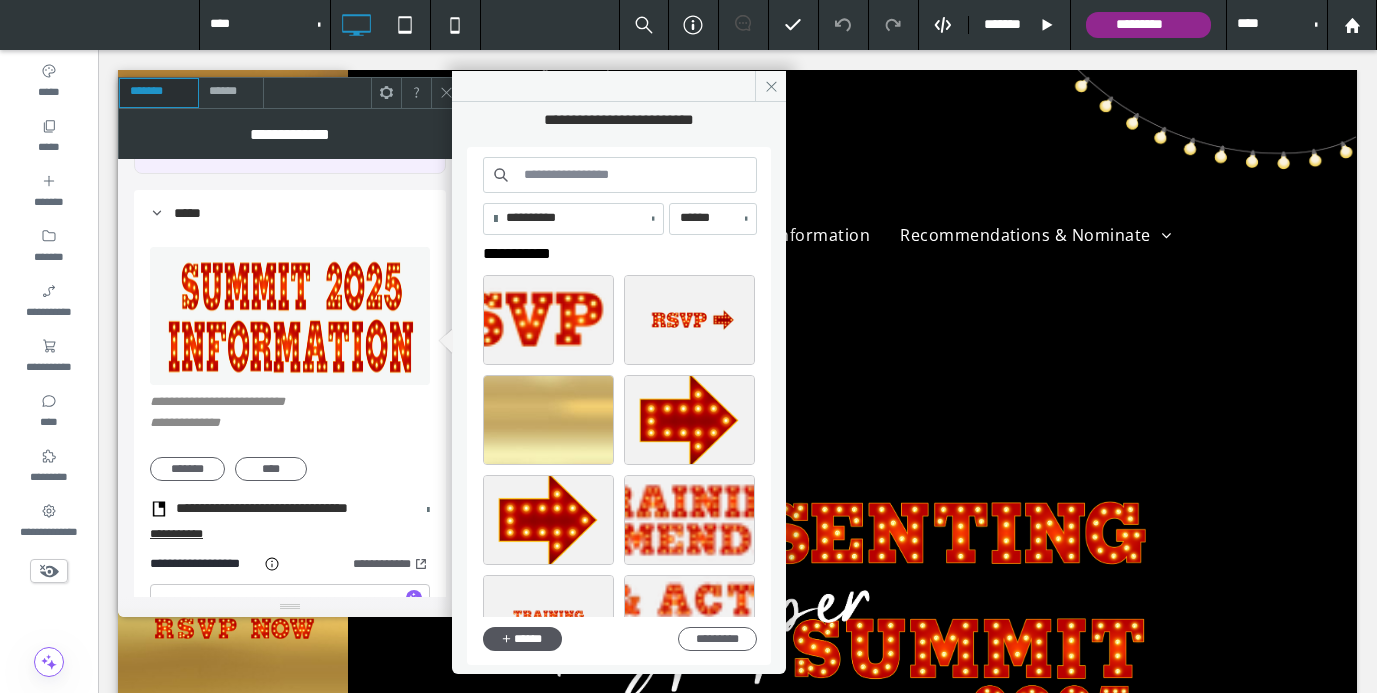 click on "******" at bounding box center (522, 639) 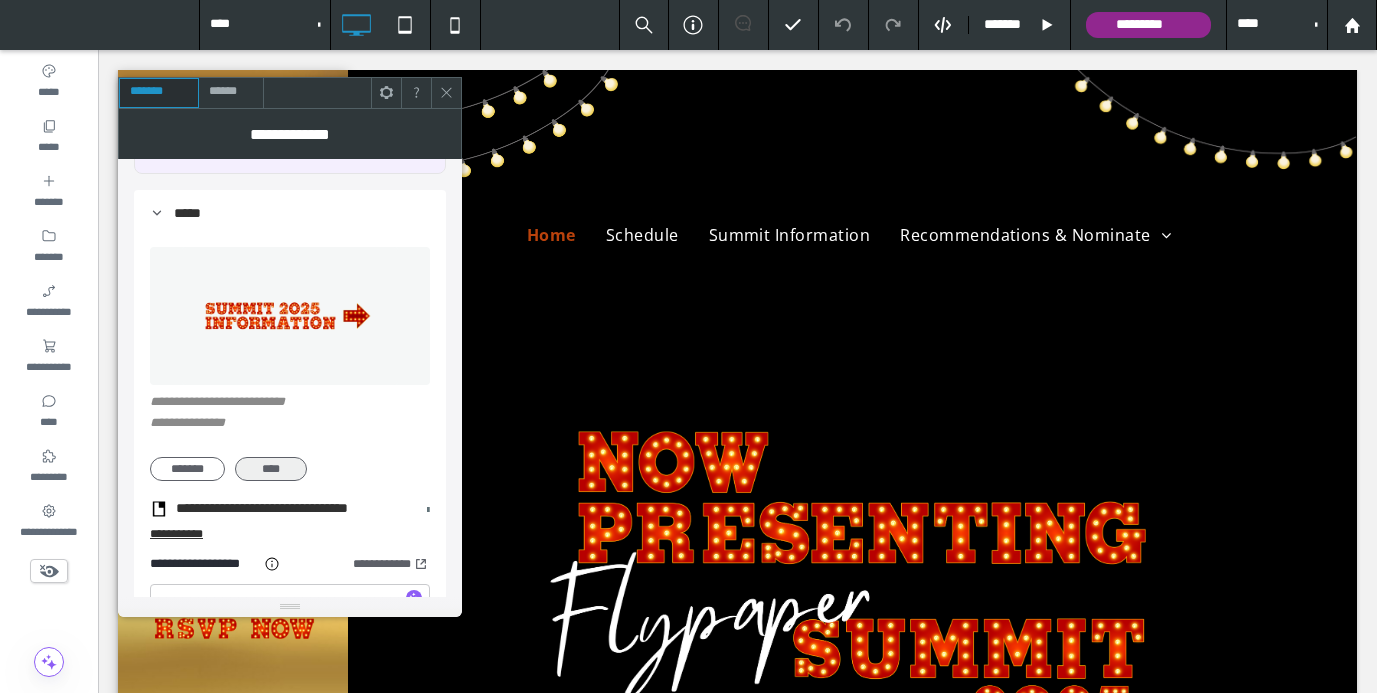 click on "****" at bounding box center [271, 469] 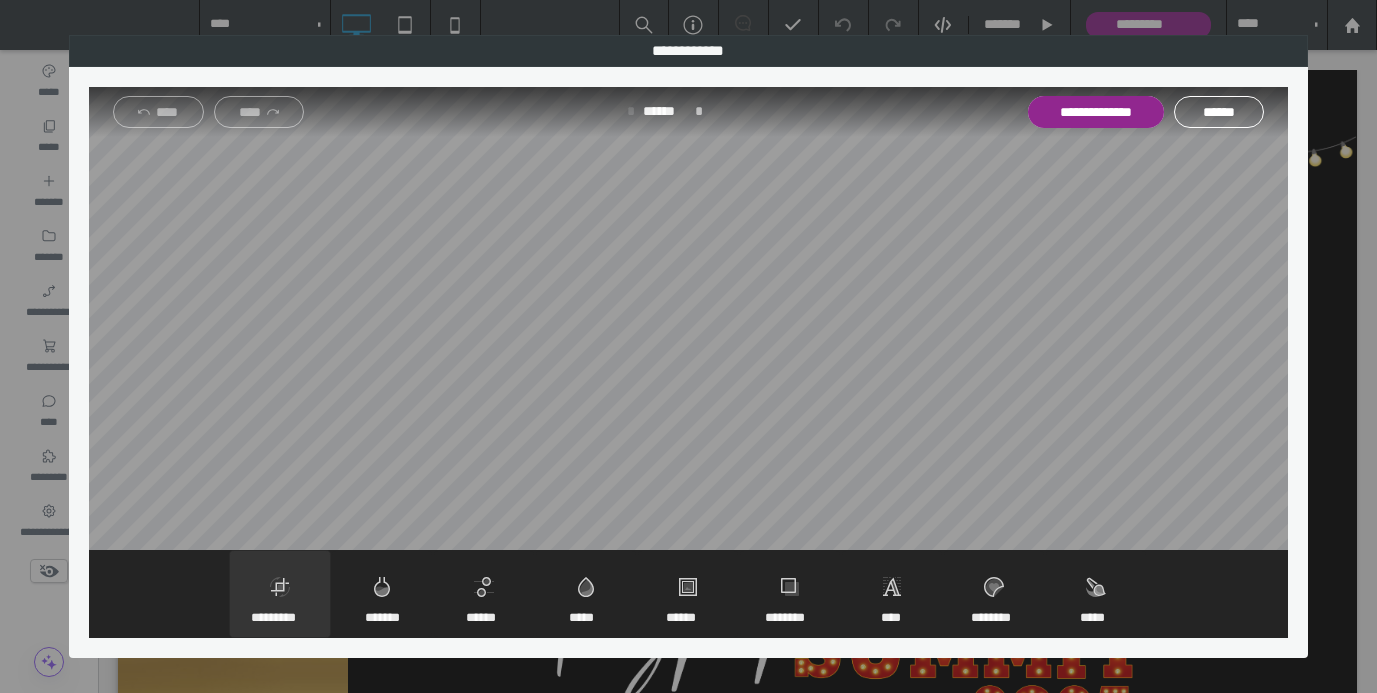 click at bounding box center [280, 594] 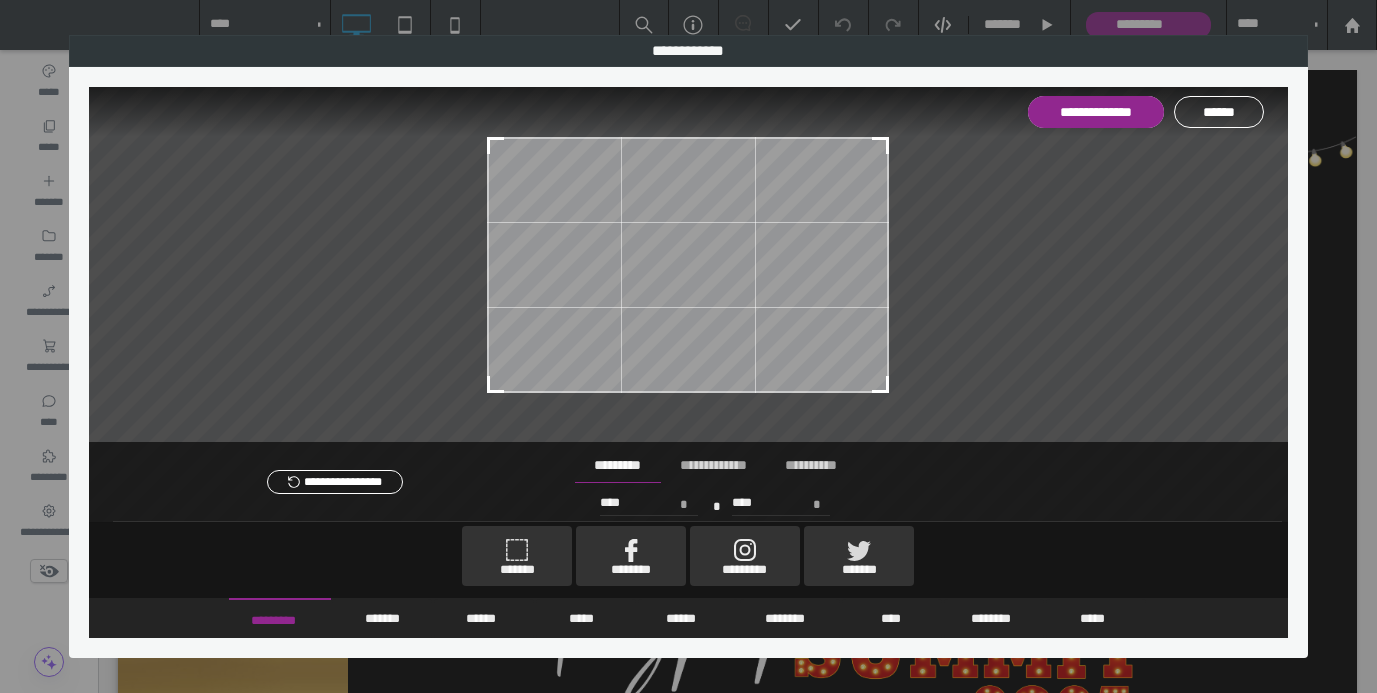 type on "****" 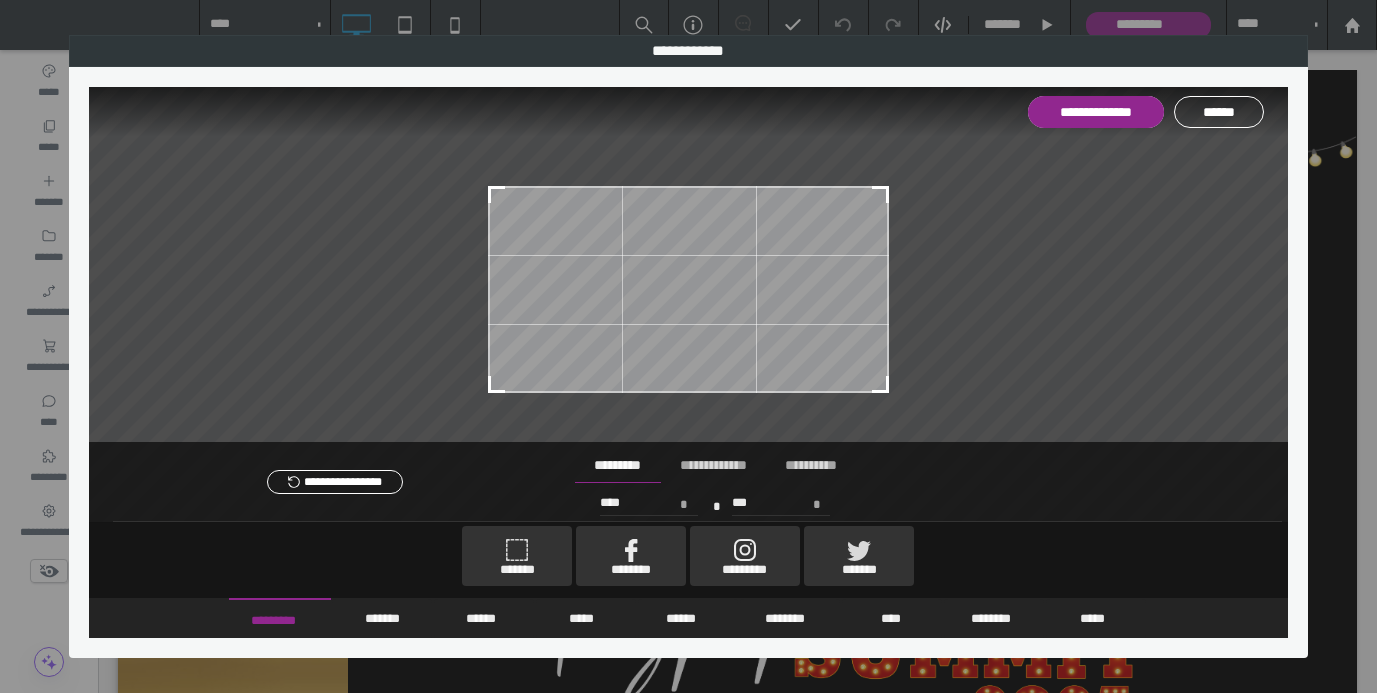 type on "****" 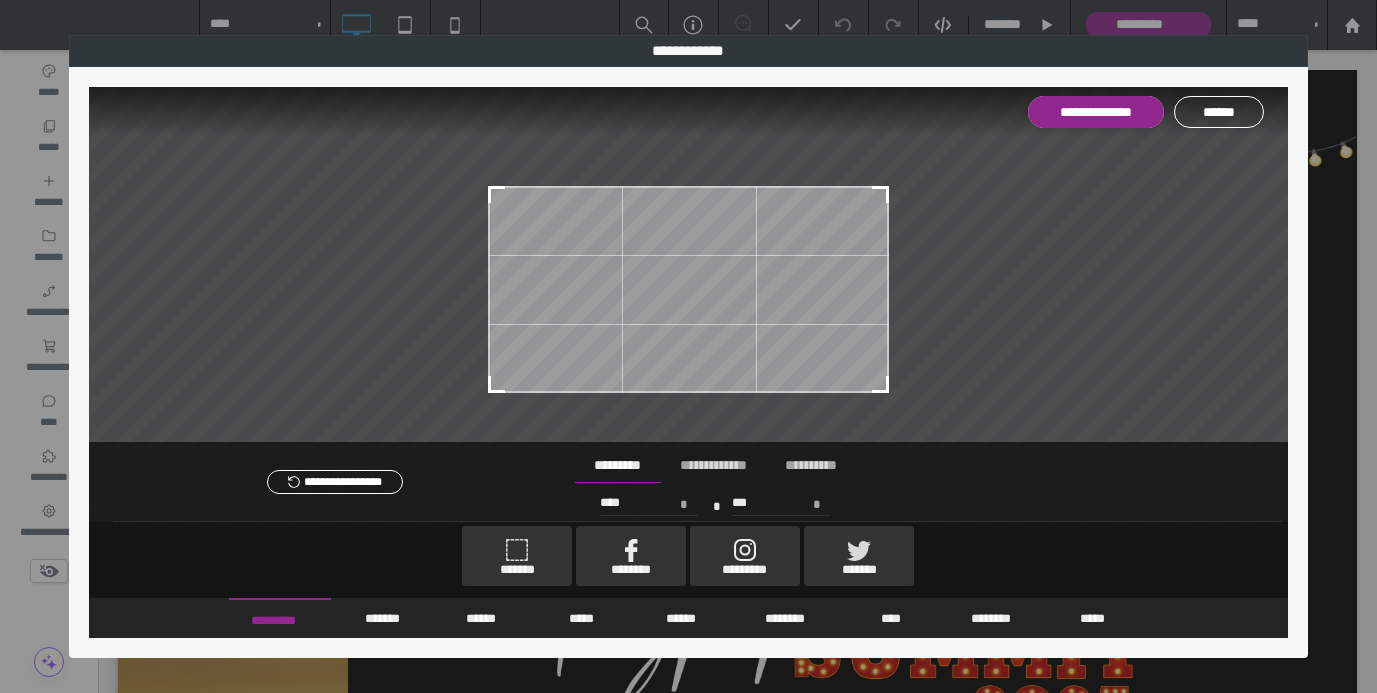 type on "***" 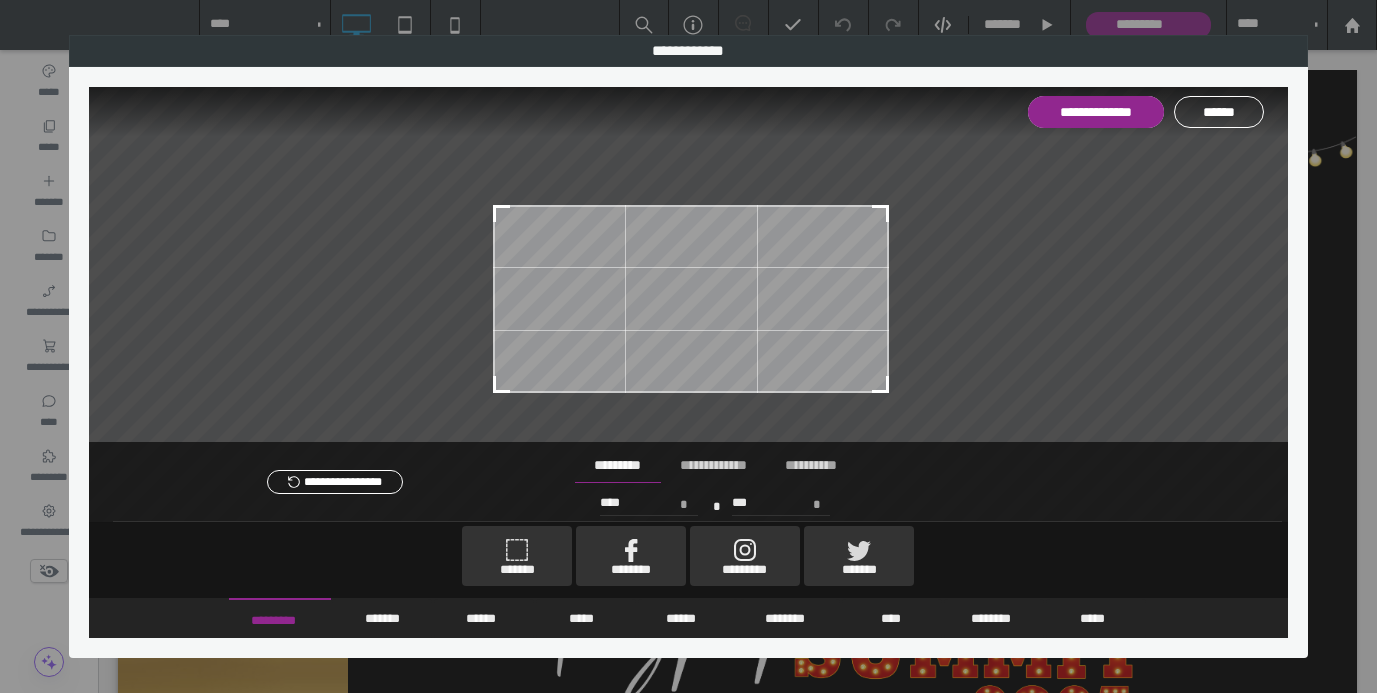 type on "***" 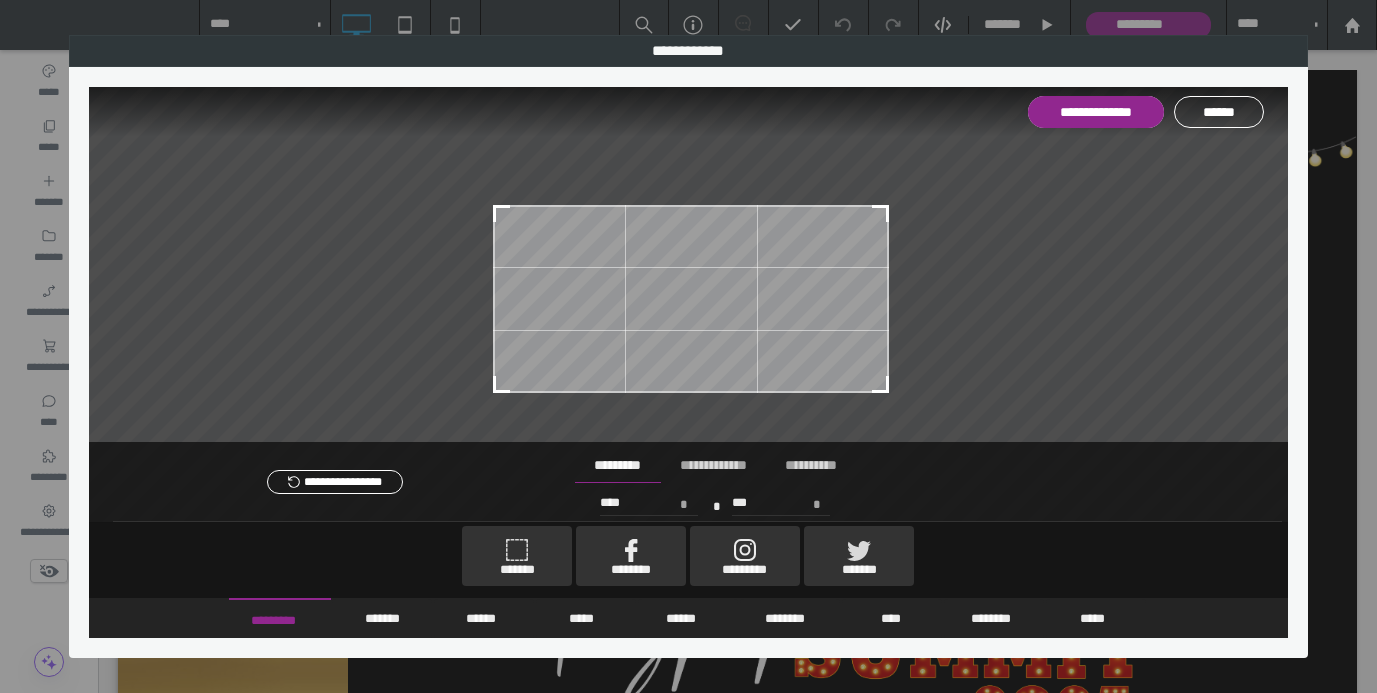 type on "****" 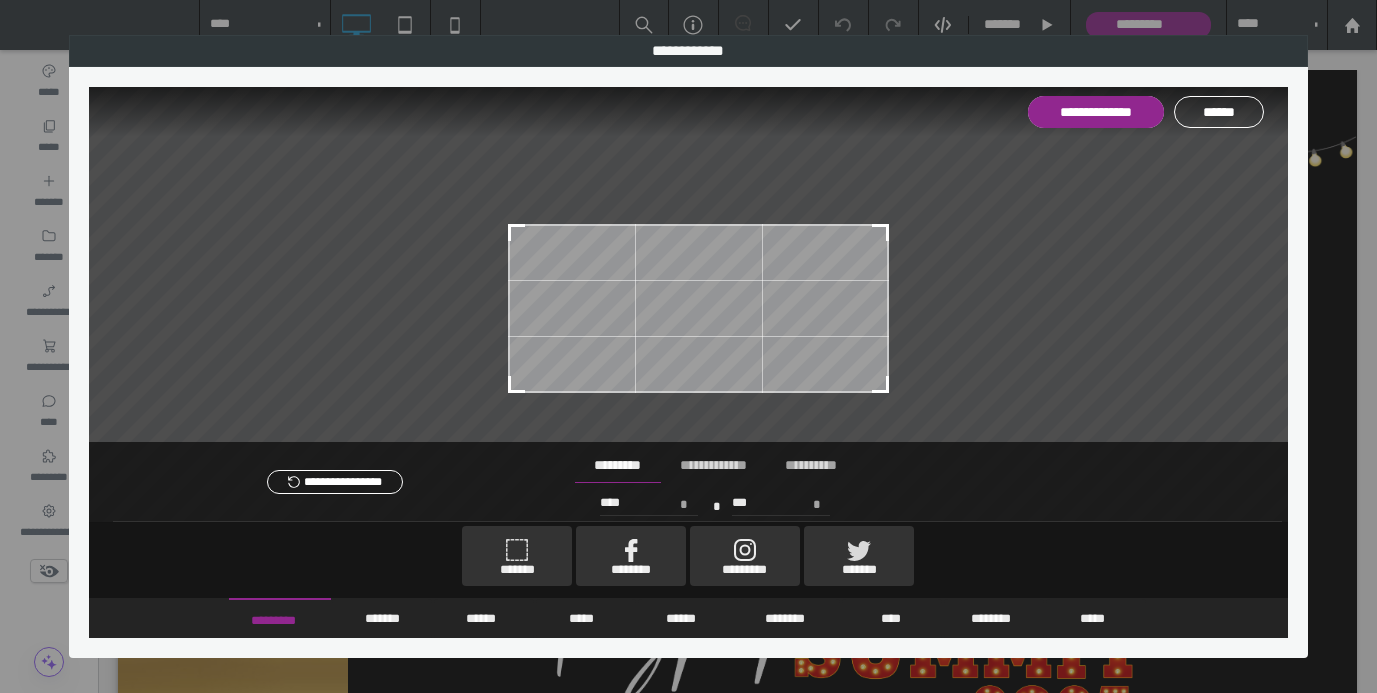 type on "****" 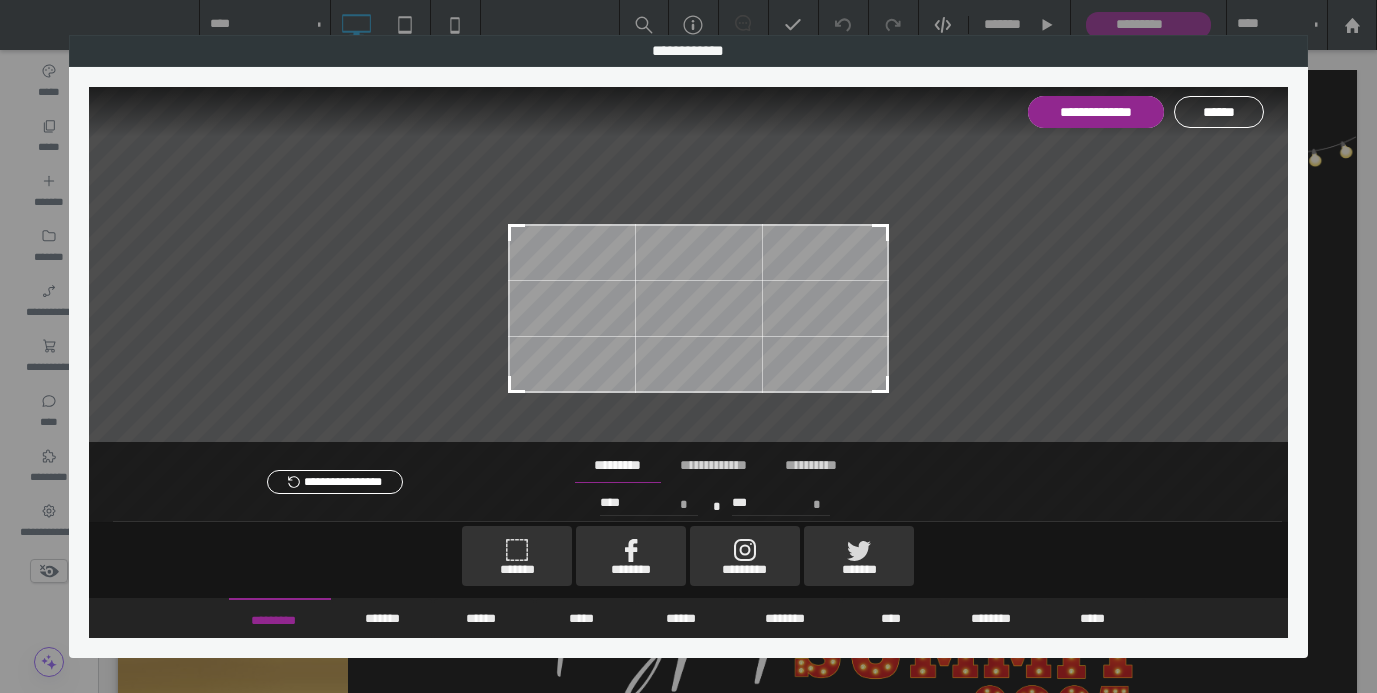 type on "***" 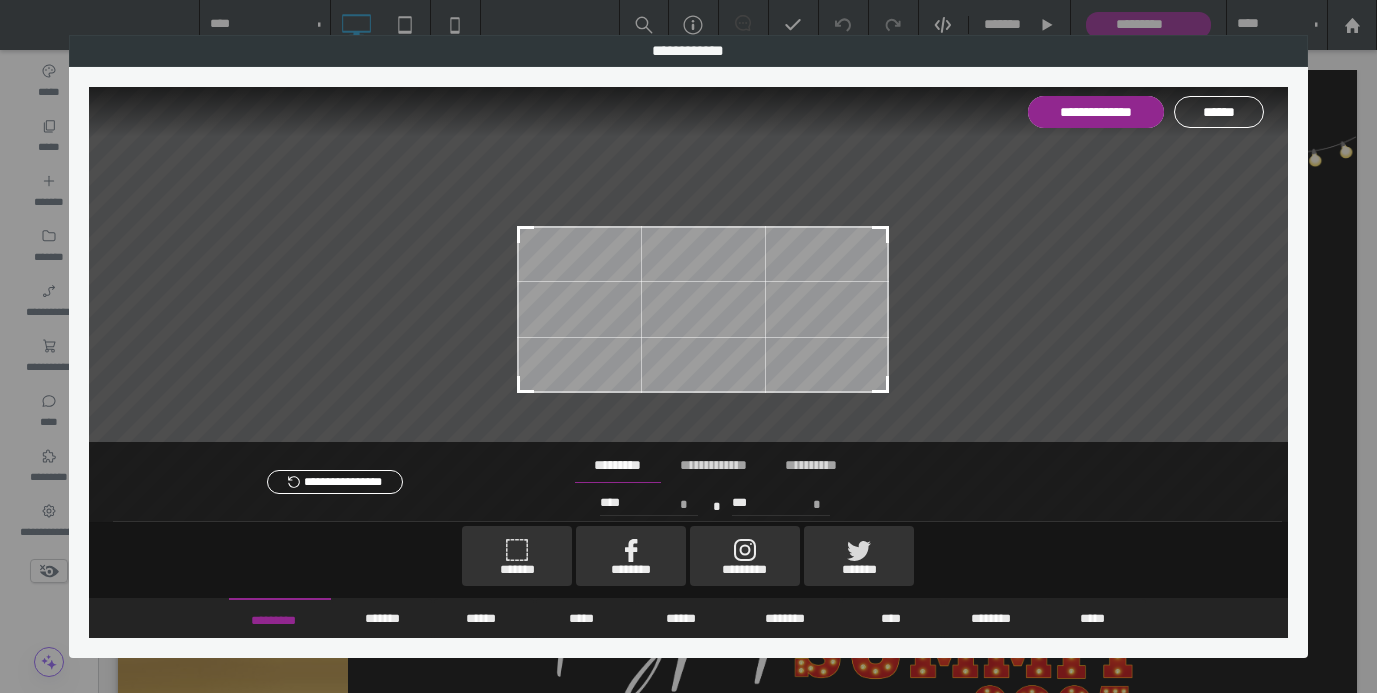 type on "****" 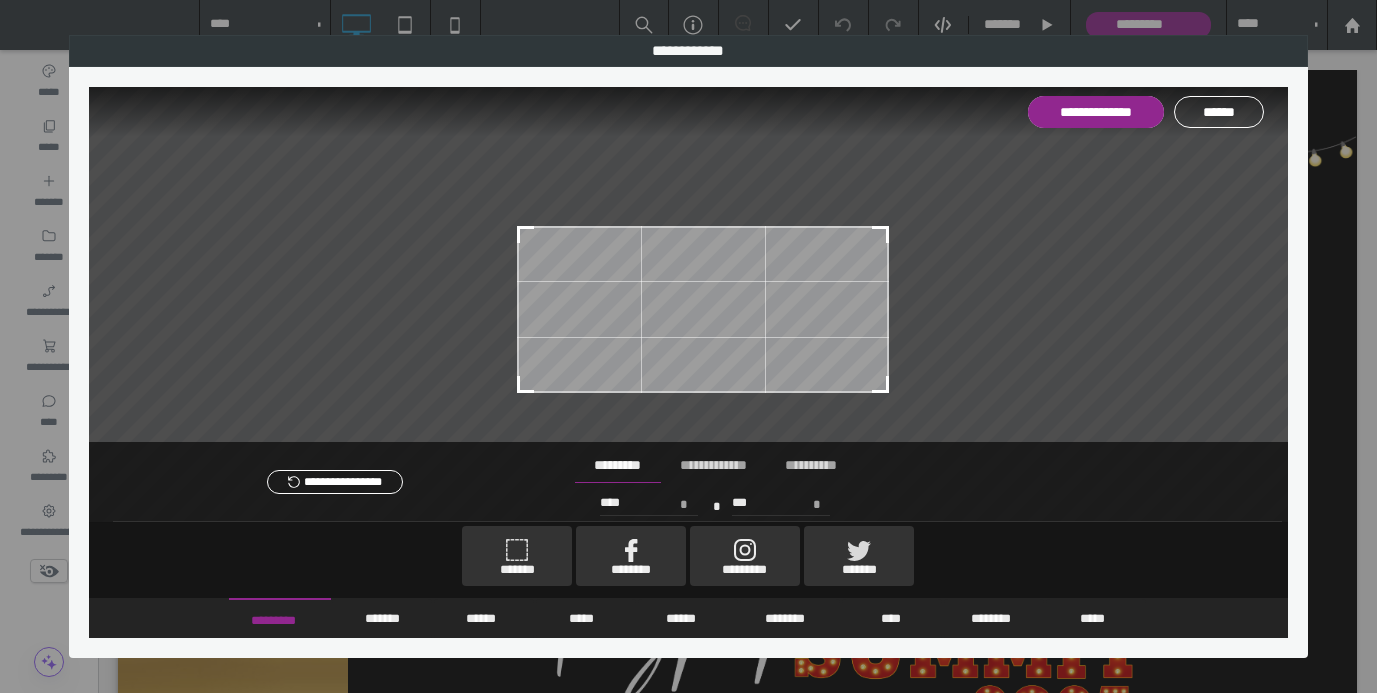 type on "***" 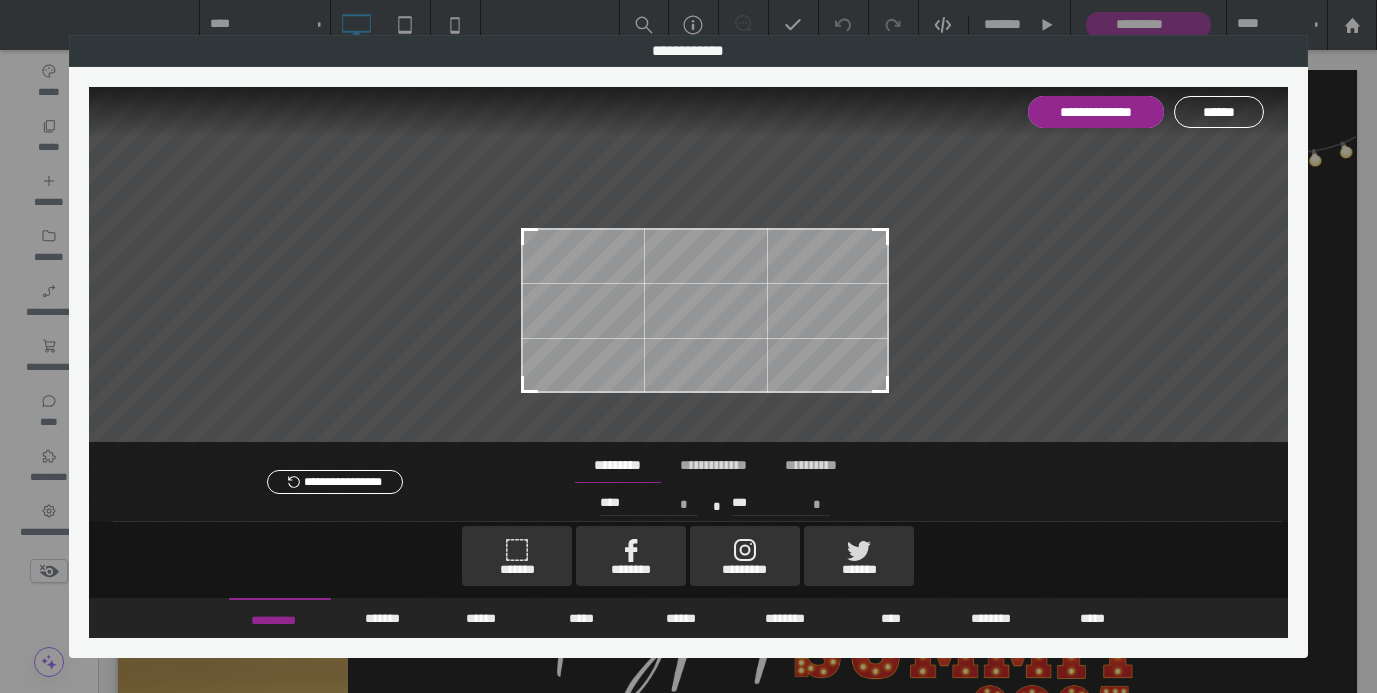 type on "***" 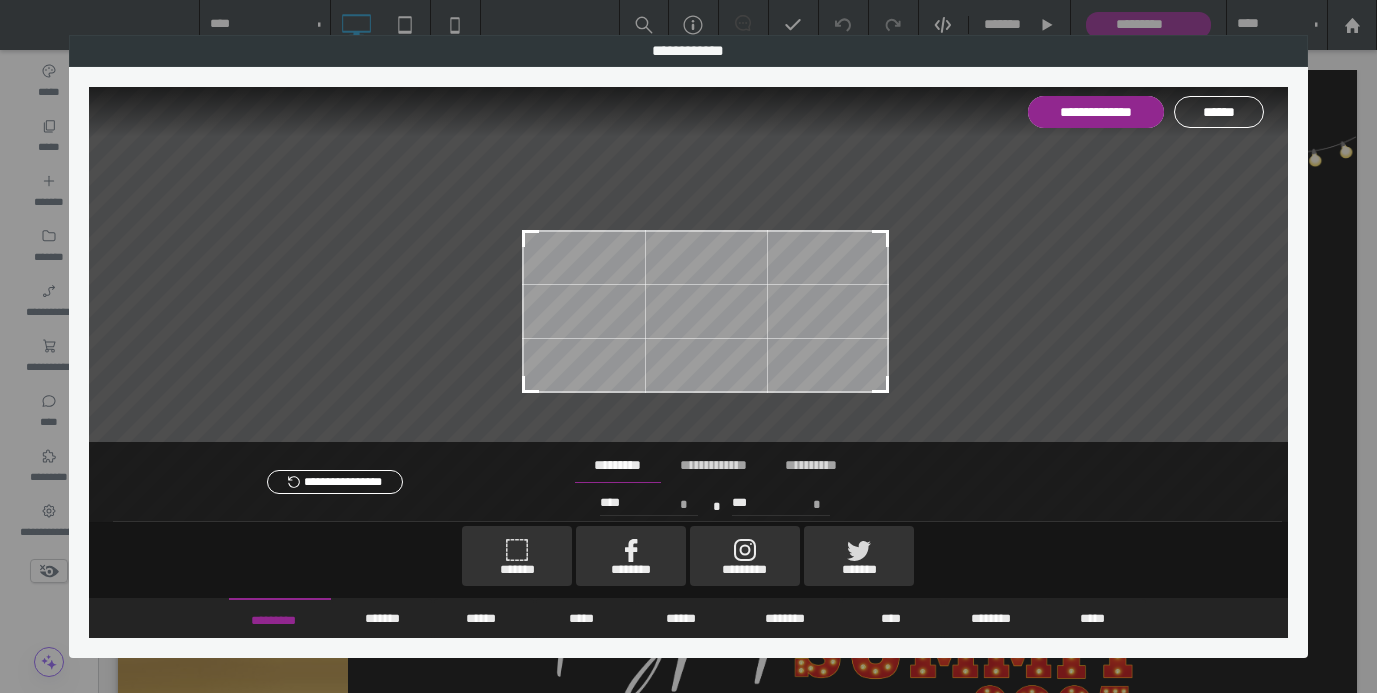 drag, startPoint x: 495, startPoint y: 139, endPoint x: 530, endPoint y: 232, distance: 99.368004 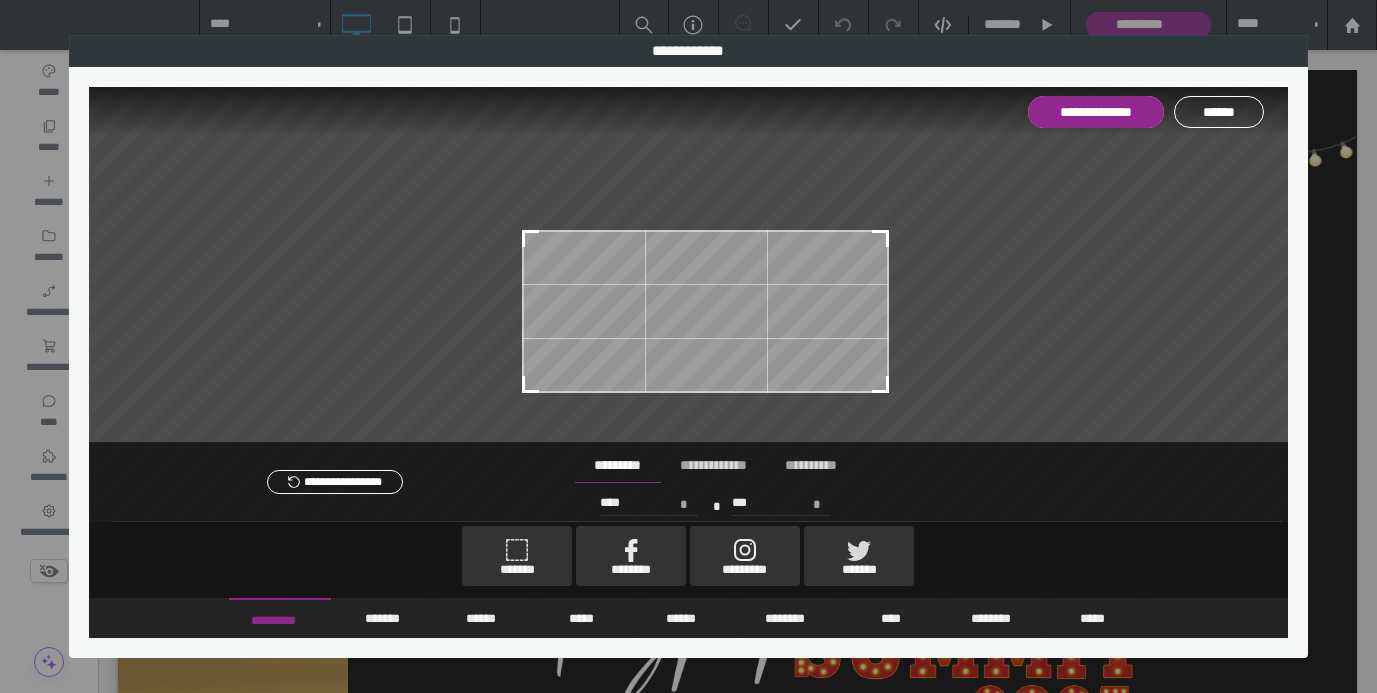 click at bounding box center [531, 239] 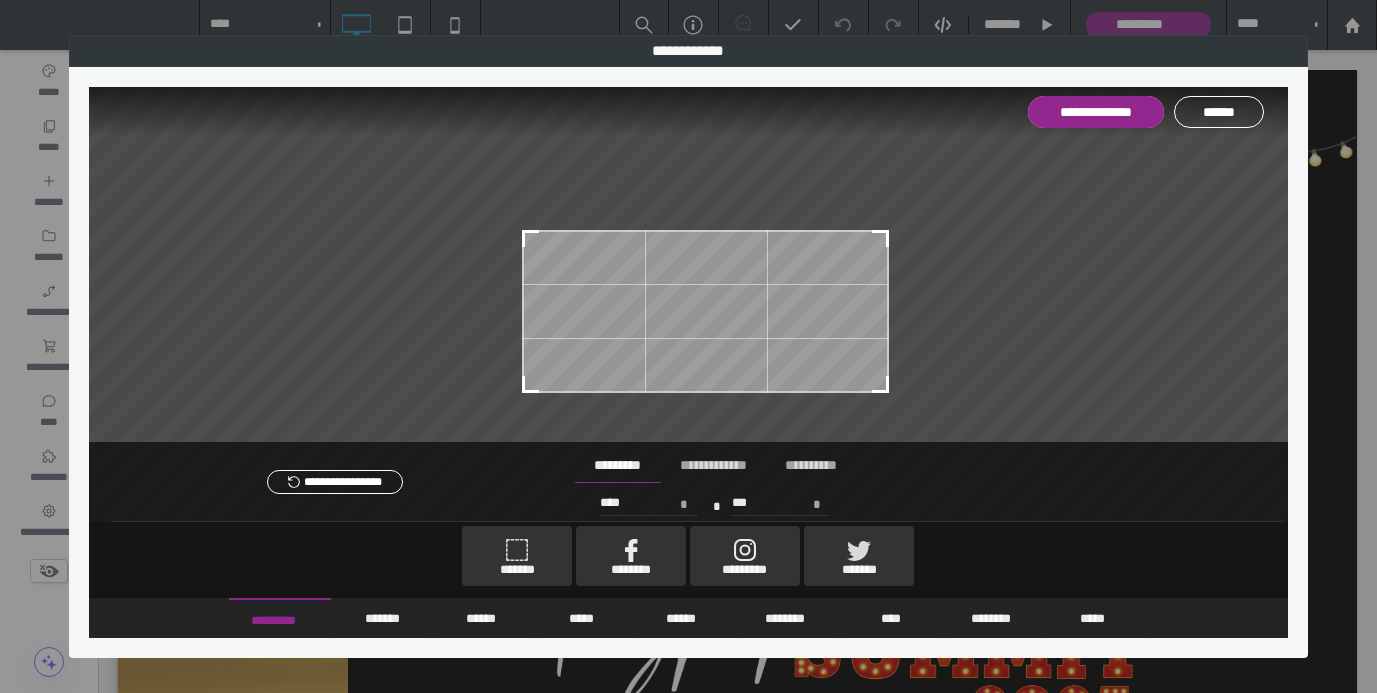 type on "****" 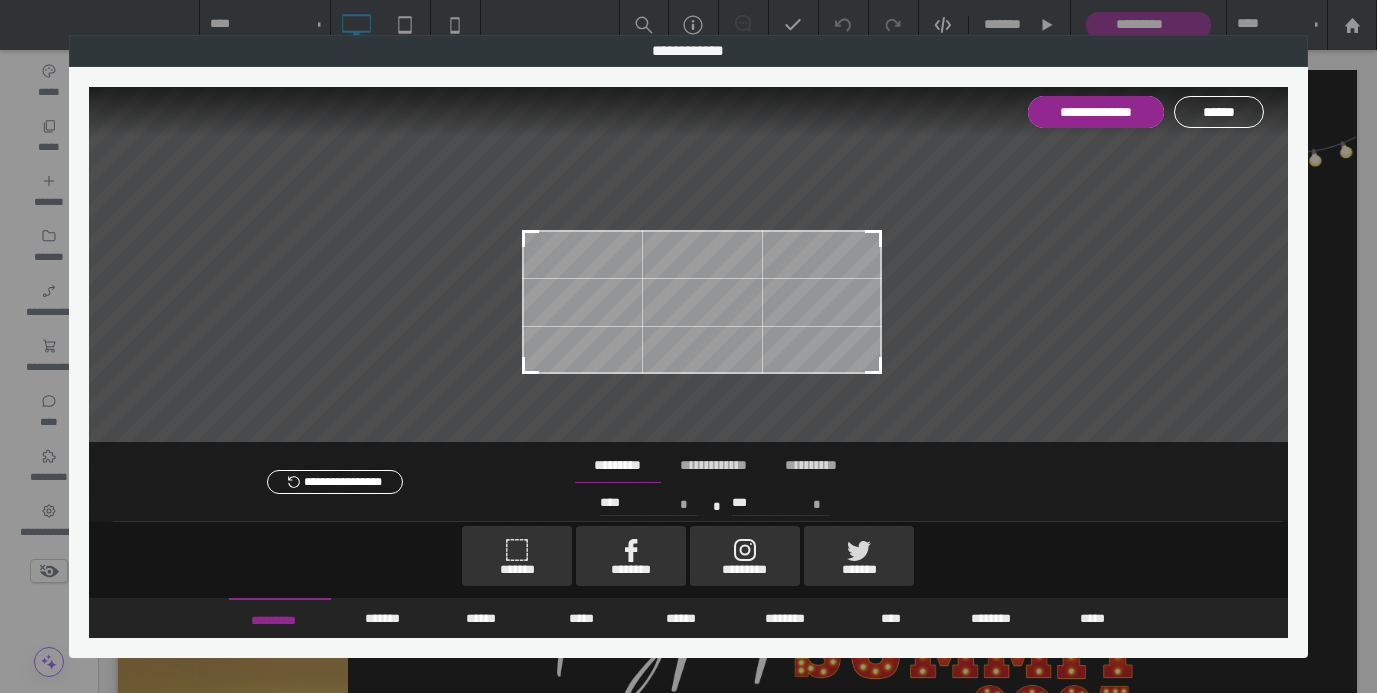 type on "****" 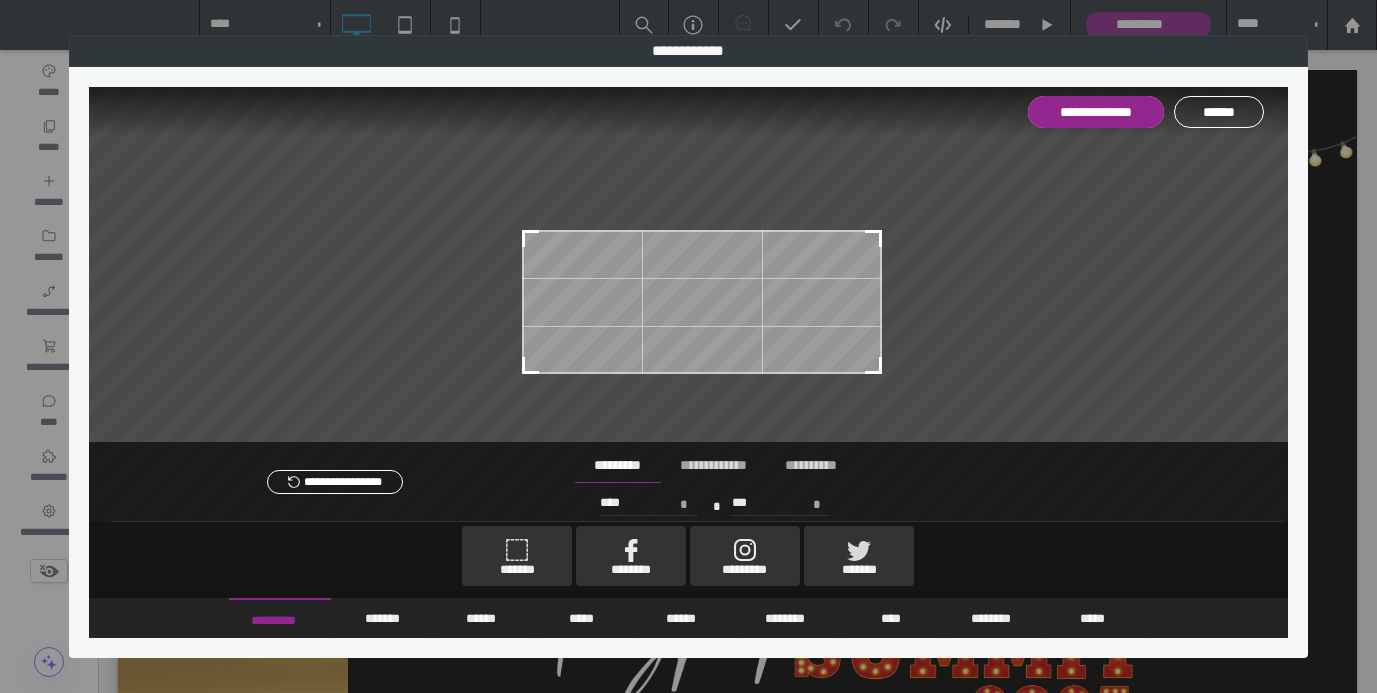 type on "***" 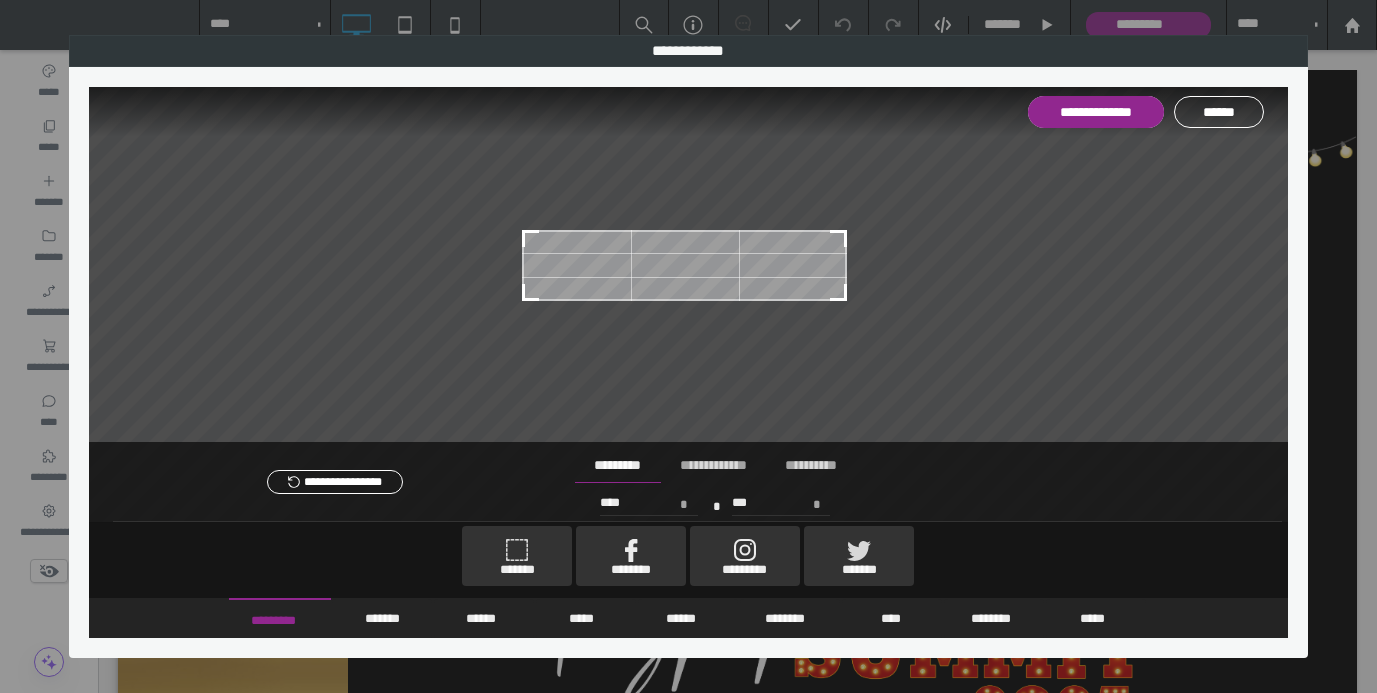drag, startPoint x: 887, startPoint y: 387, endPoint x: 845, endPoint y: 295, distance: 101.133575 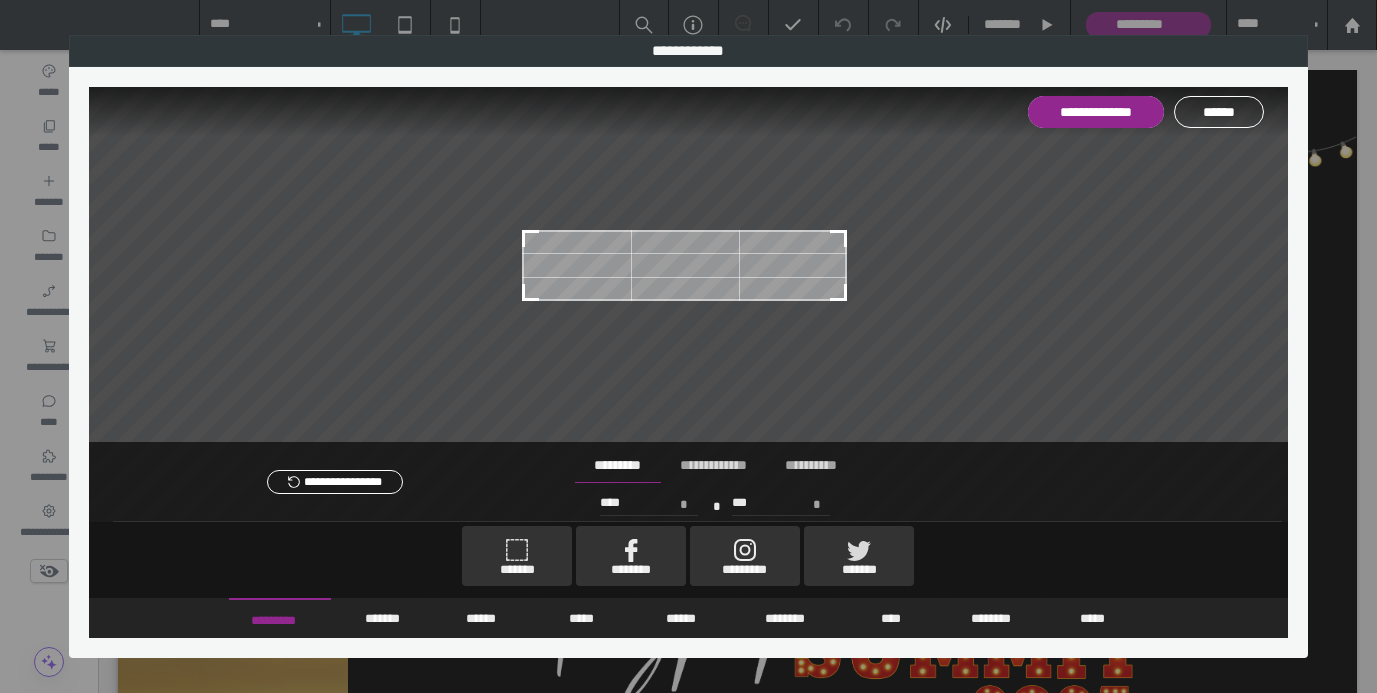 click at bounding box center [838, 292] 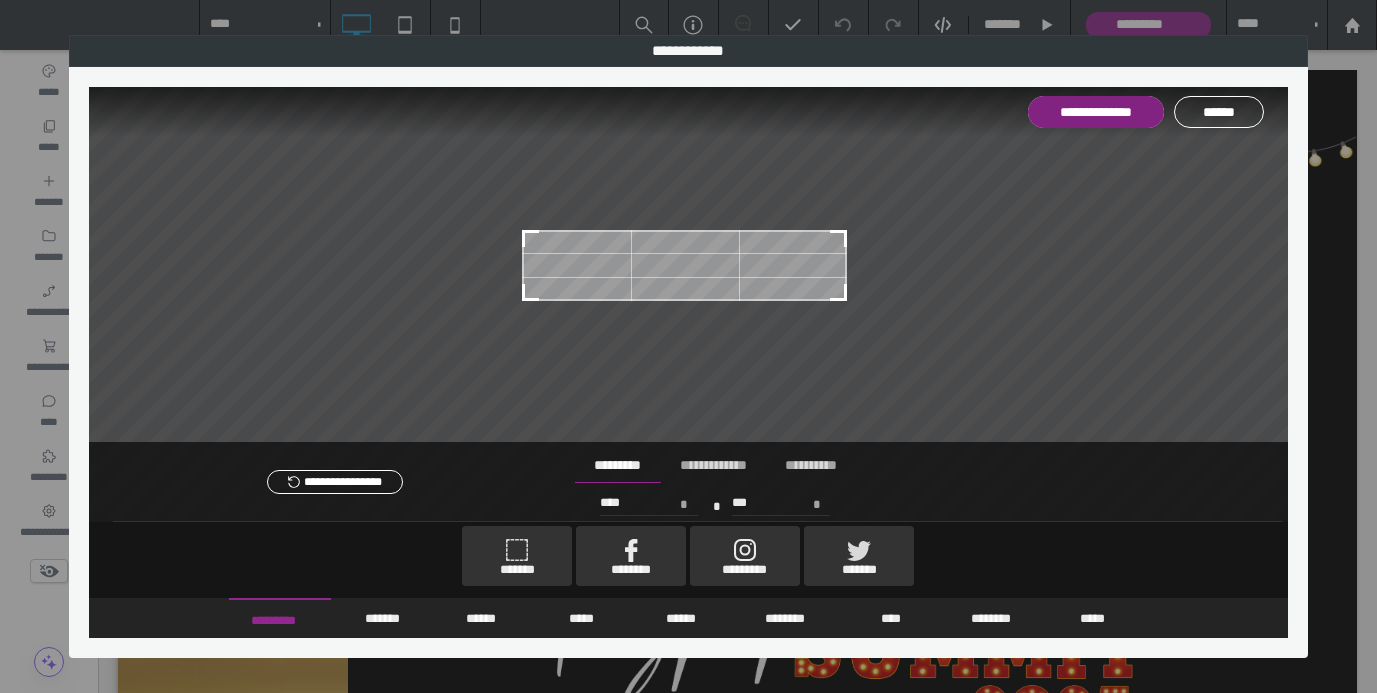 click on "**********" at bounding box center (1096, 112) 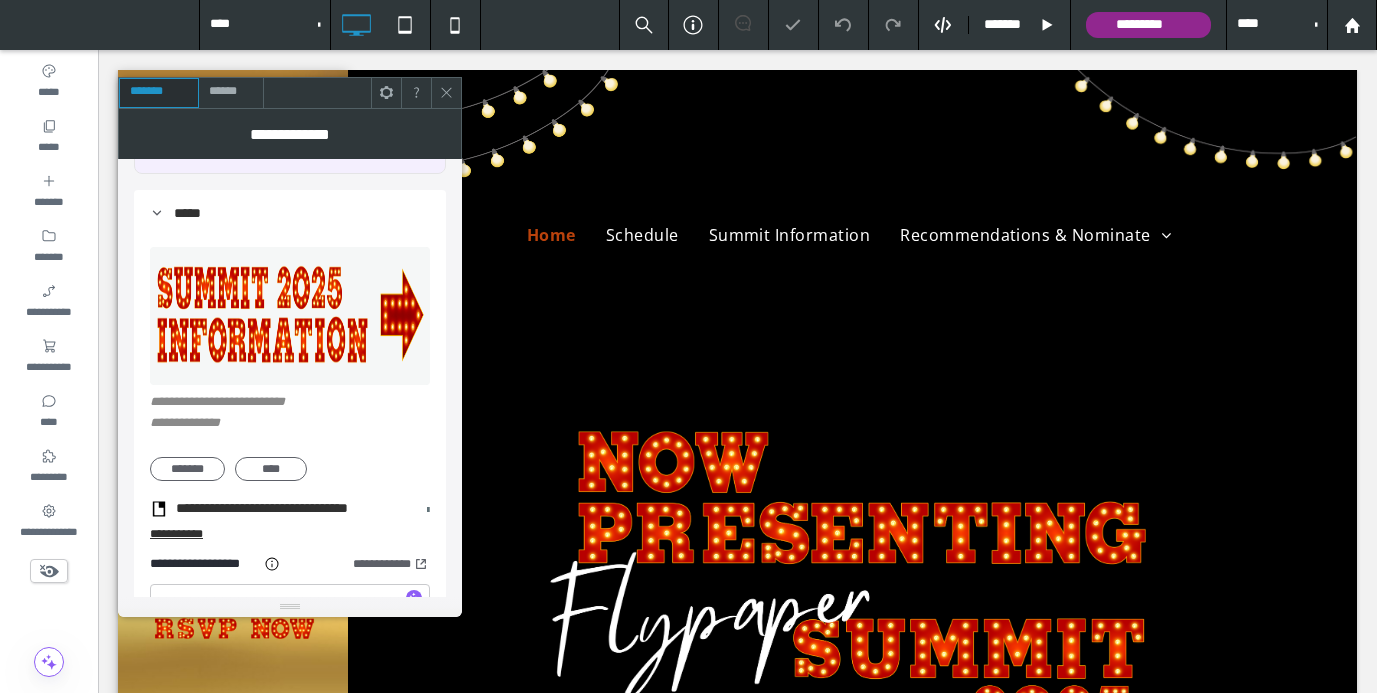click at bounding box center (446, 93) 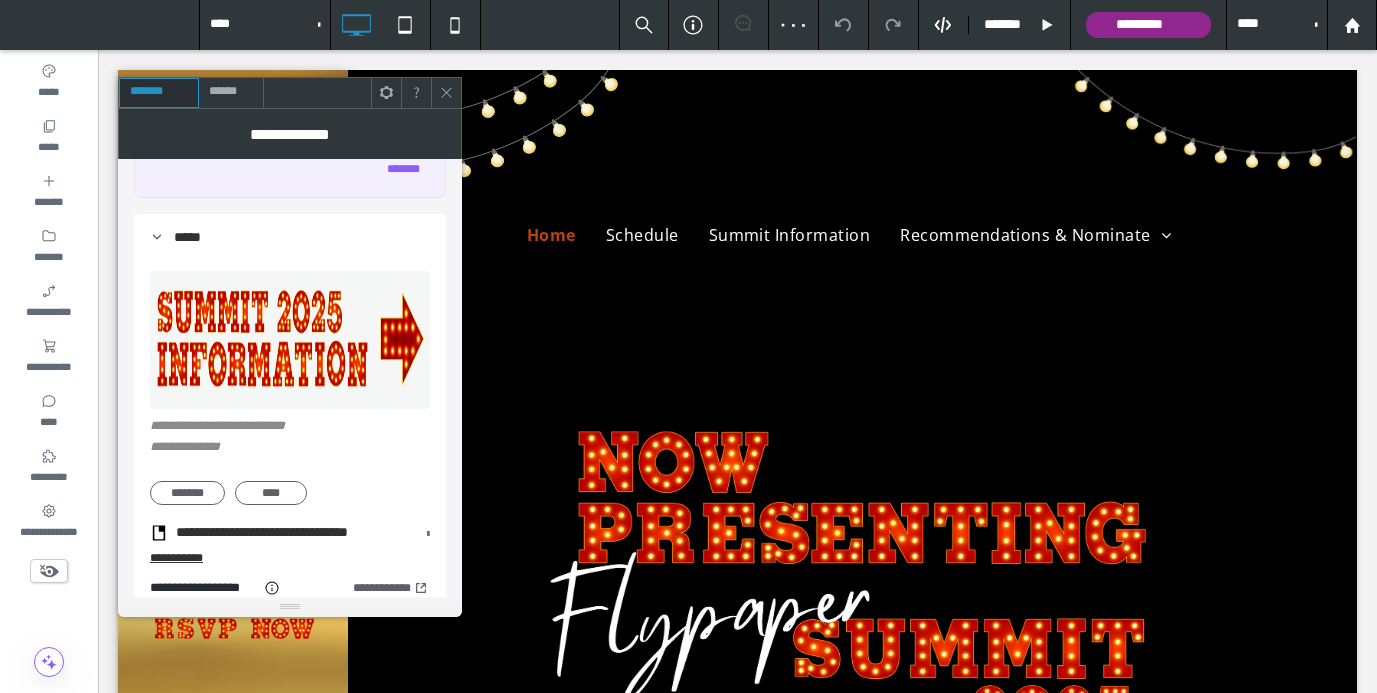 scroll, scrollTop: 128, scrollLeft: 0, axis: vertical 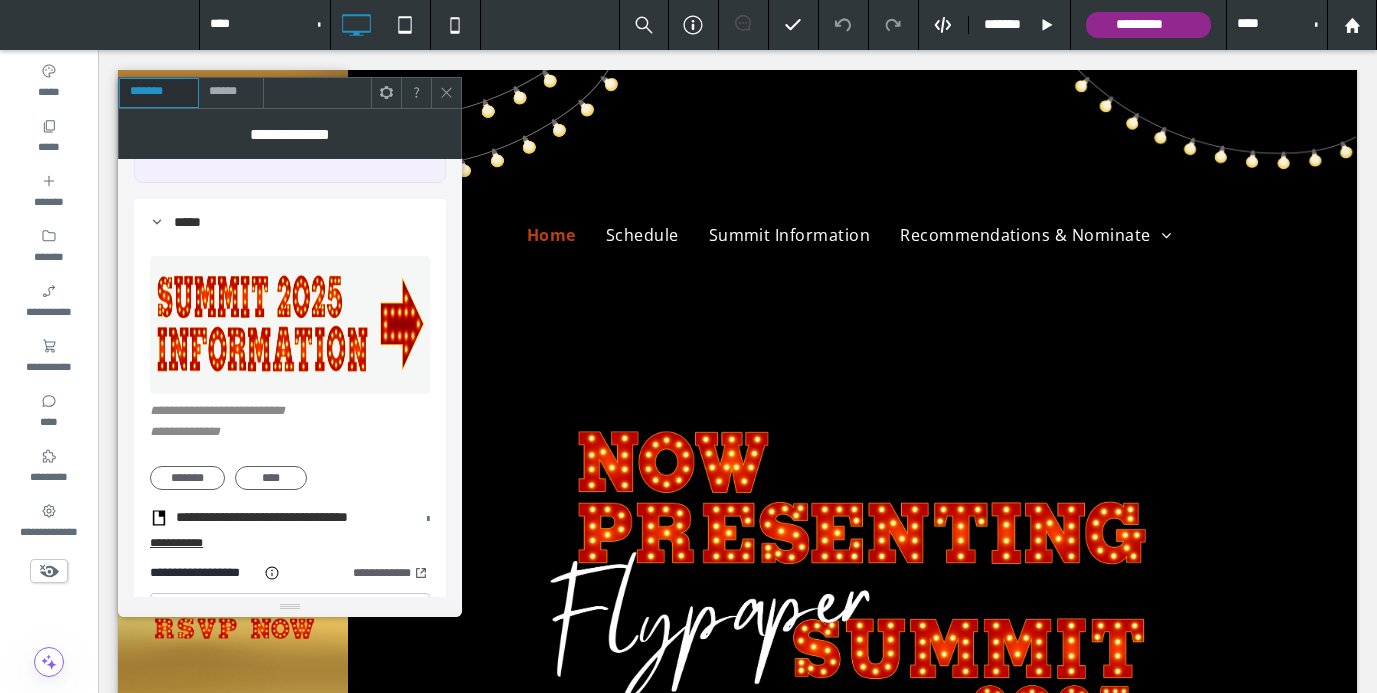 click 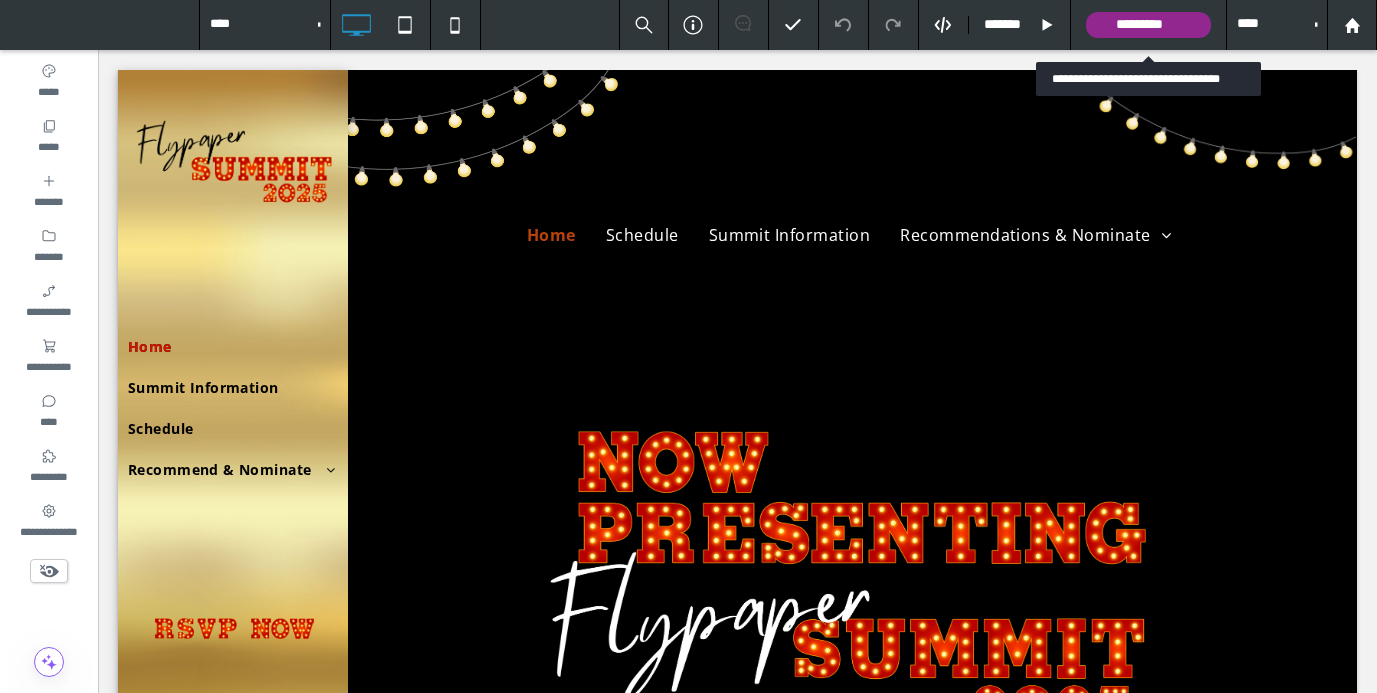click on "*********" at bounding box center [1148, 25] 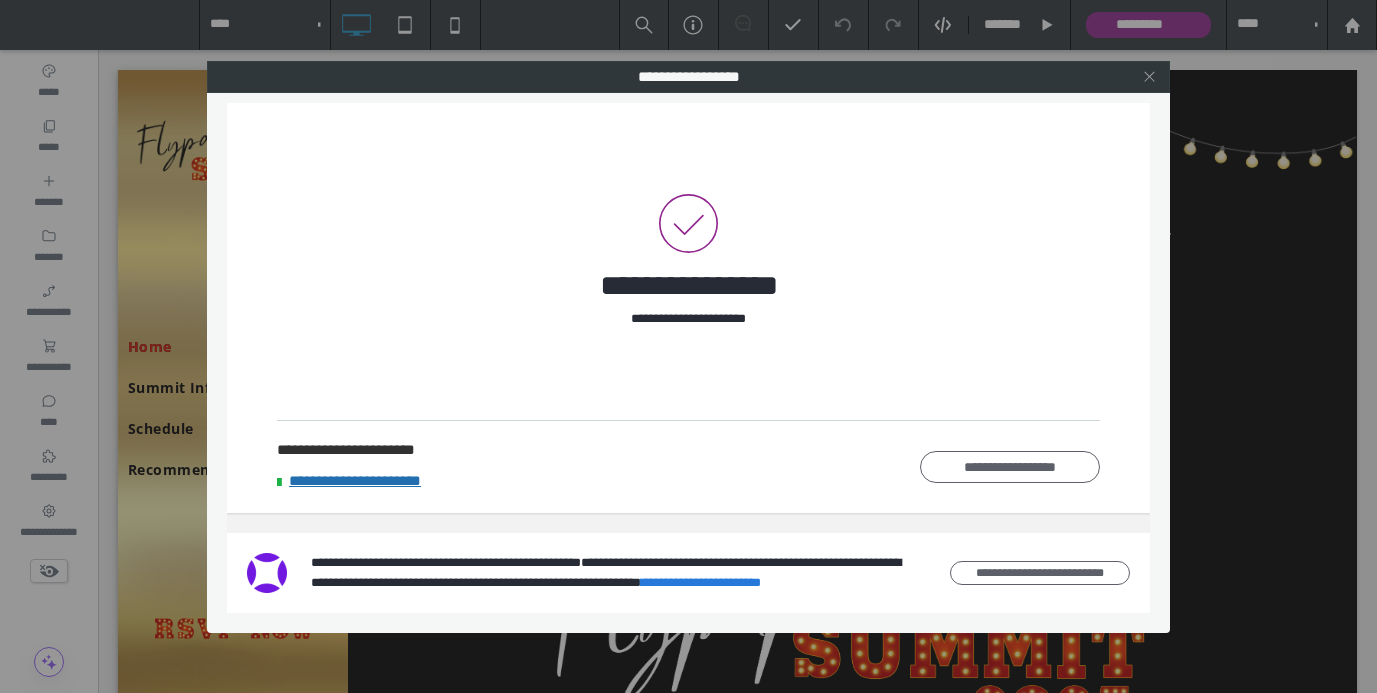 click 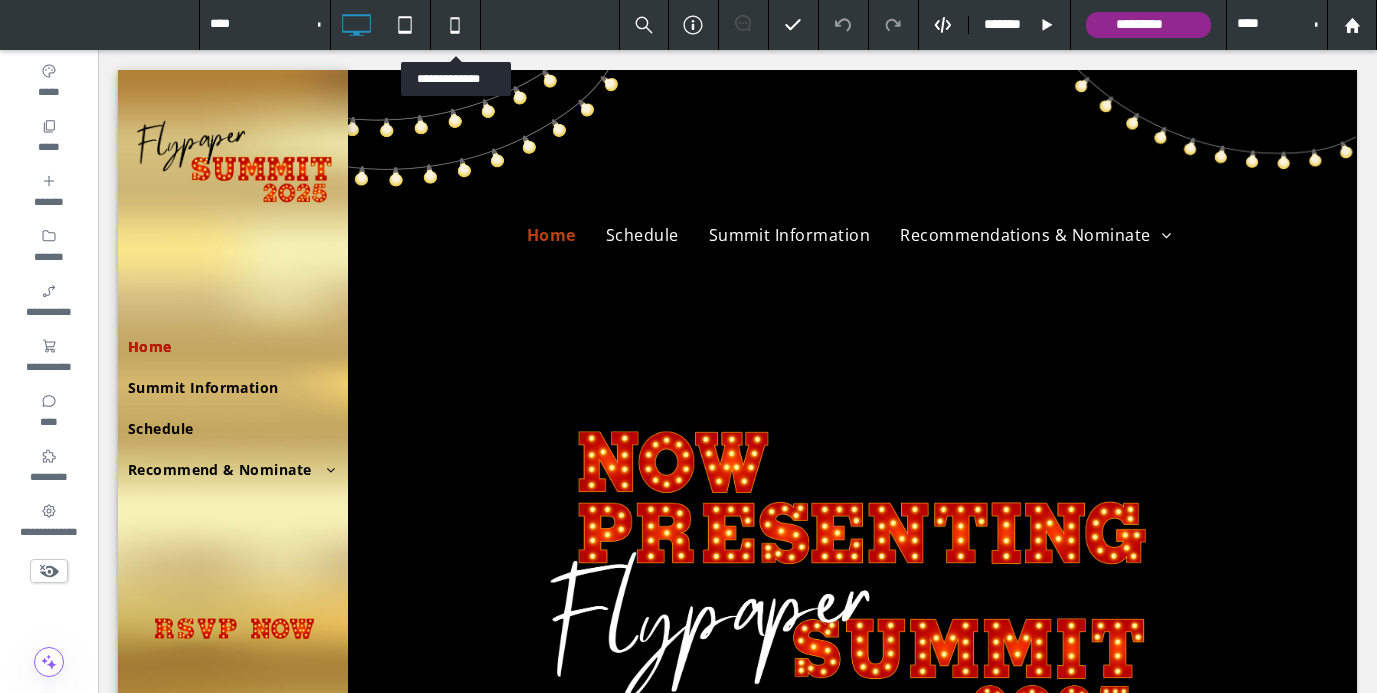click 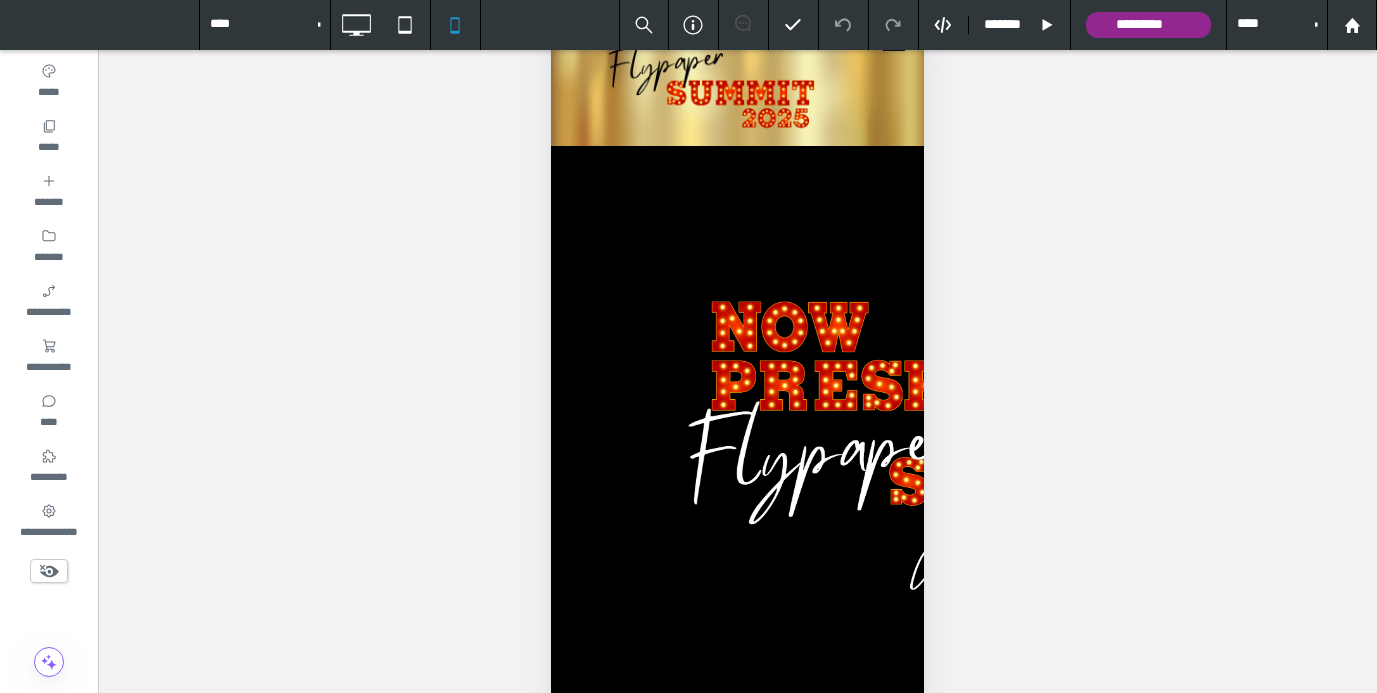 scroll, scrollTop: 134, scrollLeft: 0, axis: vertical 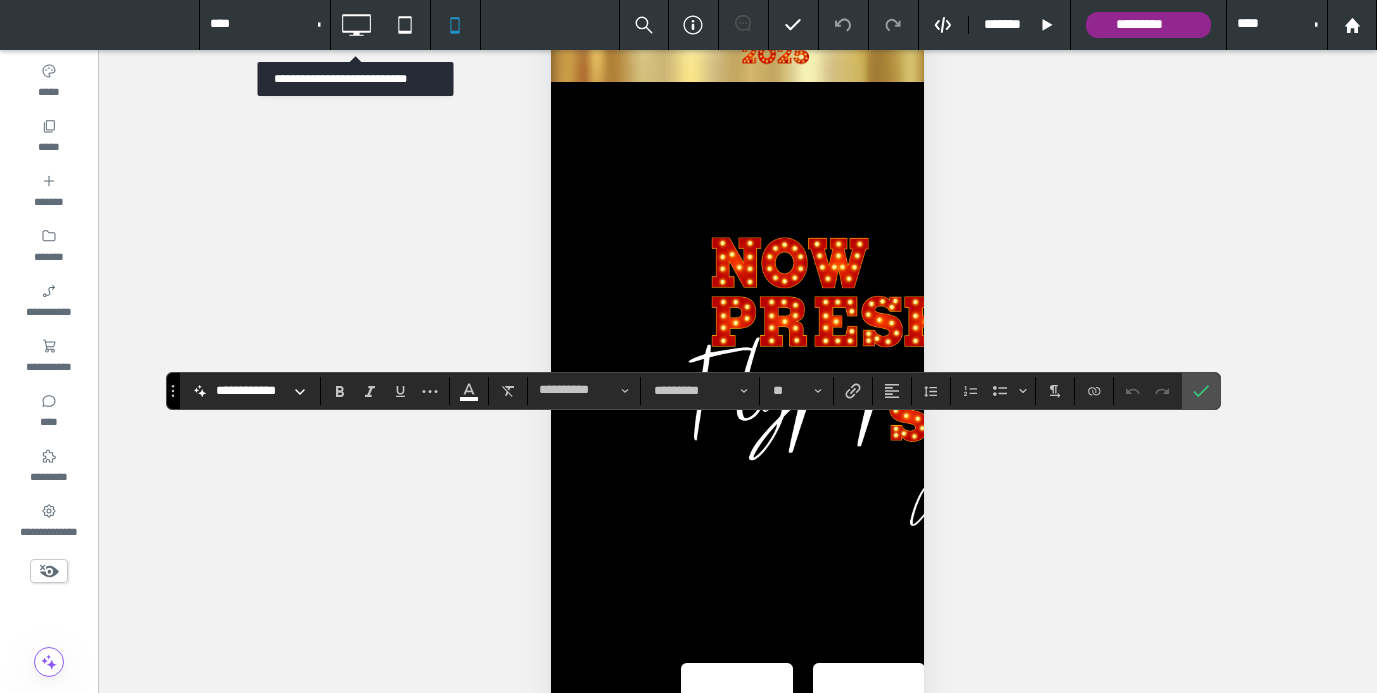 click 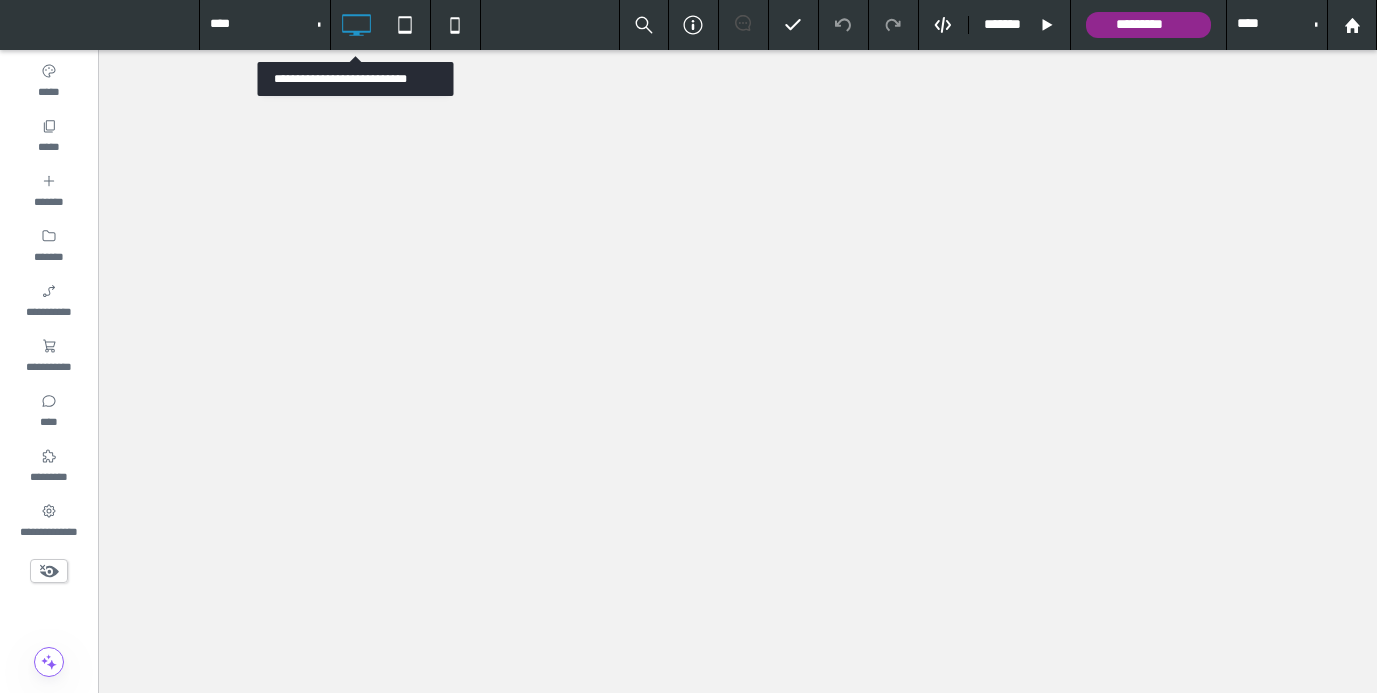 scroll, scrollTop: 0, scrollLeft: 0, axis: both 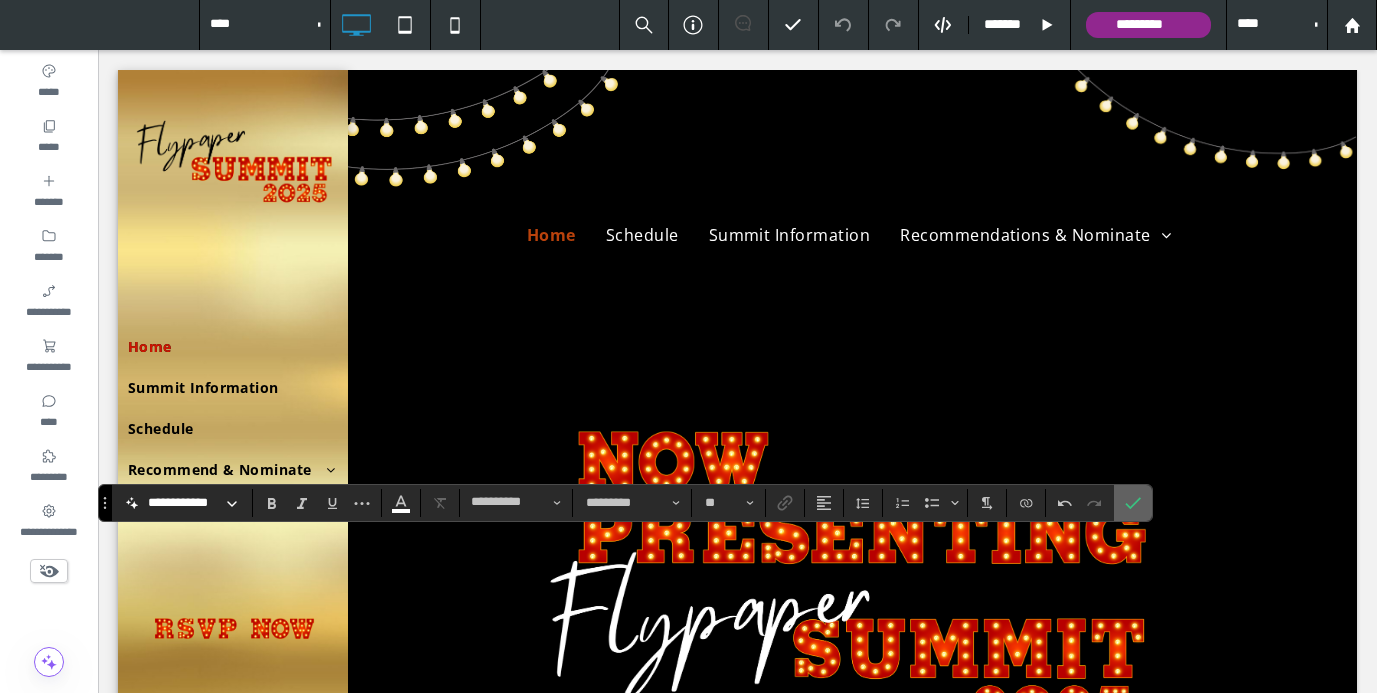 click 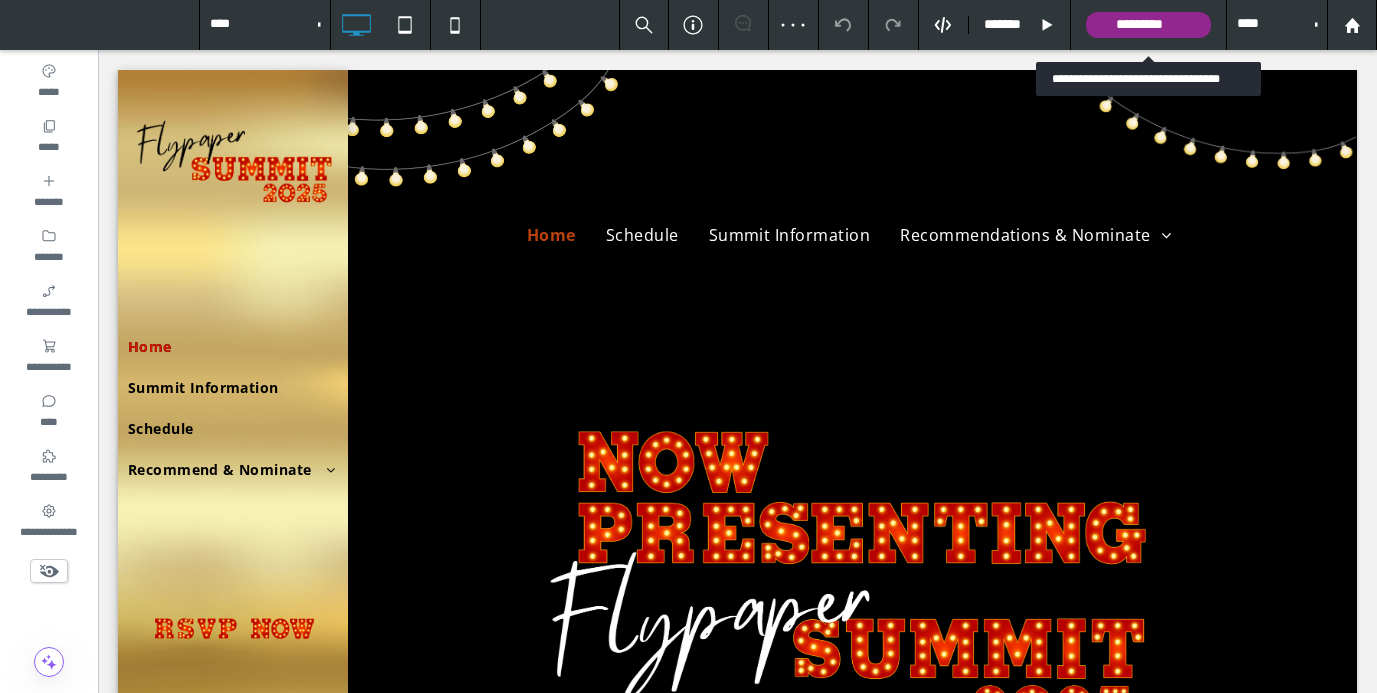 click on "*********" at bounding box center (1148, 25) 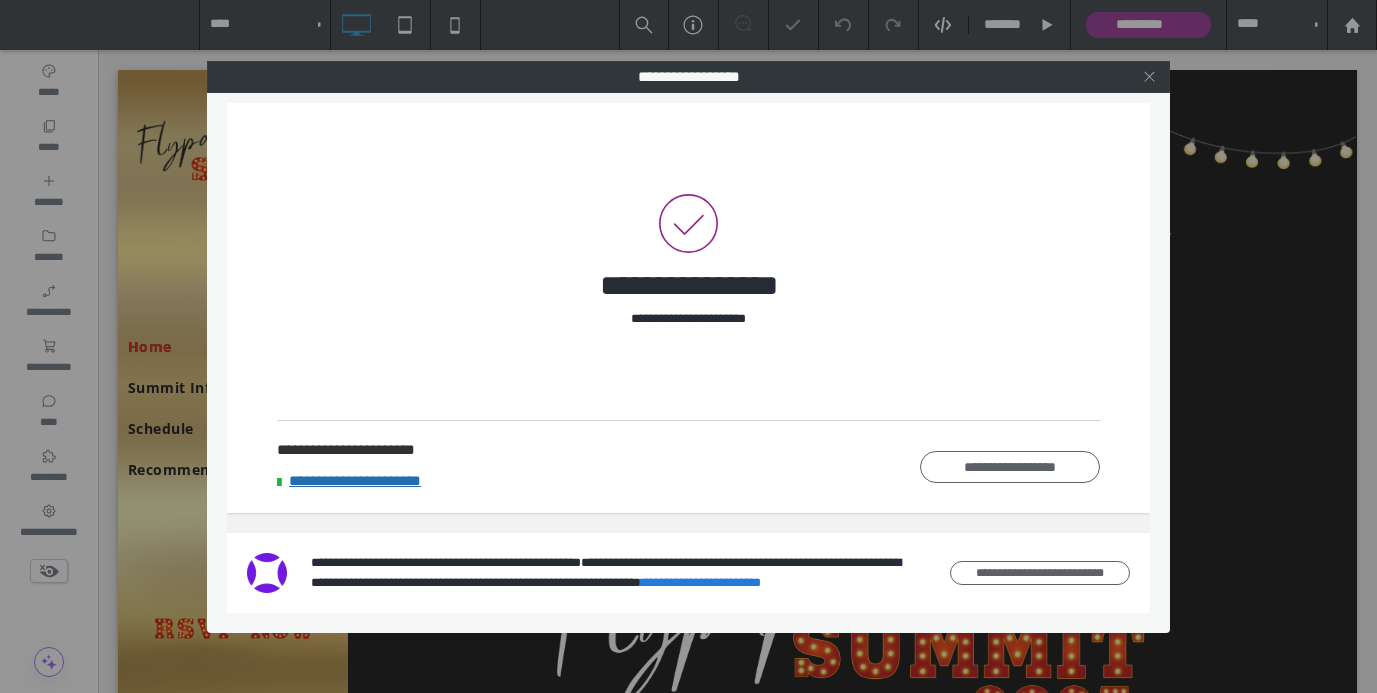 click at bounding box center [1149, 77] 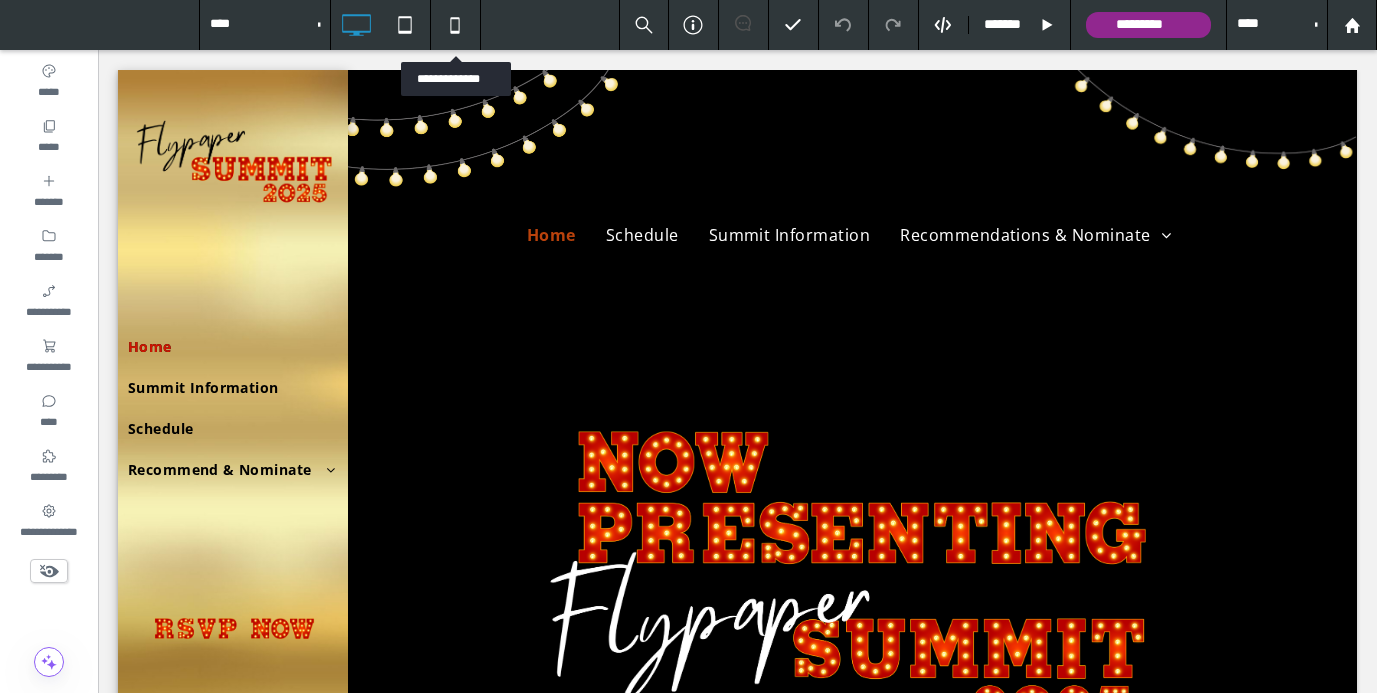 click 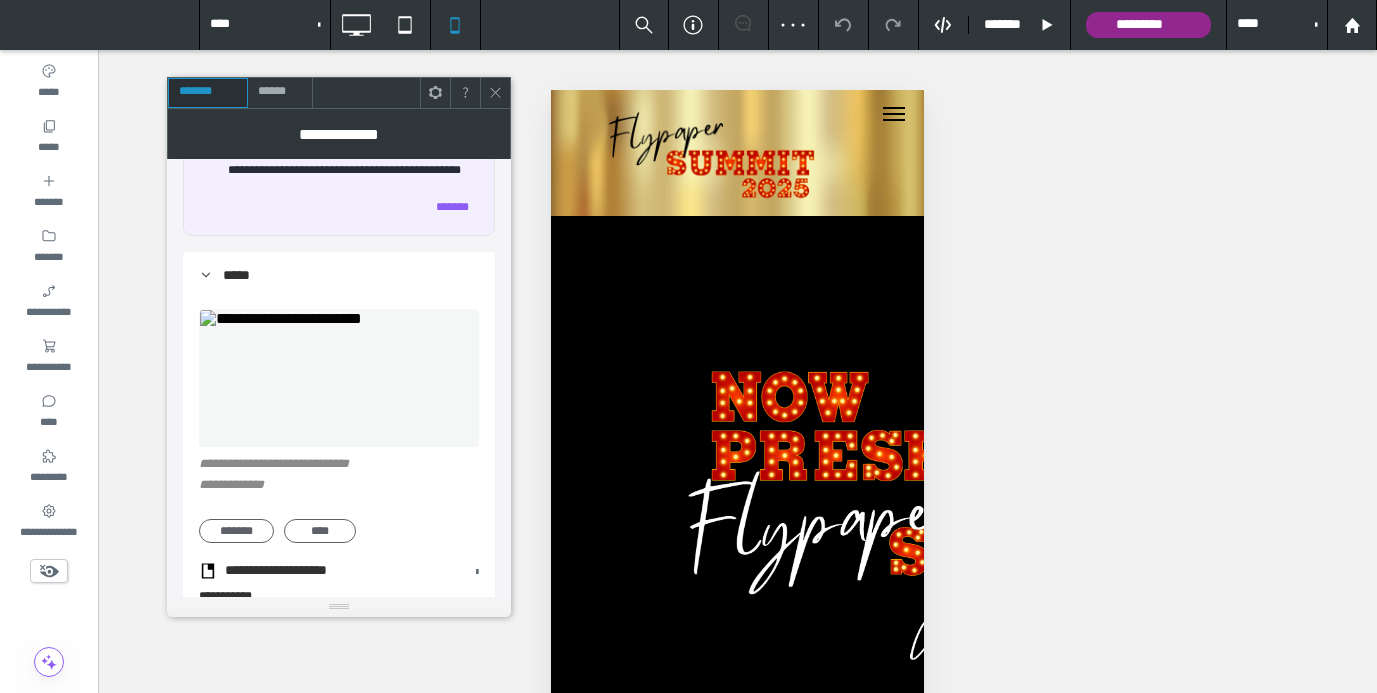 scroll, scrollTop: 76, scrollLeft: 0, axis: vertical 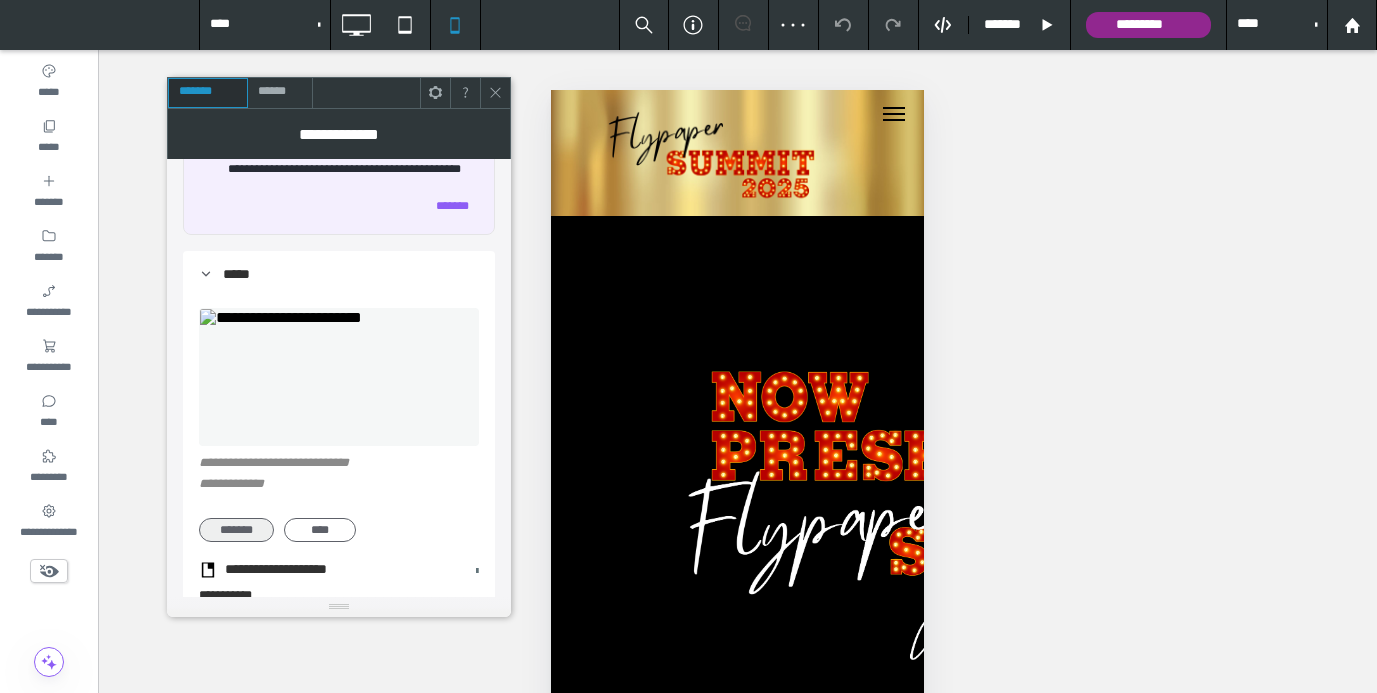 click on "*******" at bounding box center (236, 530) 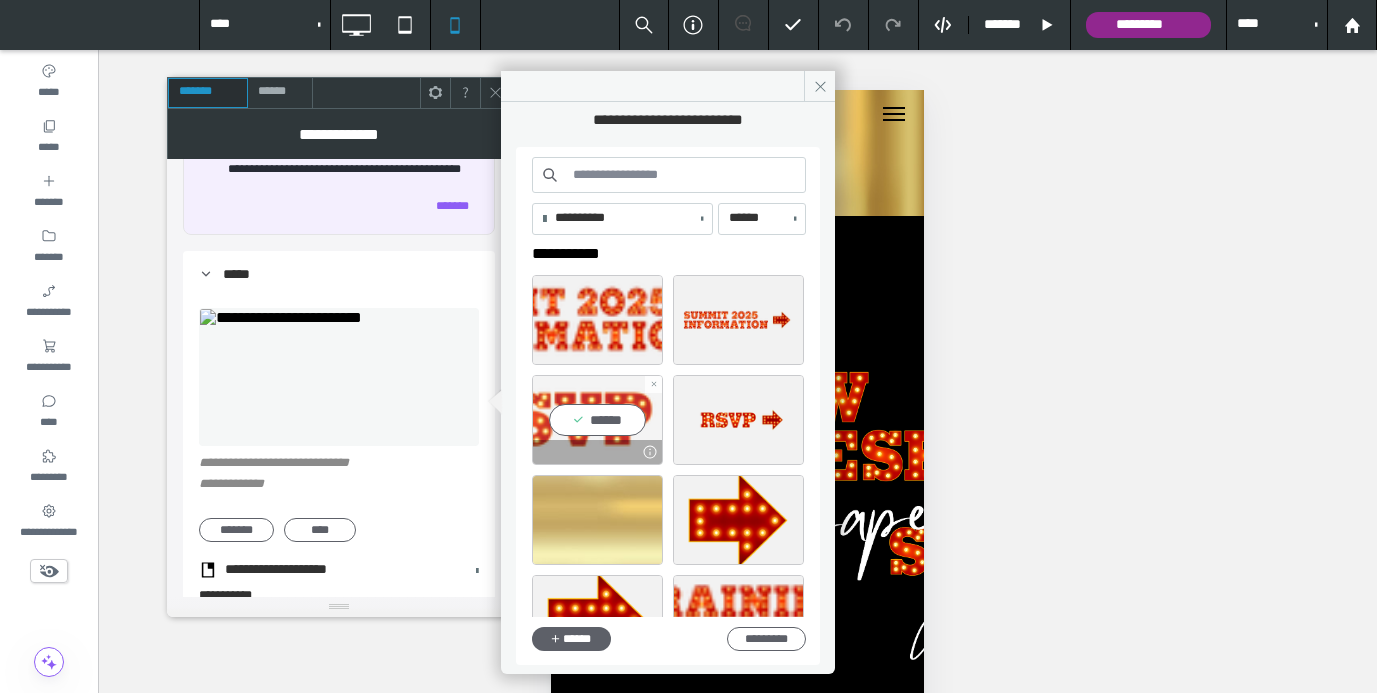 click on "******" at bounding box center [597, 420] 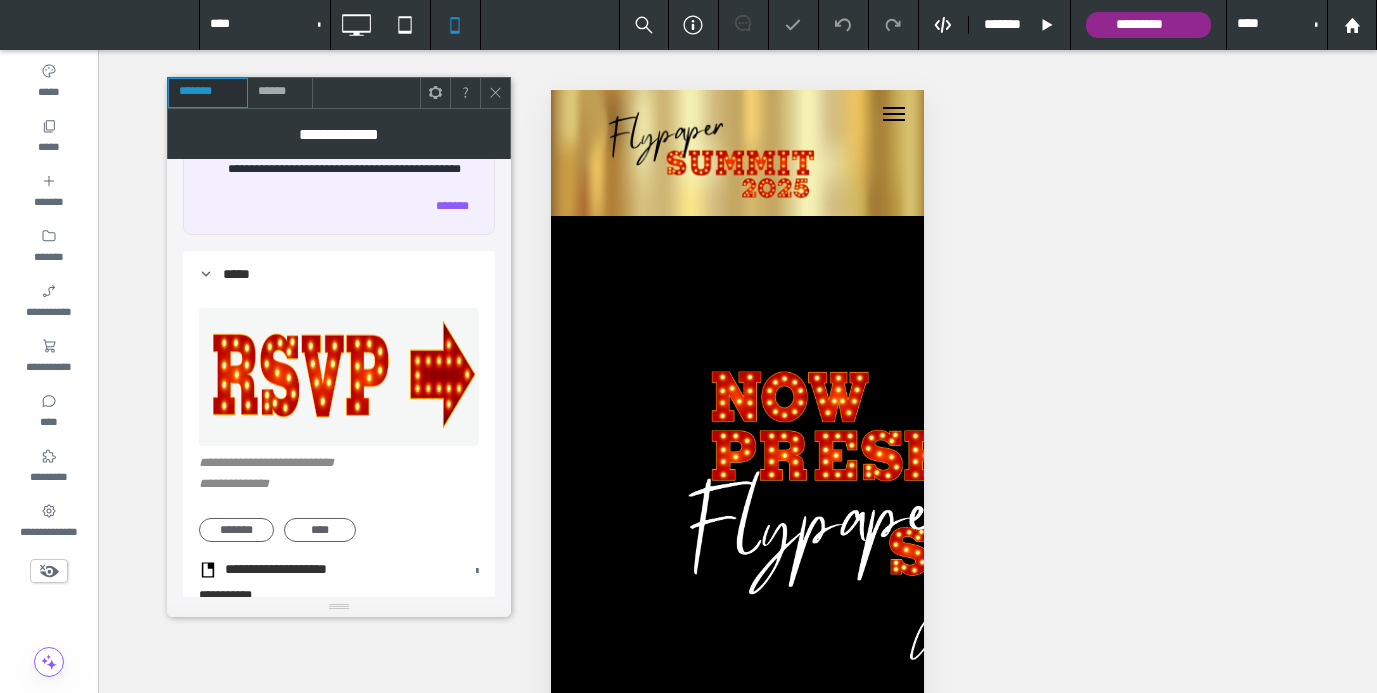 click 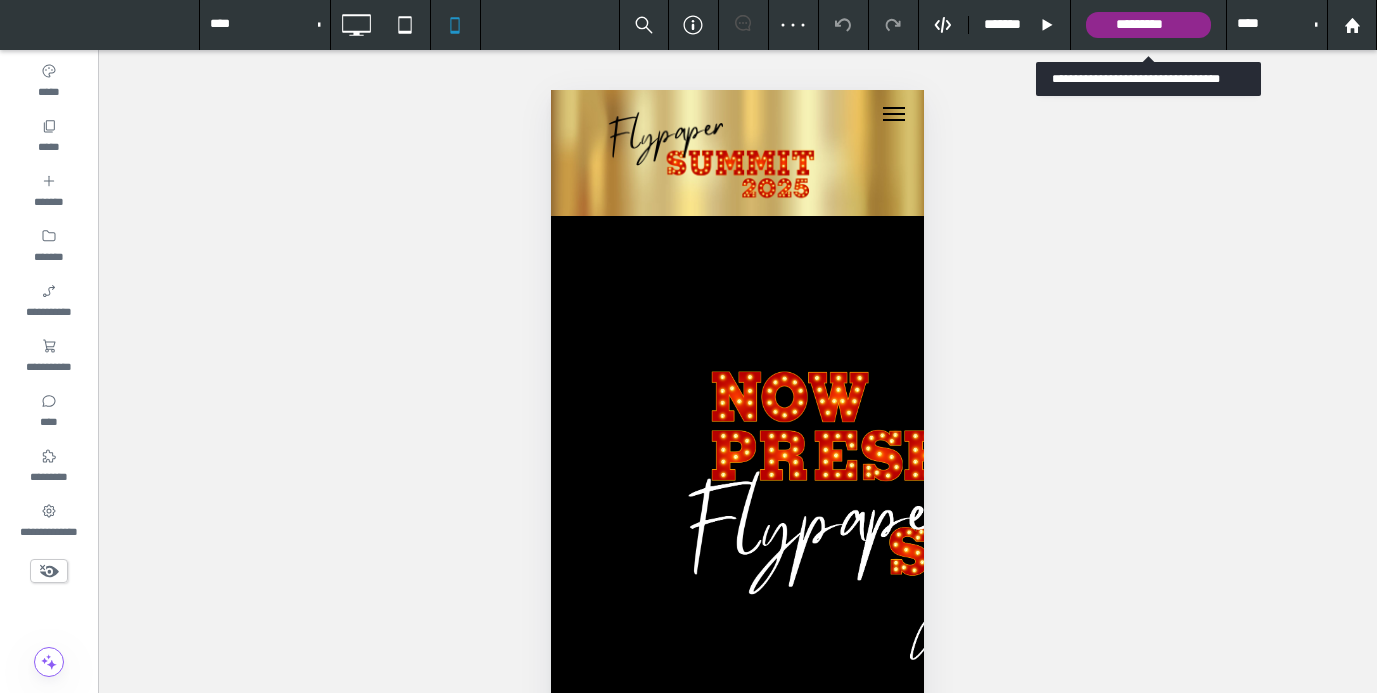 click on "*********" at bounding box center [1148, 25] 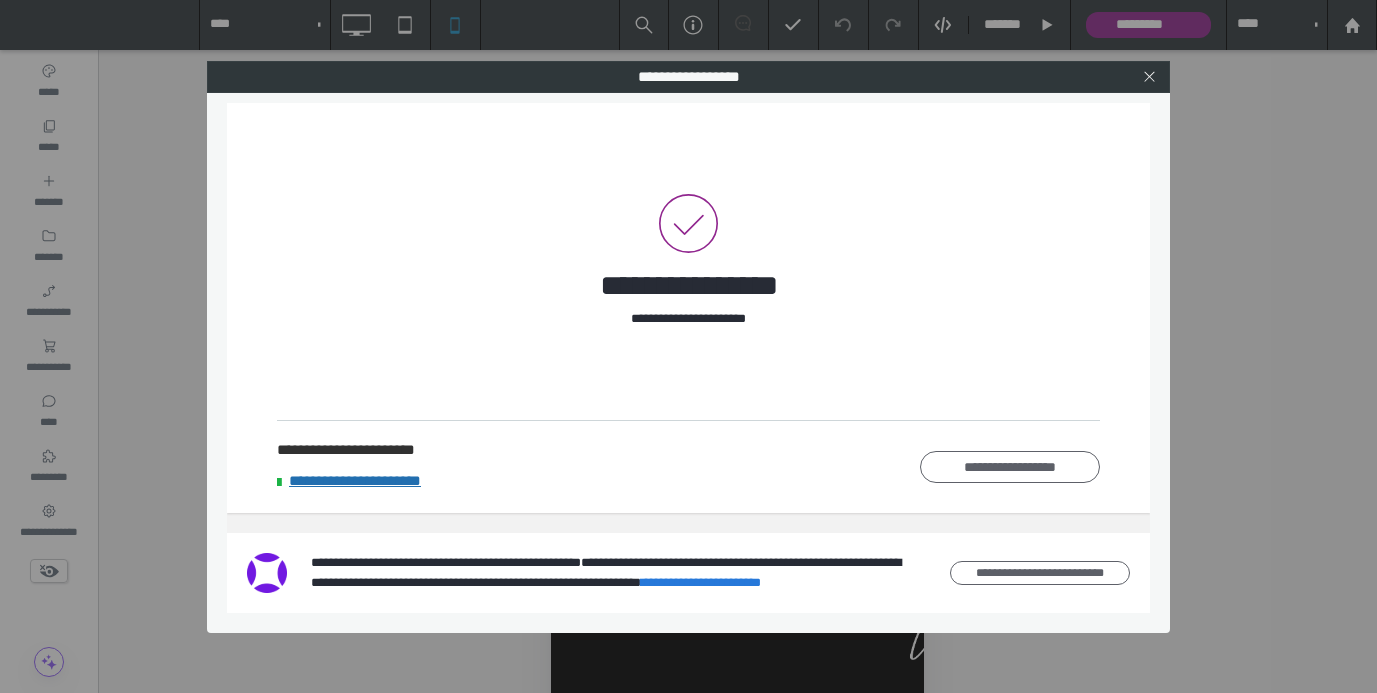 click at bounding box center [1149, 77] 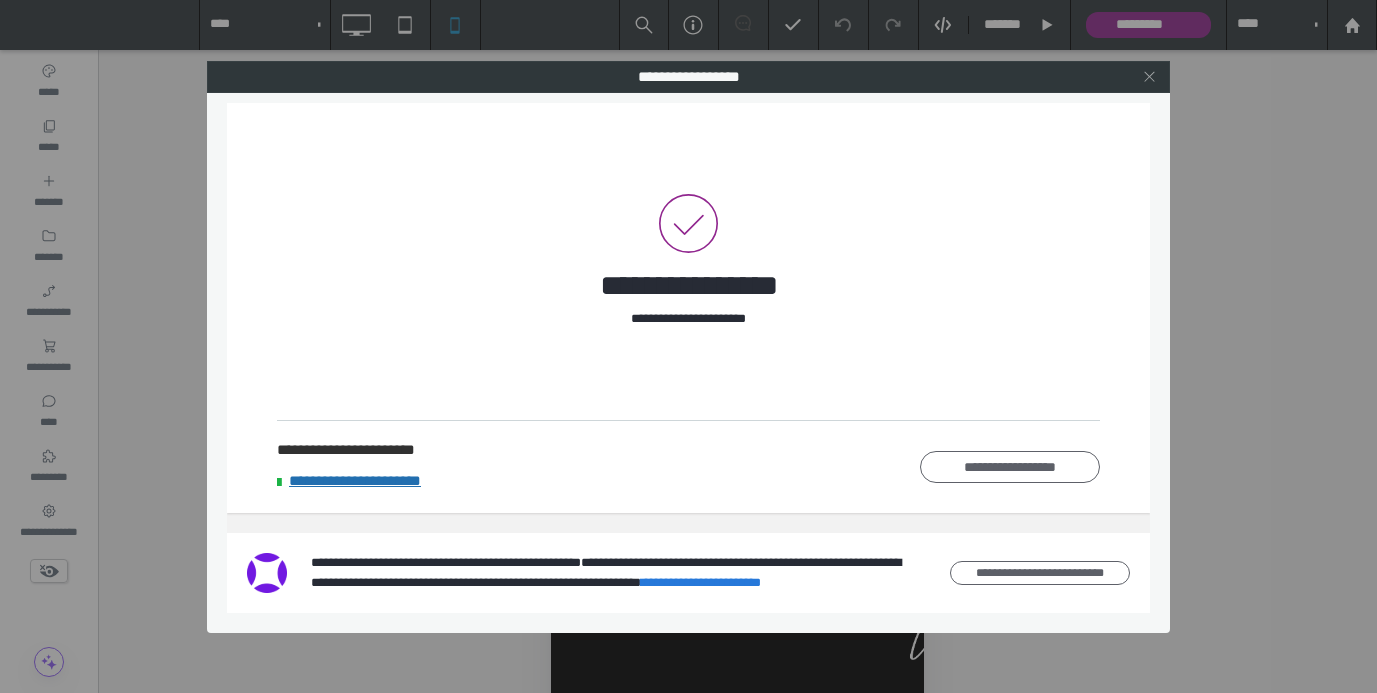 click 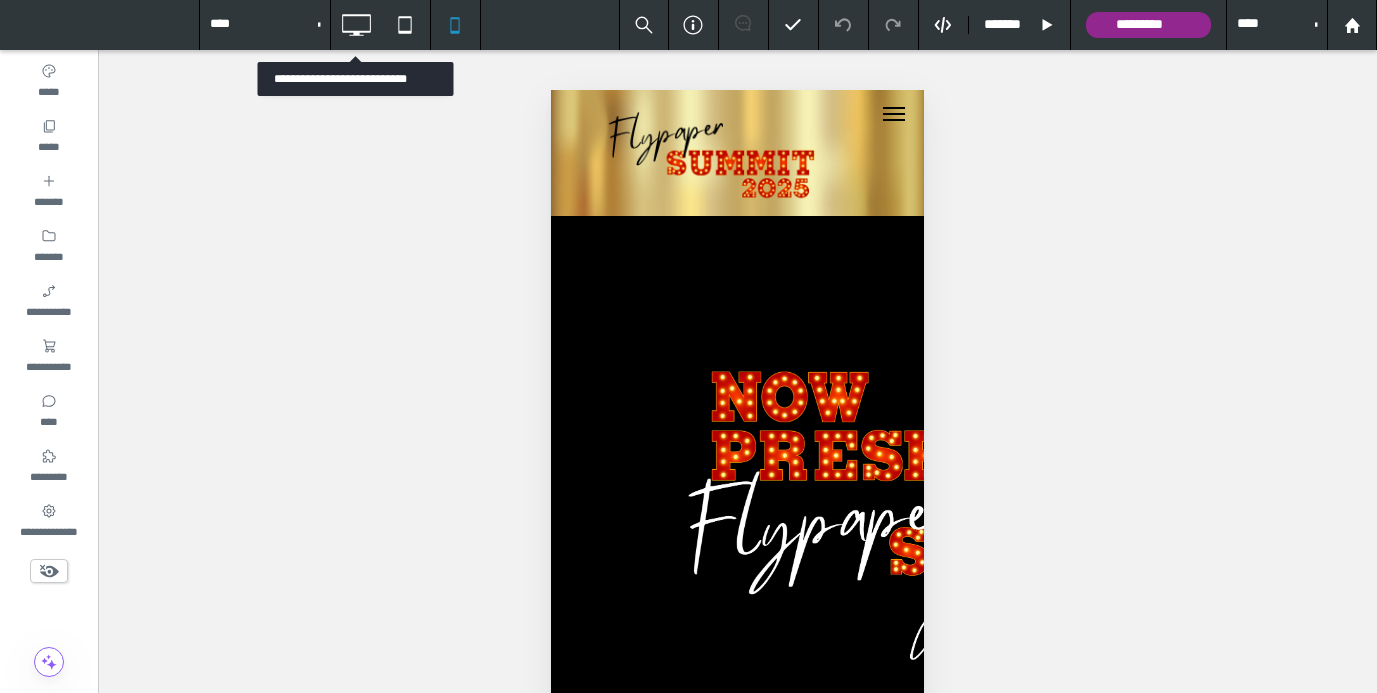 click 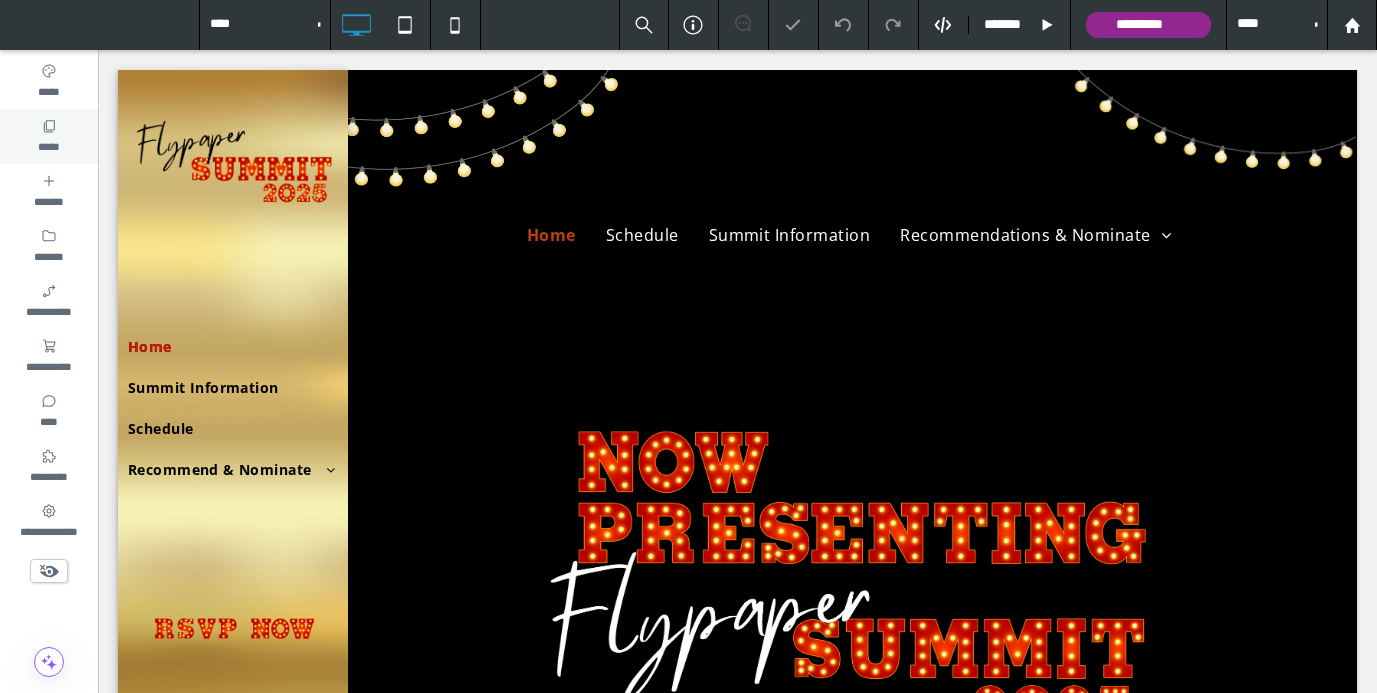 click on "*****" at bounding box center (48, 145) 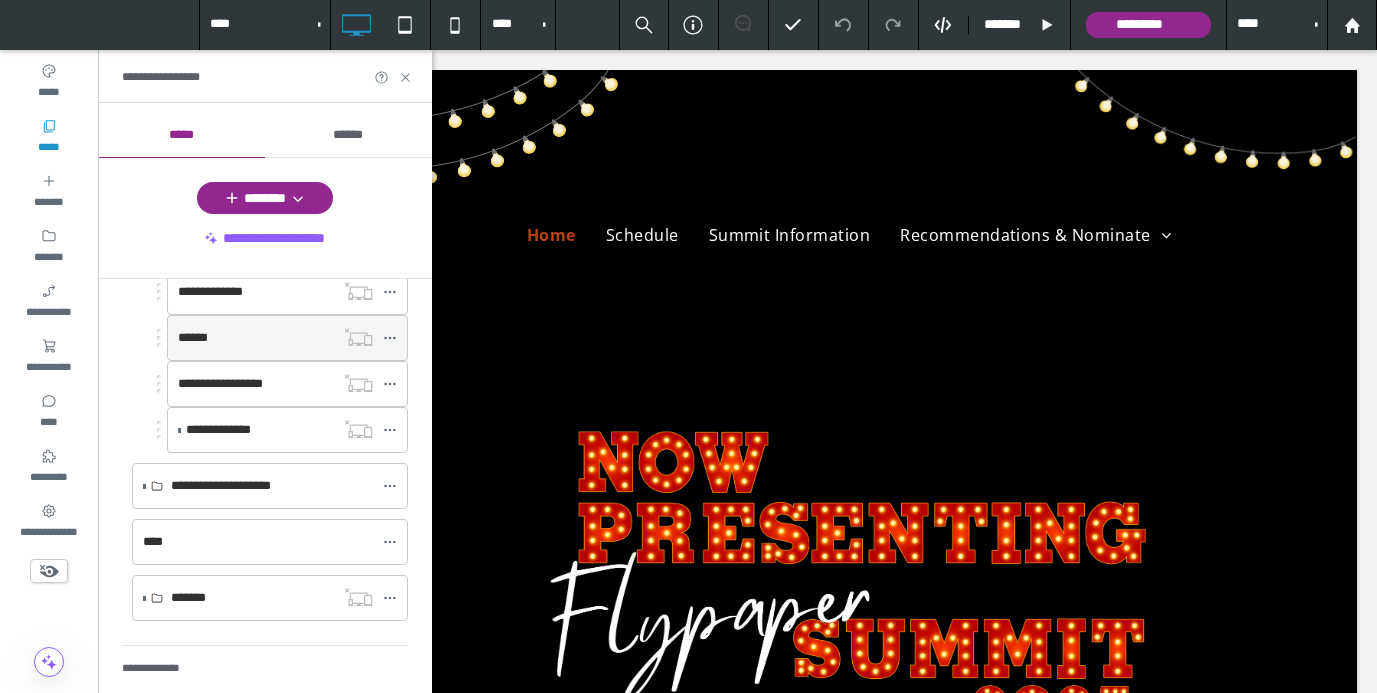 scroll, scrollTop: 278, scrollLeft: 0, axis: vertical 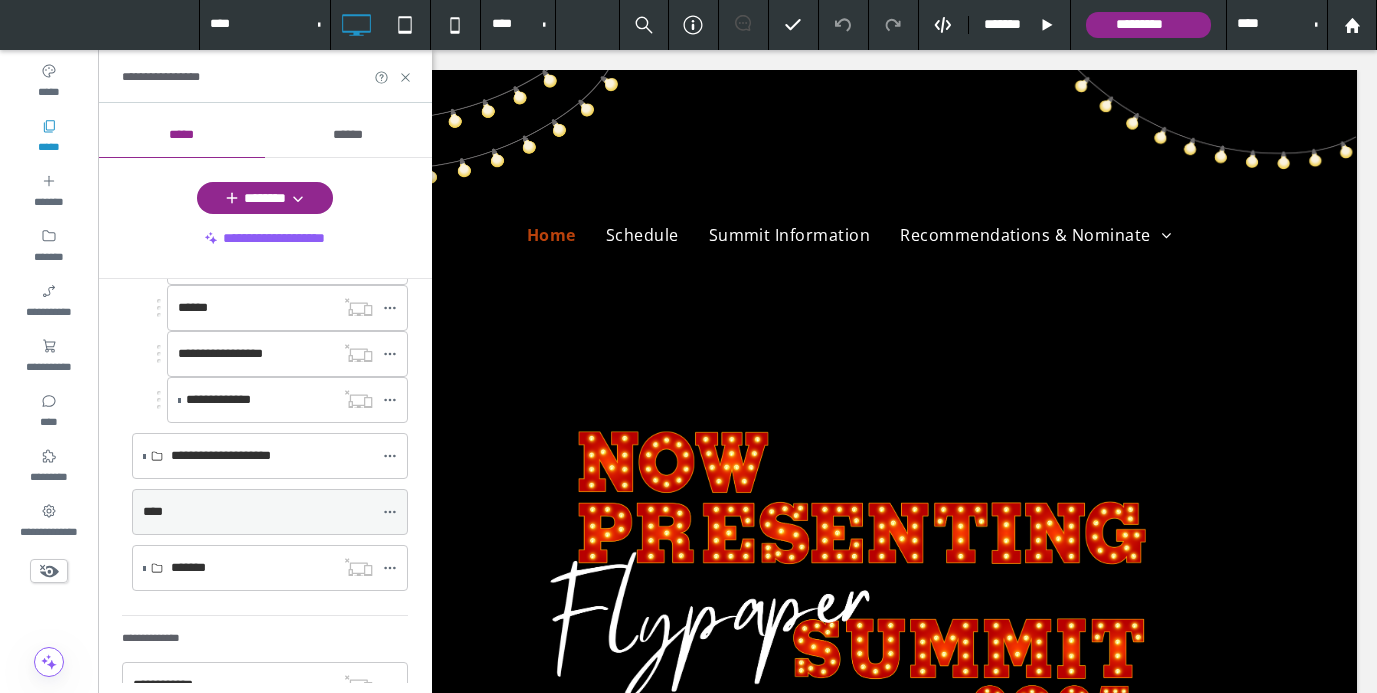 click on "****" at bounding box center (258, 512) 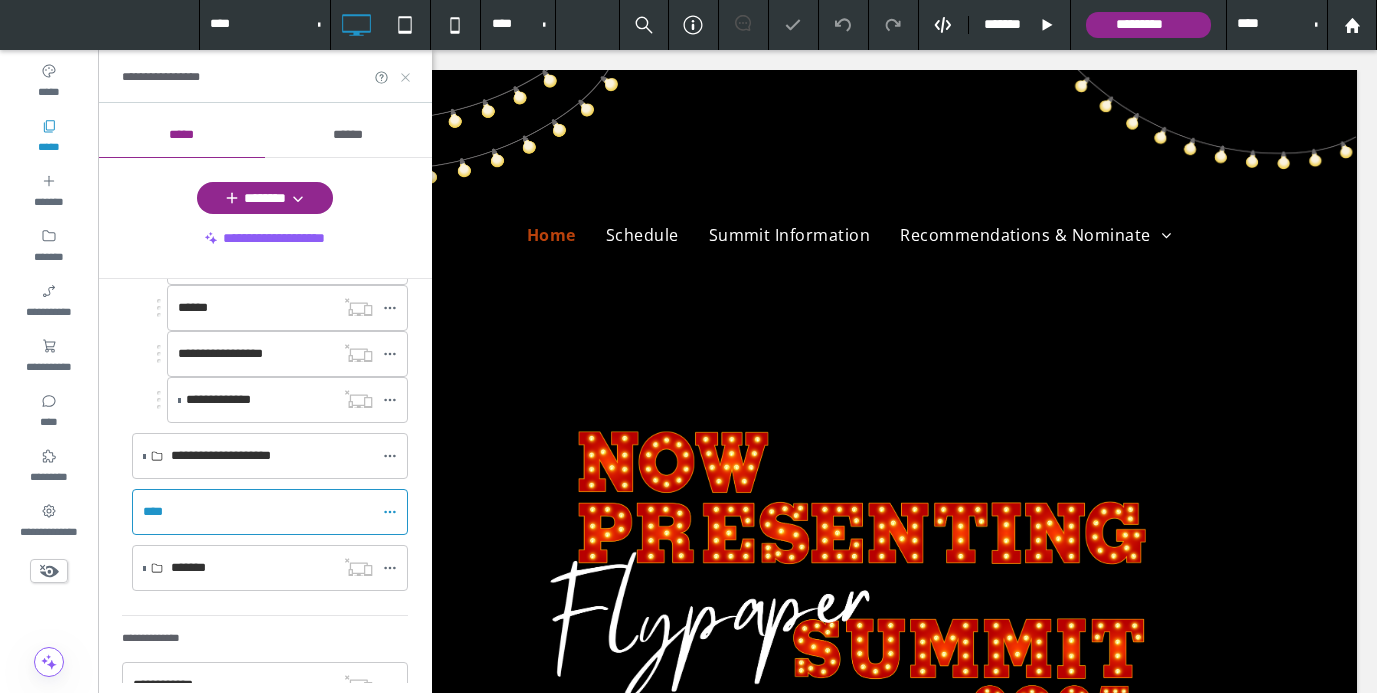 click 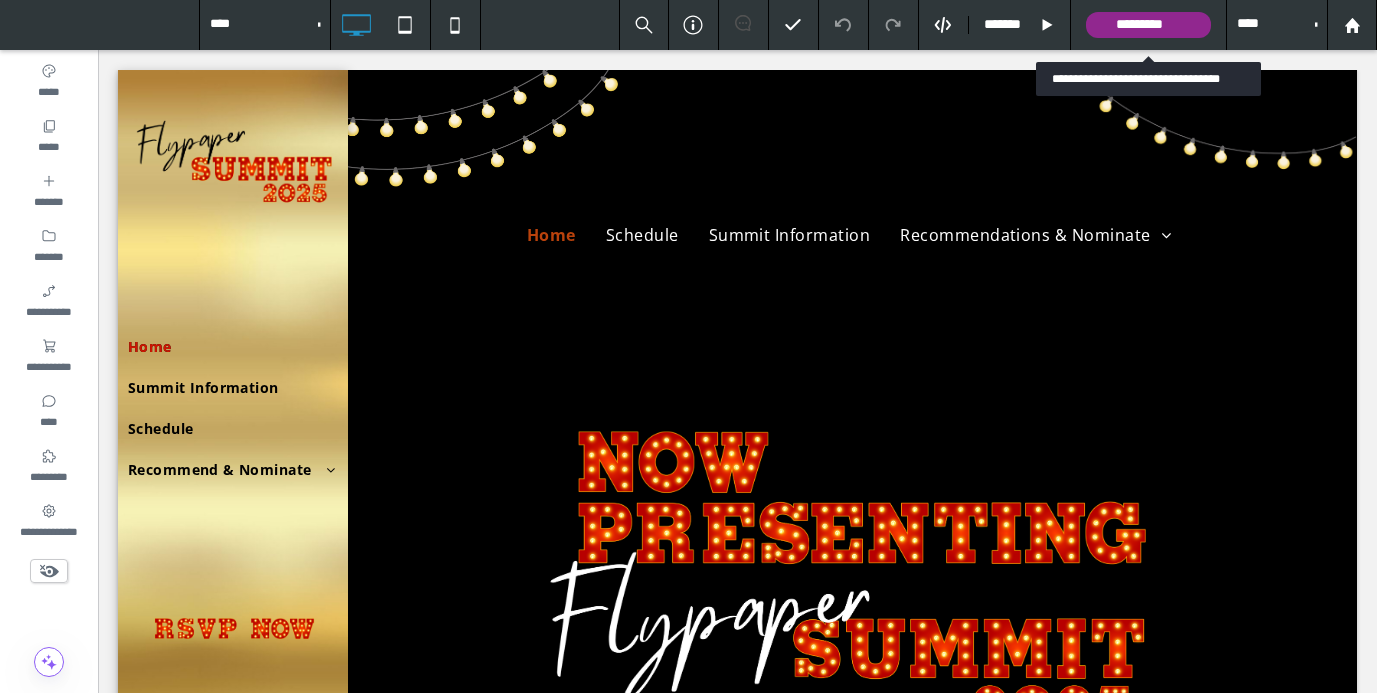 click on "*********" at bounding box center [1148, 25] 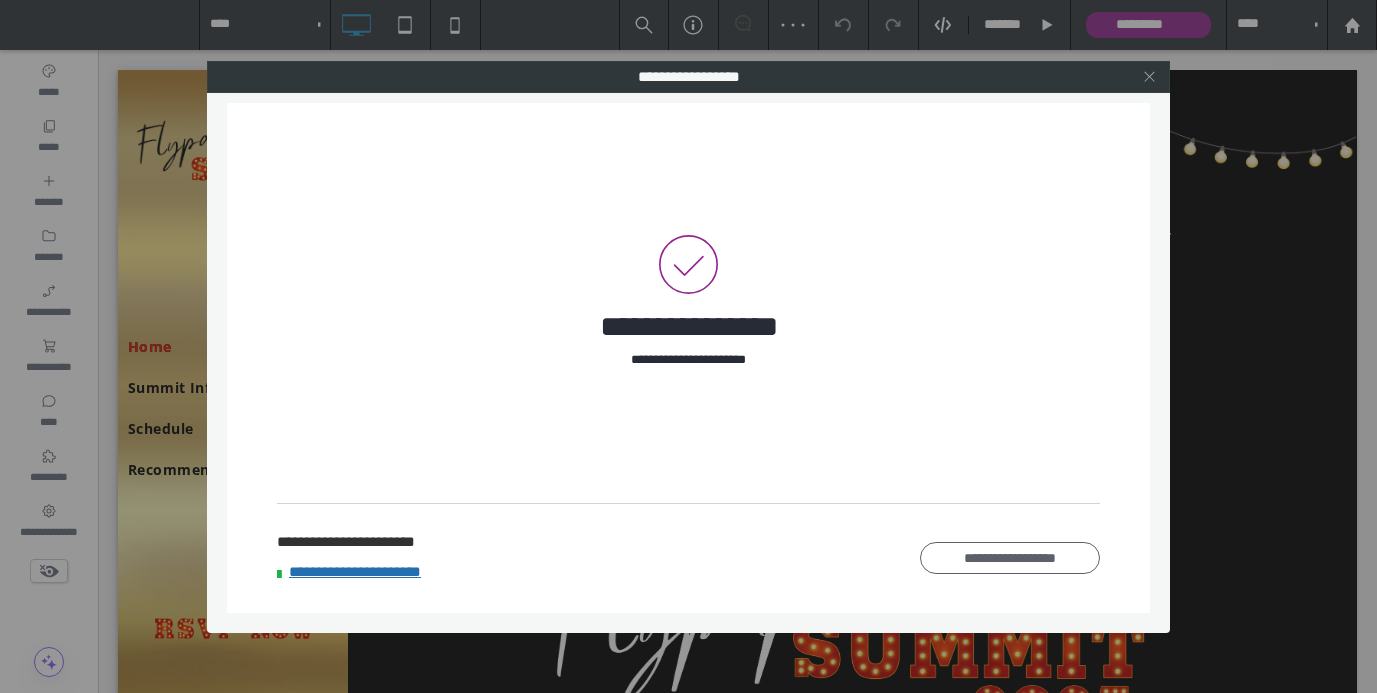 click 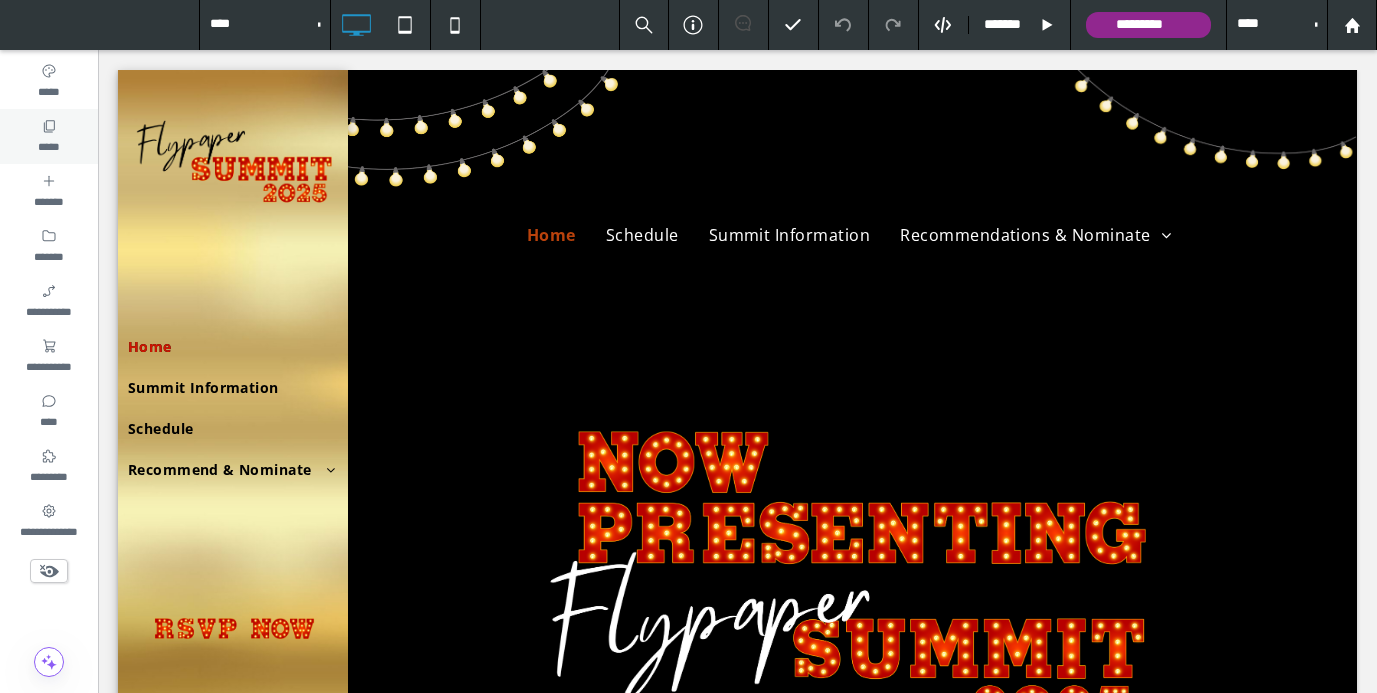 click on "*****" at bounding box center (48, 145) 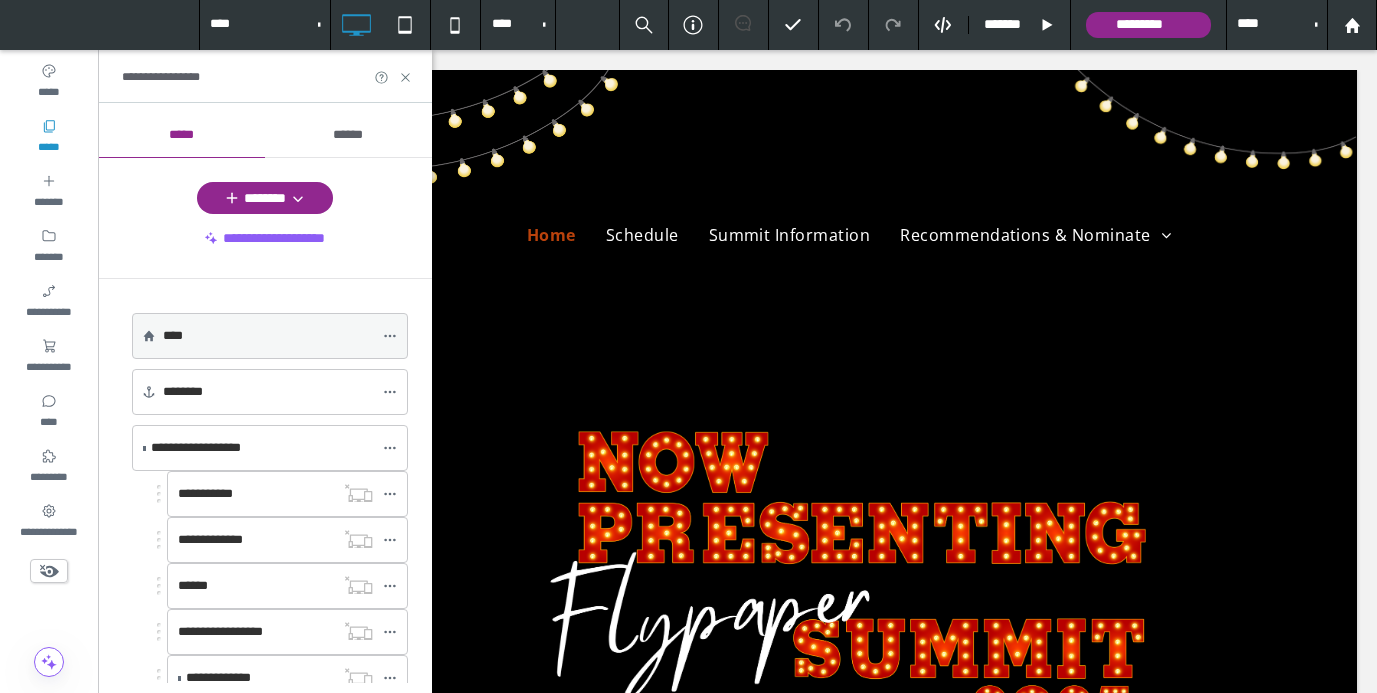 click on "****" at bounding box center (268, 336) 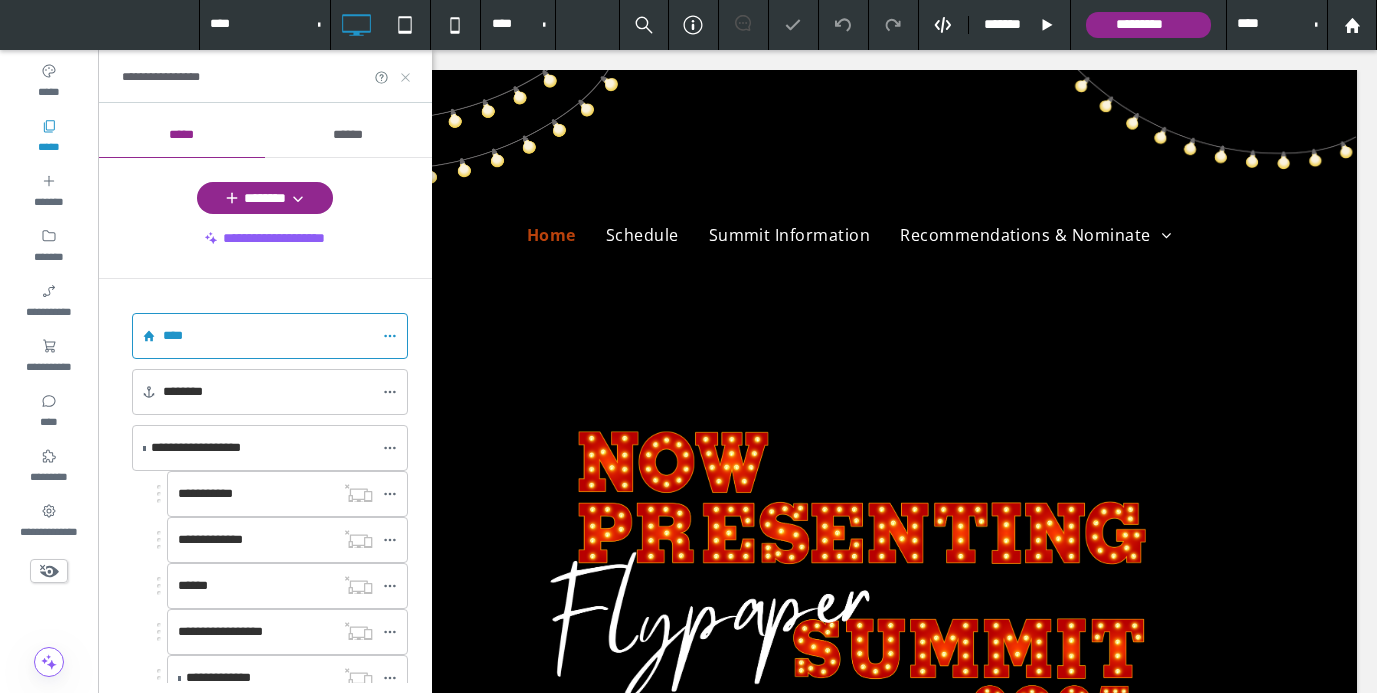 click 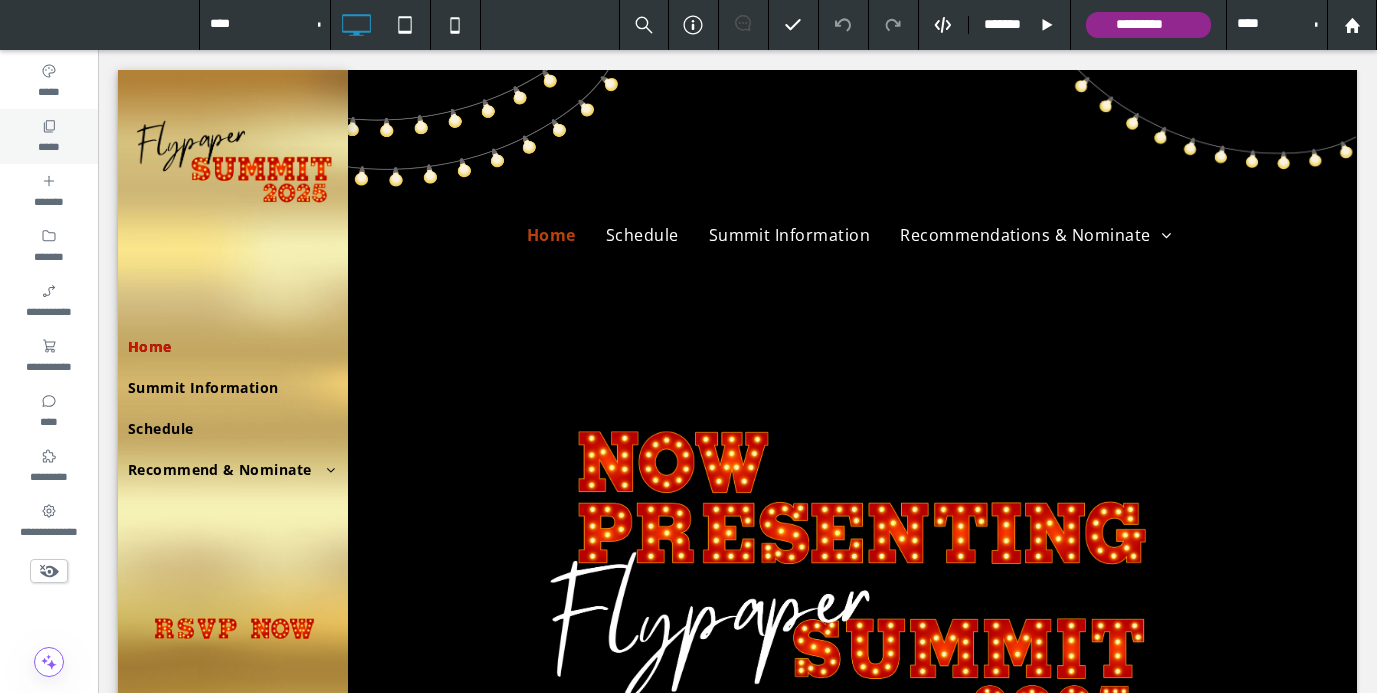 click on "*****" at bounding box center (48, 145) 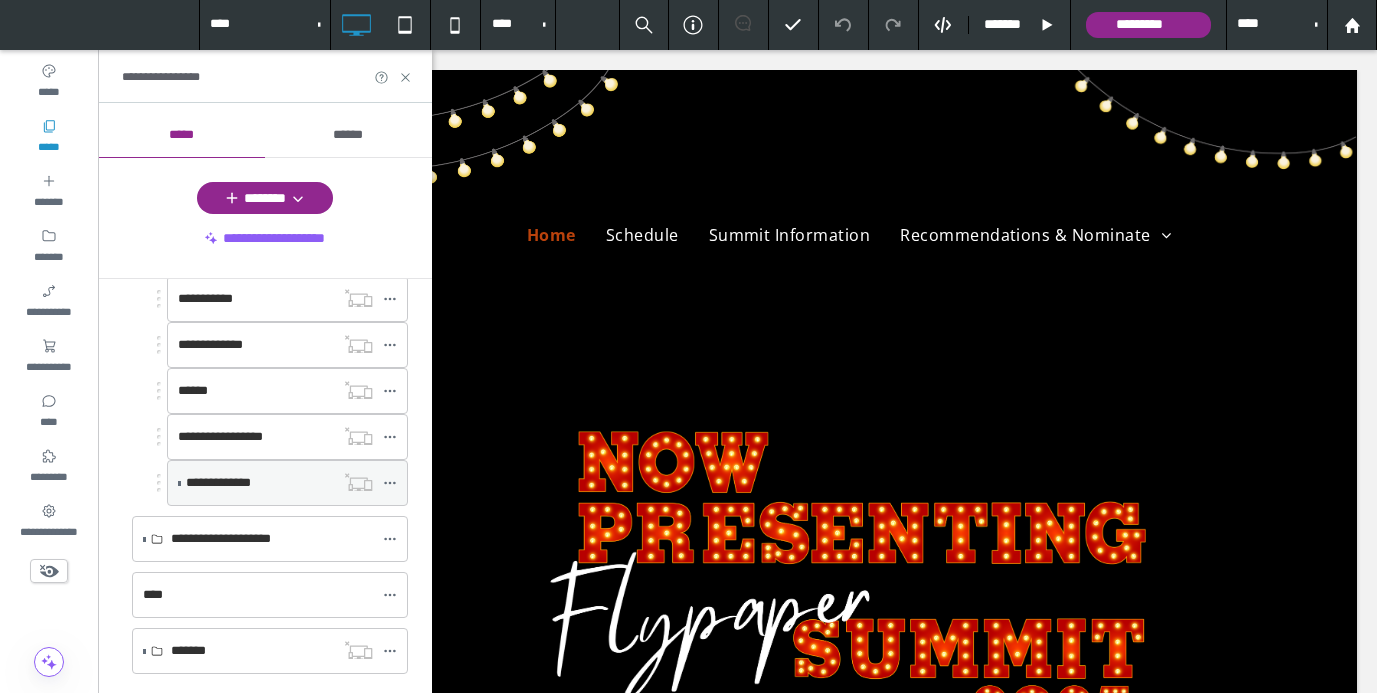 scroll, scrollTop: 203, scrollLeft: 0, axis: vertical 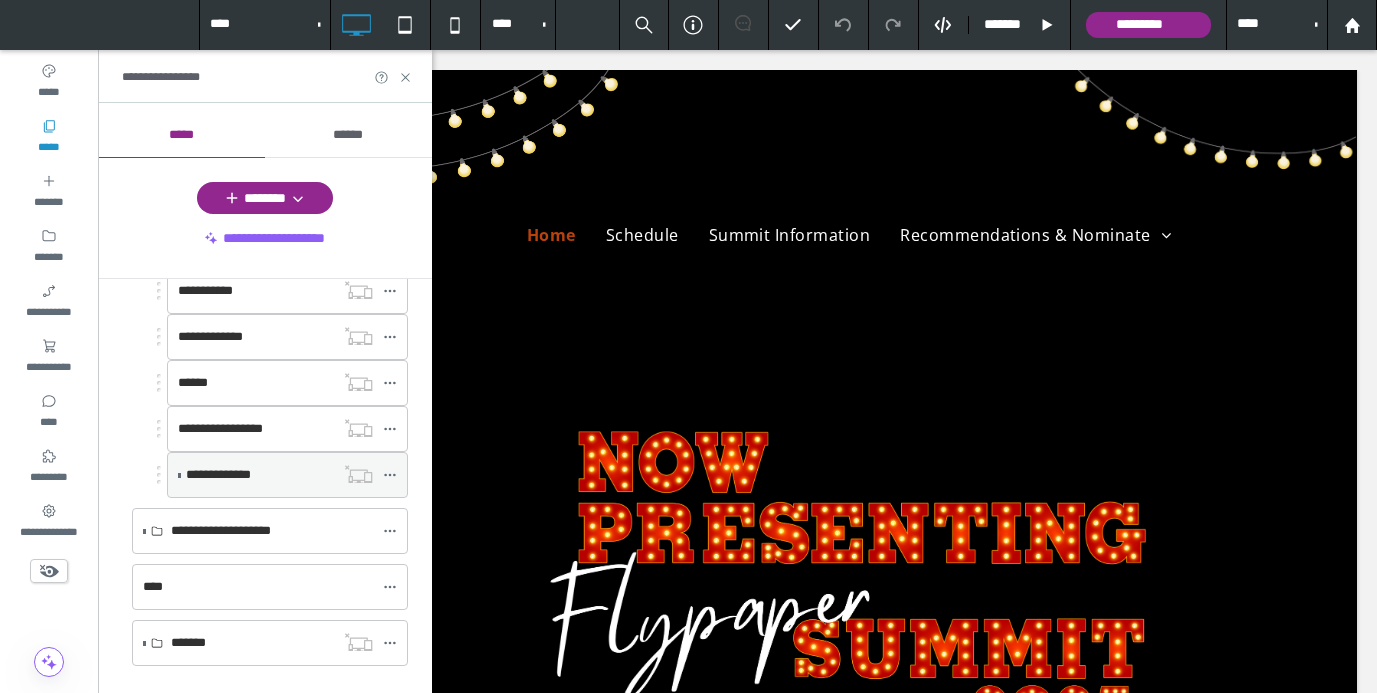 click at bounding box center [179, 475] 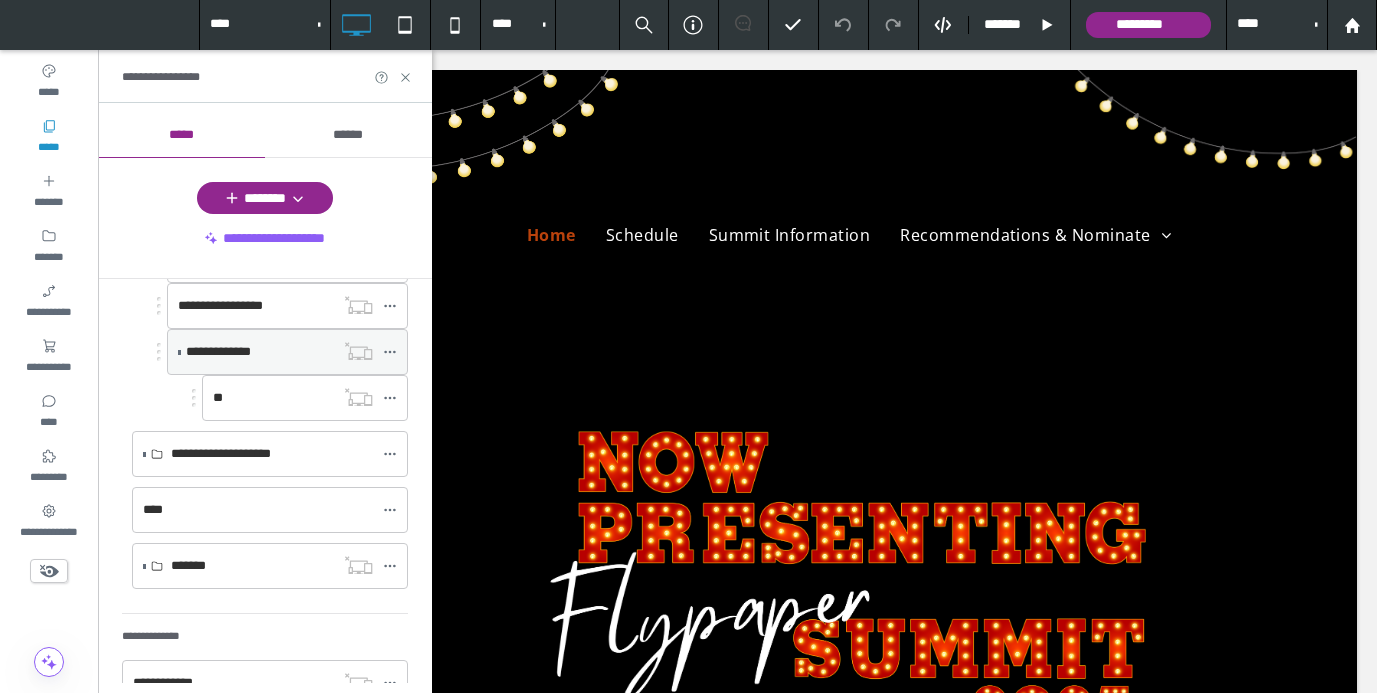 scroll, scrollTop: 333, scrollLeft: 0, axis: vertical 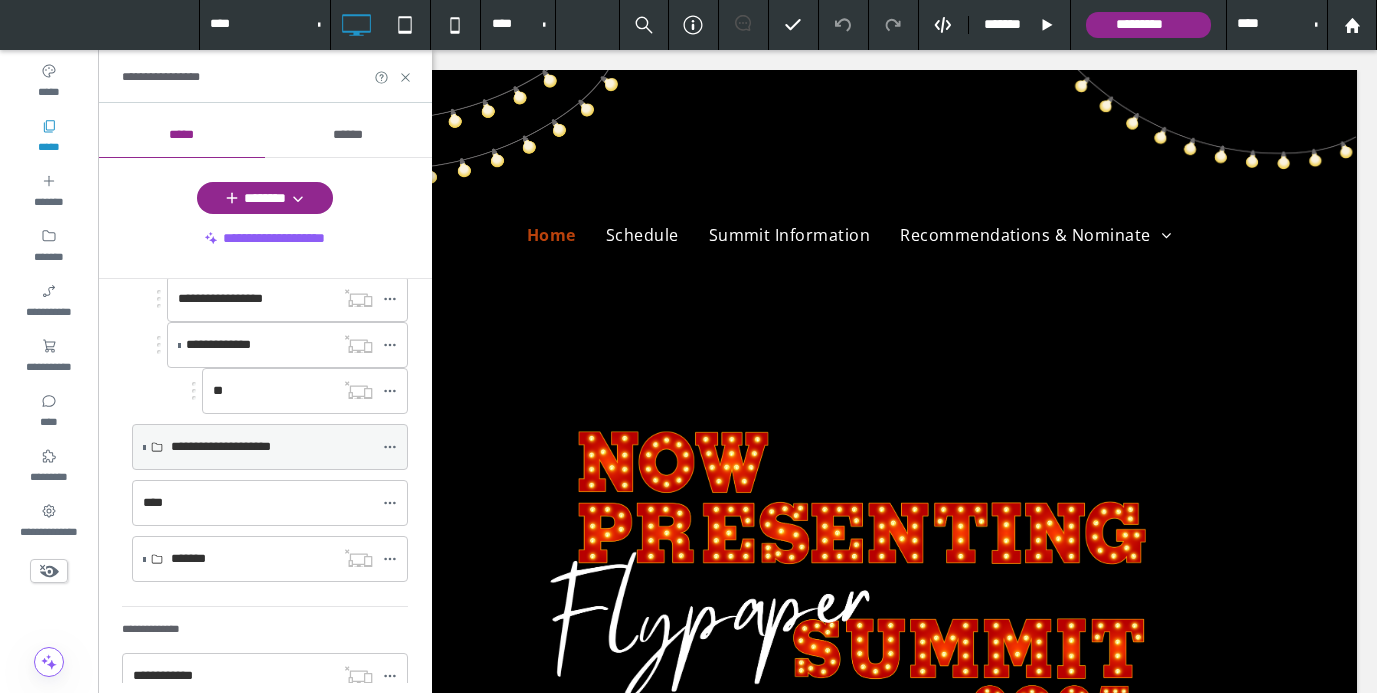 click at bounding box center [144, 447] 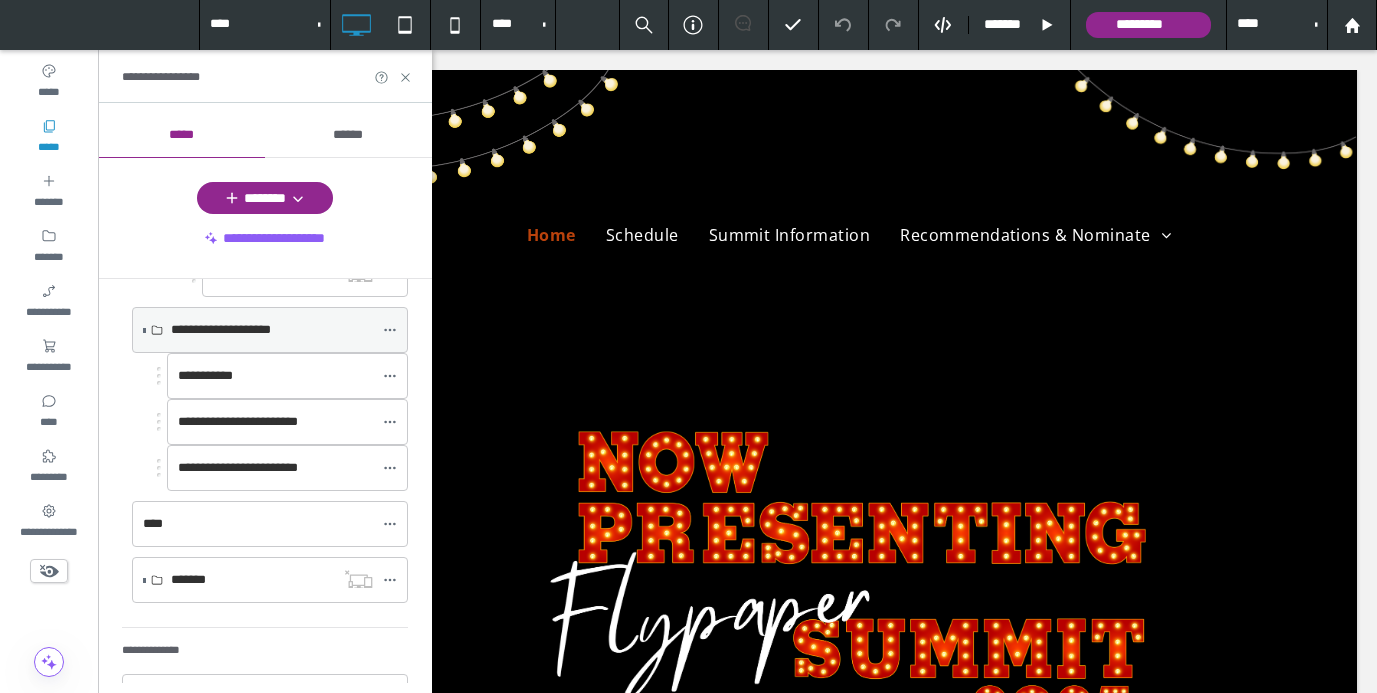 scroll, scrollTop: 513, scrollLeft: 0, axis: vertical 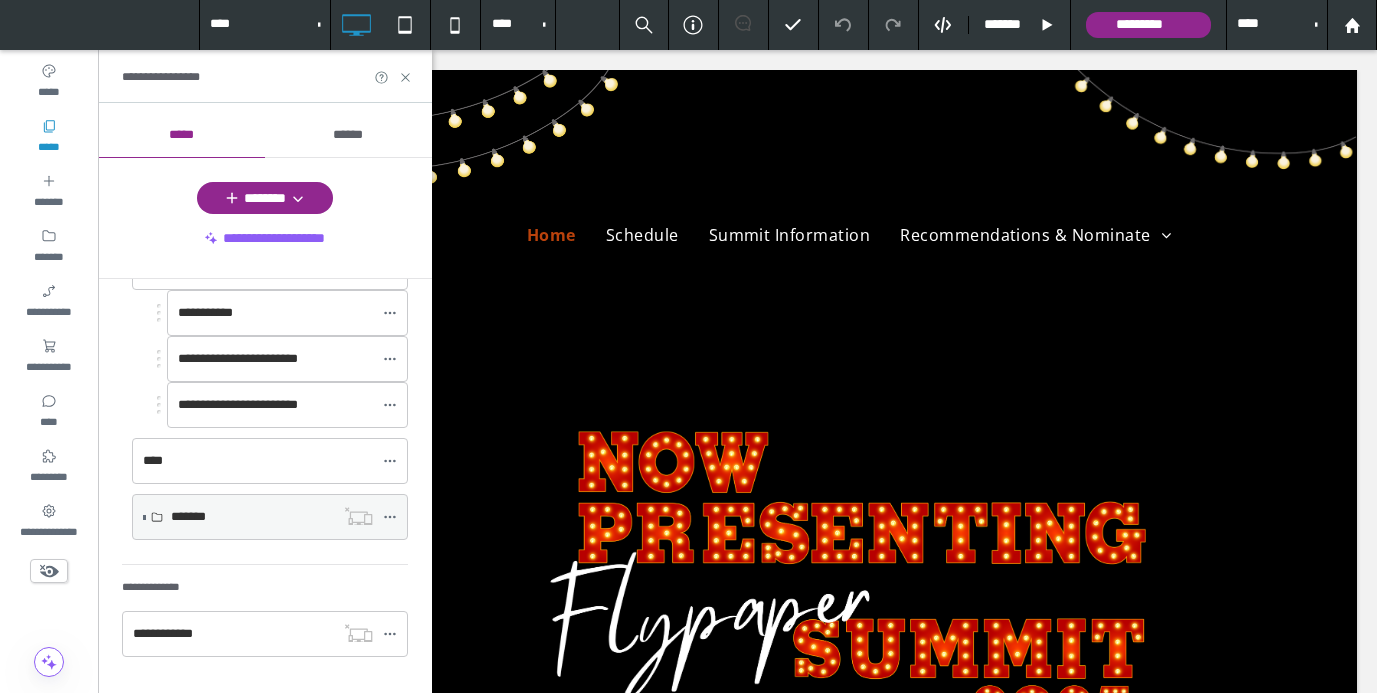 click at bounding box center [144, 517] 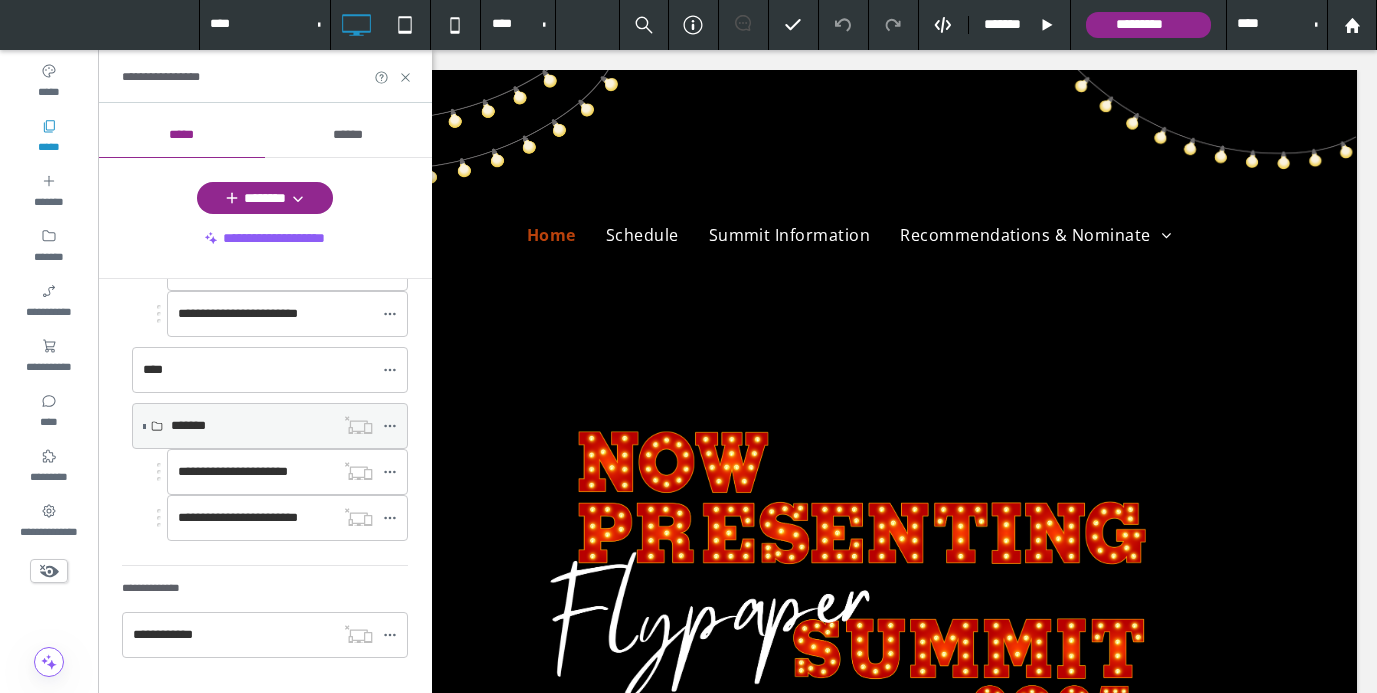 scroll, scrollTop: 605, scrollLeft: 0, axis: vertical 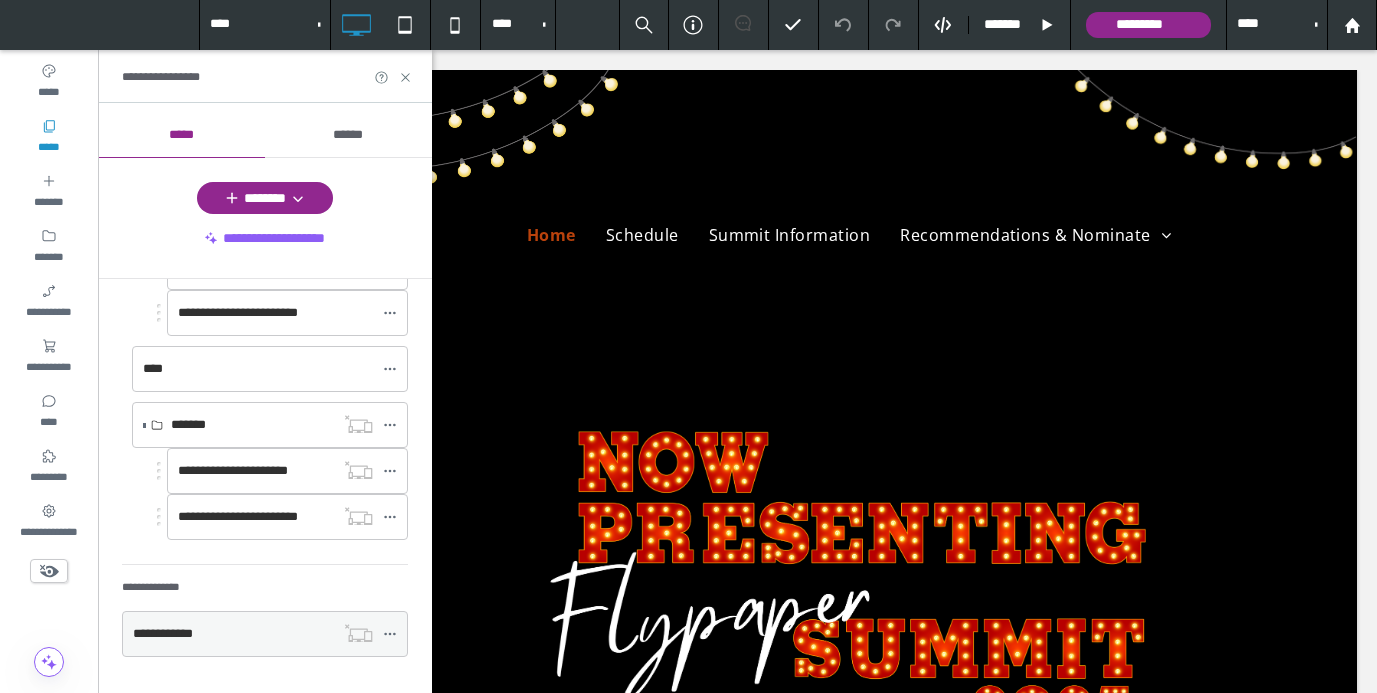 click 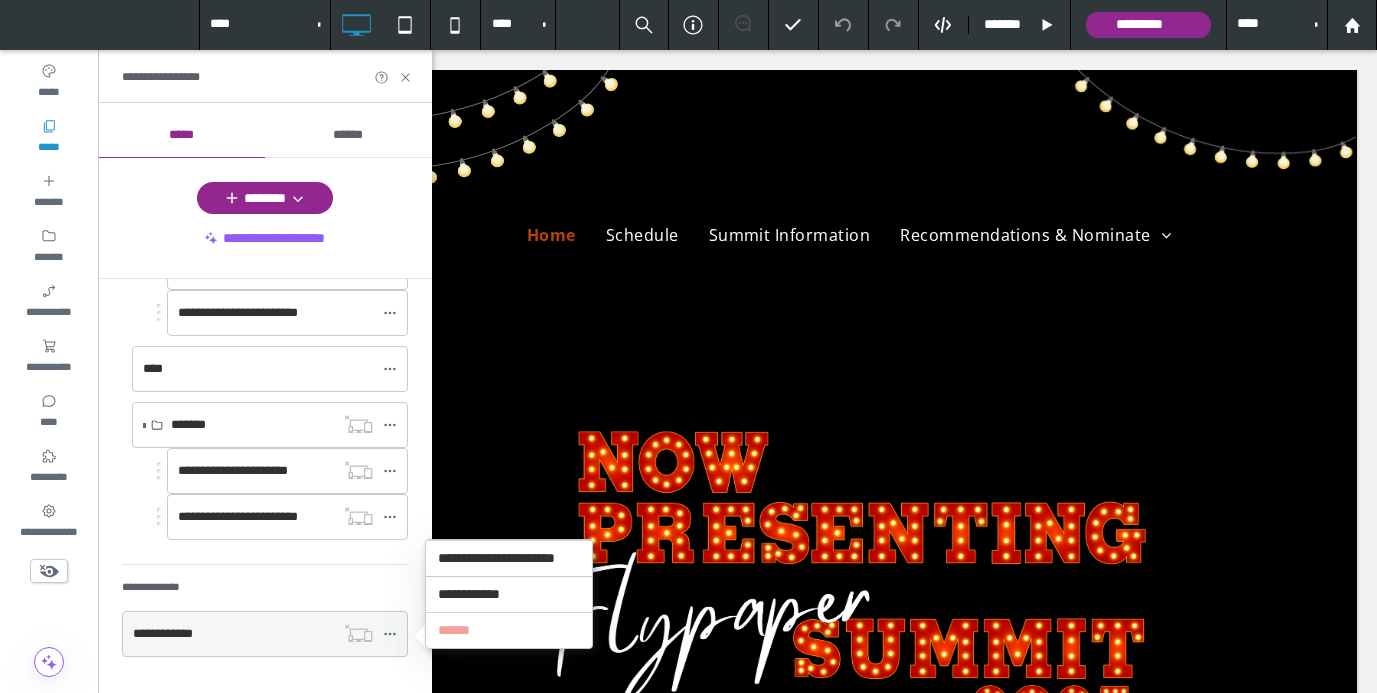 click on "**********" at bounding box center [233, 634] 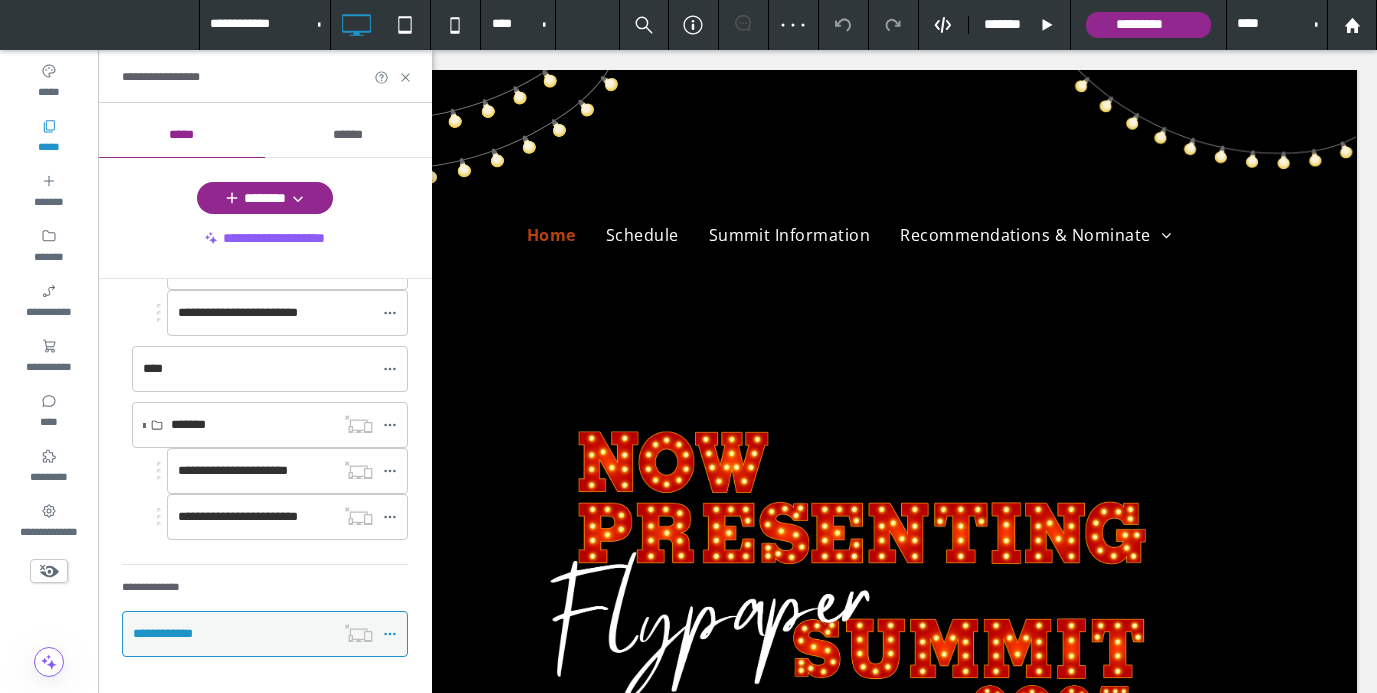 click 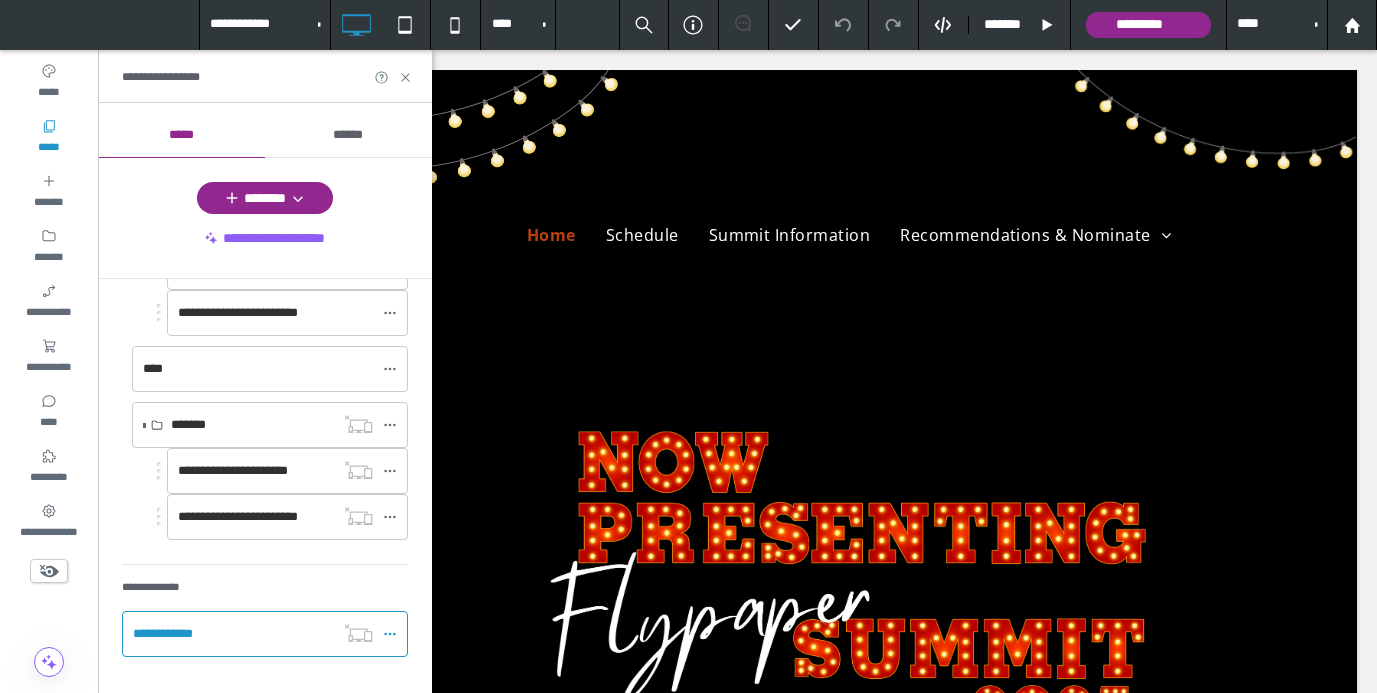 click on "**********" at bounding box center (265, 610) 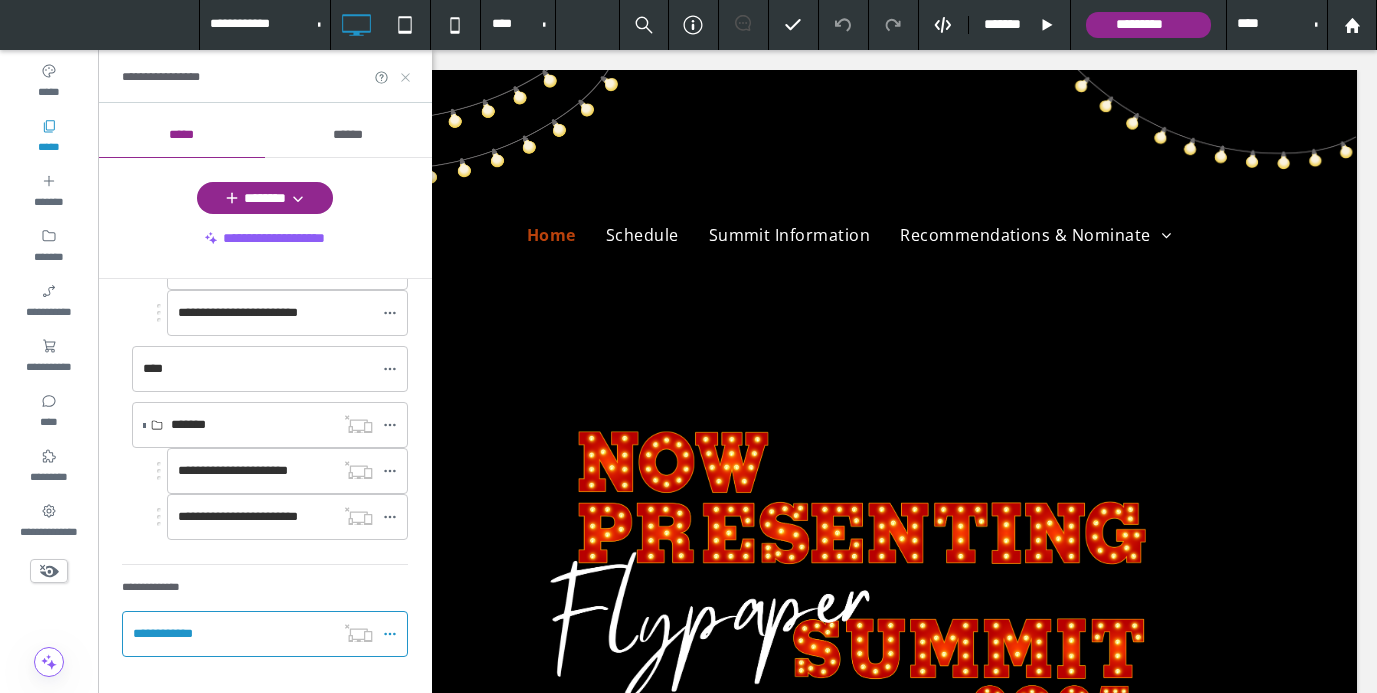 click 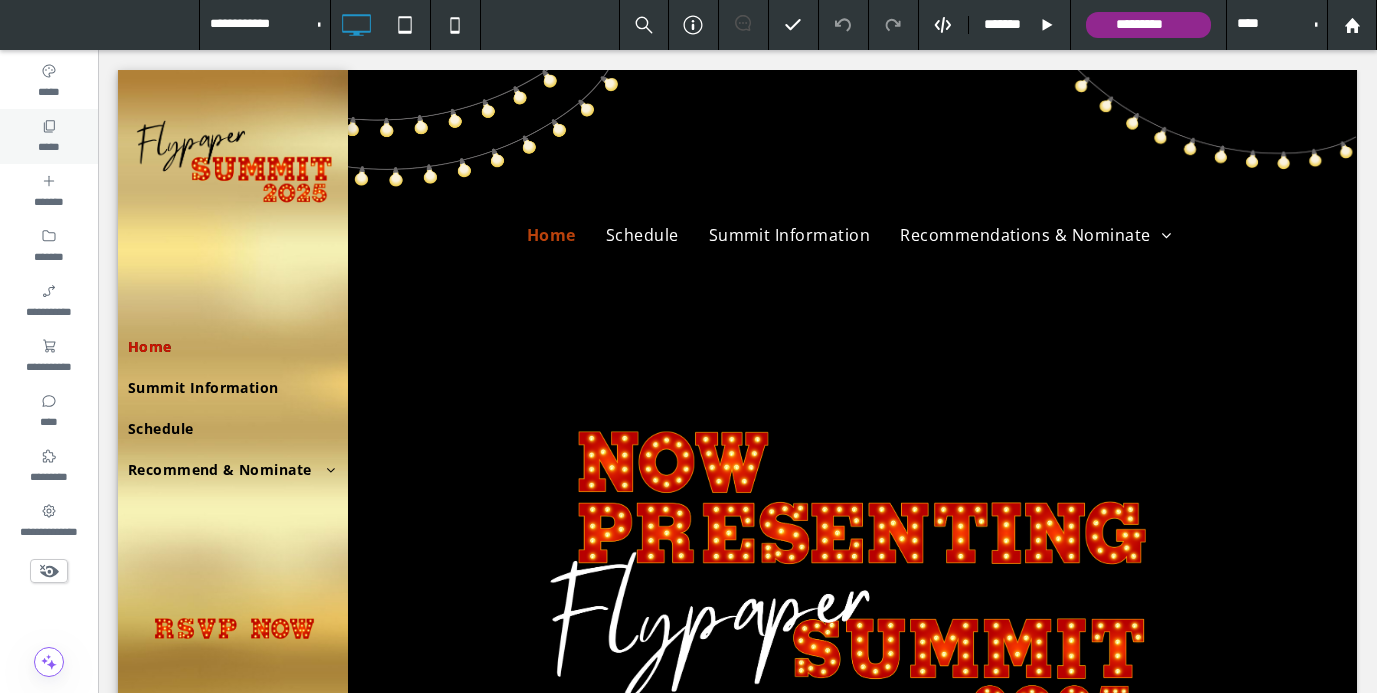 click on "*****" at bounding box center [49, 136] 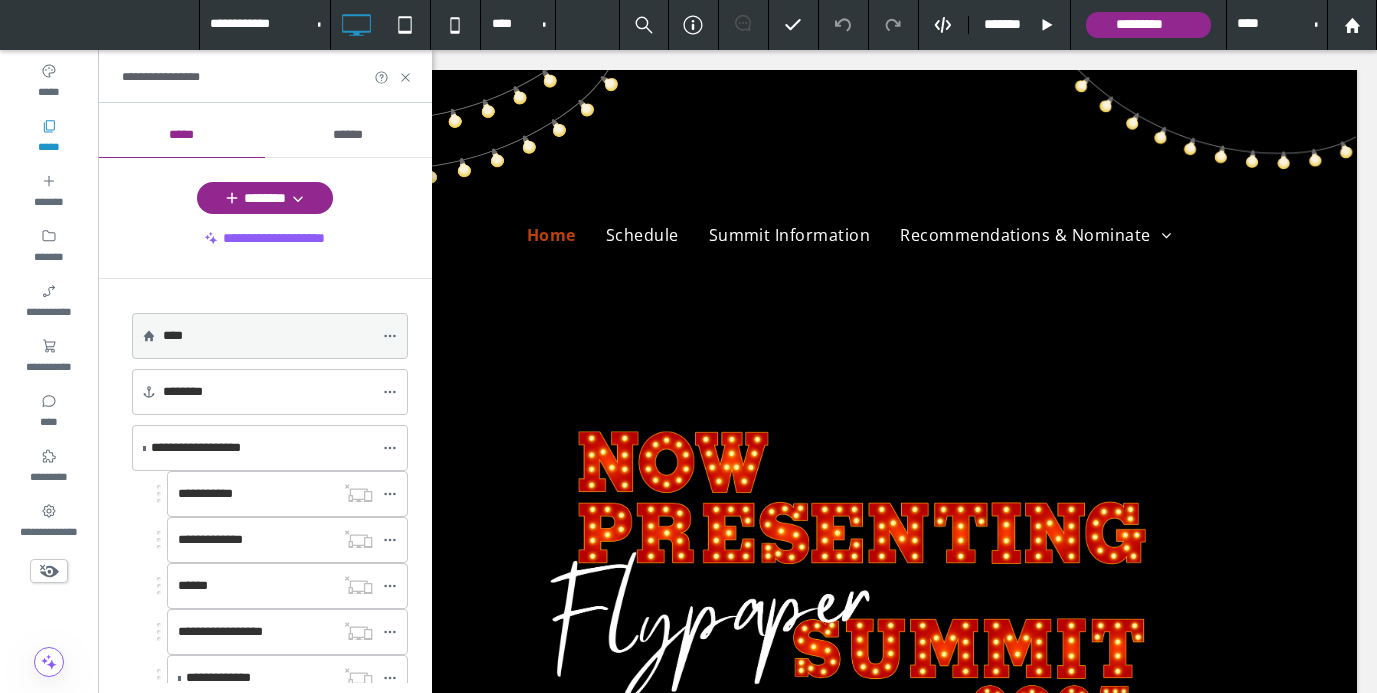 click on "****" at bounding box center (173, 335) 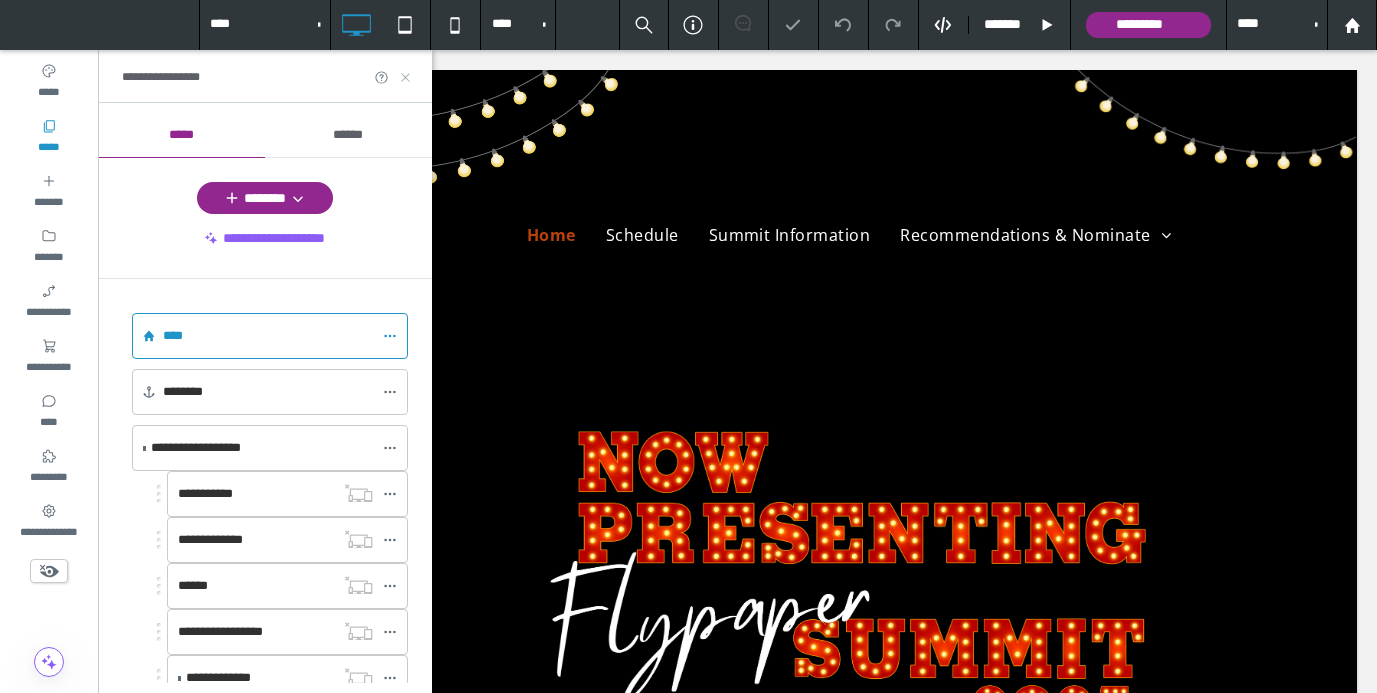 click 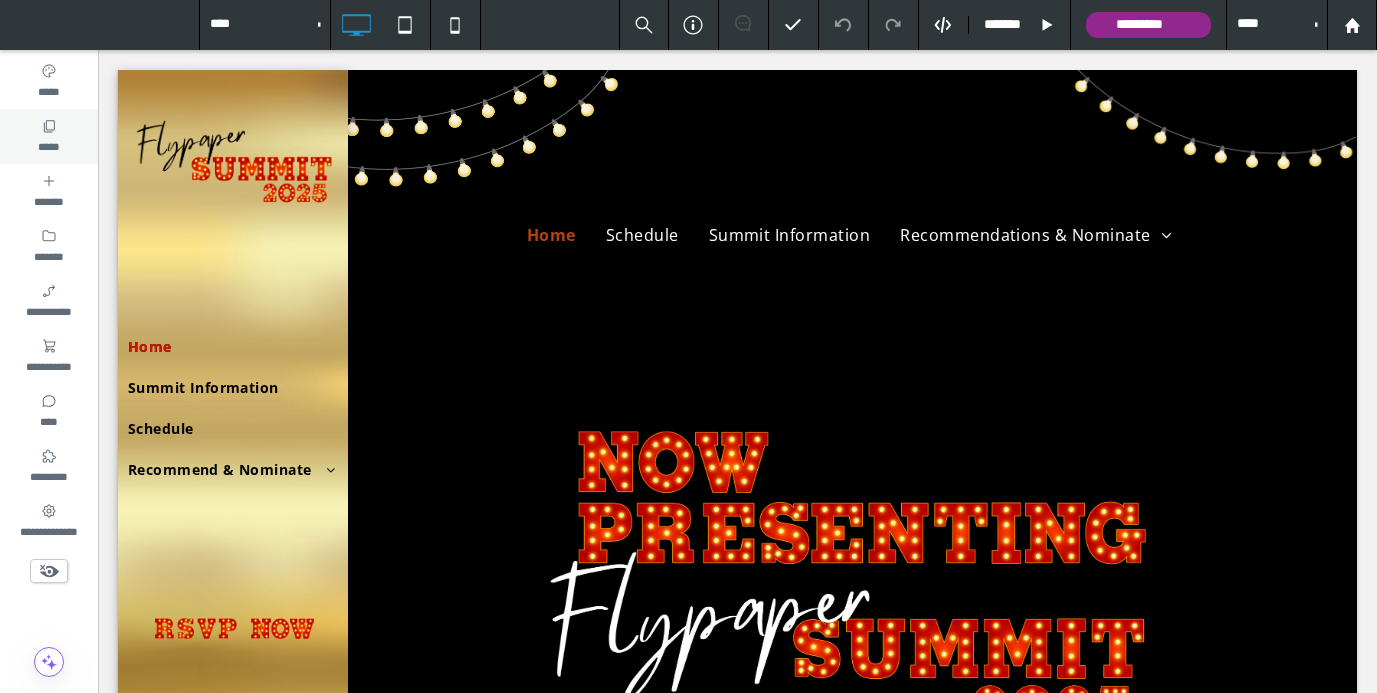 click 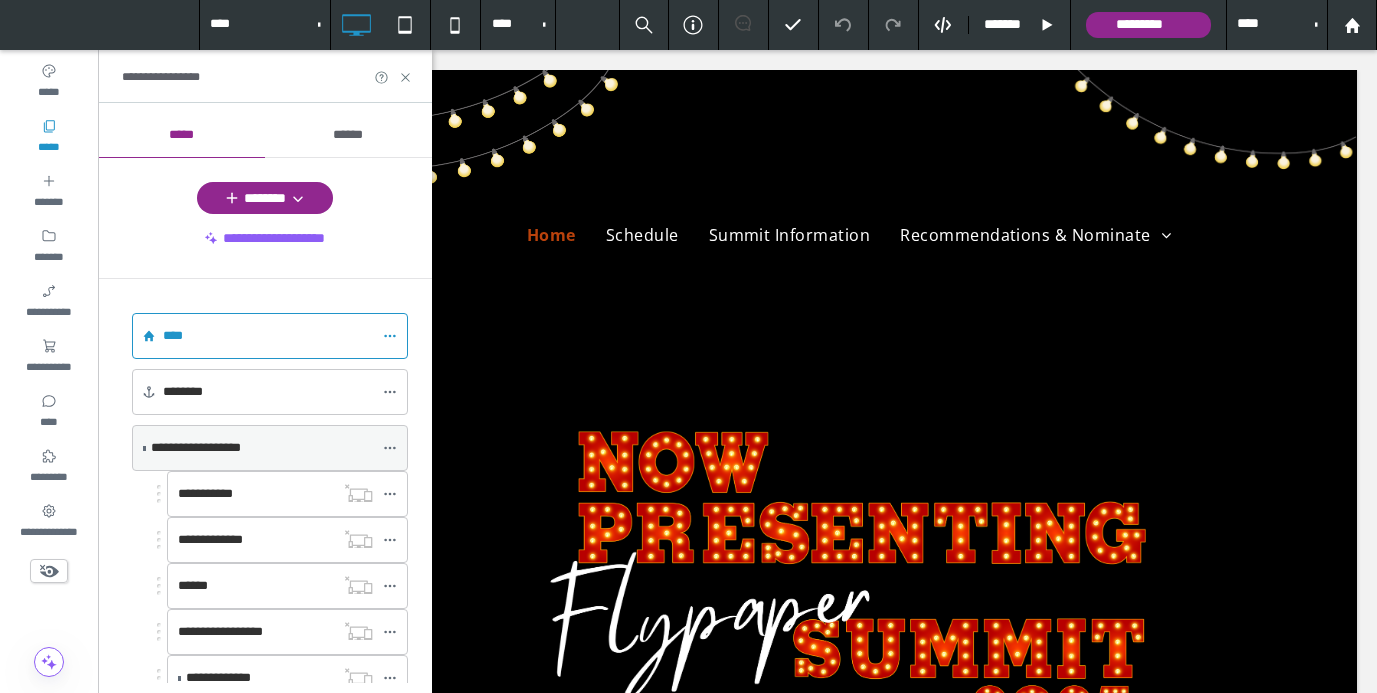 click on "**********" at bounding box center [262, 448] 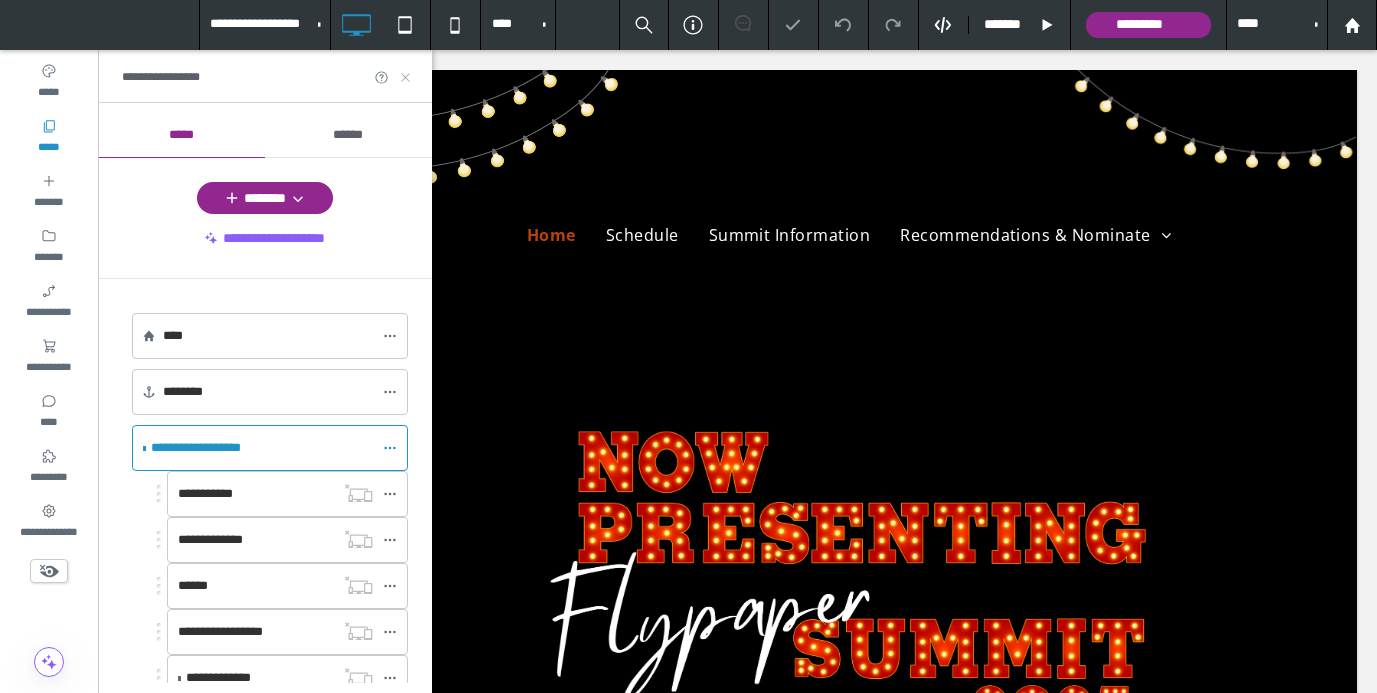 click 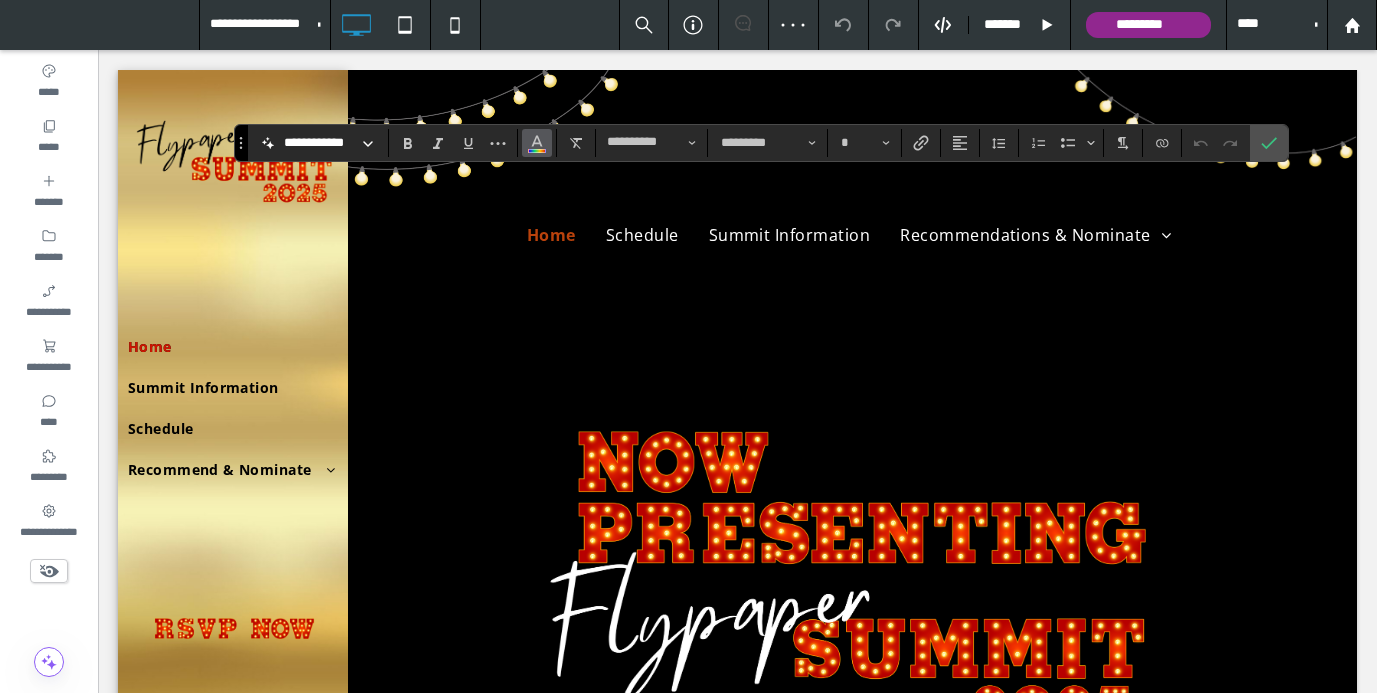 click 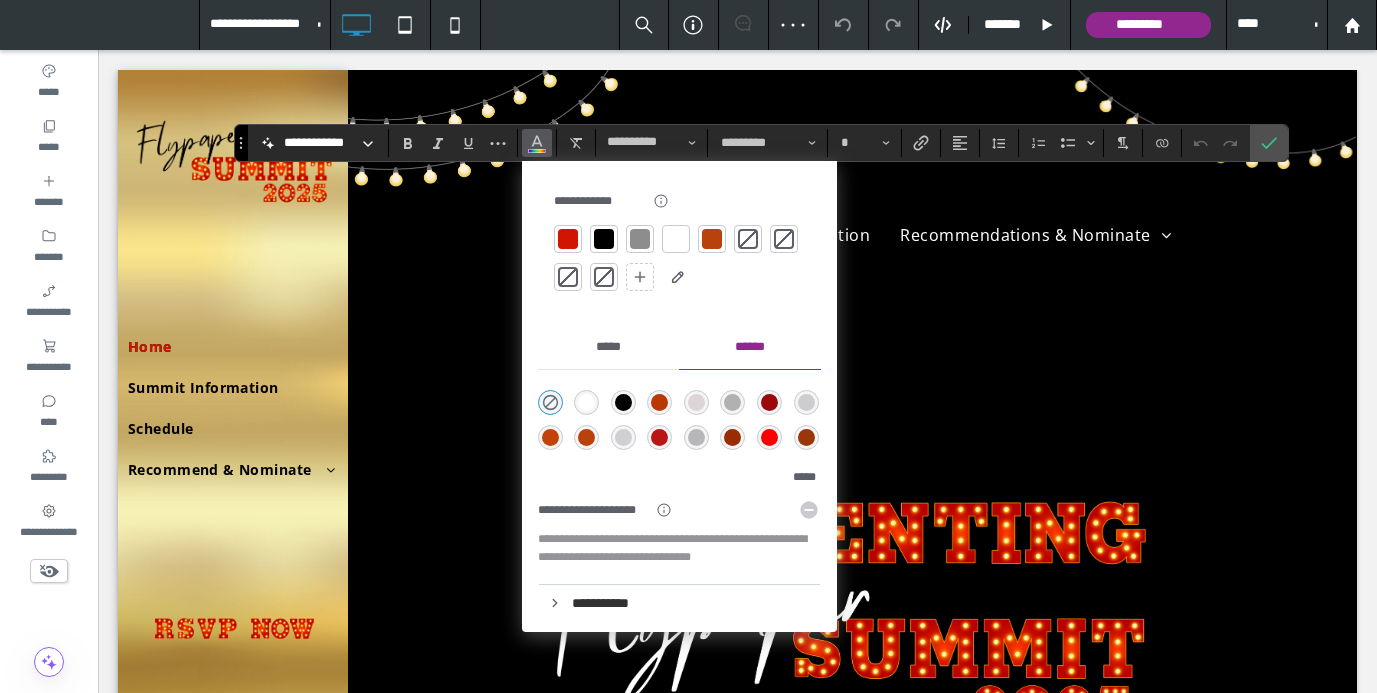 click on "**********" at bounding box center (679, 243) 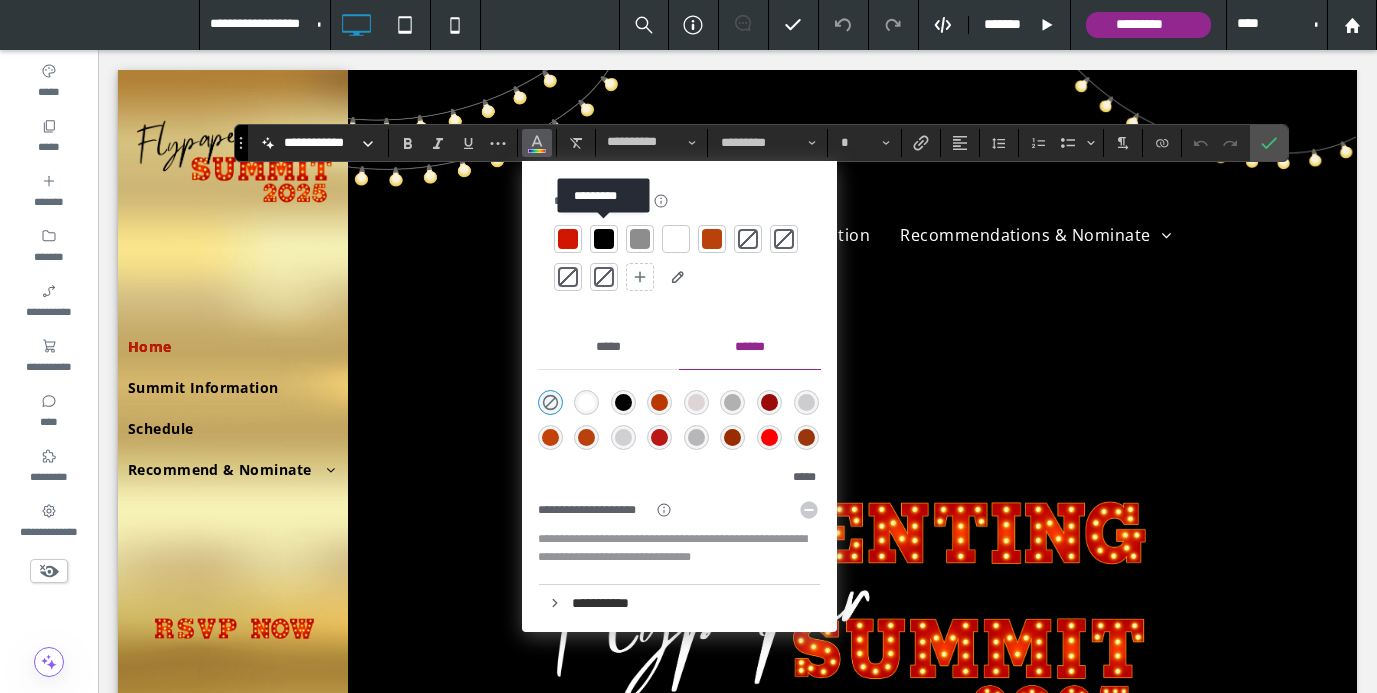 click at bounding box center [604, 239] 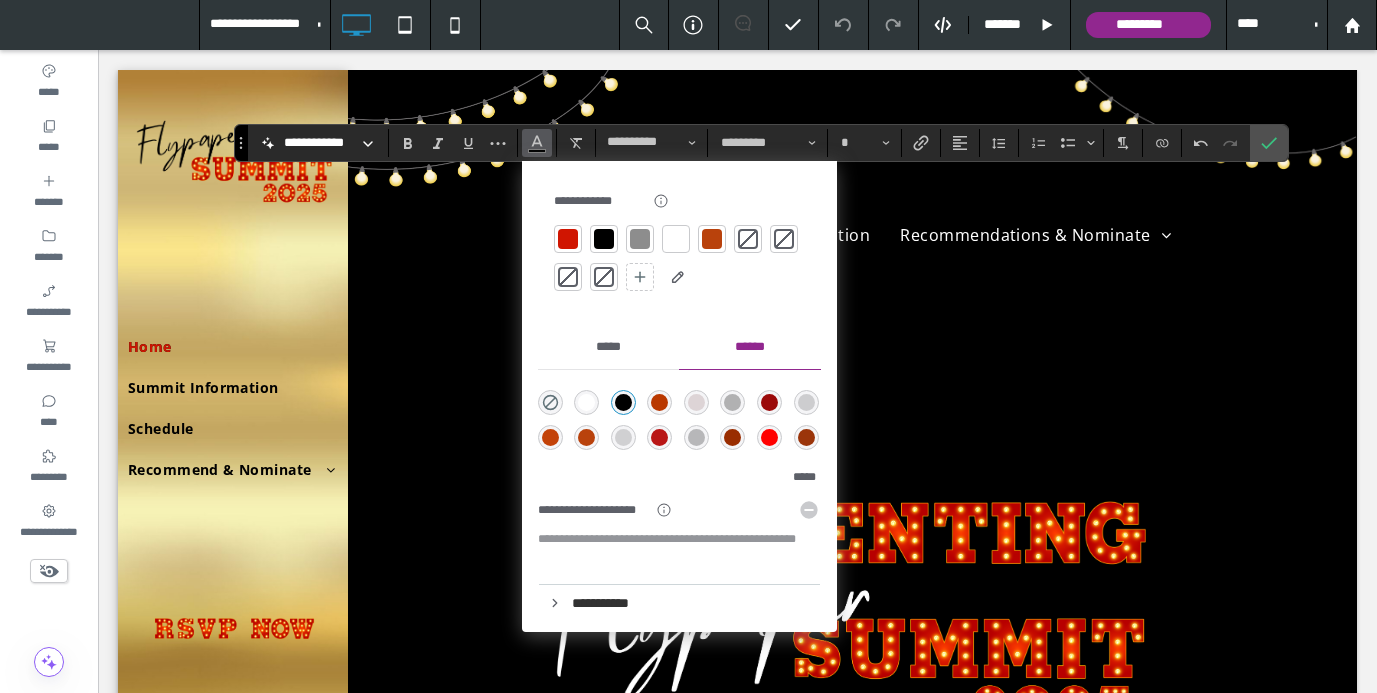 click on "**********" at bounding box center (761, 143) 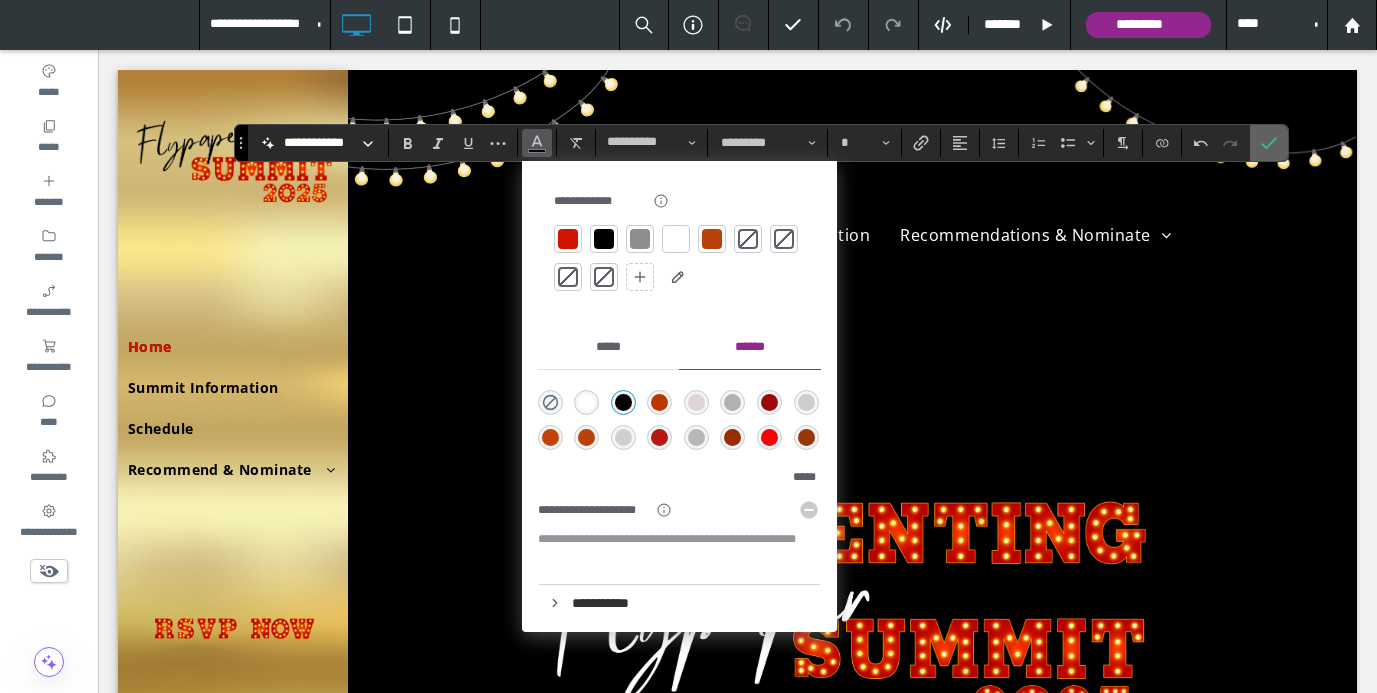 click at bounding box center (1269, 143) 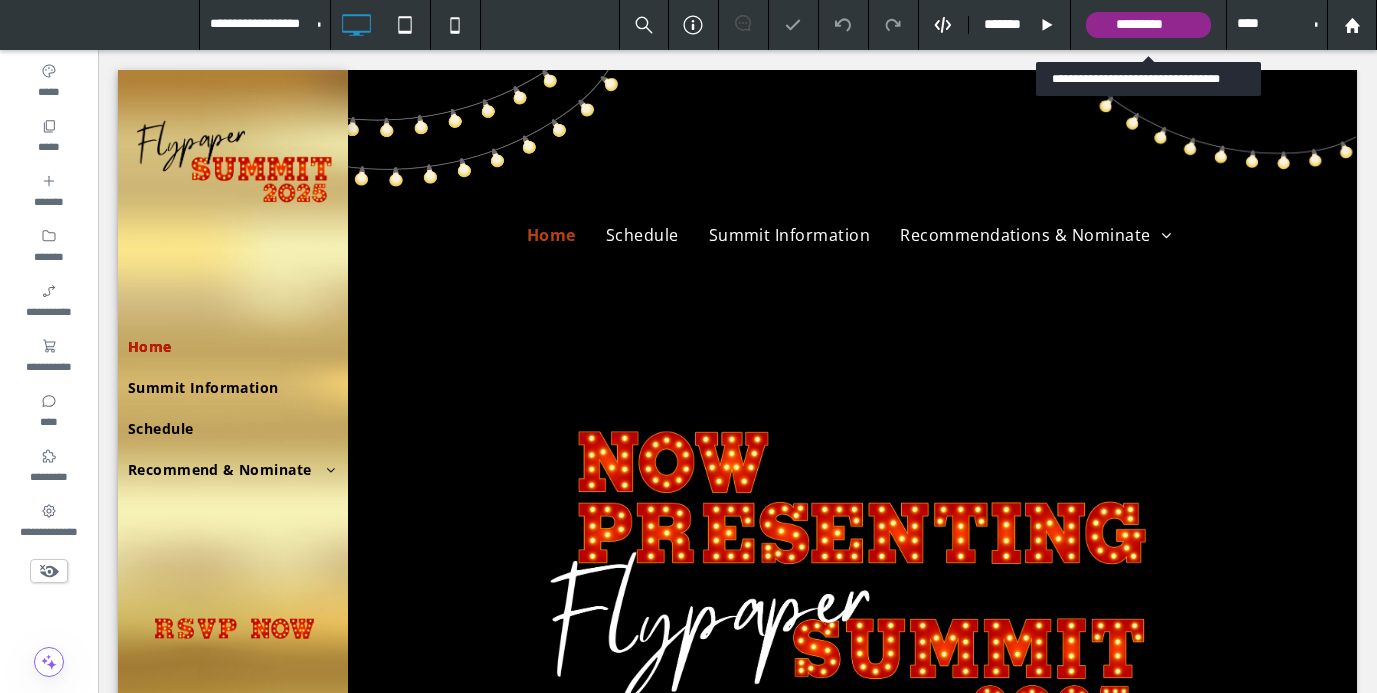 click on "*********" at bounding box center [1148, 25] 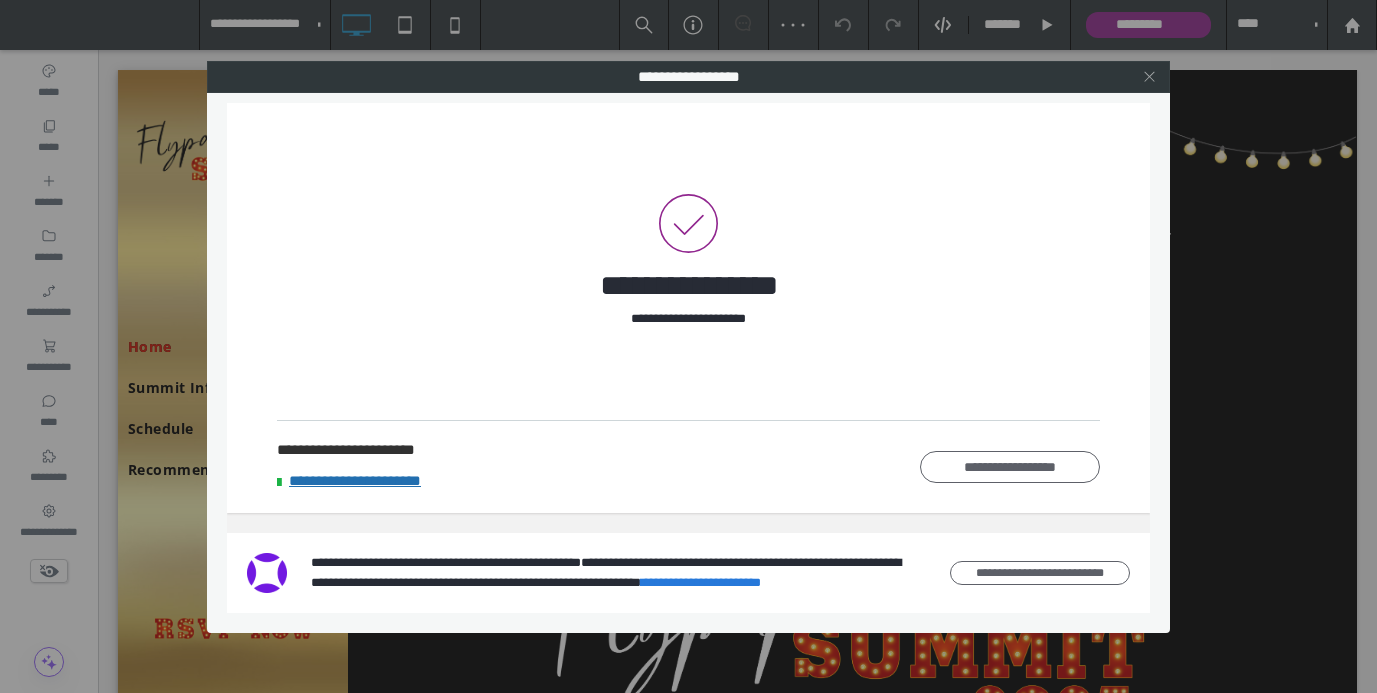 click 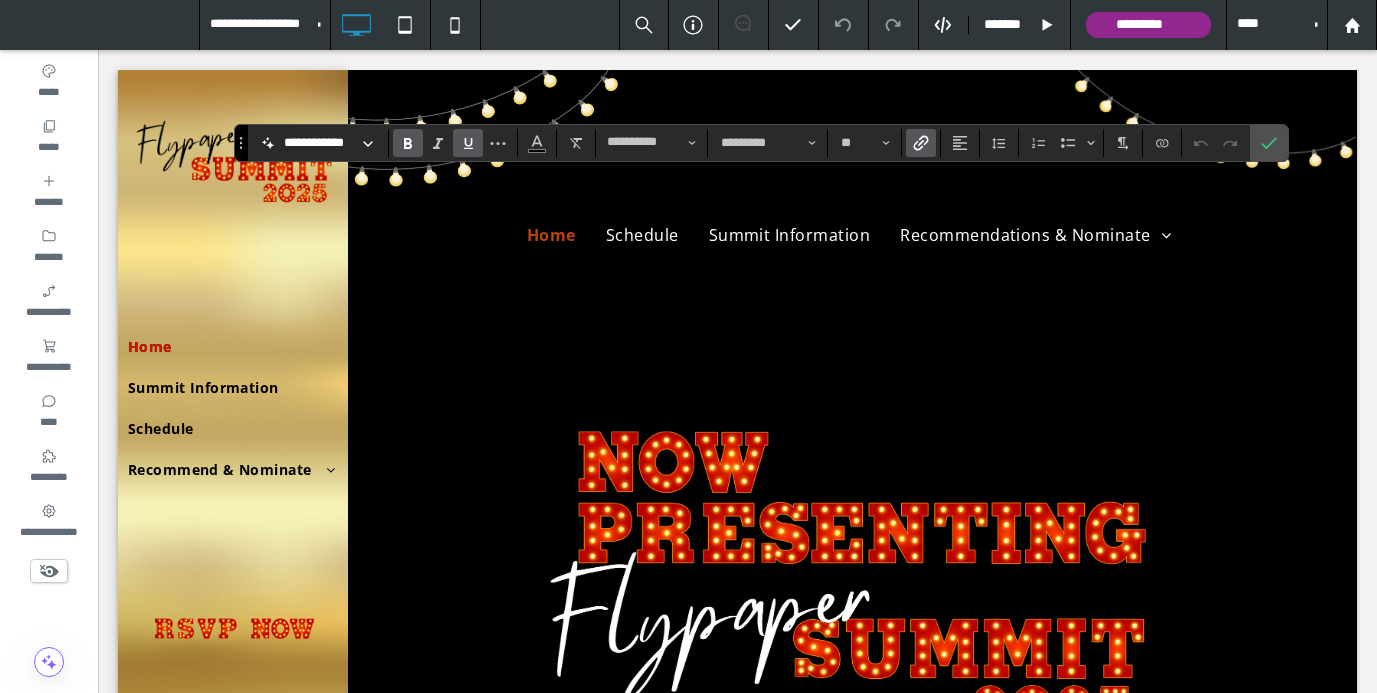 click at bounding box center [468, 143] 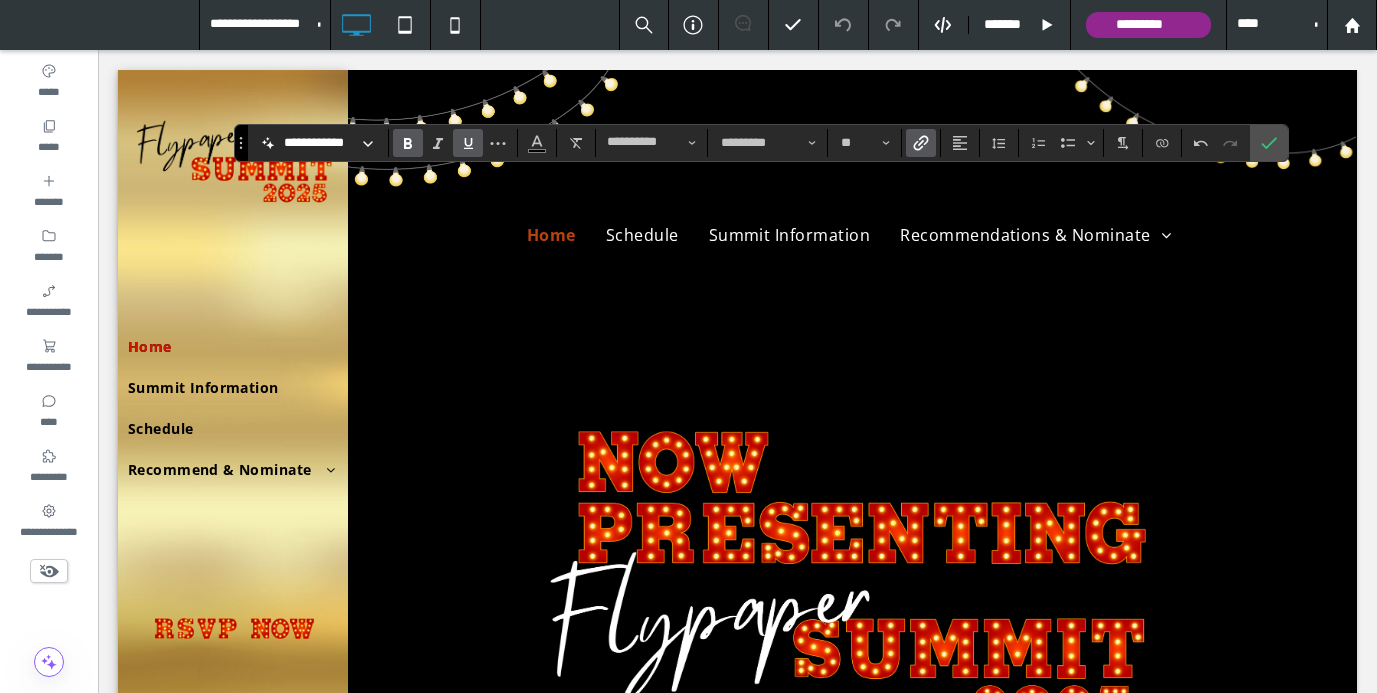 click at bounding box center [468, 143] 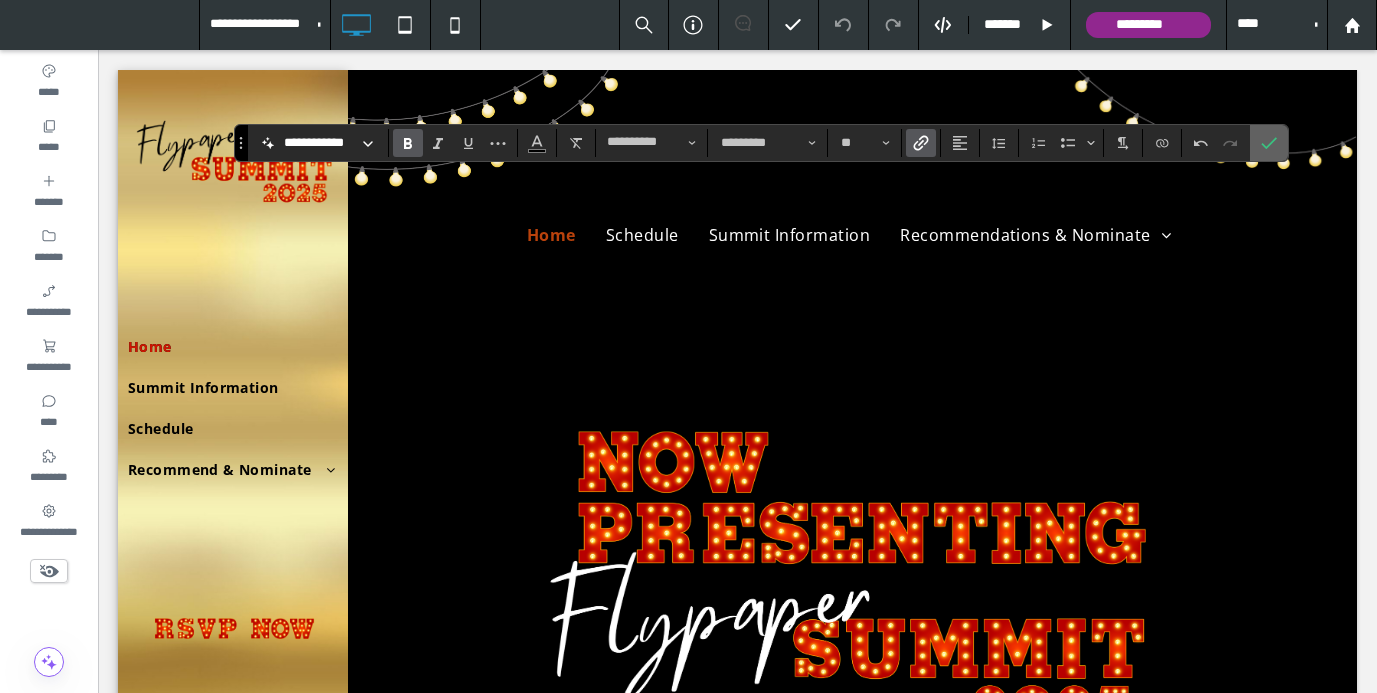 click 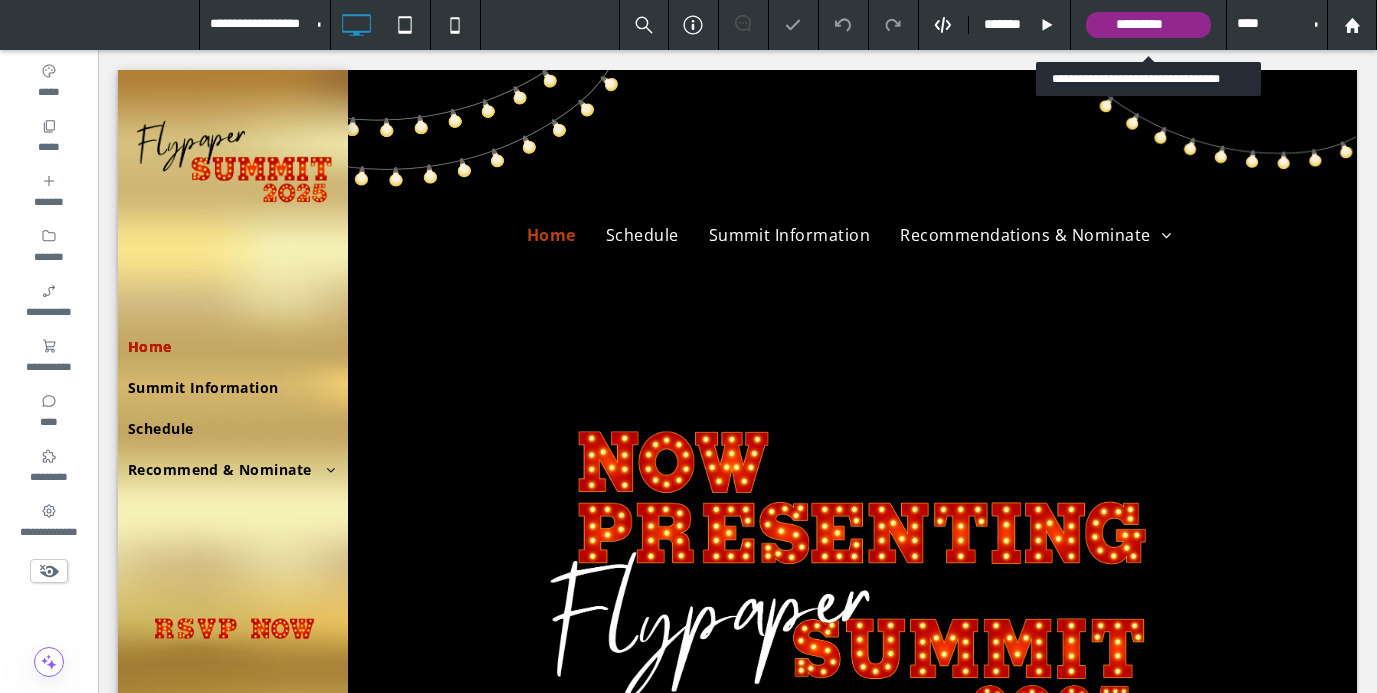 click on "*********" at bounding box center (1148, 25) 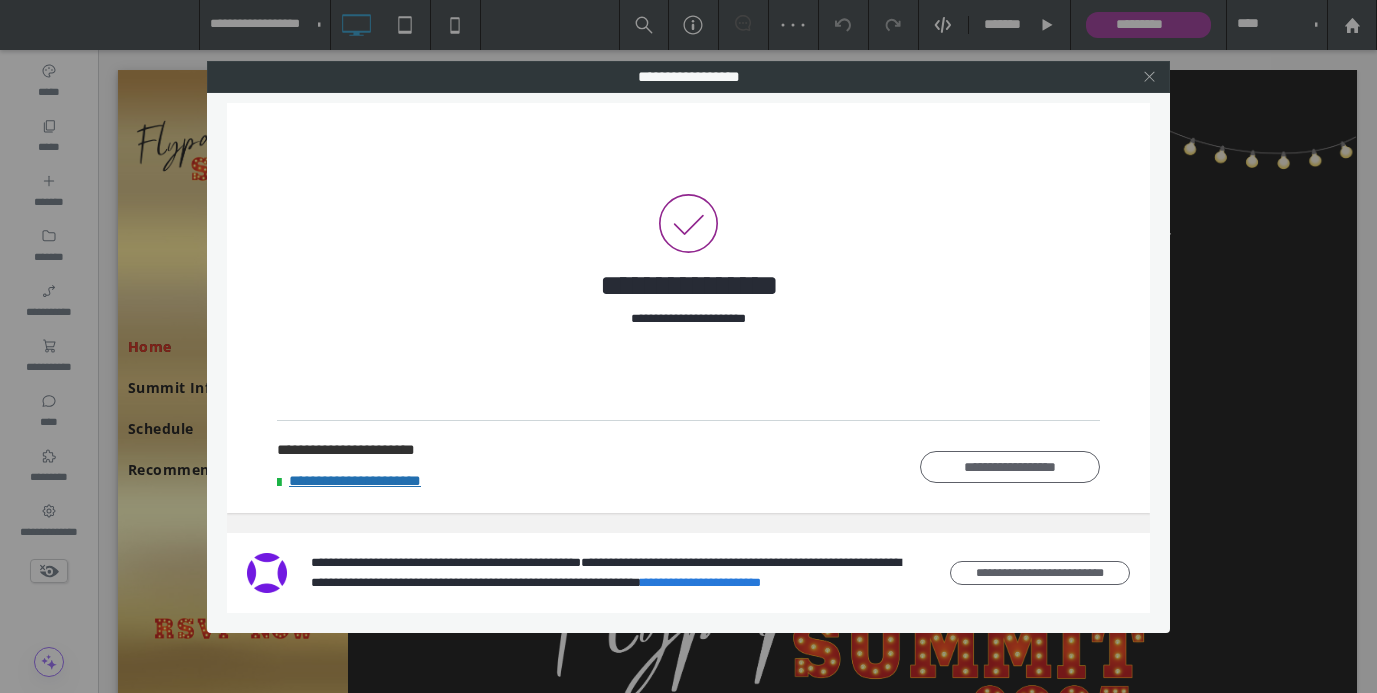 click 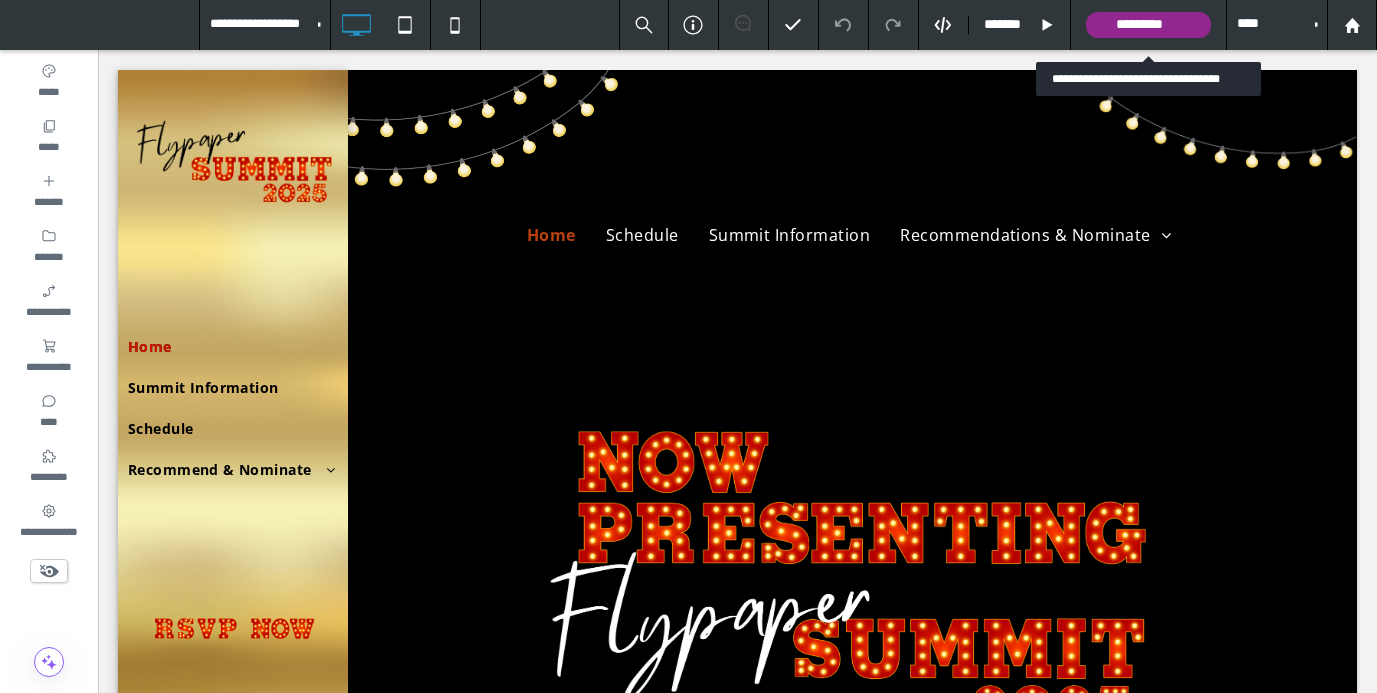 click on "*********" at bounding box center (1148, 25) 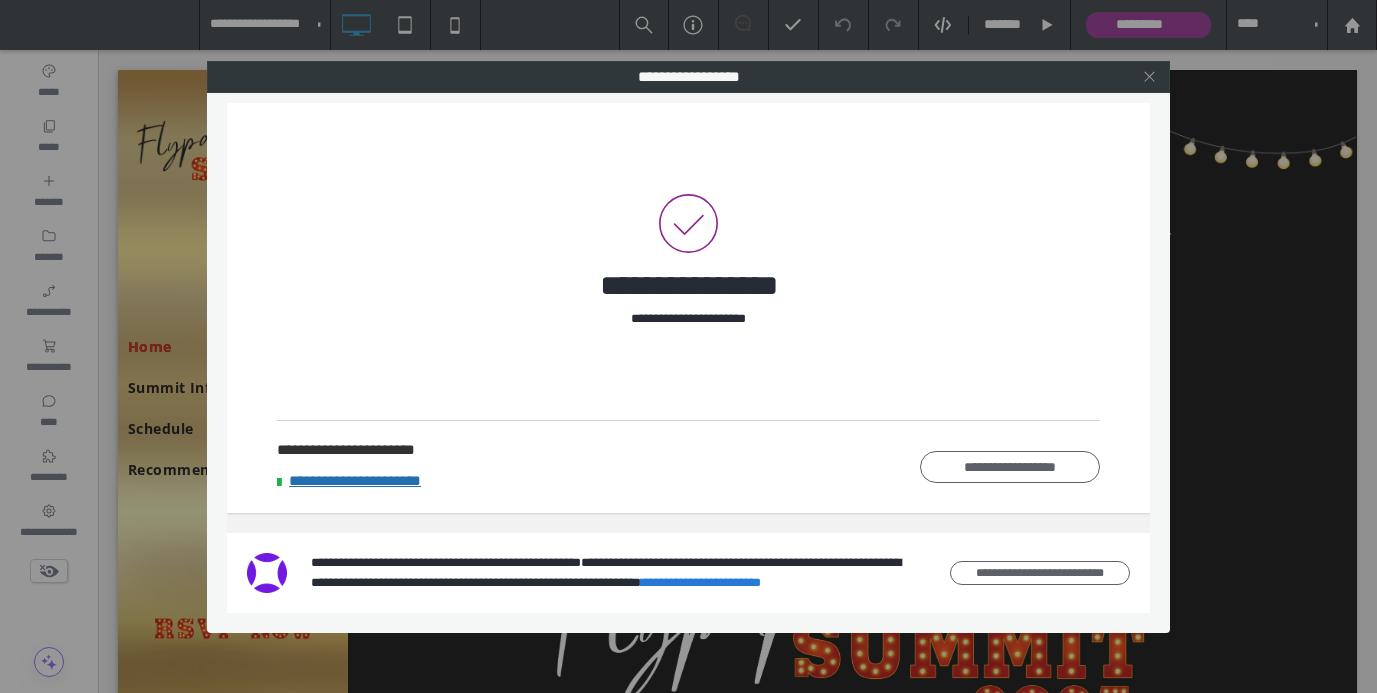 click 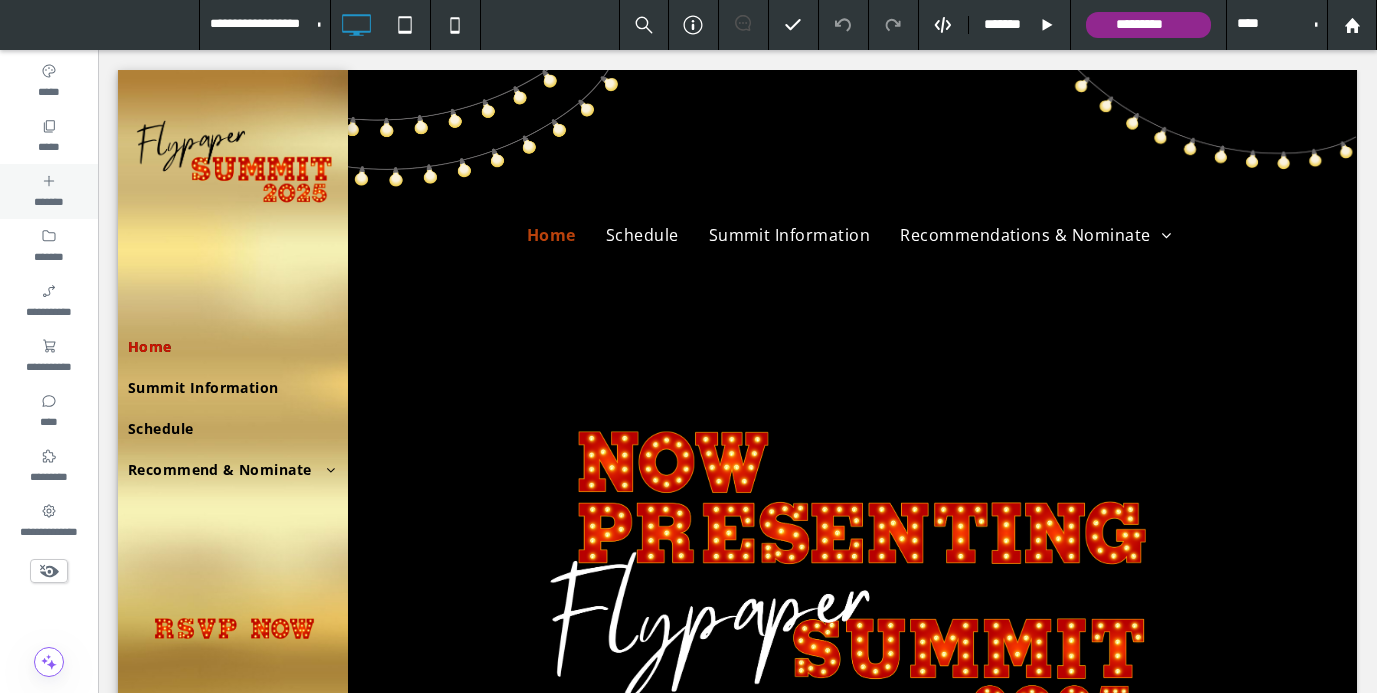 click on "*******" at bounding box center [49, 191] 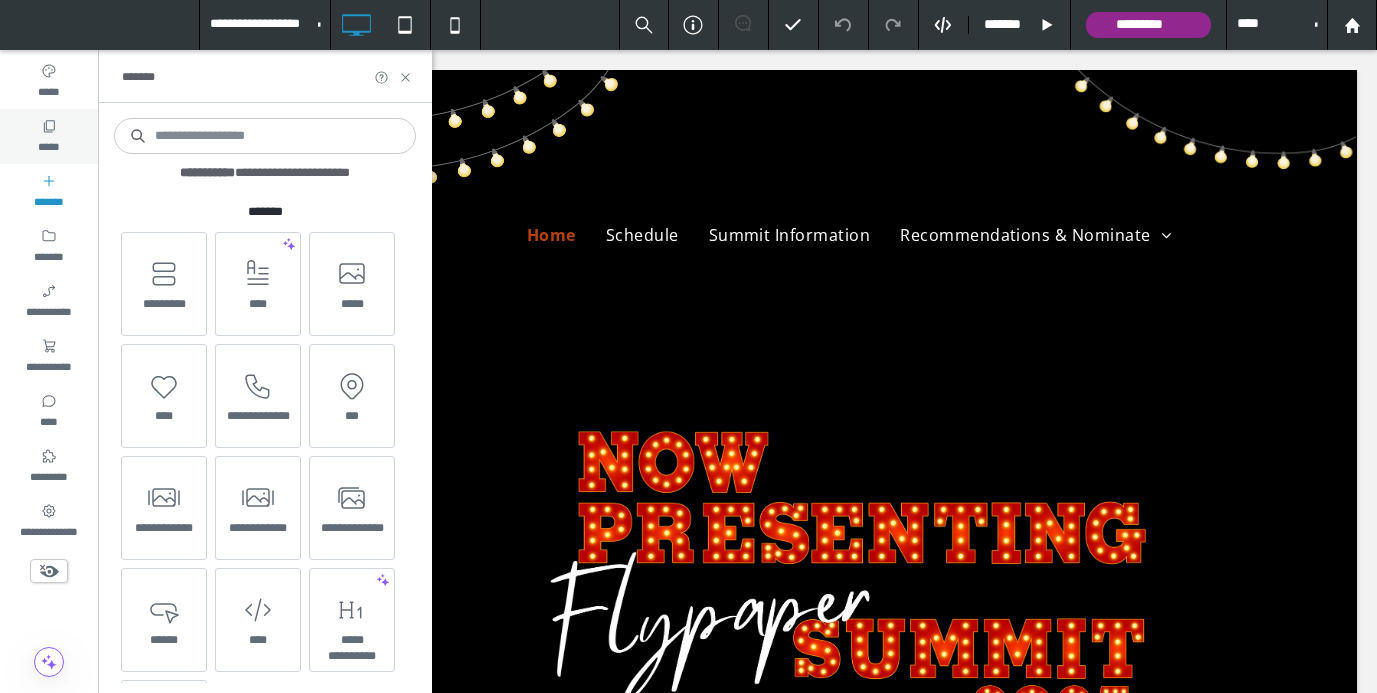 click on "*****" at bounding box center [48, 145] 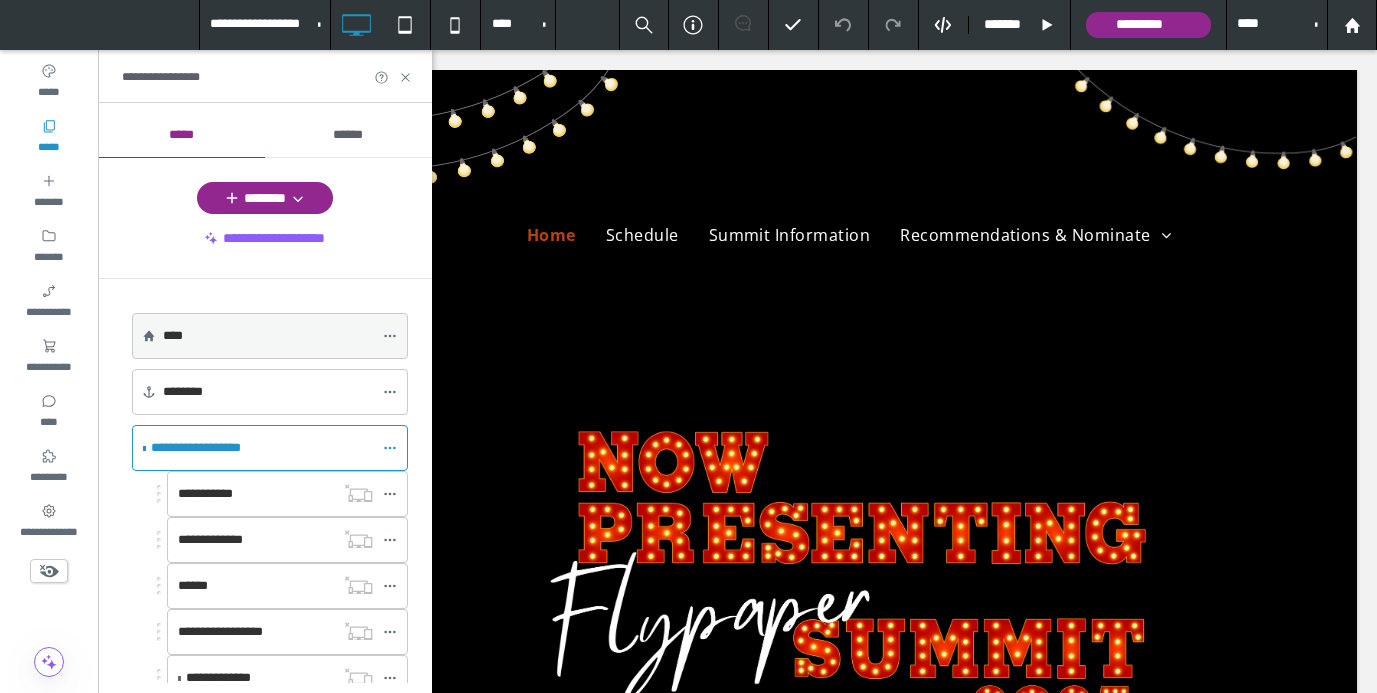 click 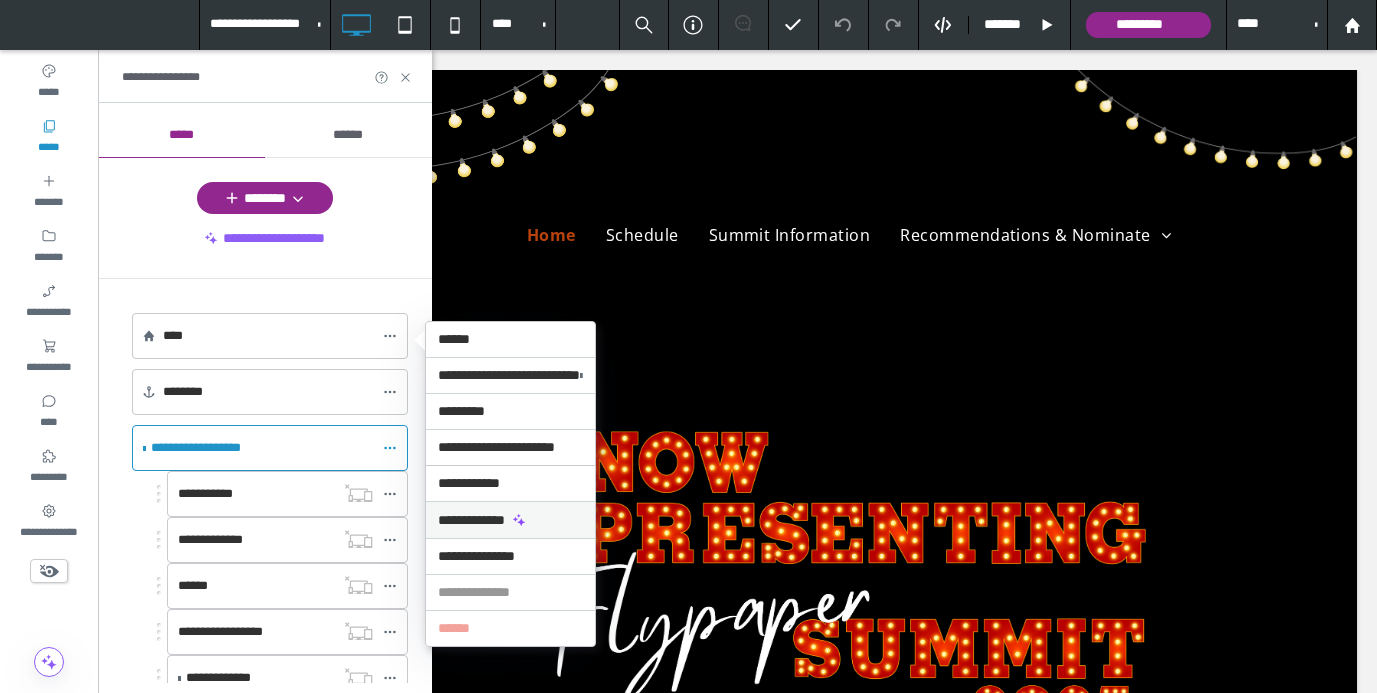 click on "**********" at bounding box center (510, 519) 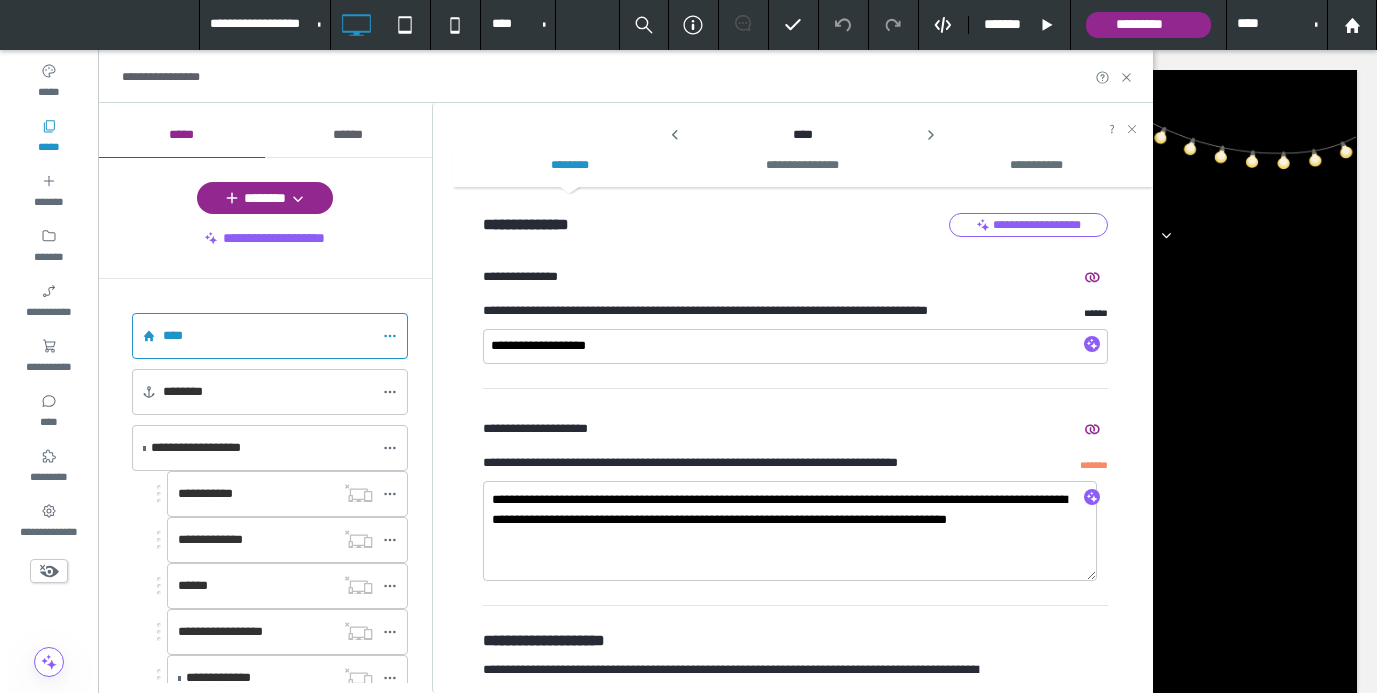 scroll, scrollTop: 202, scrollLeft: 0, axis: vertical 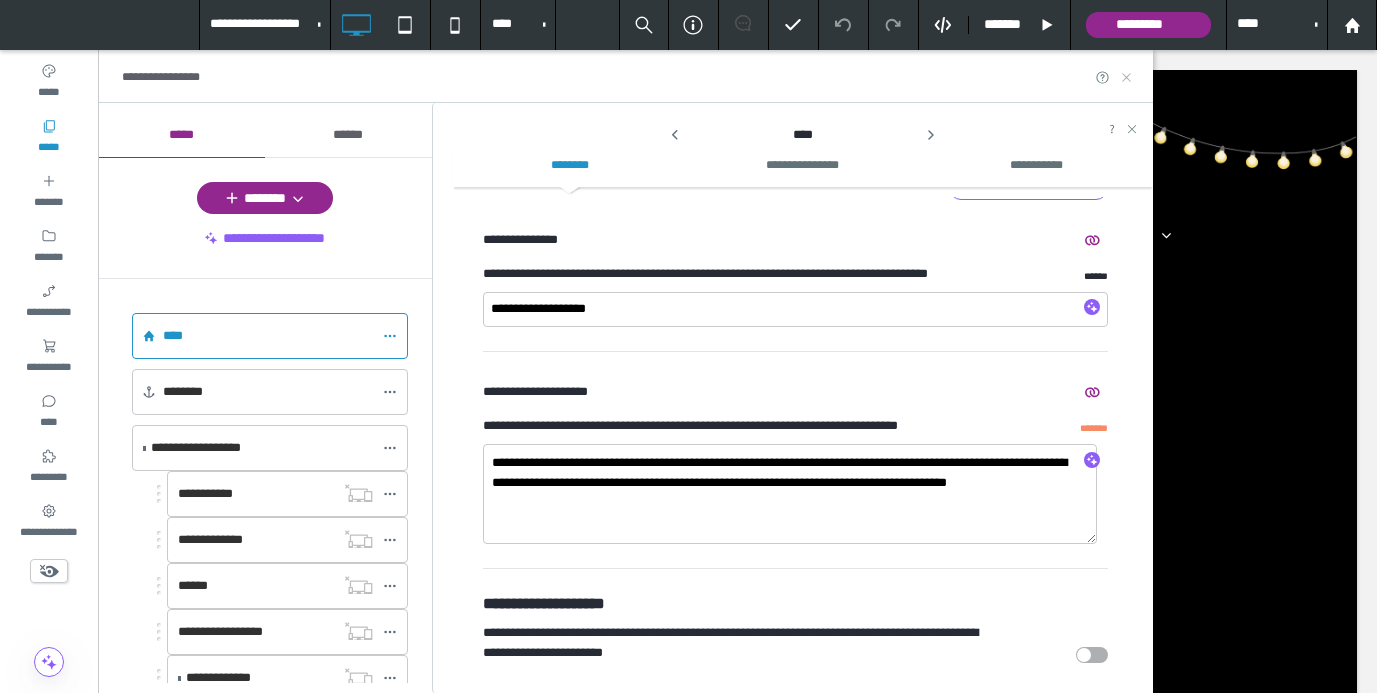 click 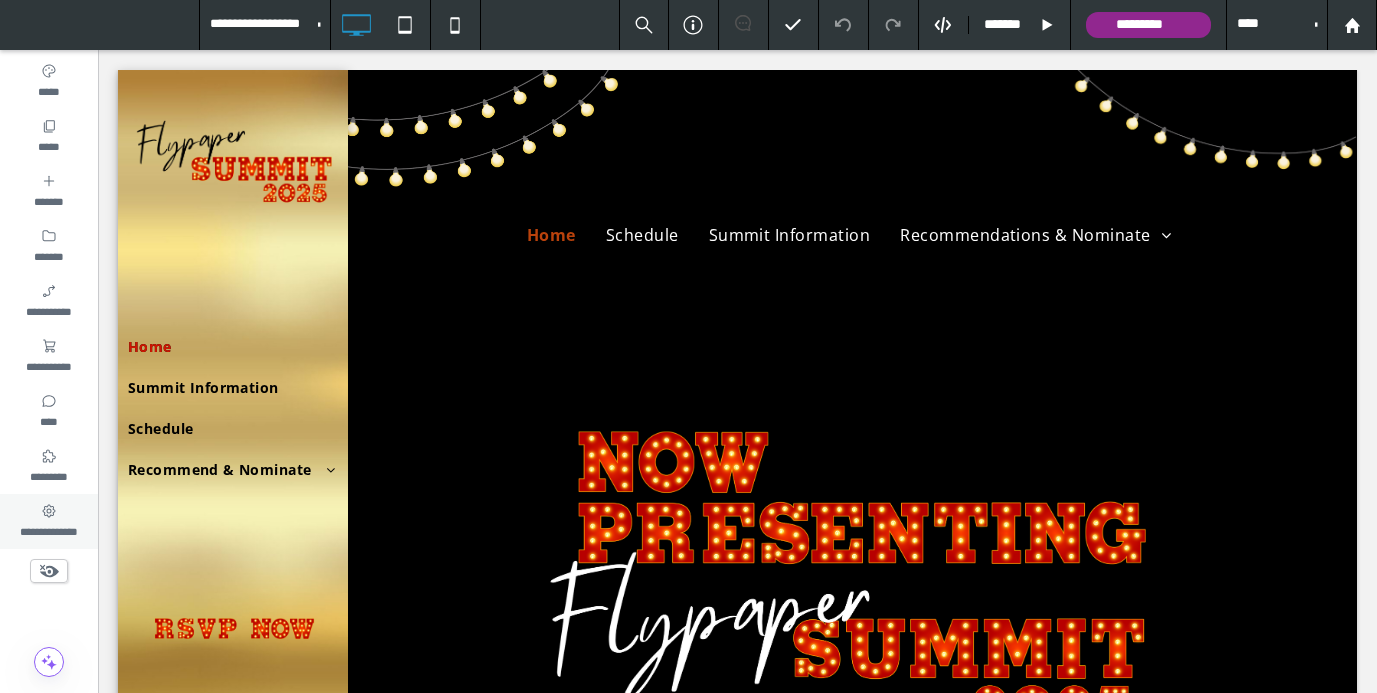 click 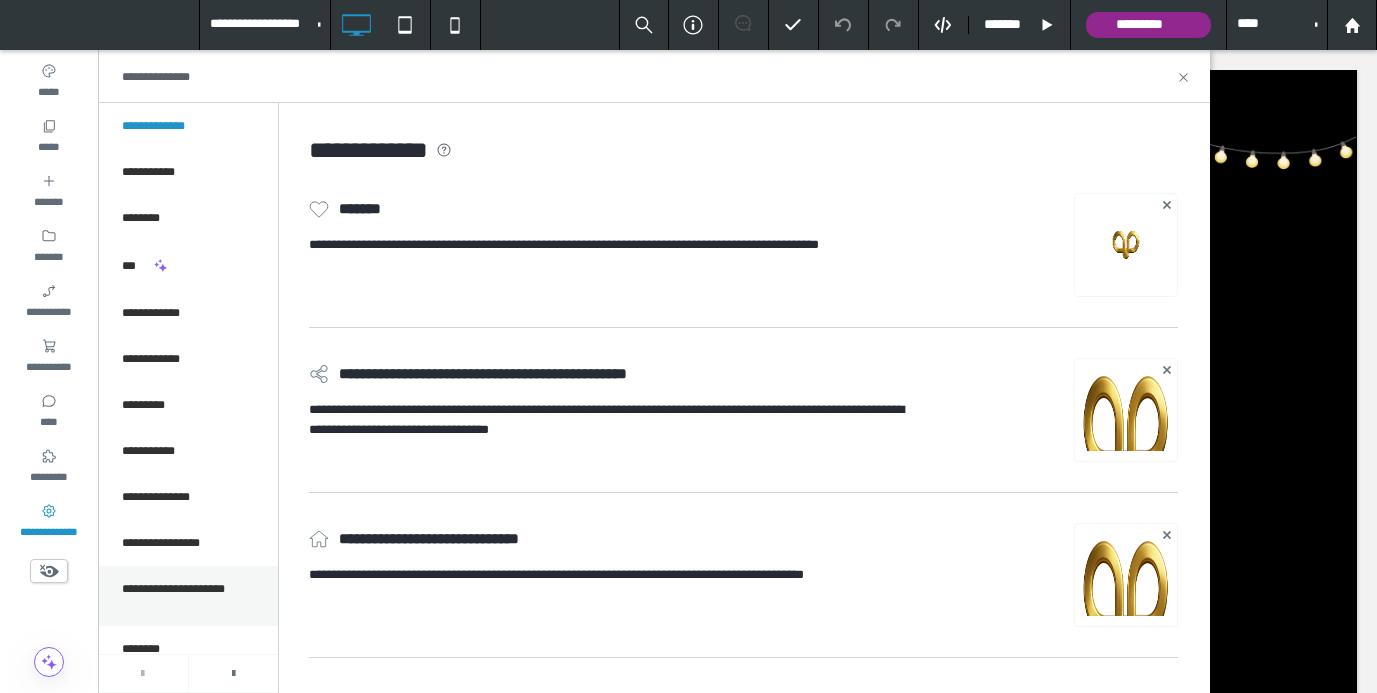 click on "**********" at bounding box center [188, 596] 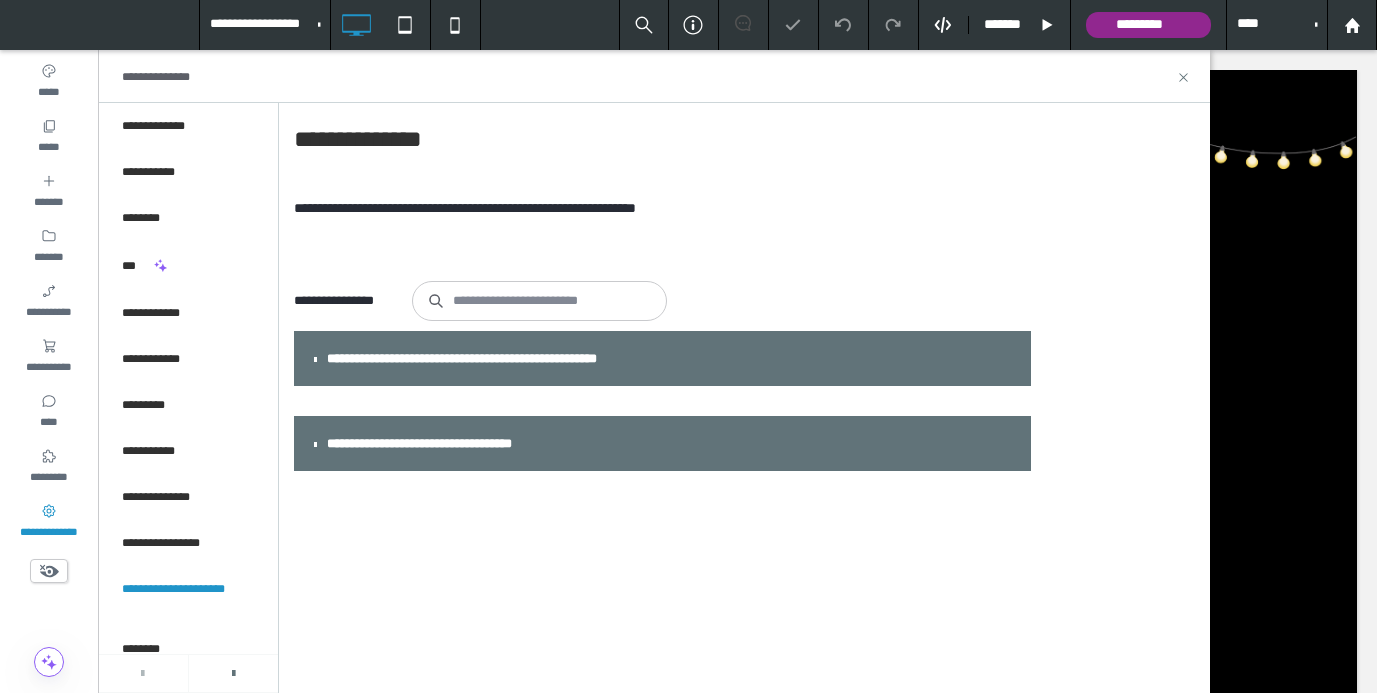click on "**********" at bounding box center [672, 358] 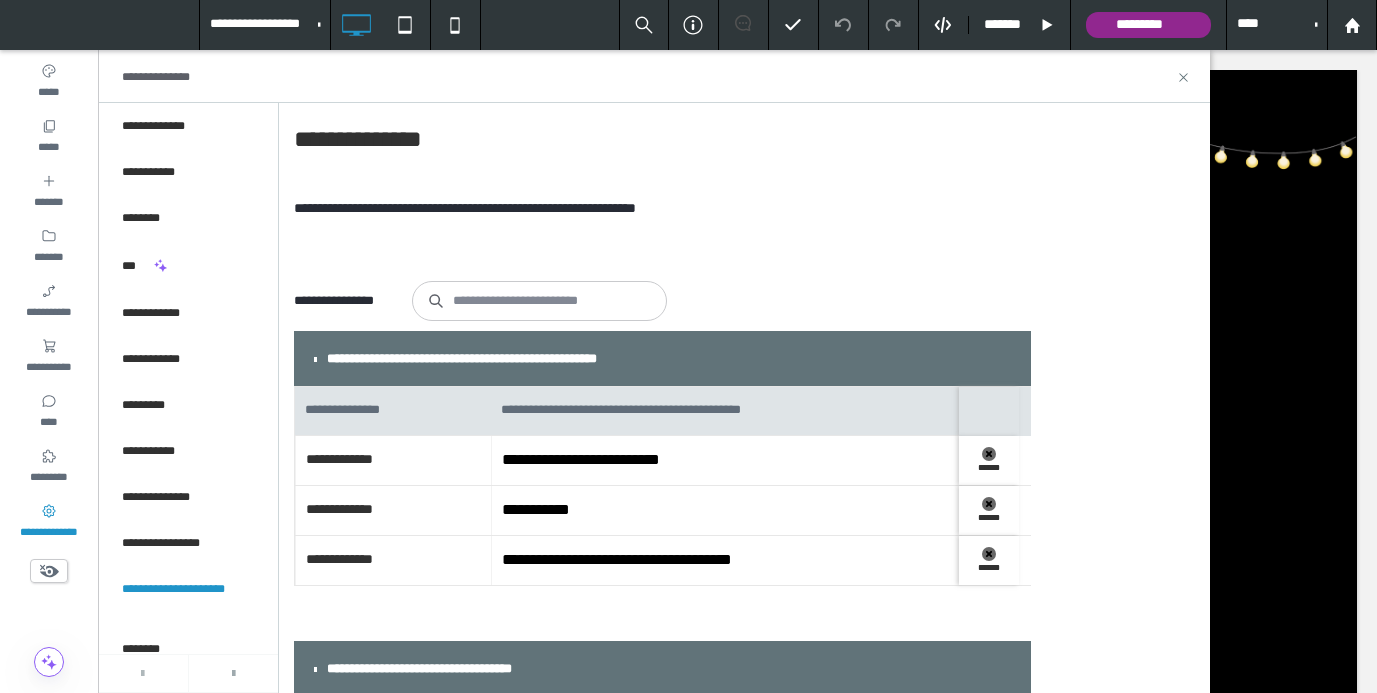 click at bounding box center (233, 674) 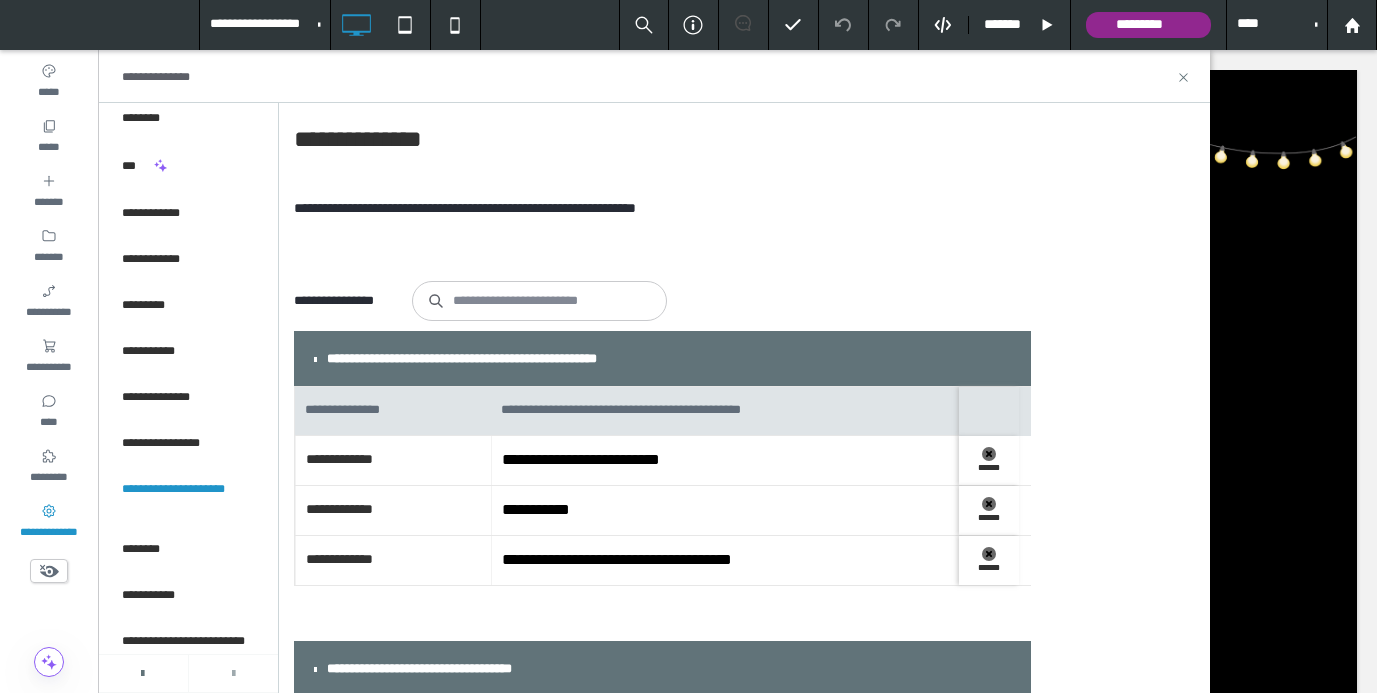 click at bounding box center (233, 674) 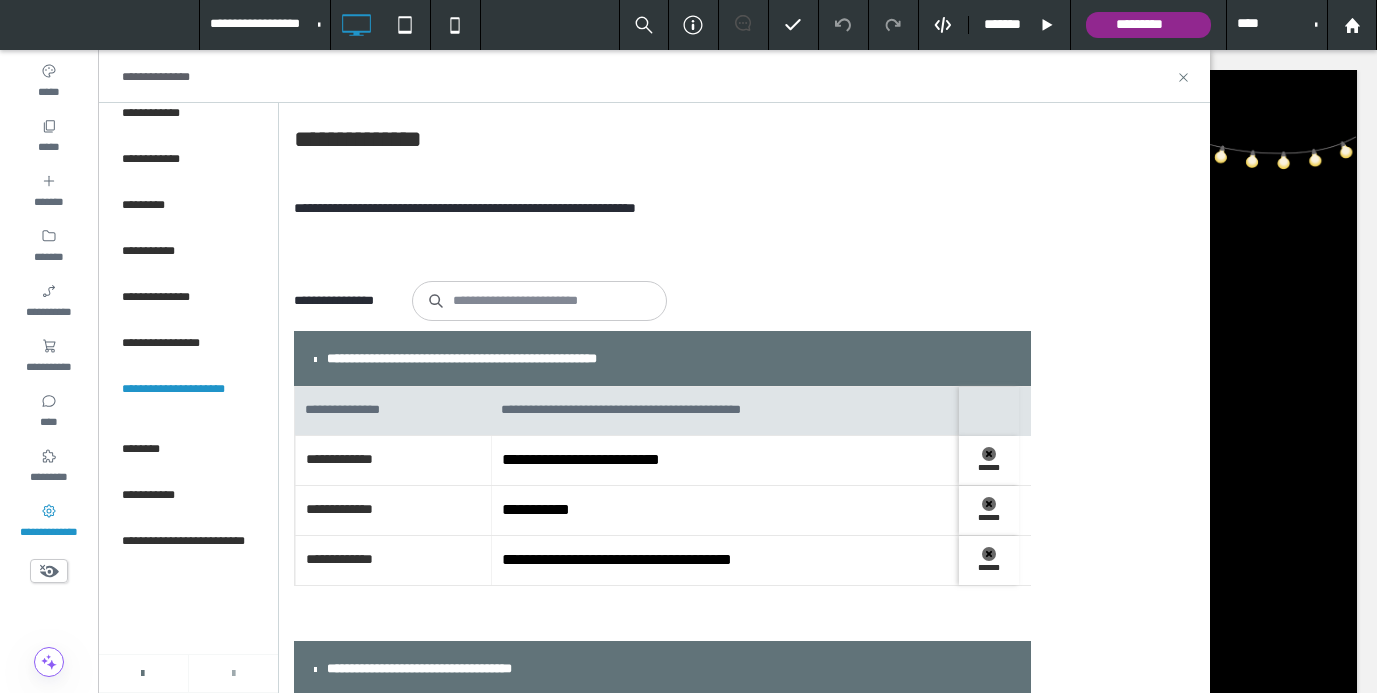 click at bounding box center [234, 673] 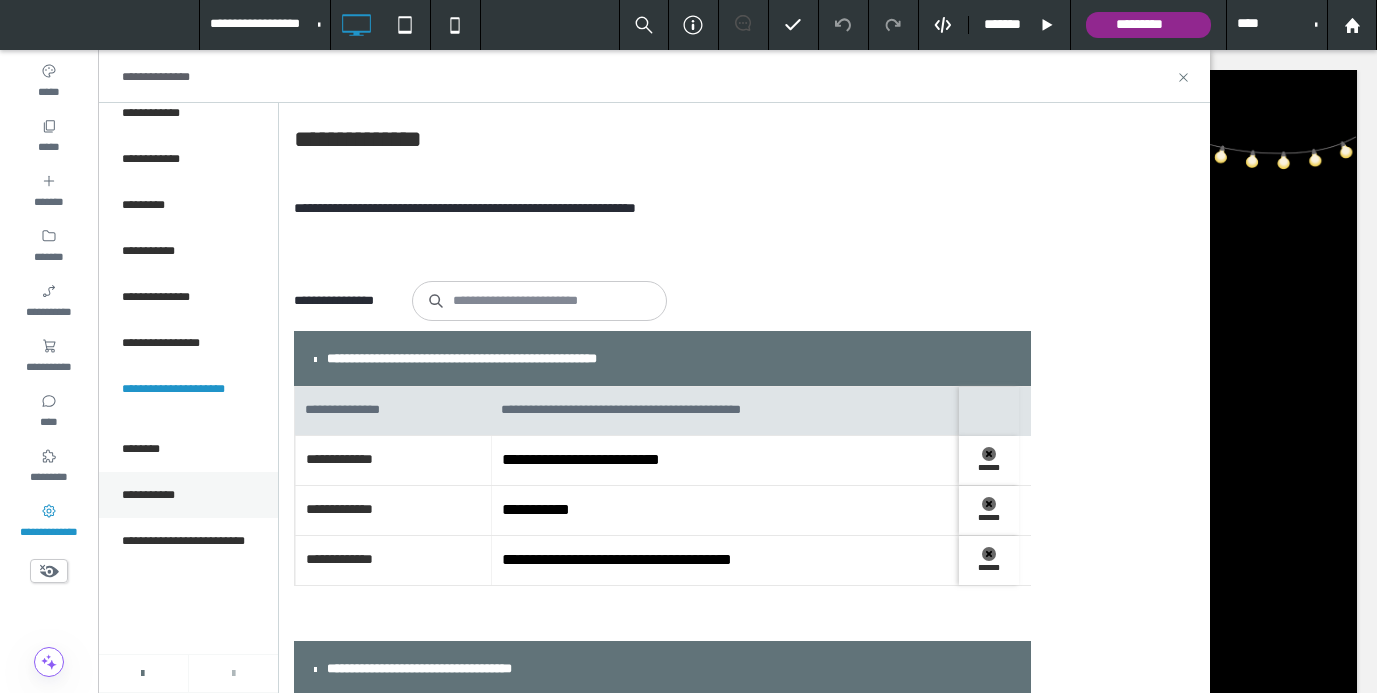click on "**********" at bounding box center (161, 495) 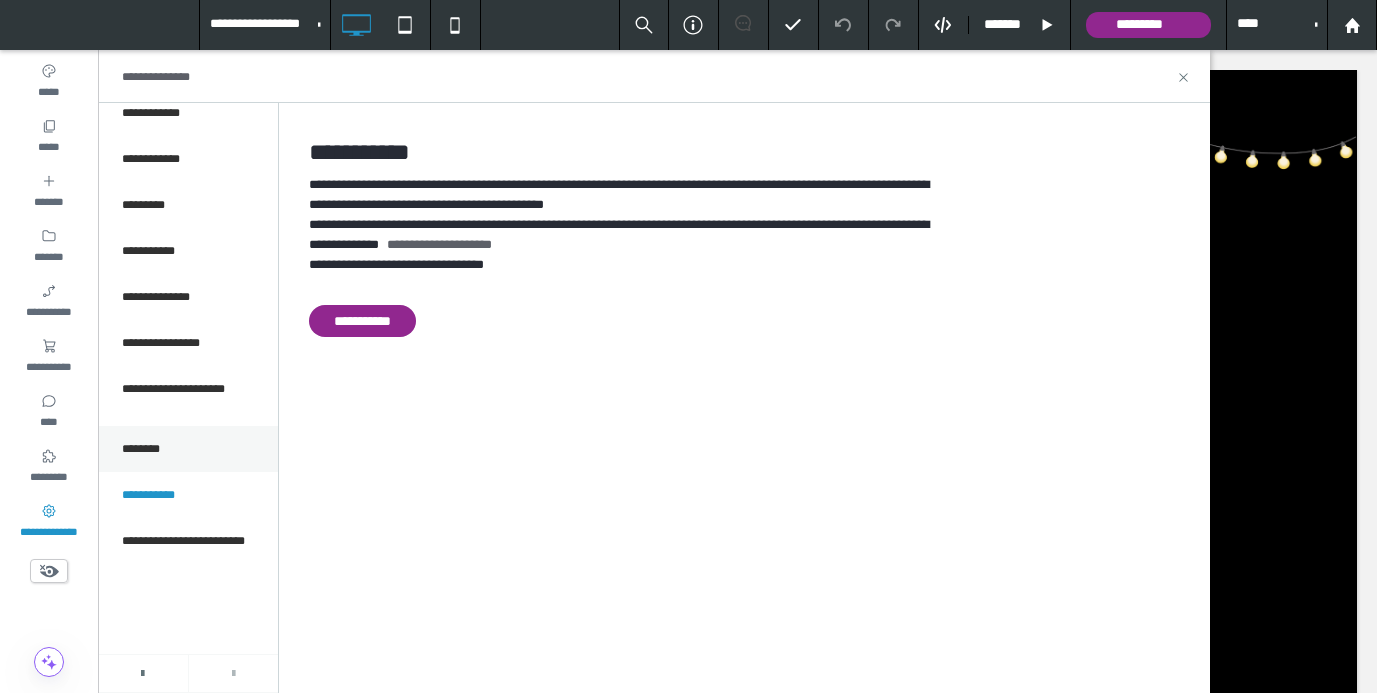 click on "********" at bounding box center (188, 449) 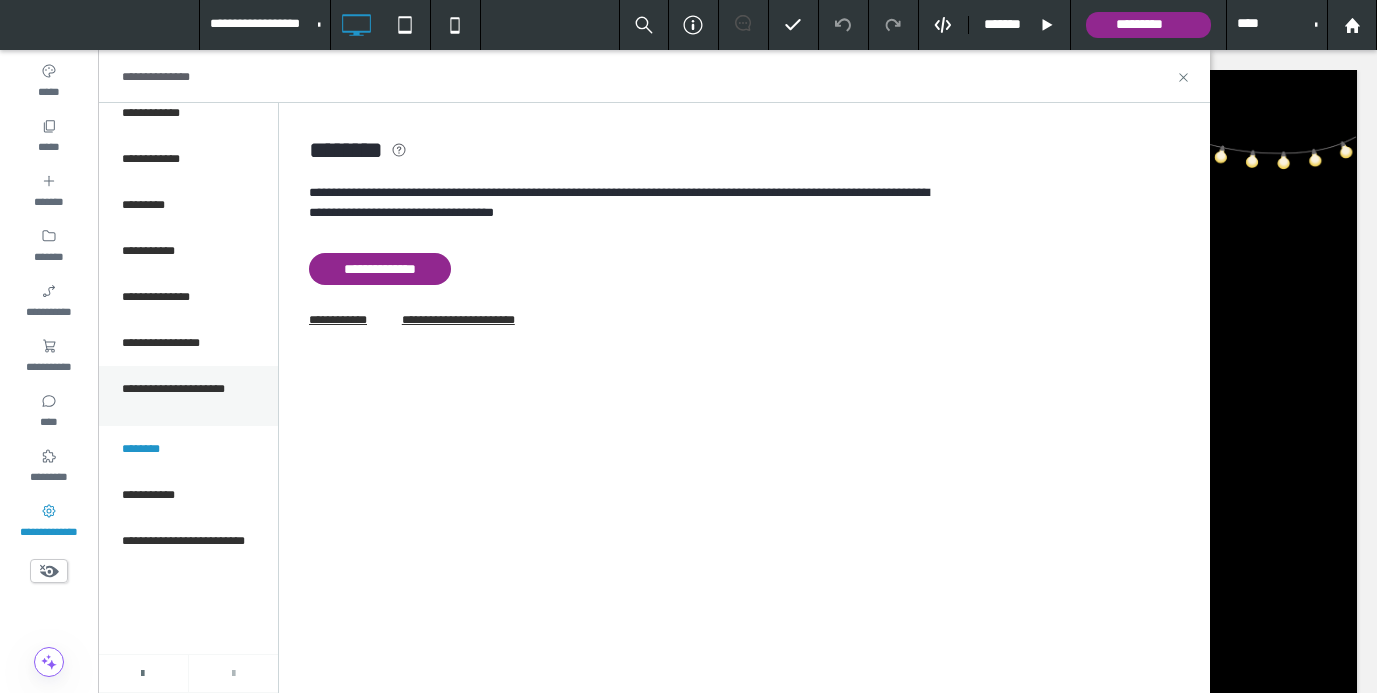 click on "**********" at bounding box center [188, 396] 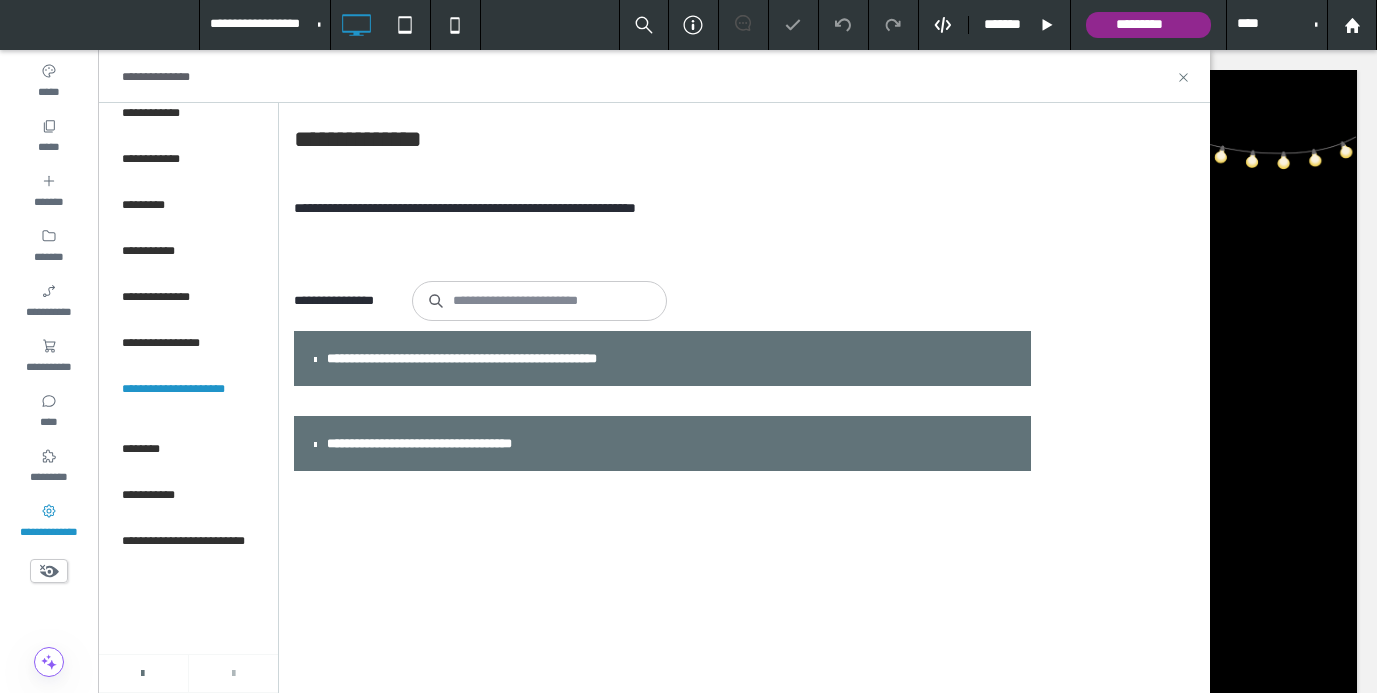 click at bounding box center (315, 443) 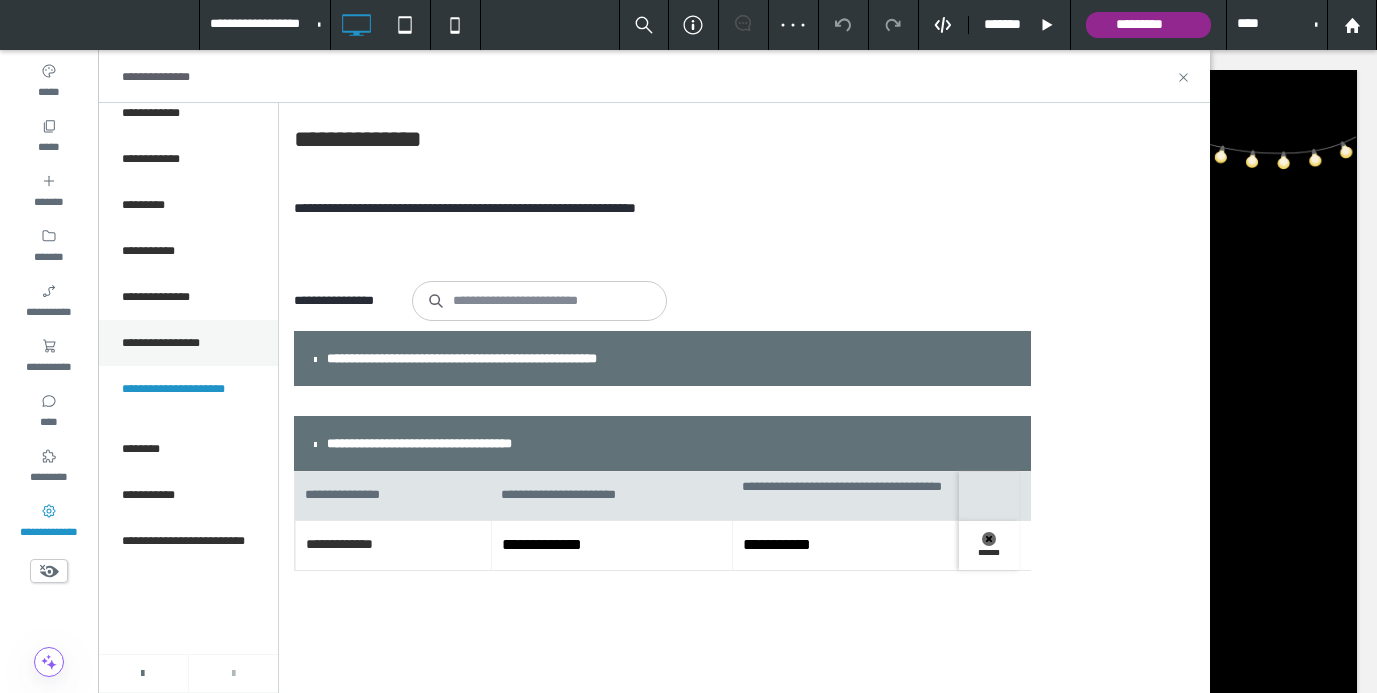 click on "**********" at bounding box center [181, 343] 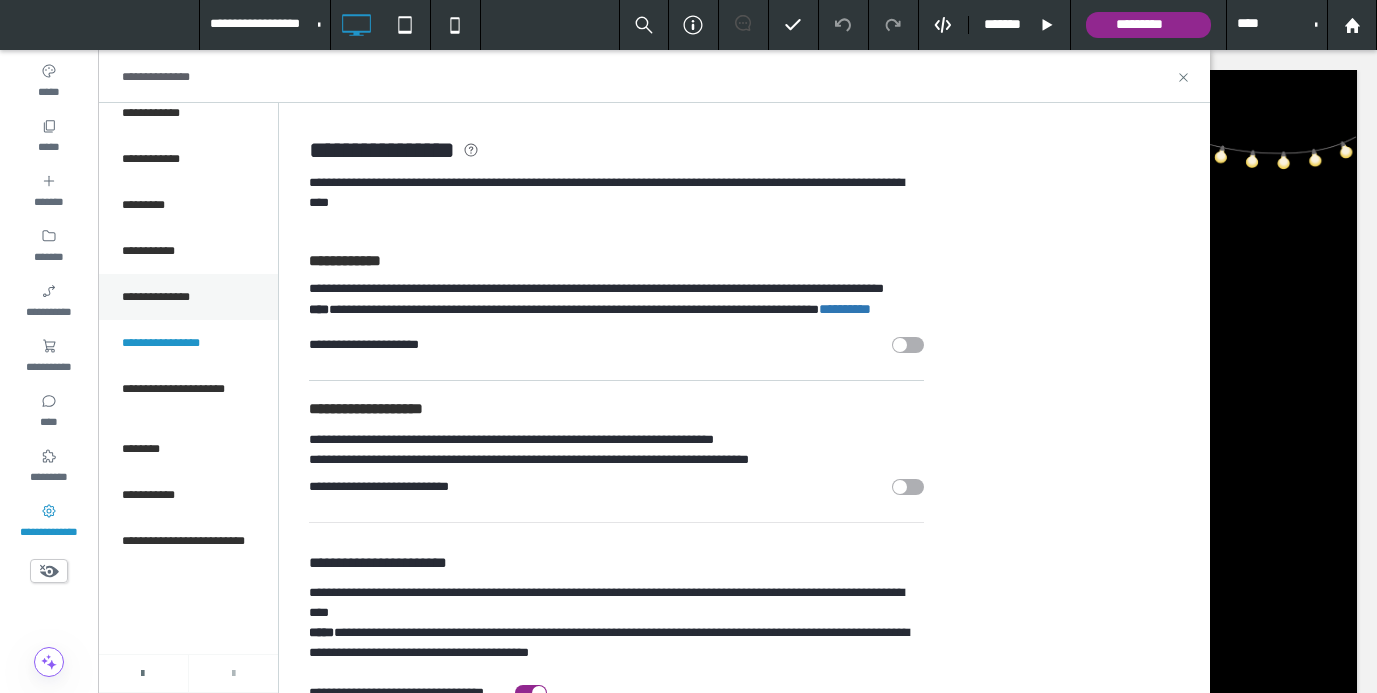 click on "**********" at bounding box center [175, 297] 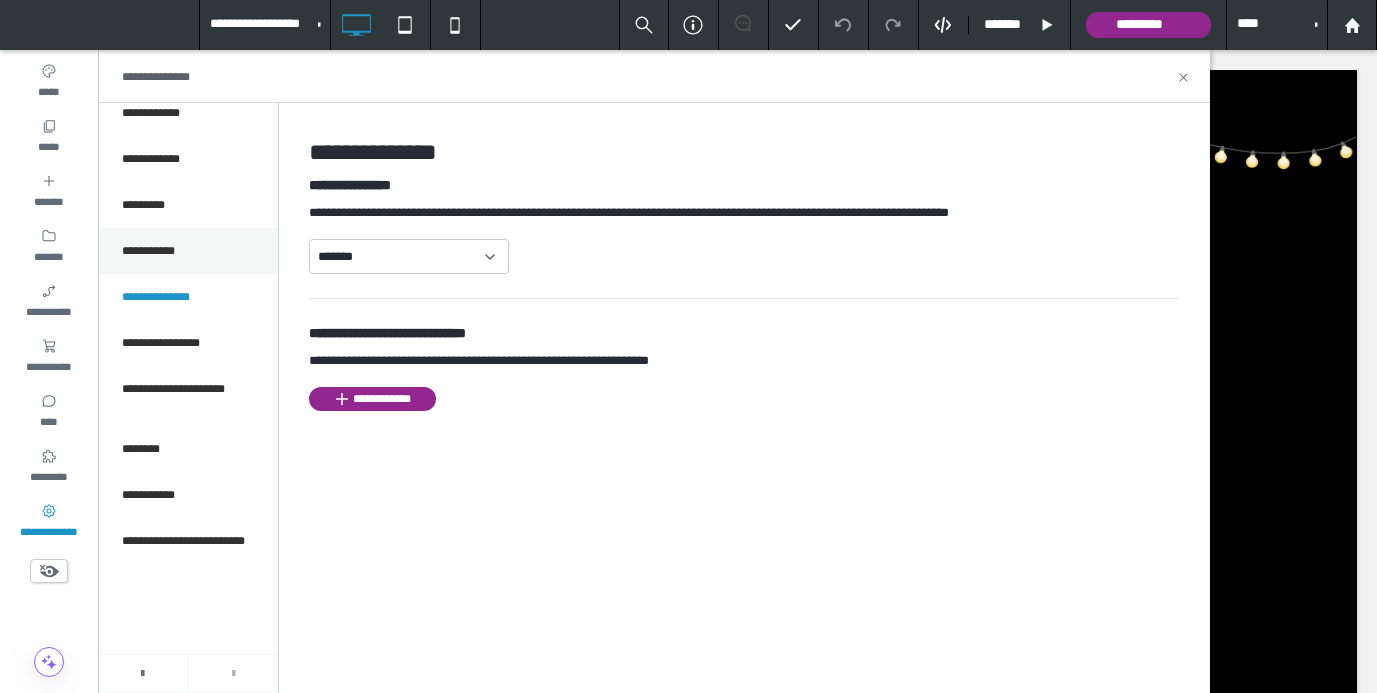 click on "**********" at bounding box center (188, 251) 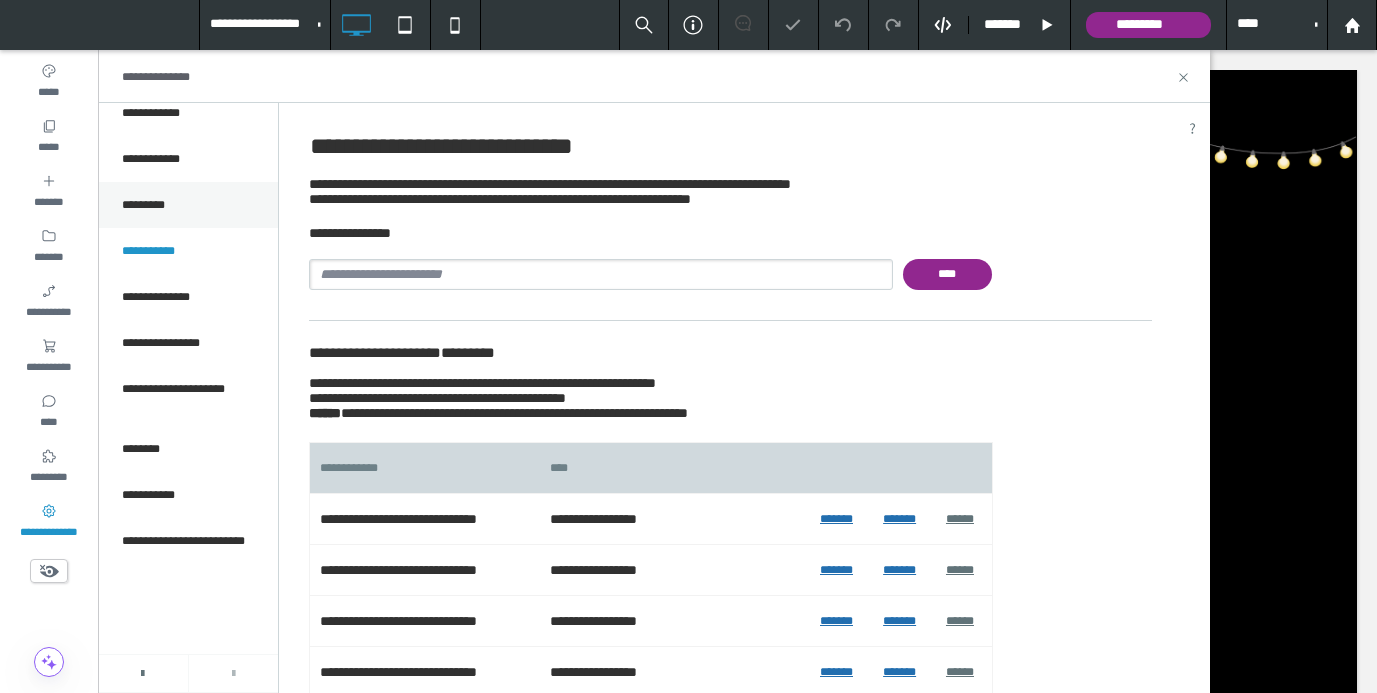 click on "*********" at bounding box center [157, 205] 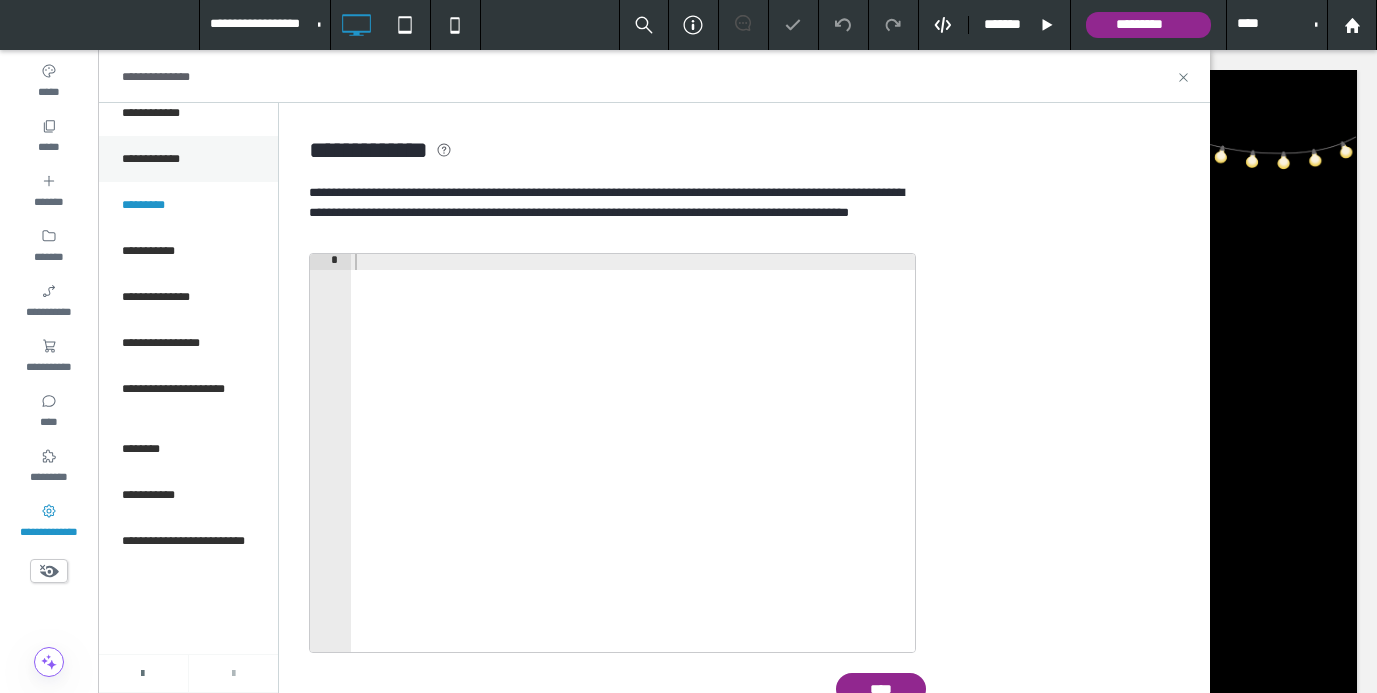 click on "**********" at bounding box center (165, 159) 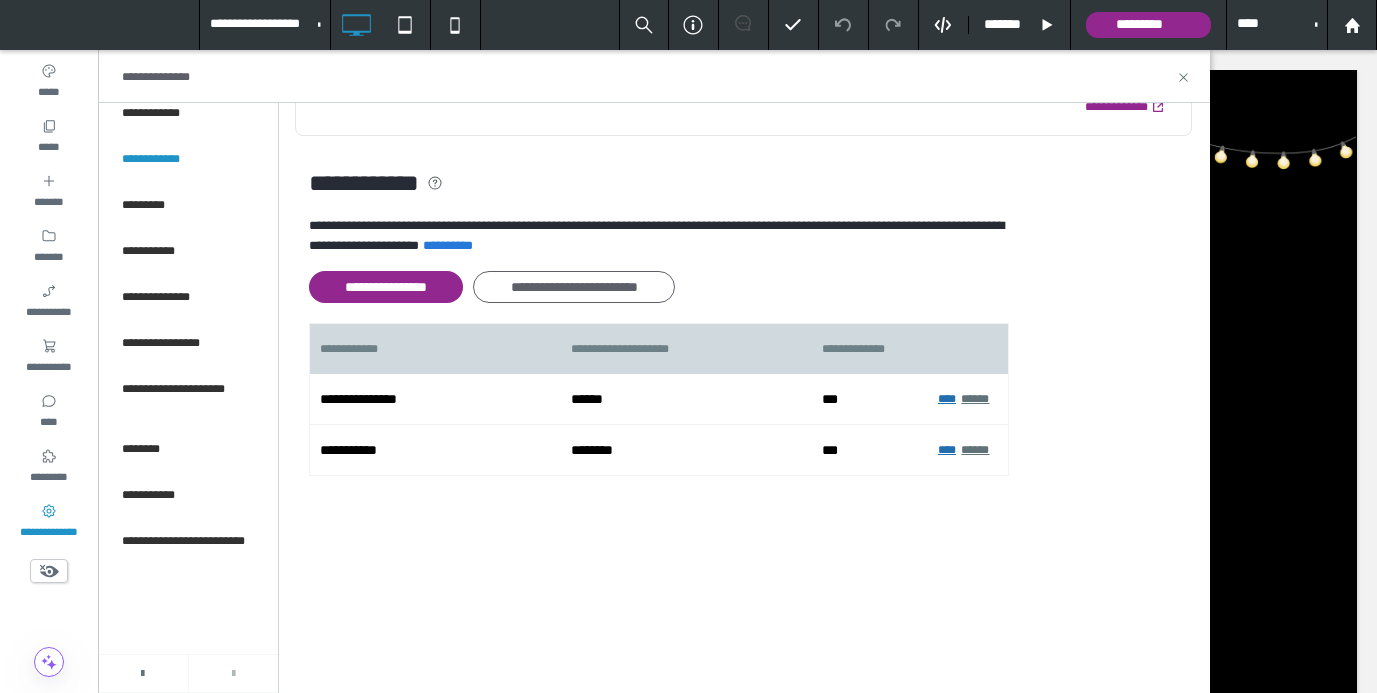 scroll, scrollTop: 97, scrollLeft: 0, axis: vertical 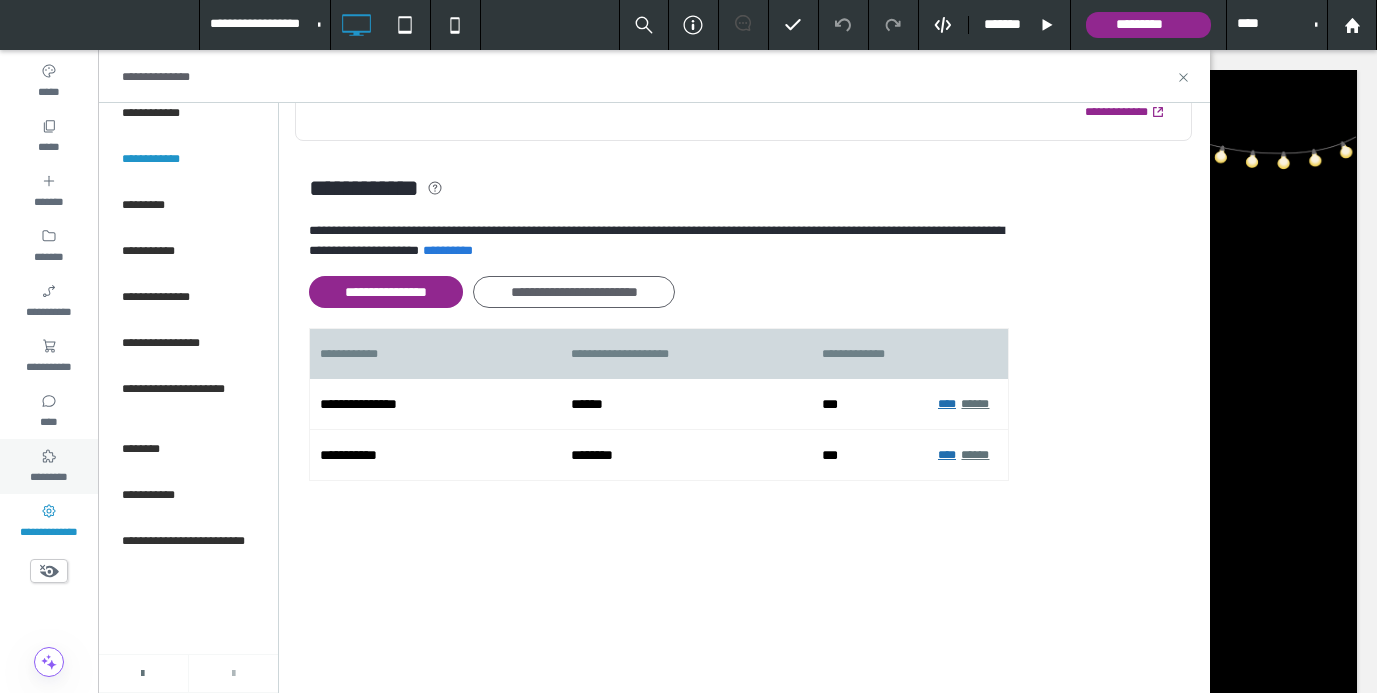 click on "*********" at bounding box center (49, 466) 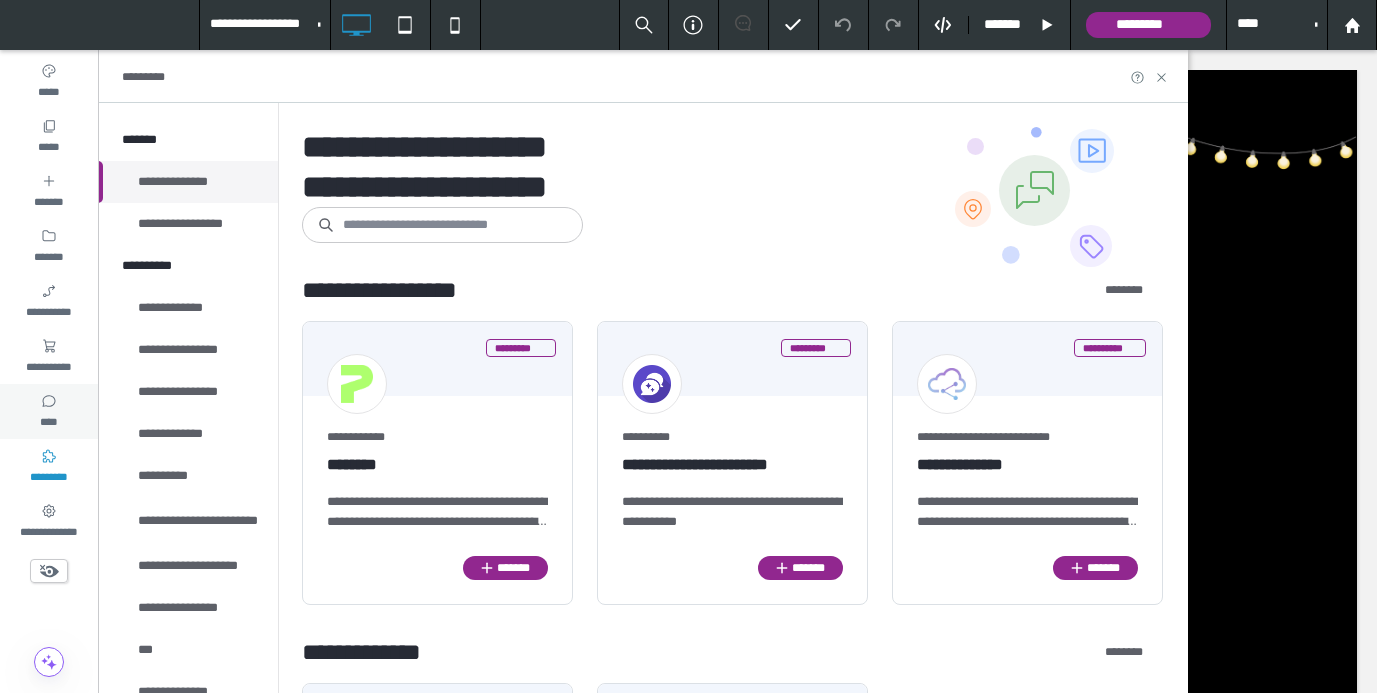 click on "****" at bounding box center (49, 420) 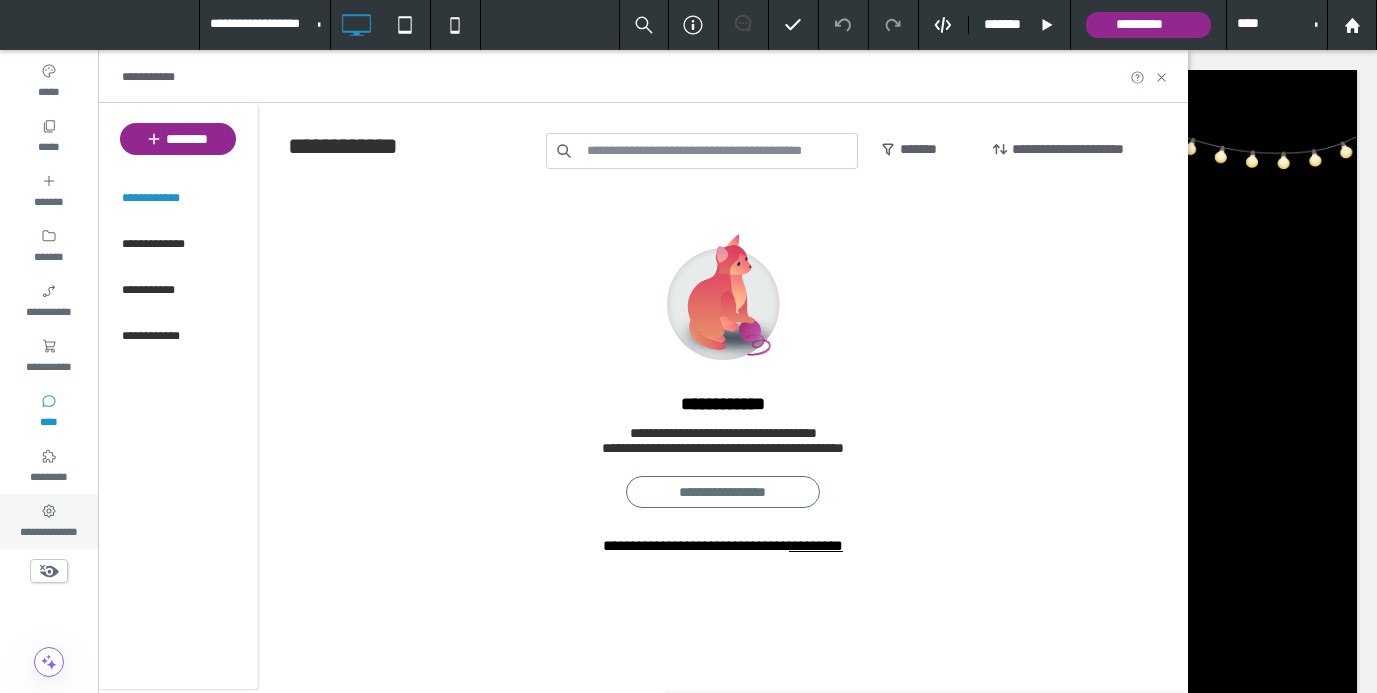 click 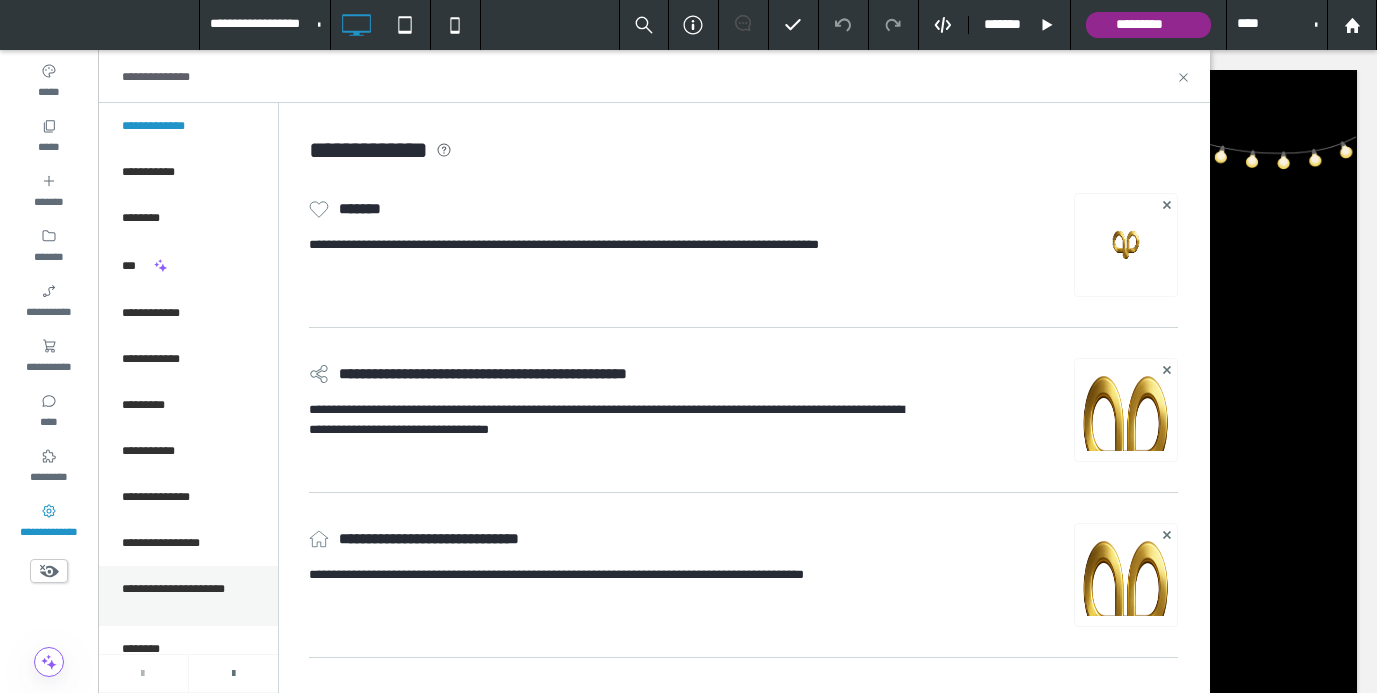 click on "**********" at bounding box center [188, 596] 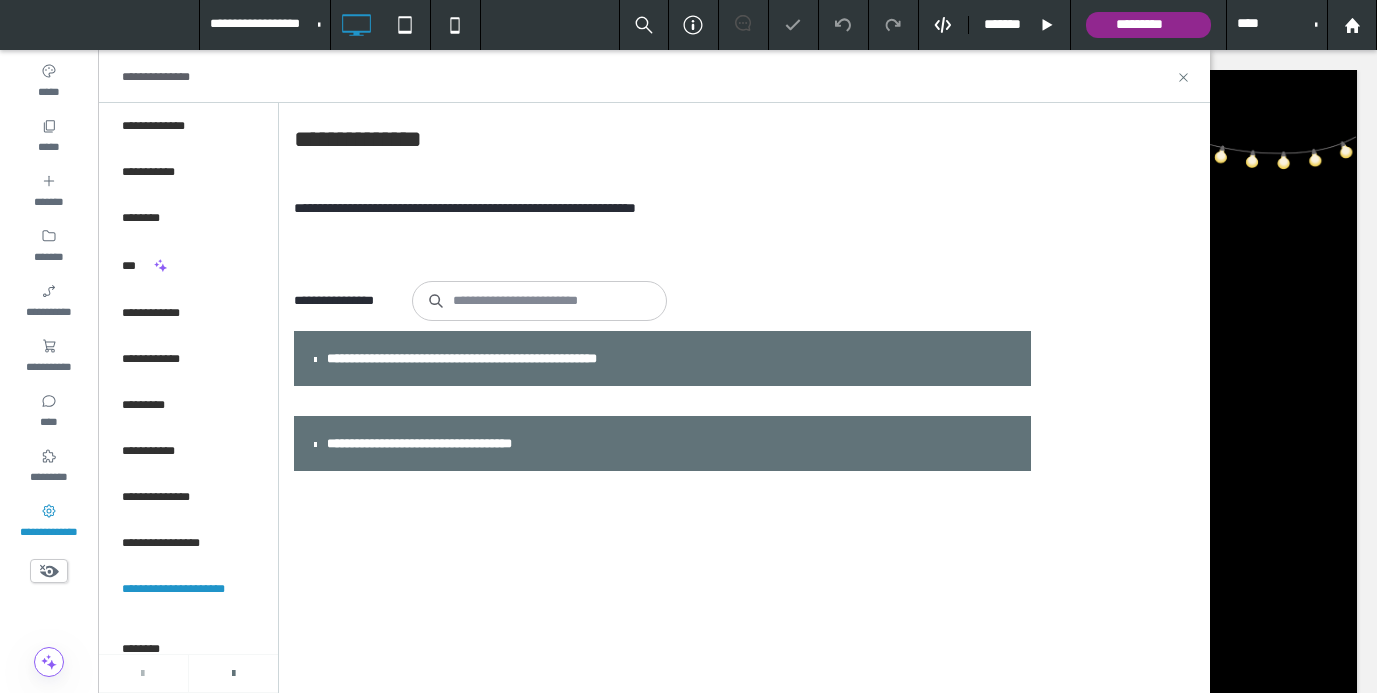 click at bounding box center [315, 358] 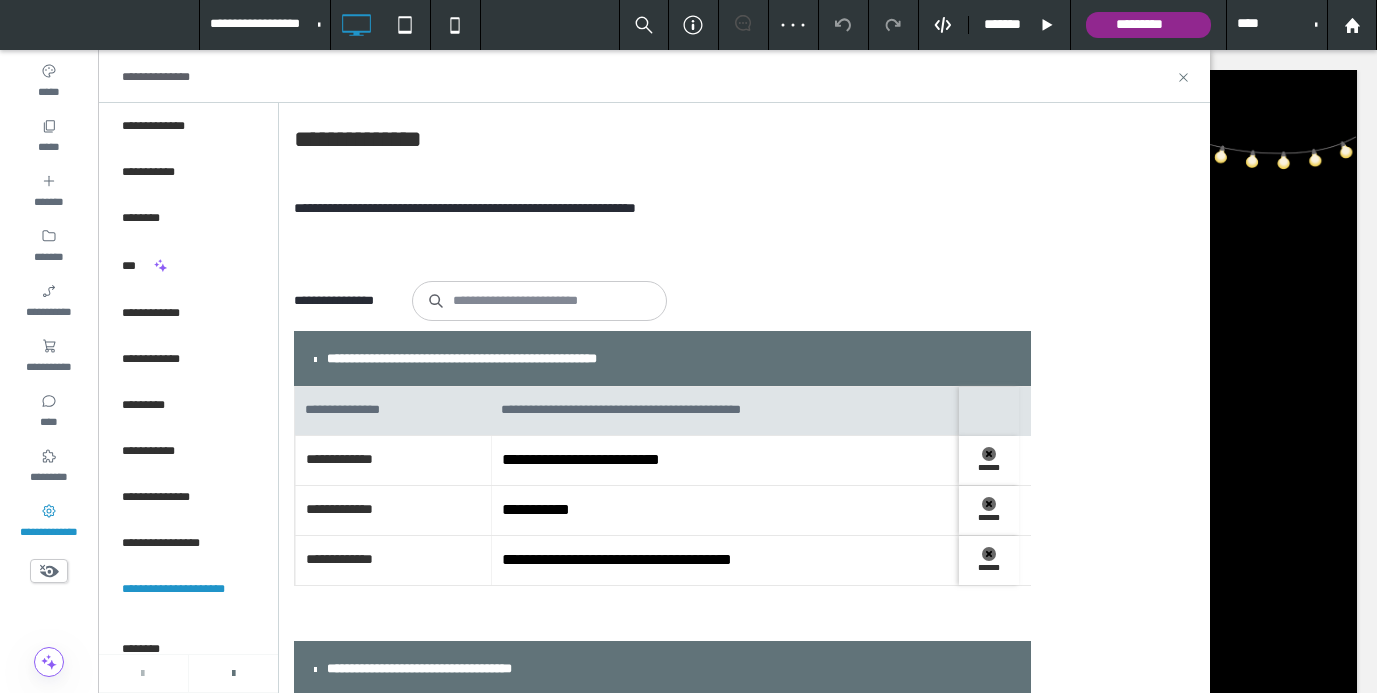 click at bounding box center [315, 668] 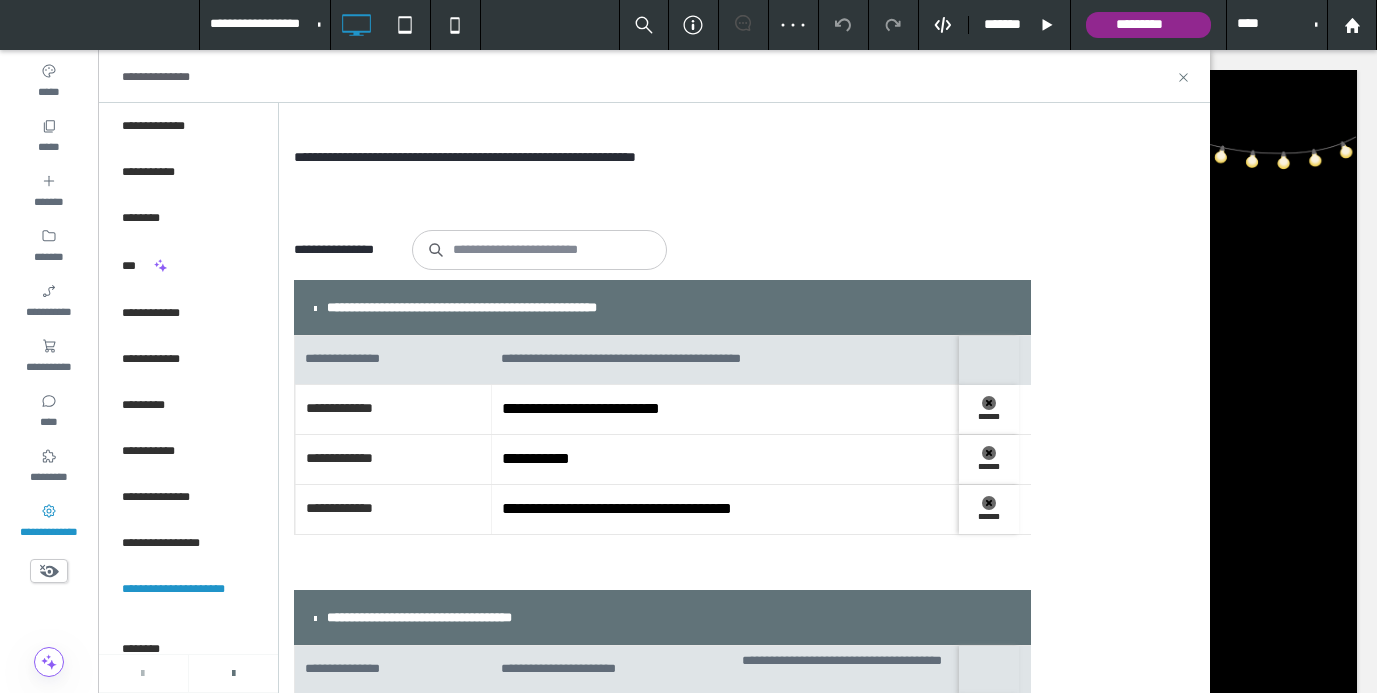 scroll, scrollTop: 87, scrollLeft: 0, axis: vertical 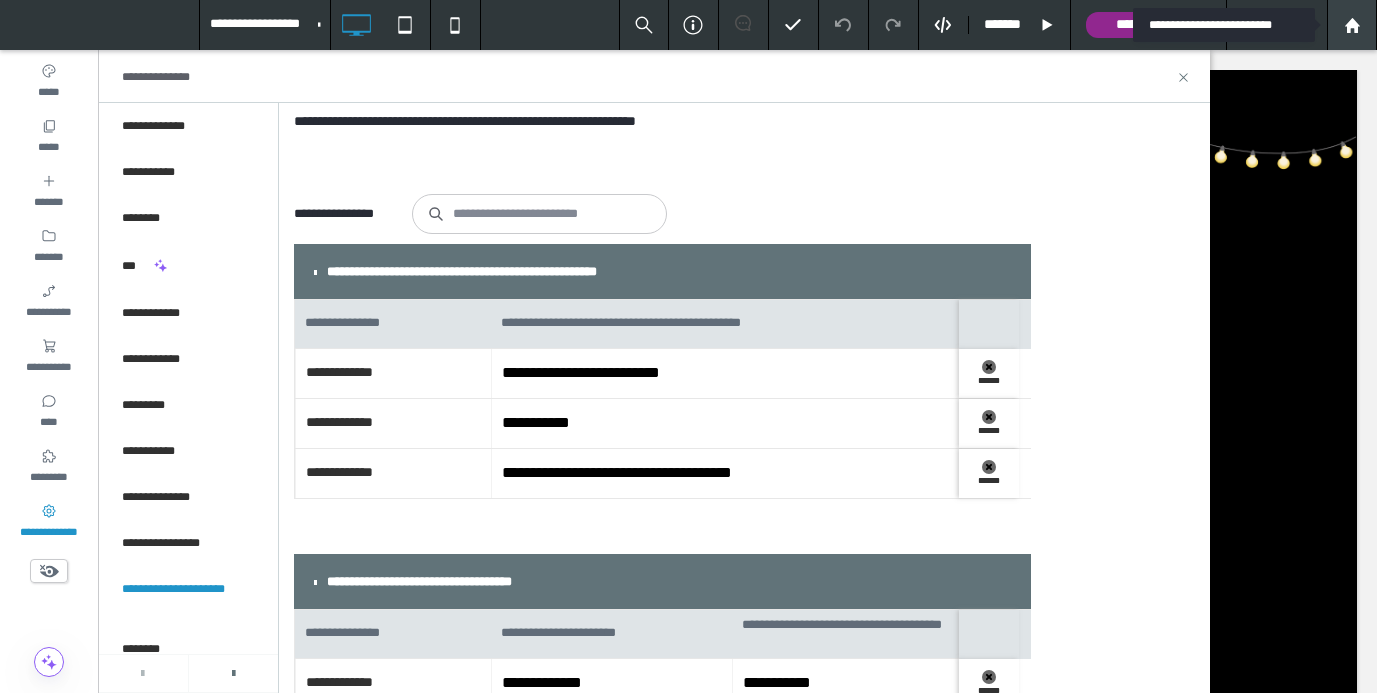 click 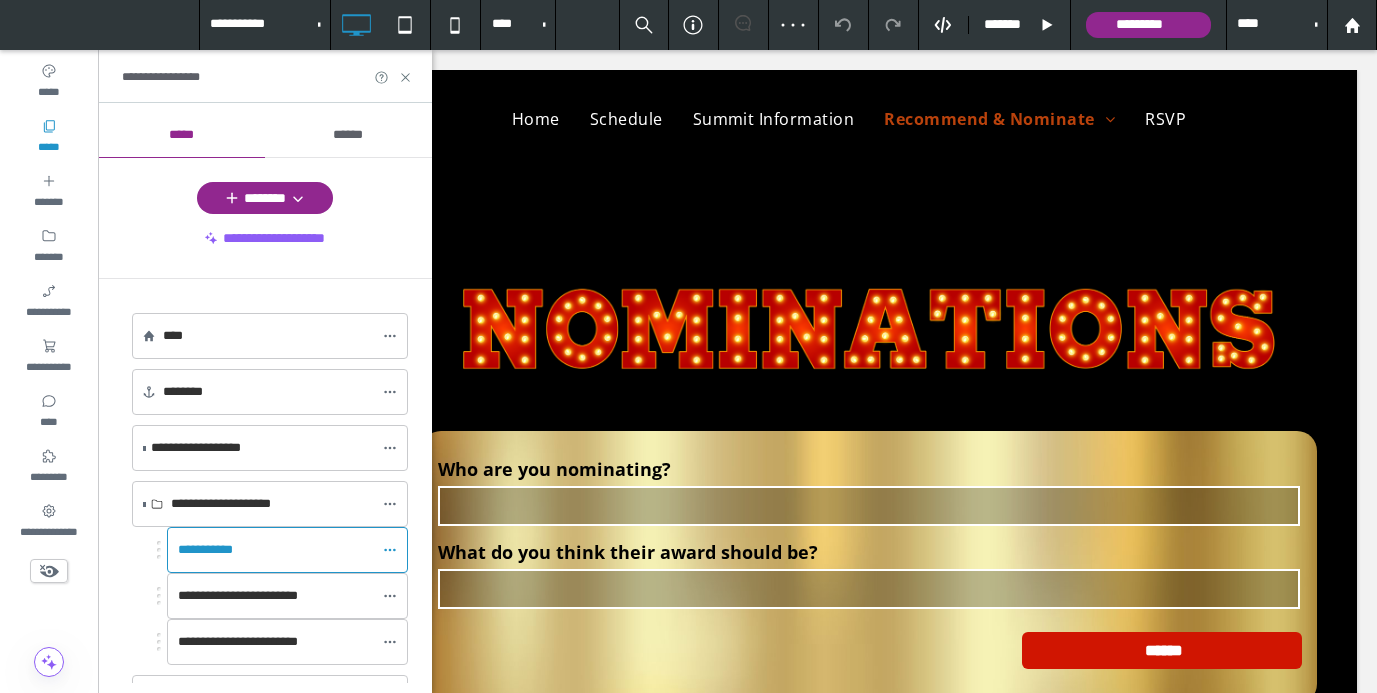 scroll, scrollTop: 0, scrollLeft: 0, axis: both 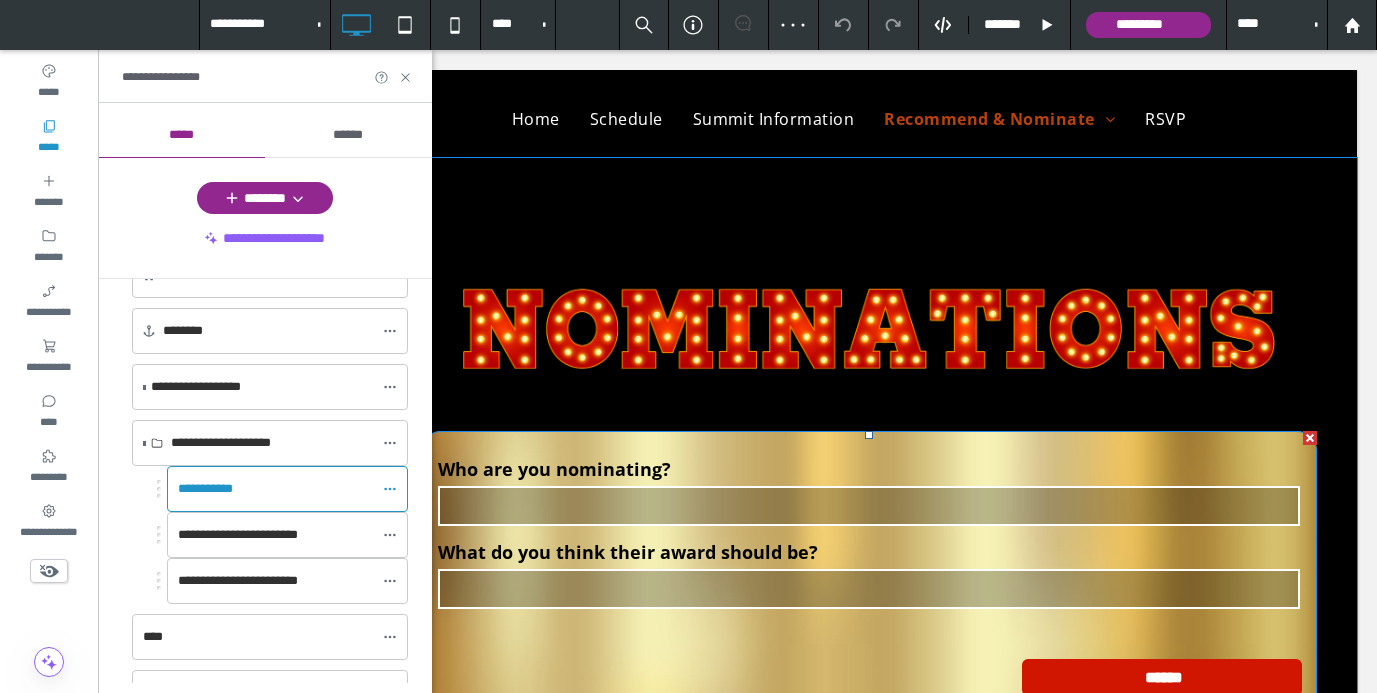 click on "Who are you nominating?
What do you think their award should be?
******" at bounding box center [869, 581] 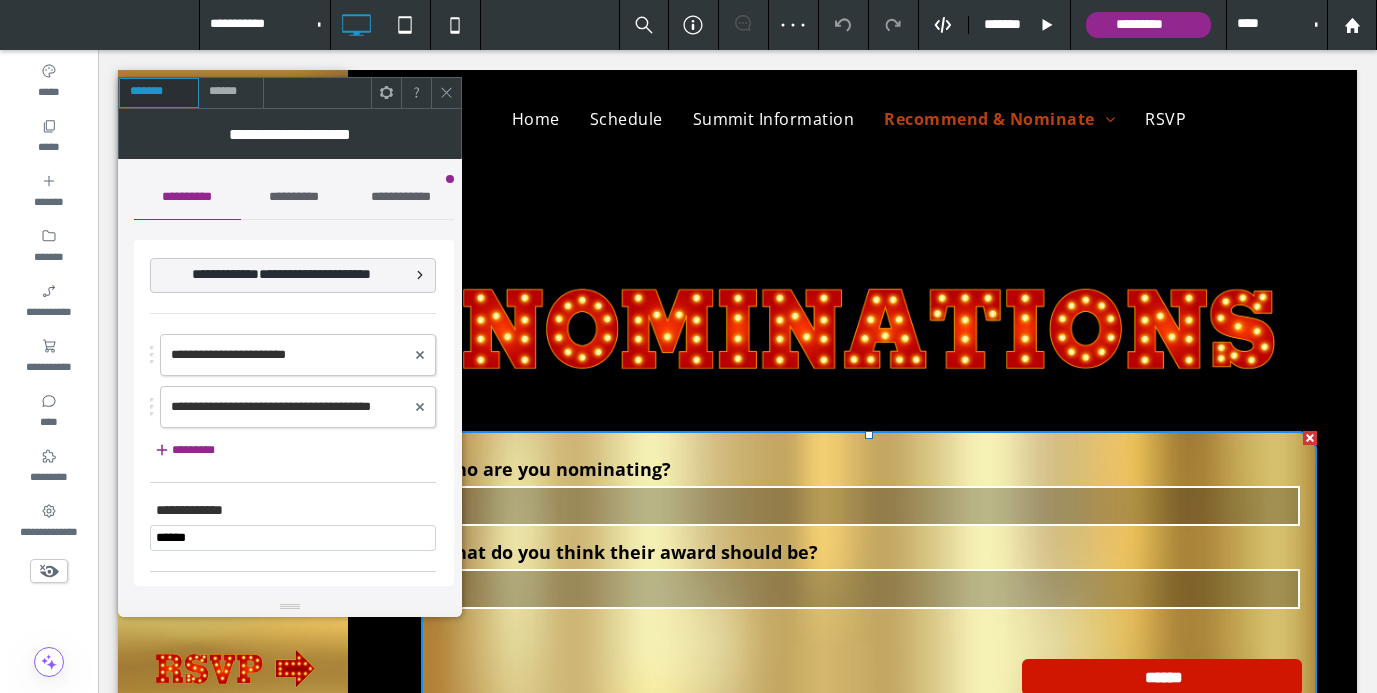 click on "**********" at bounding box center [294, 197] 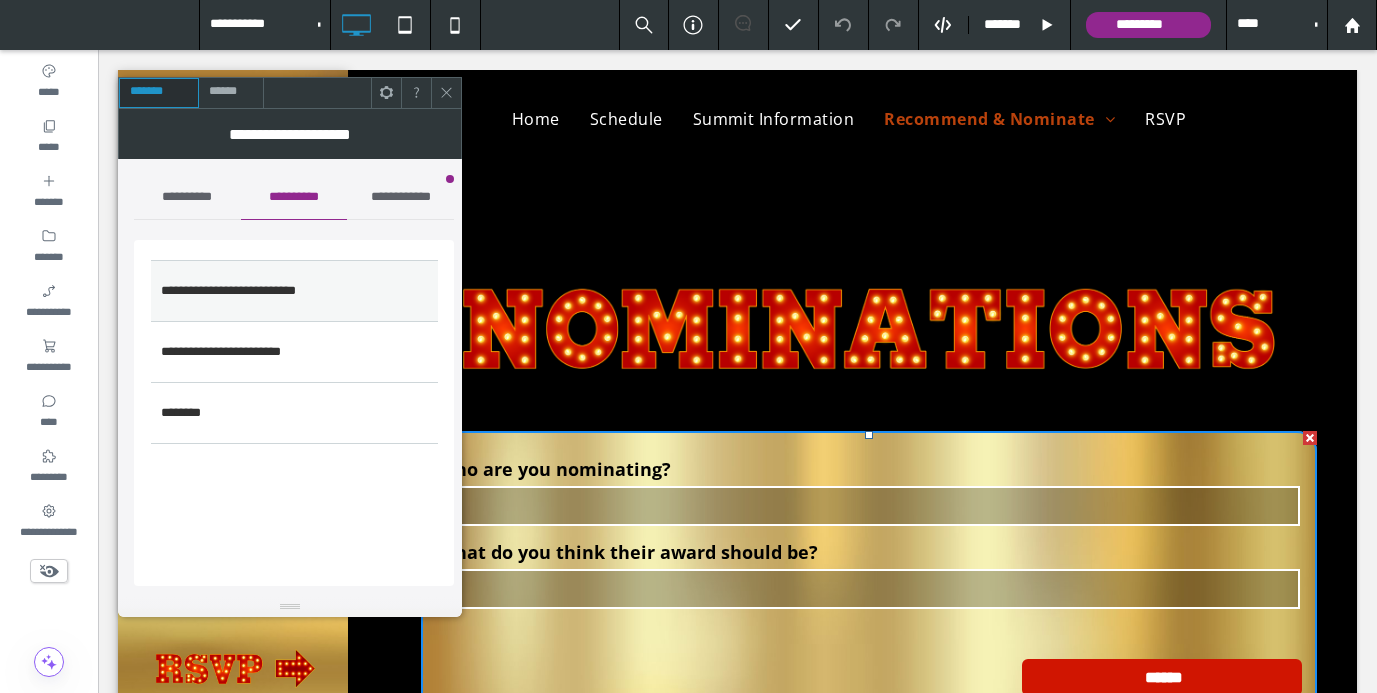 click on "**********" at bounding box center [294, 291] 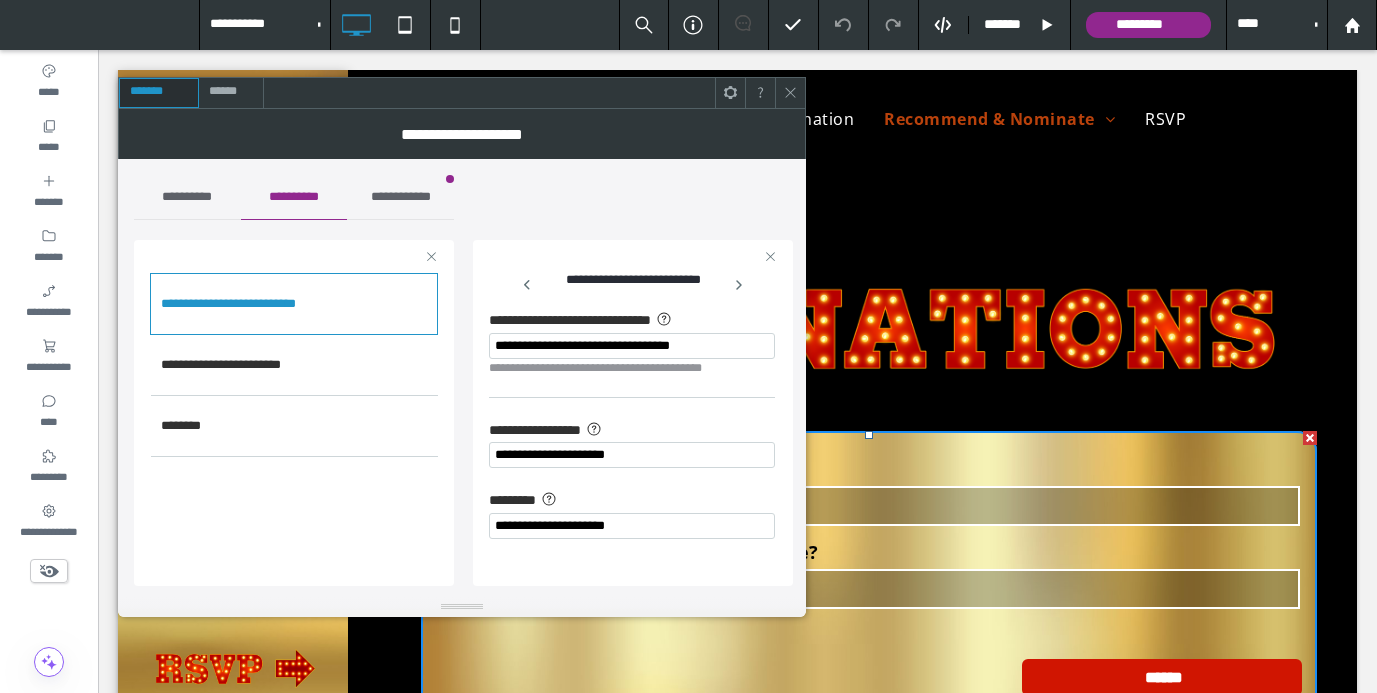 click on "**********" at bounding box center (632, 346) 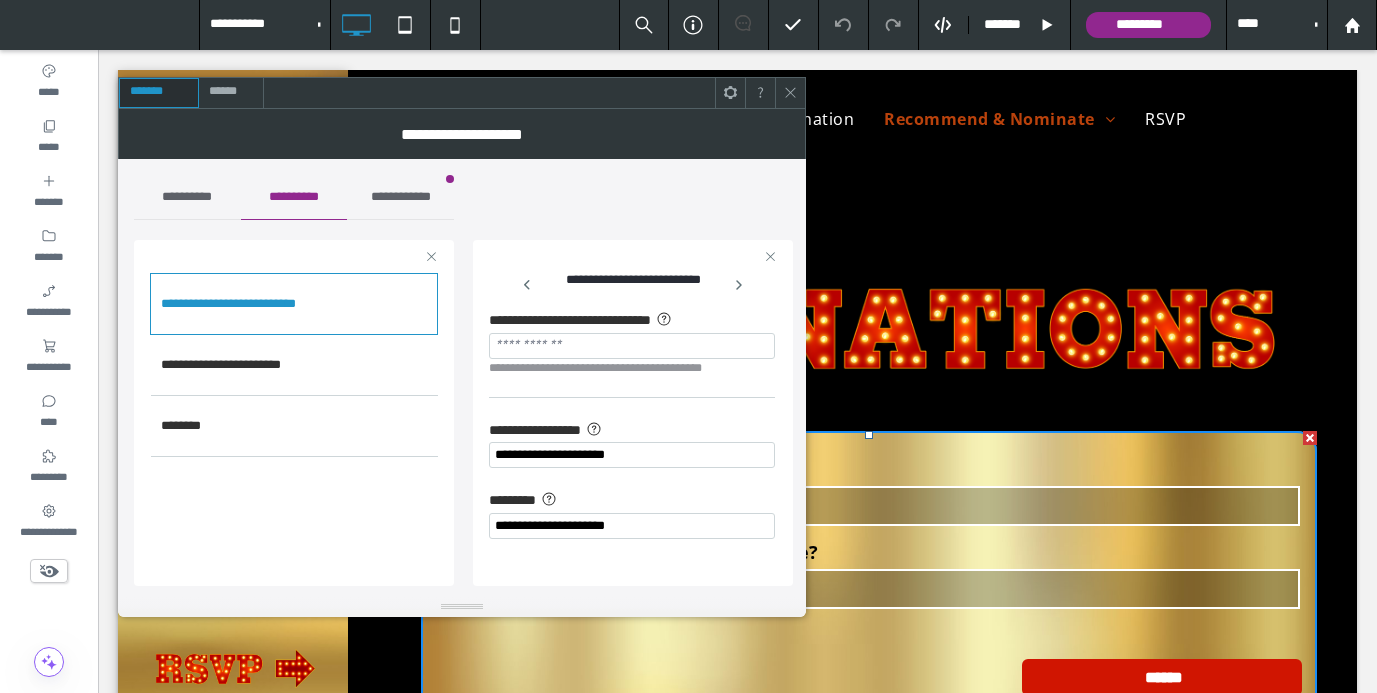 type 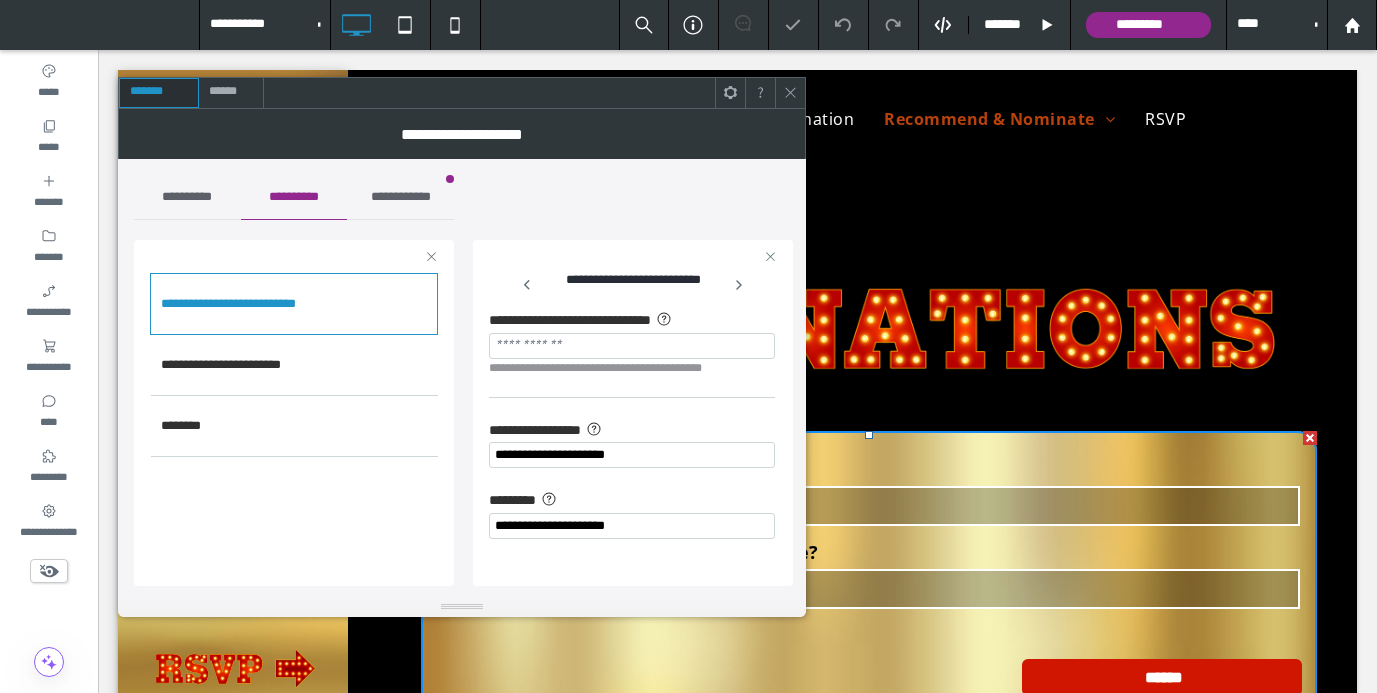click on "**********" at bounding box center (462, 378) 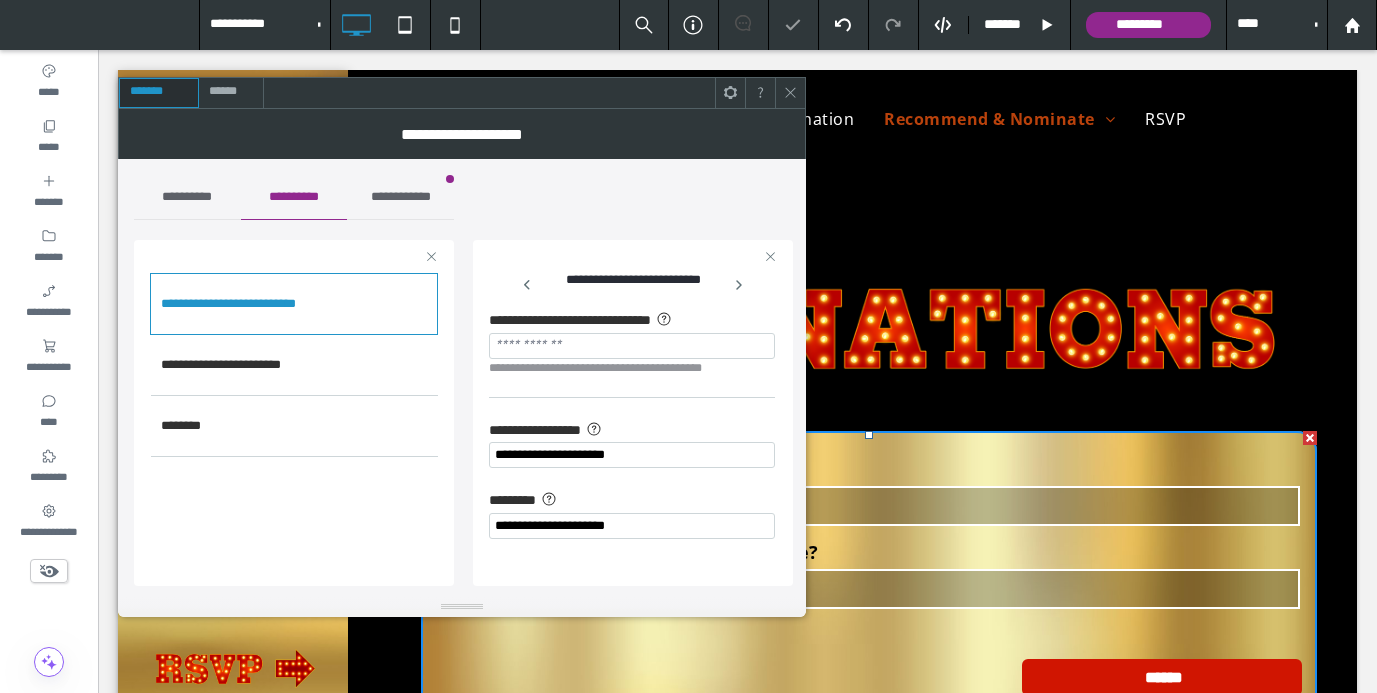 click 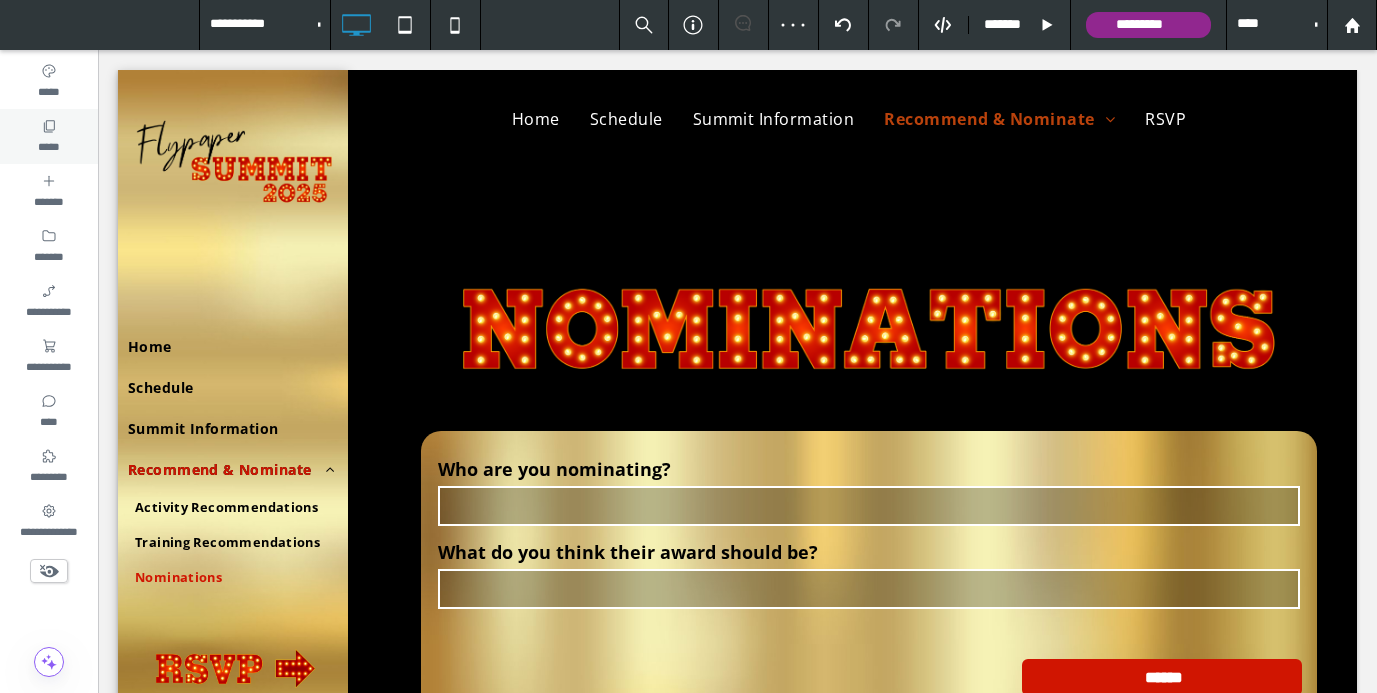 click on "*****" at bounding box center [48, 145] 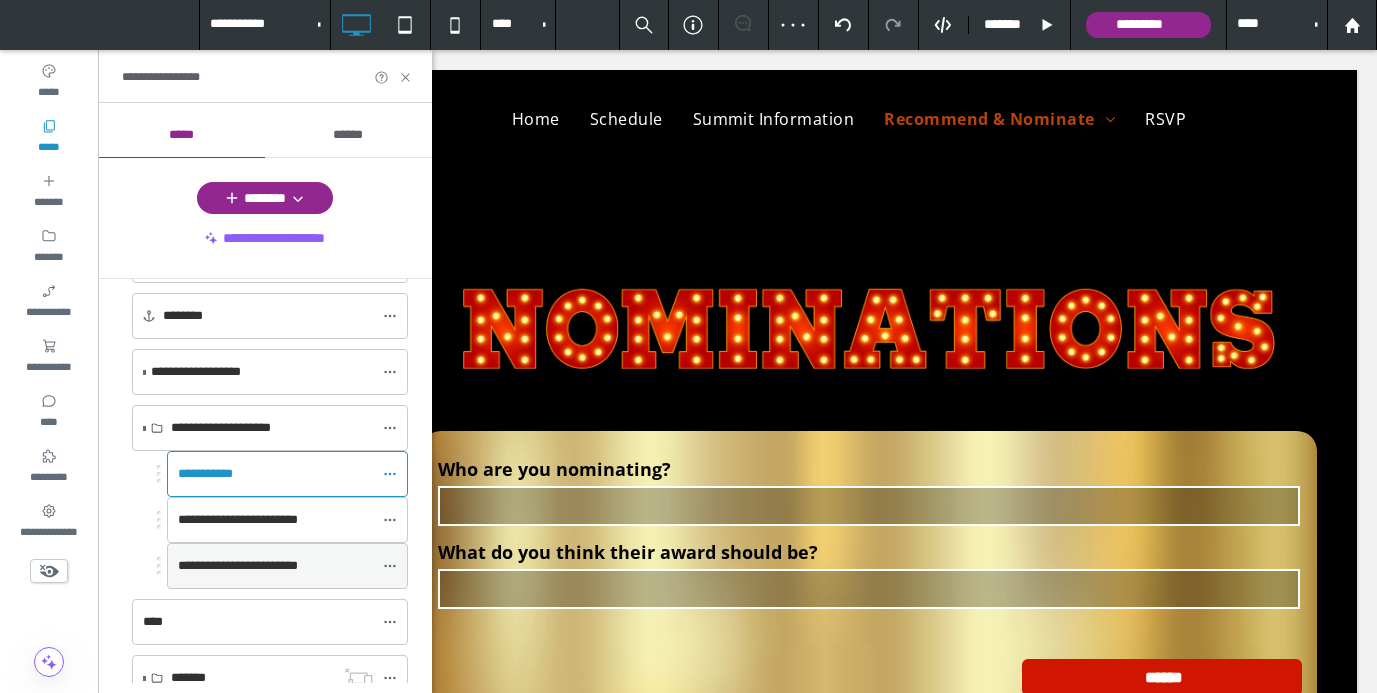 scroll, scrollTop: 77, scrollLeft: 0, axis: vertical 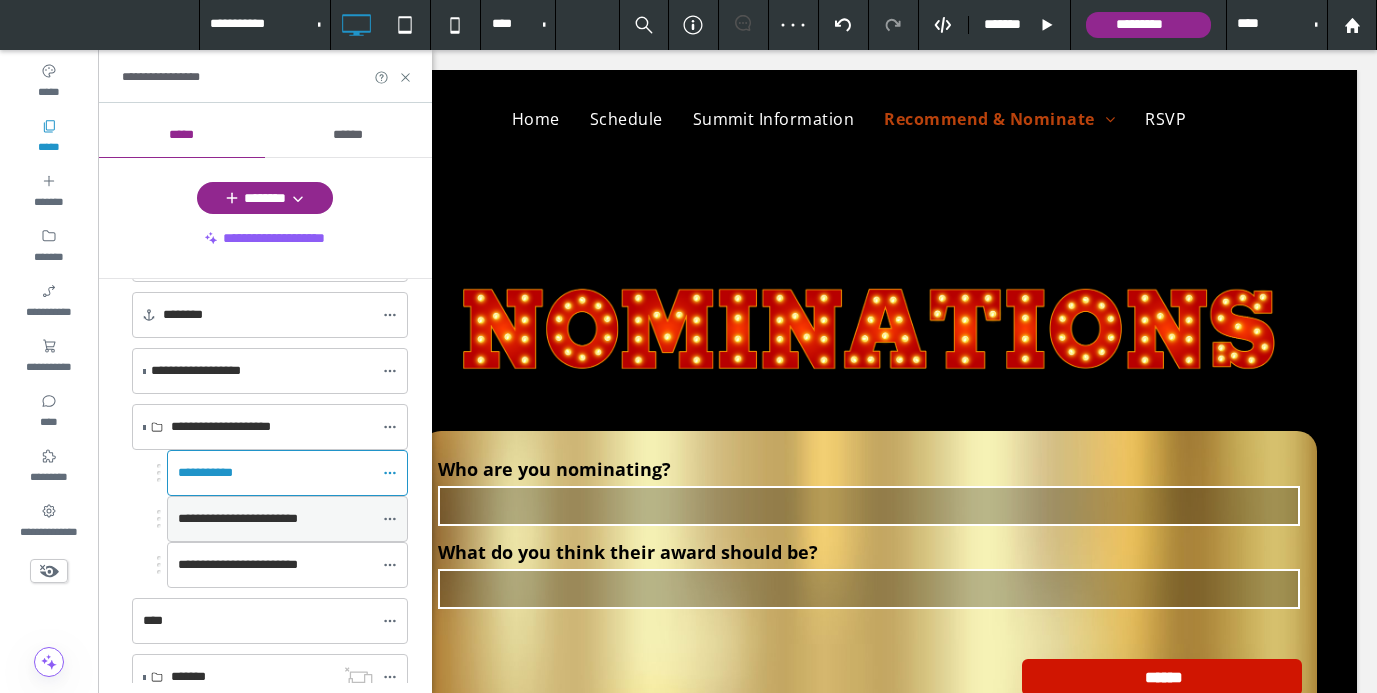 click on "**********" at bounding box center (238, 518) 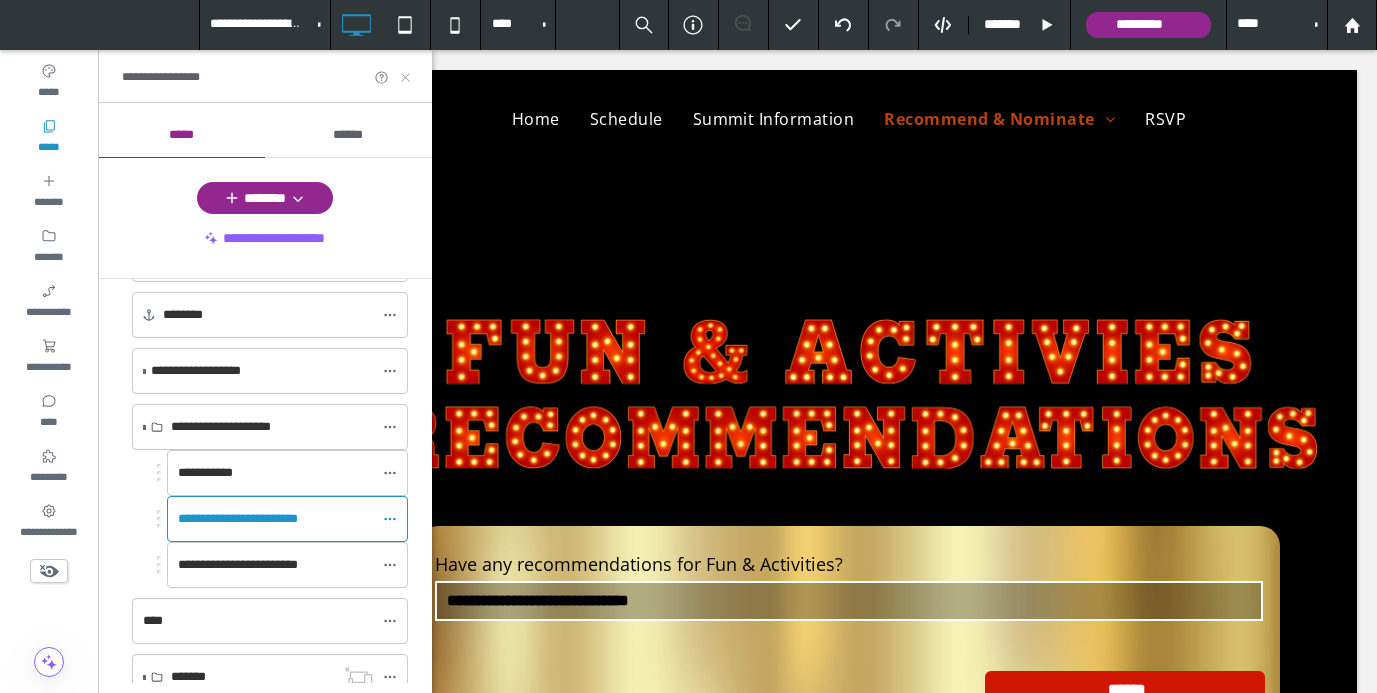 scroll, scrollTop: 0, scrollLeft: 0, axis: both 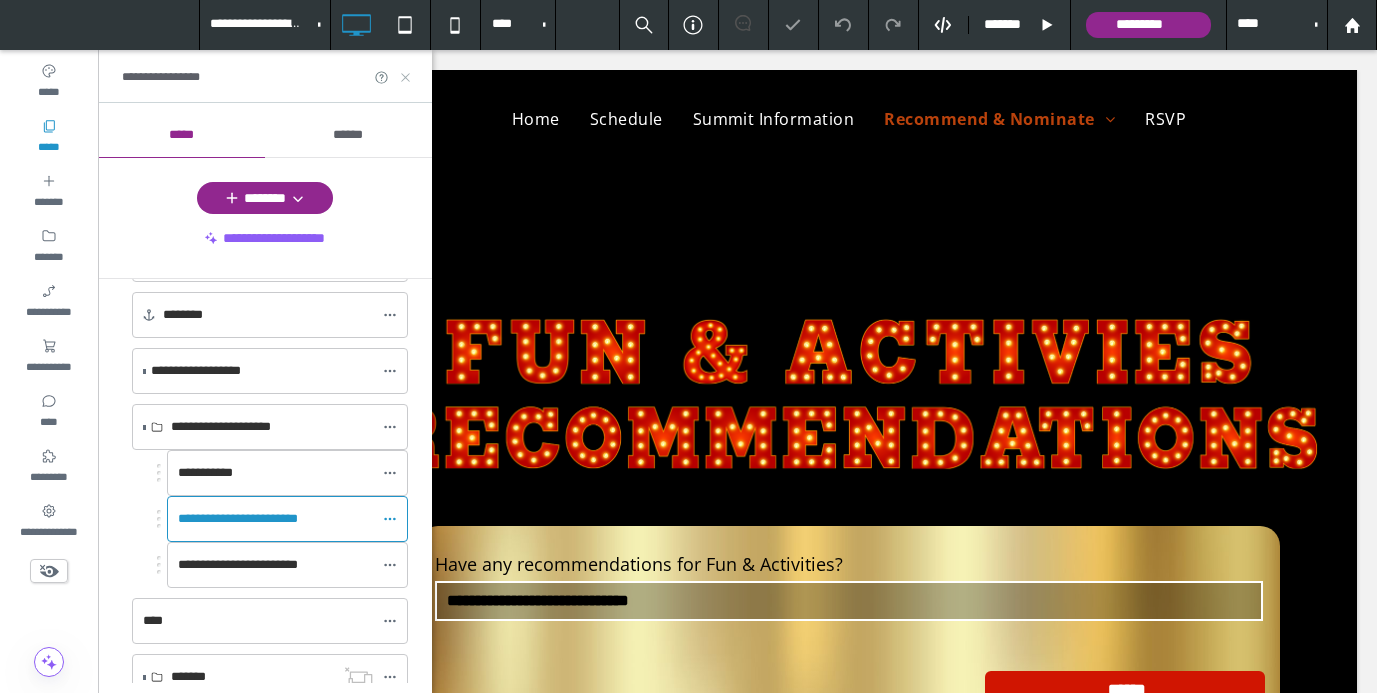 click 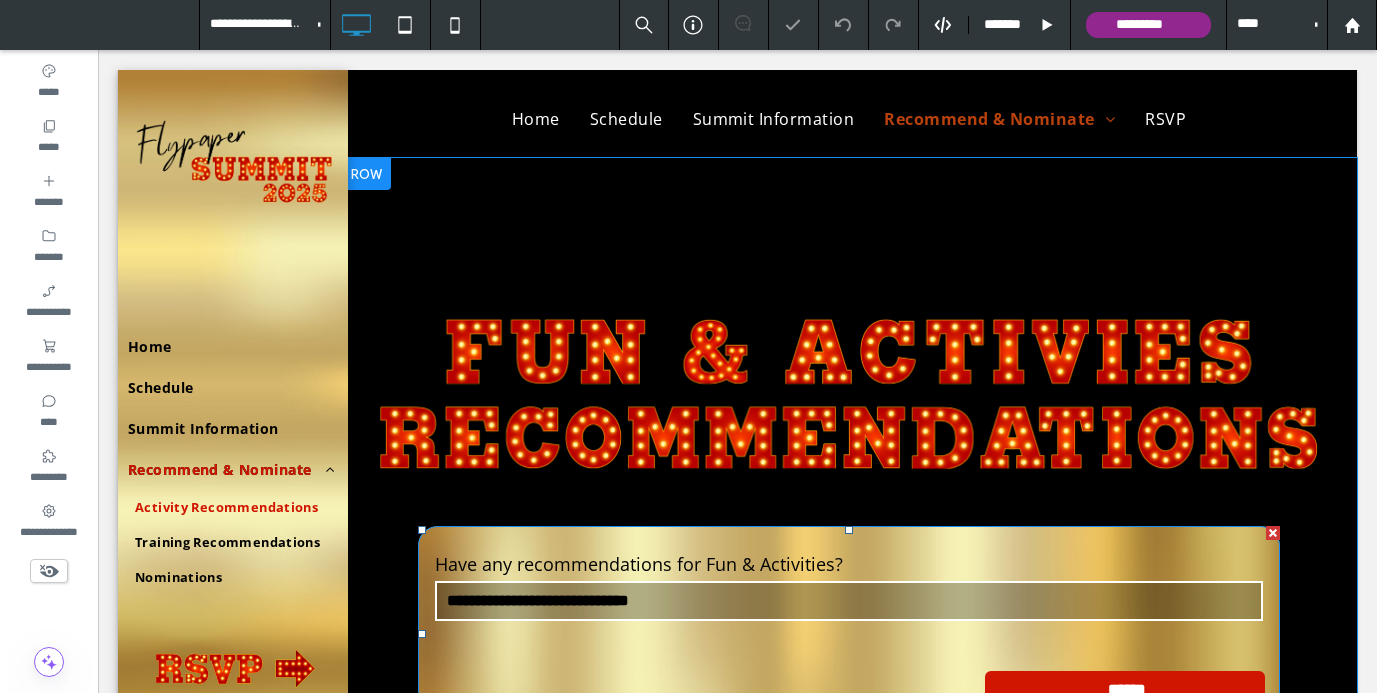 click at bounding box center [849, 601] 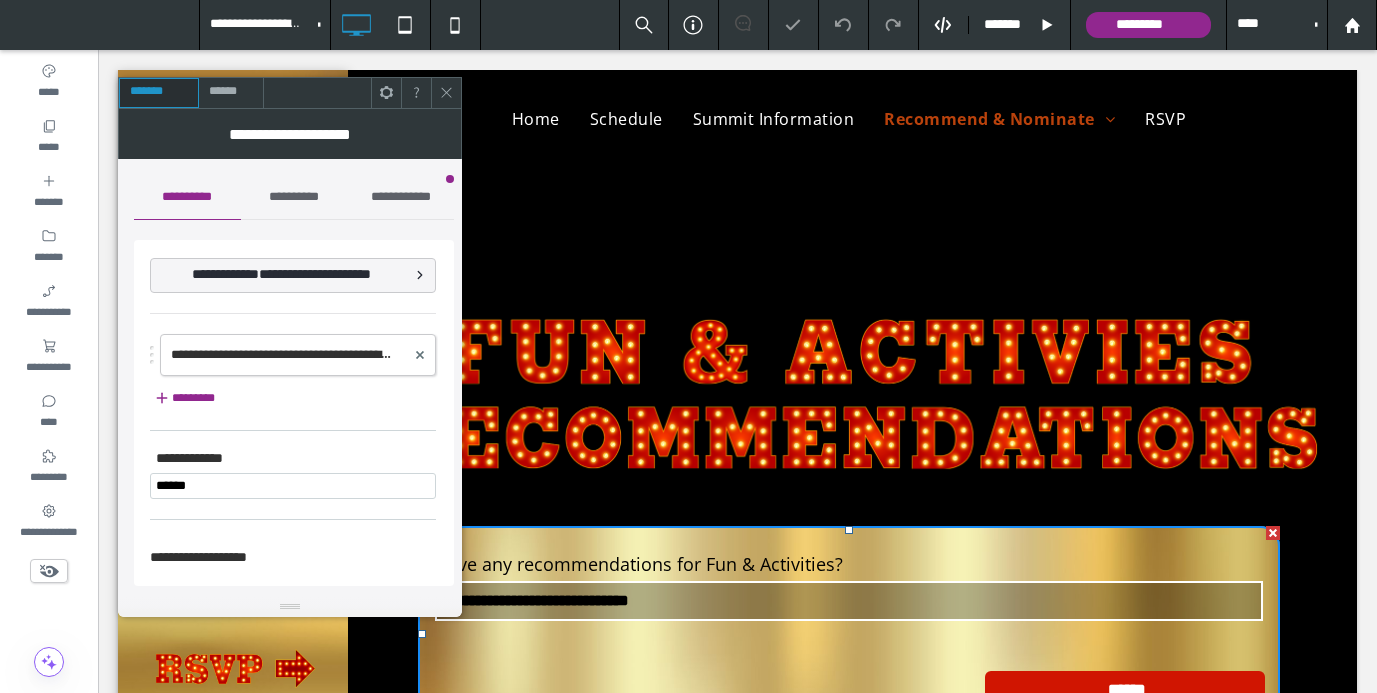click on "**********" at bounding box center (294, 197) 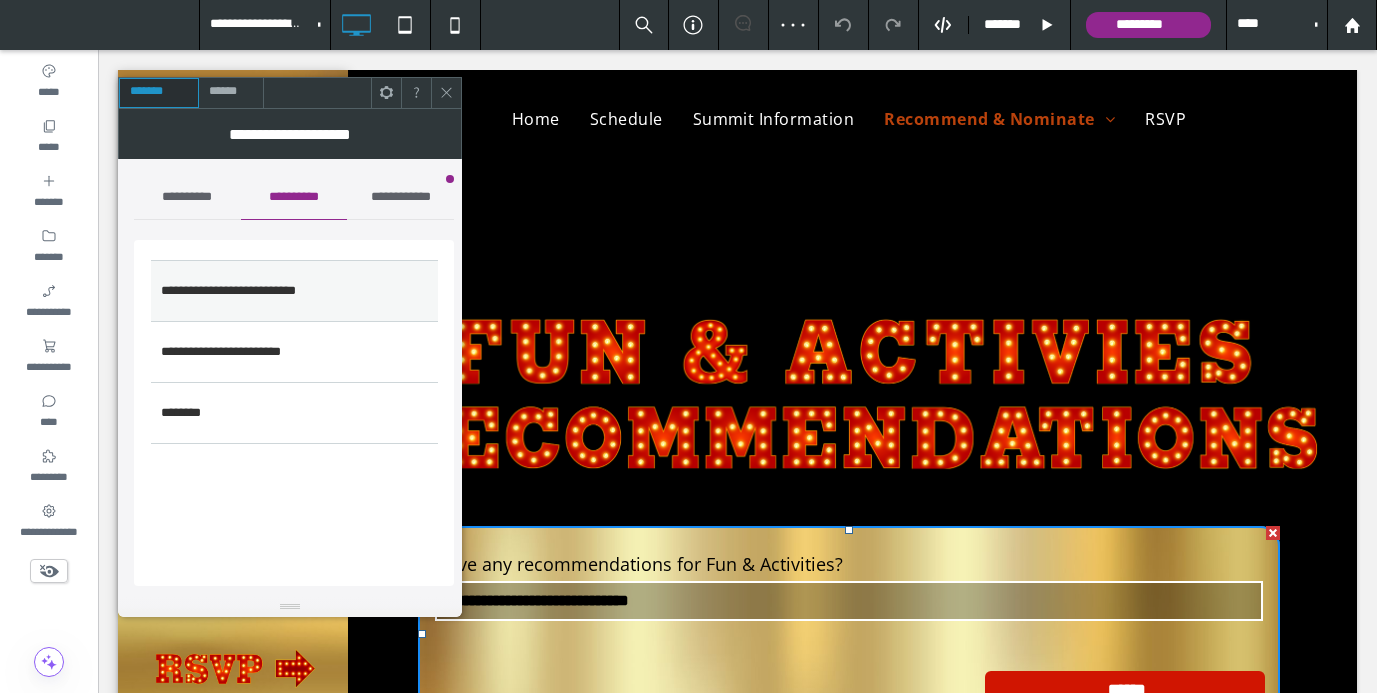 click on "**********" at bounding box center (294, 291) 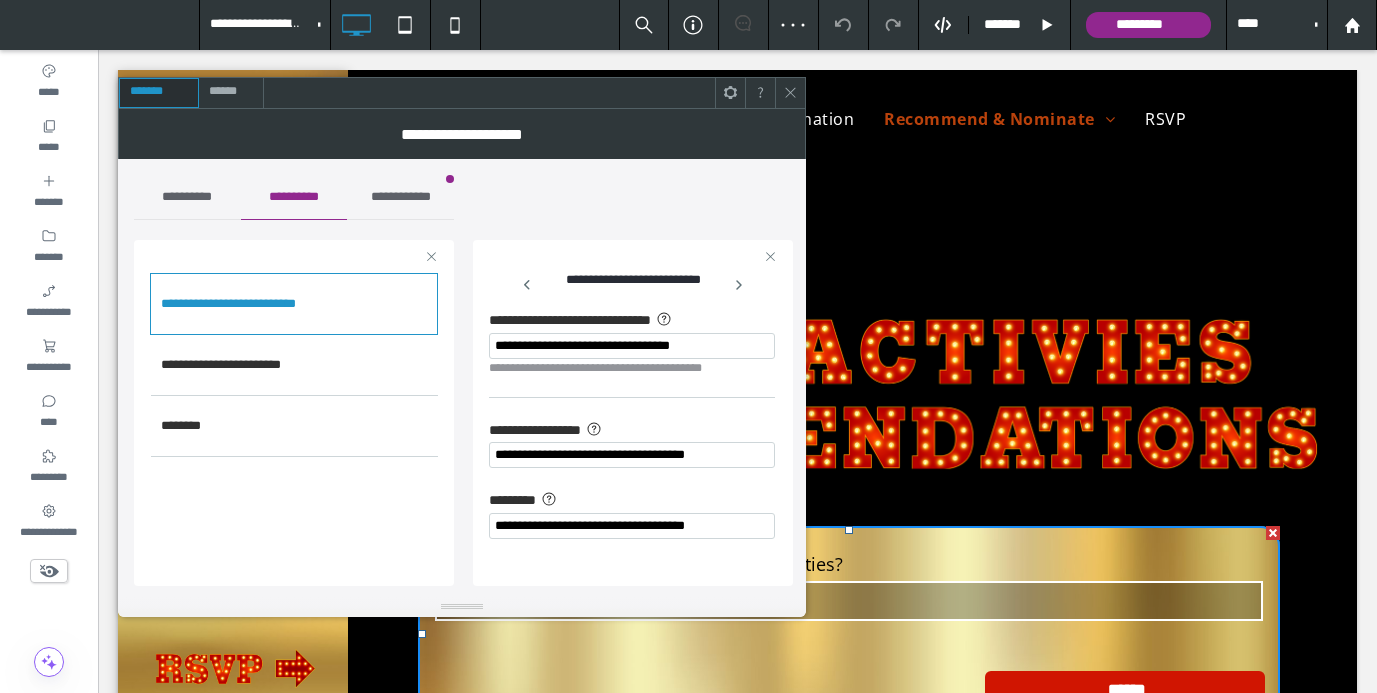 click on "**********" at bounding box center [632, 368] 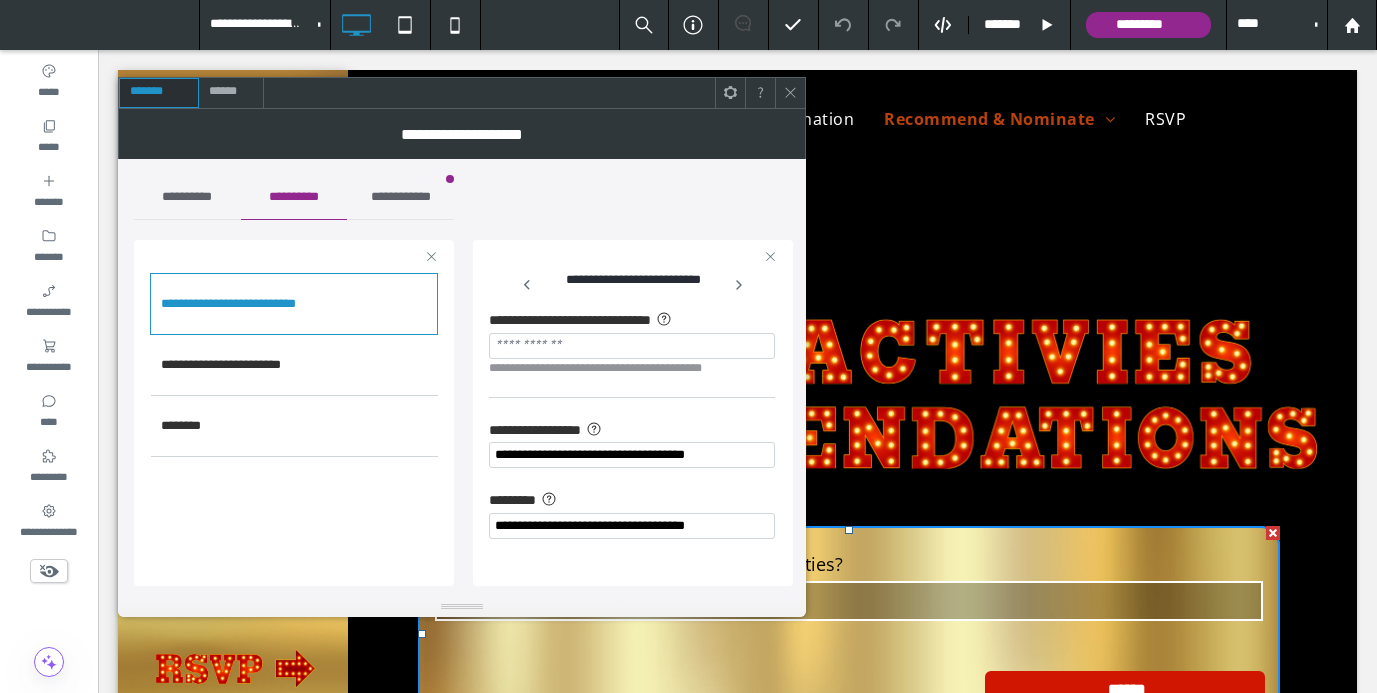 type 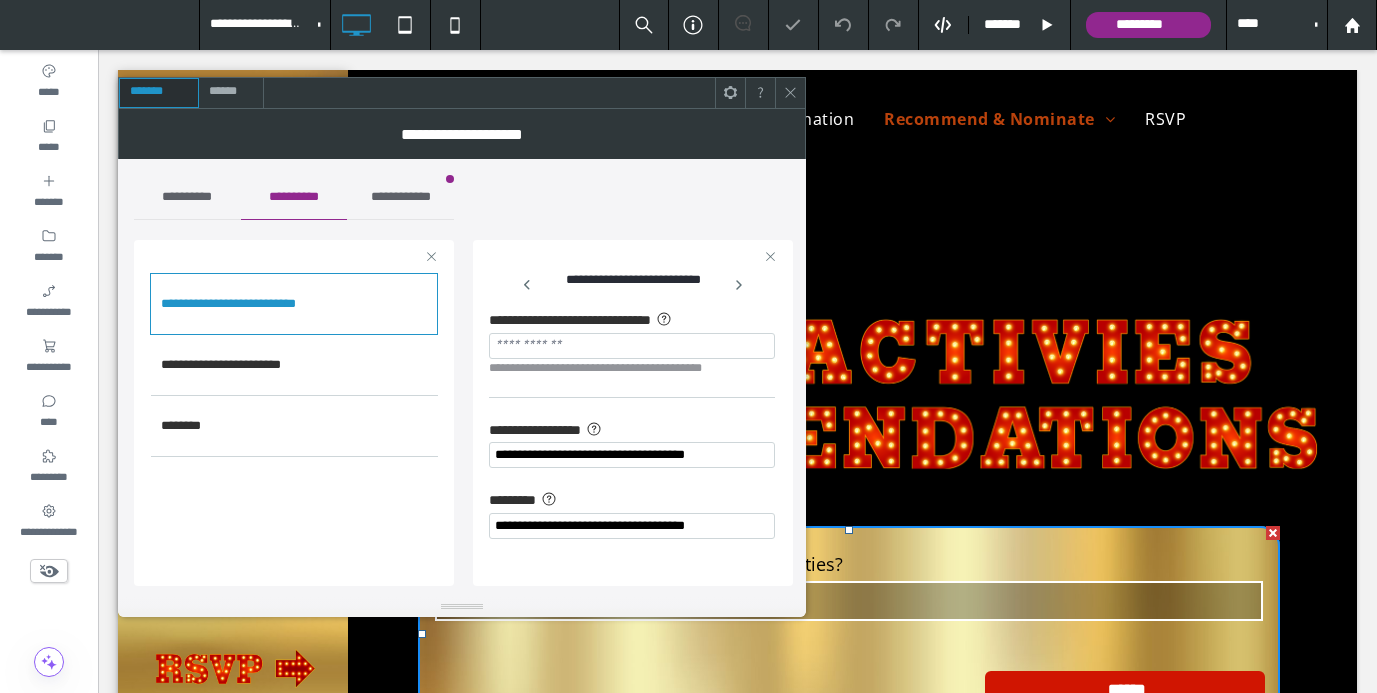 click 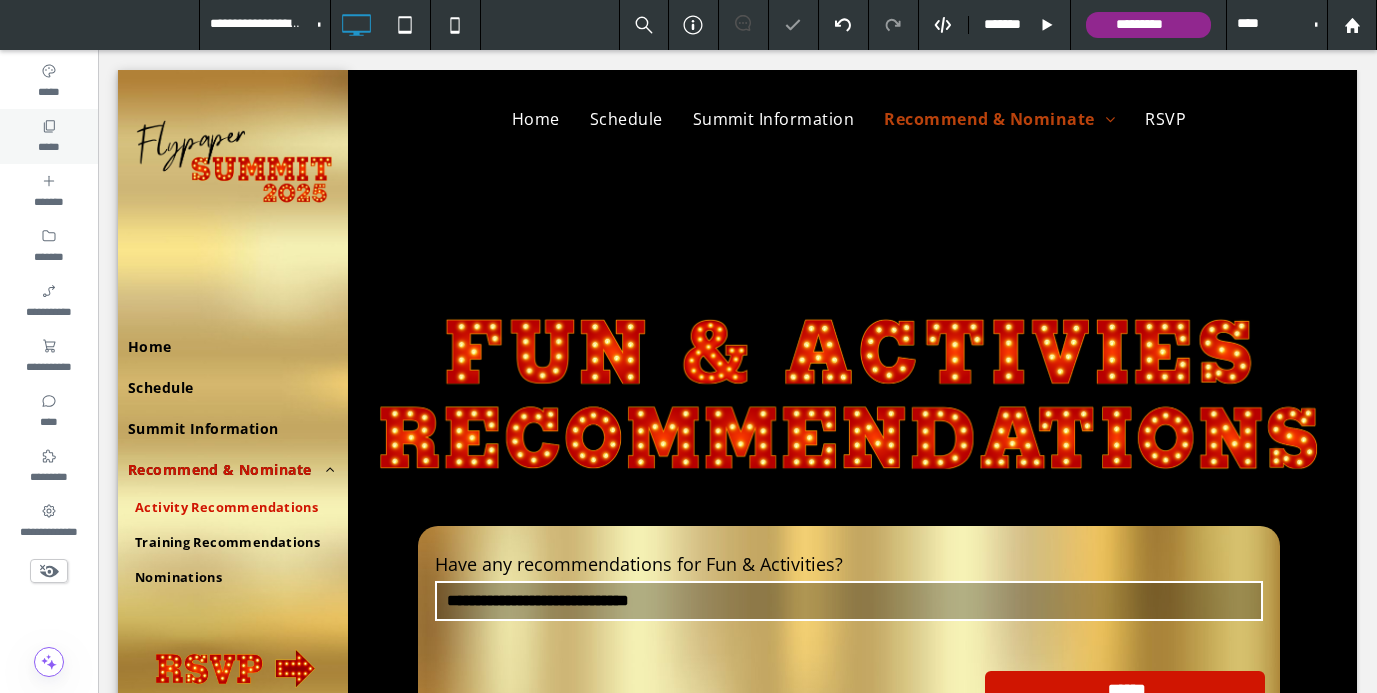 click on "*****" at bounding box center [48, 145] 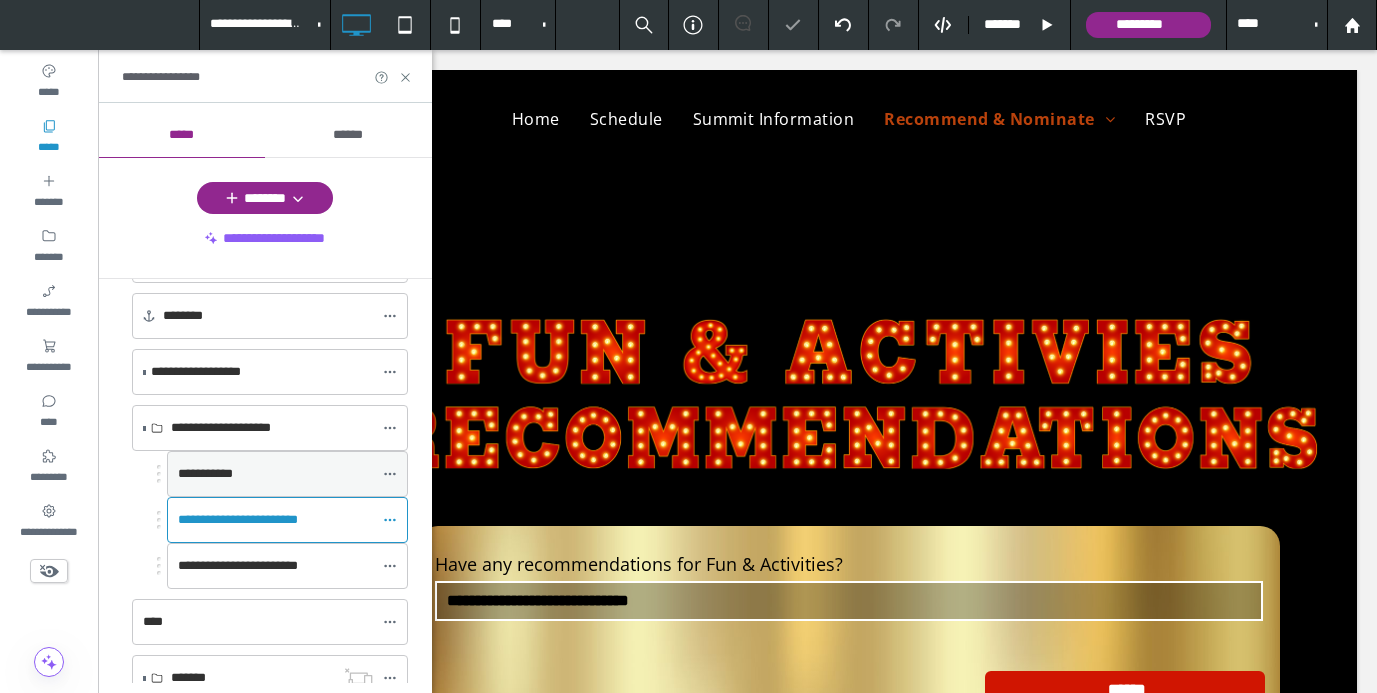 scroll, scrollTop: 107, scrollLeft: 0, axis: vertical 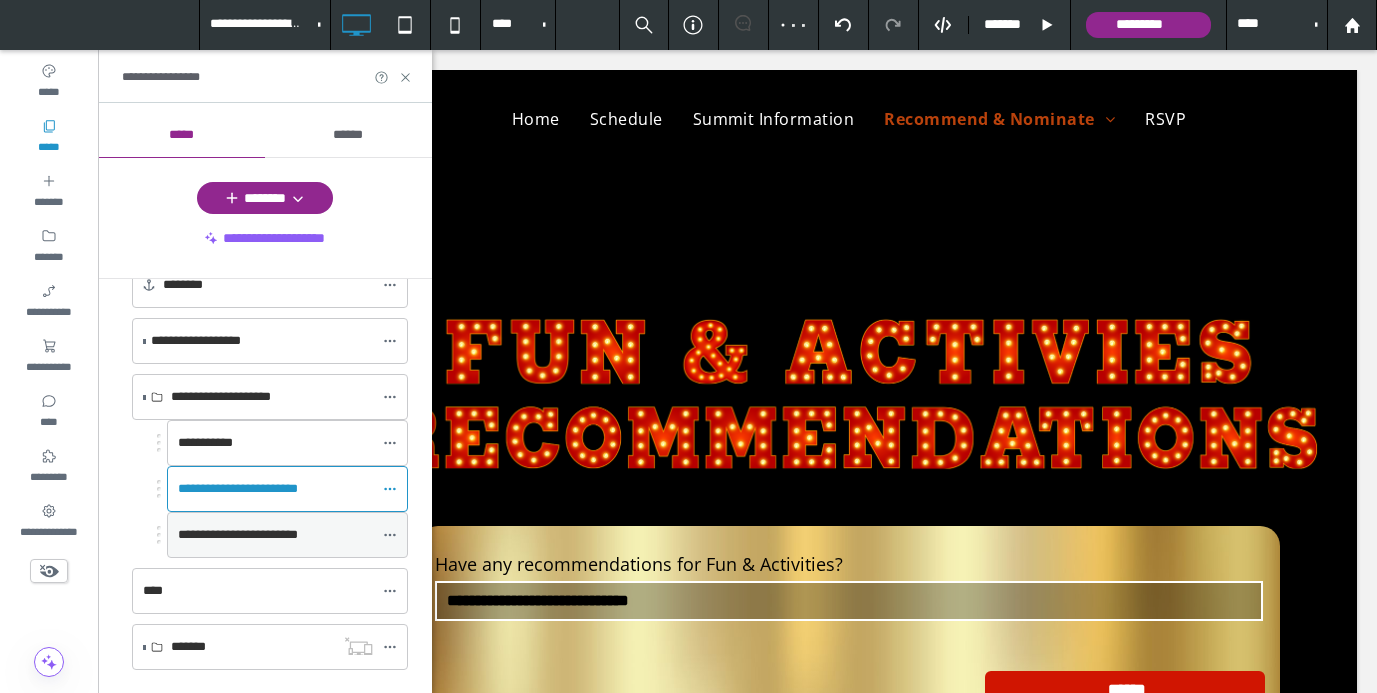 click on "**********" at bounding box center [238, 534] 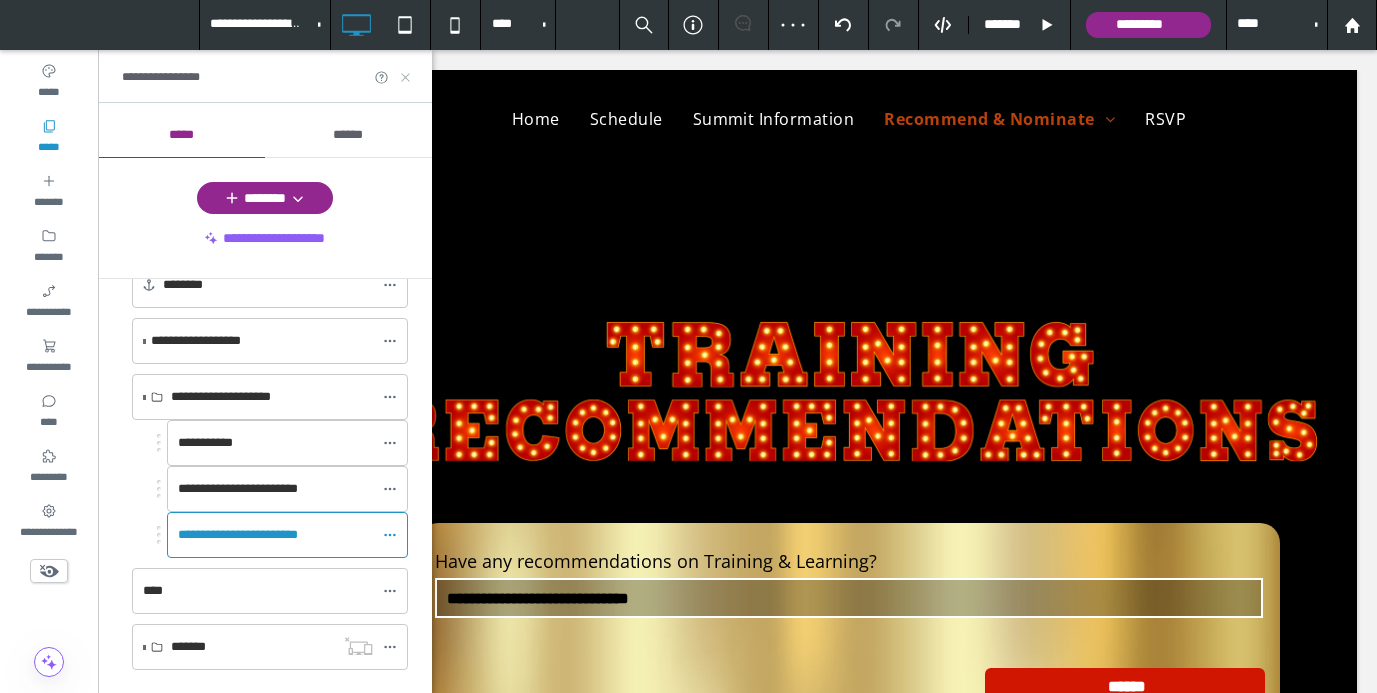 scroll, scrollTop: 0, scrollLeft: 0, axis: both 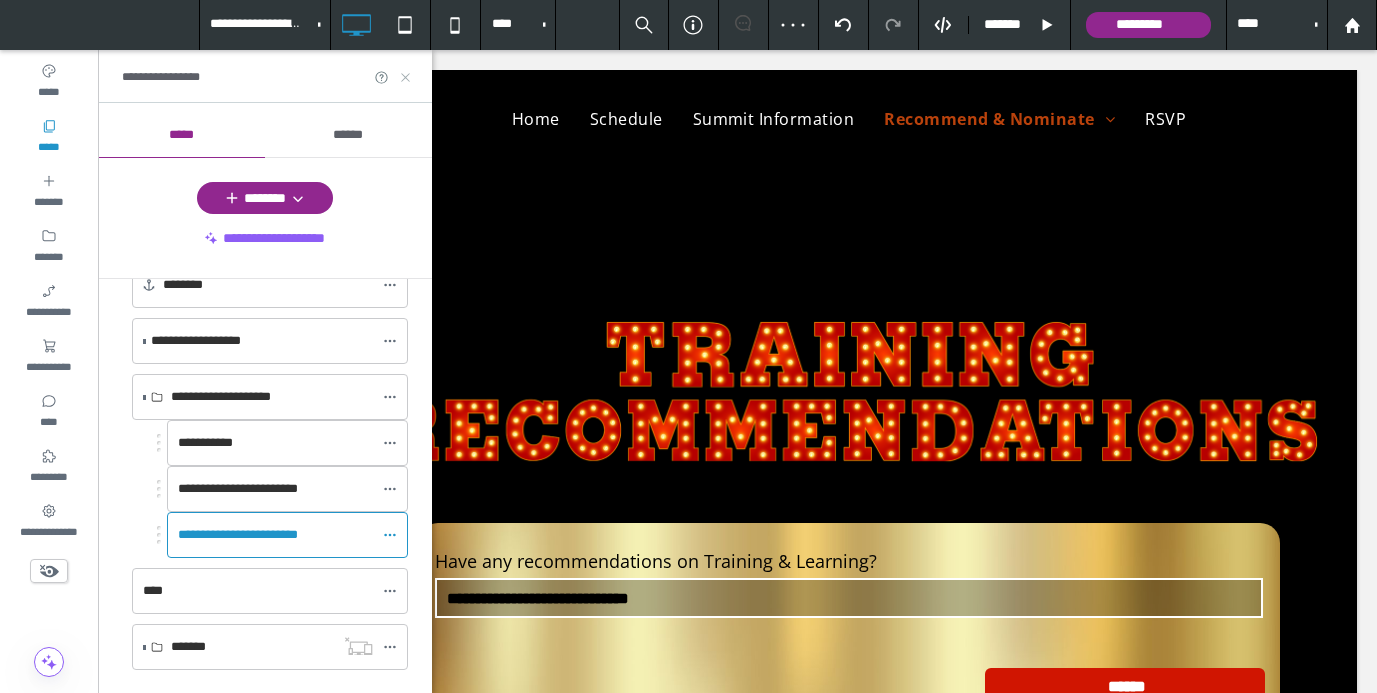 click 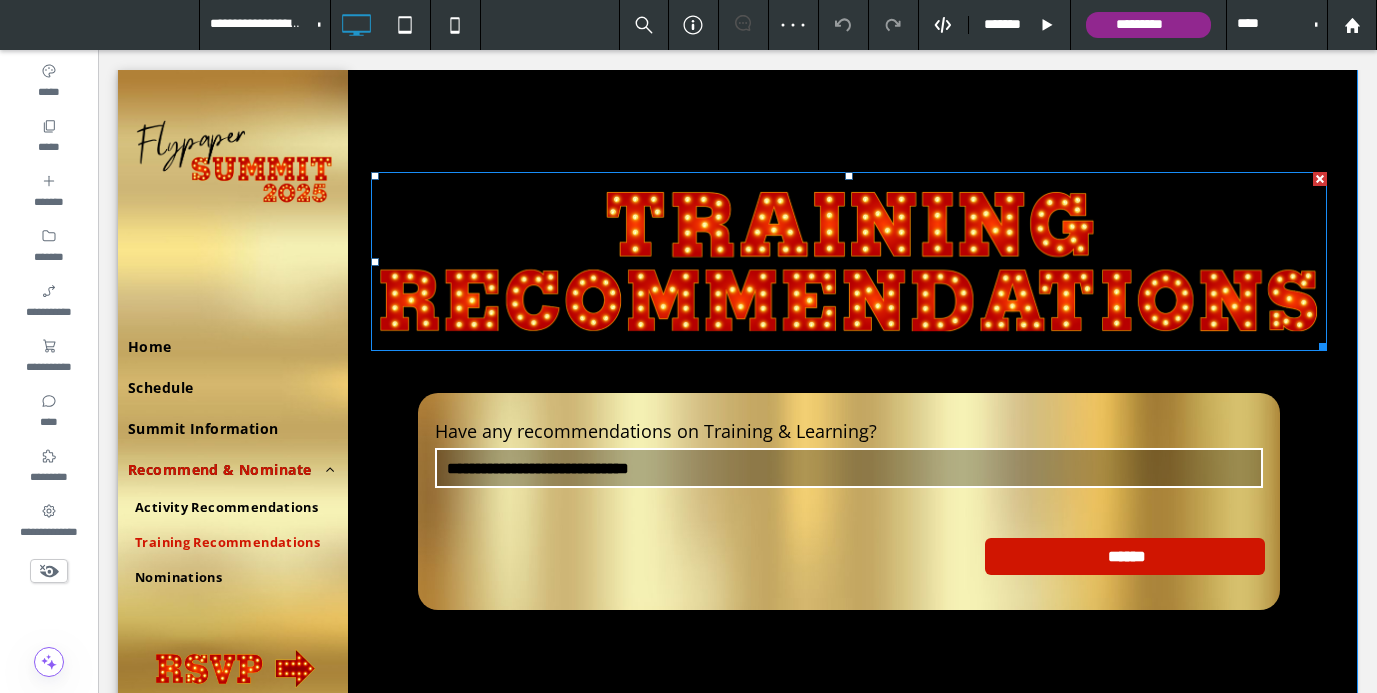 scroll, scrollTop: 128, scrollLeft: 0, axis: vertical 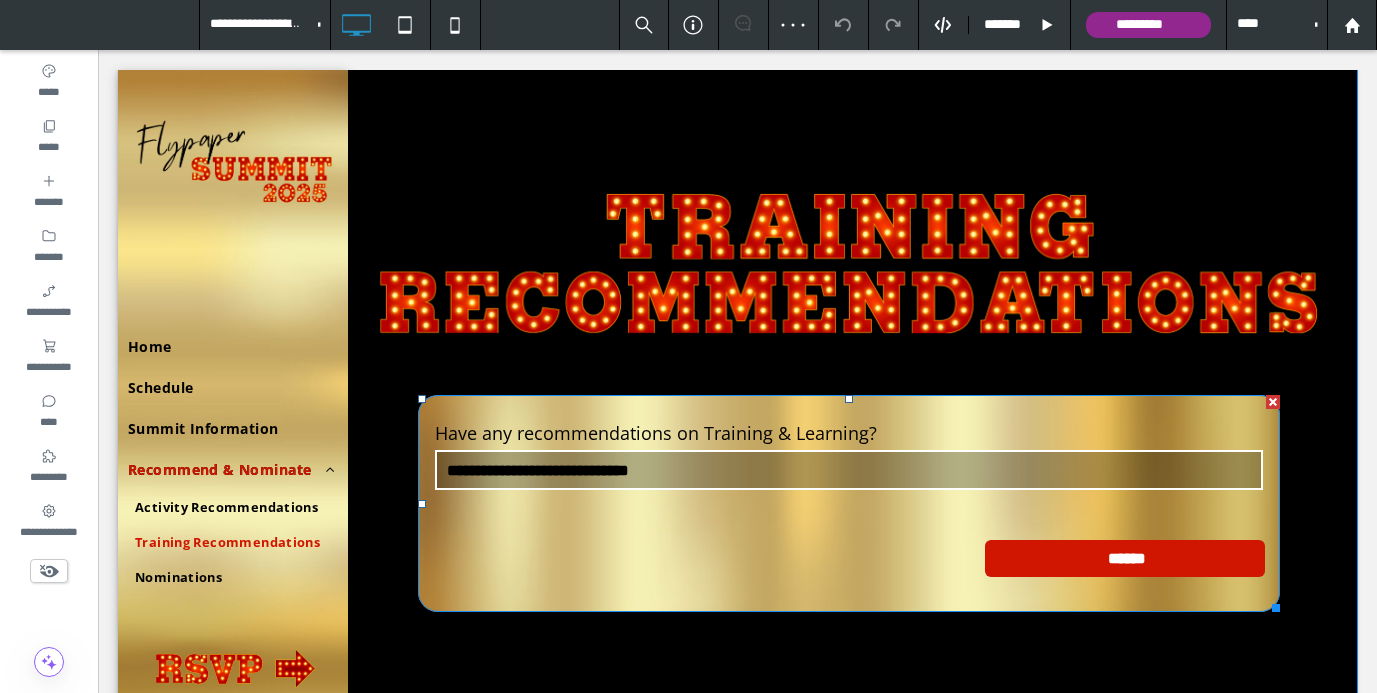 click on "Have any recommendations on Training & Learning?" at bounding box center [849, 433] 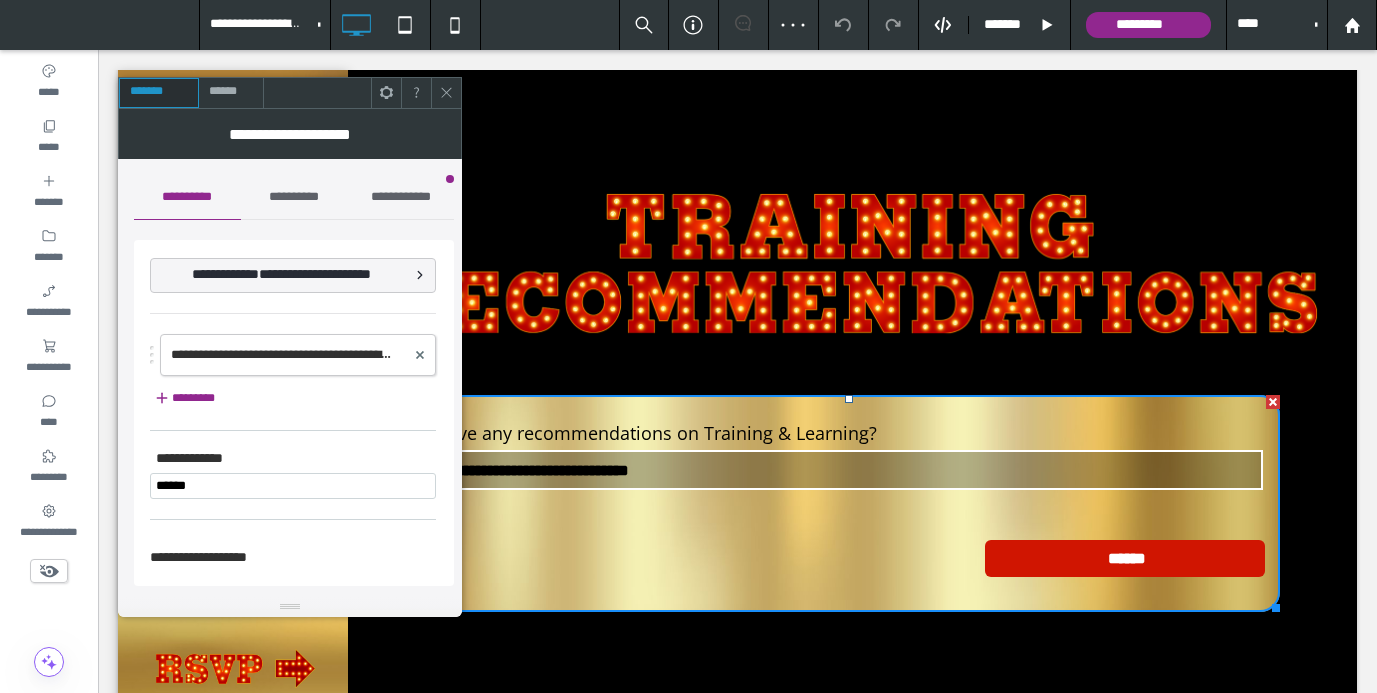 click on "**********" at bounding box center (294, 197) 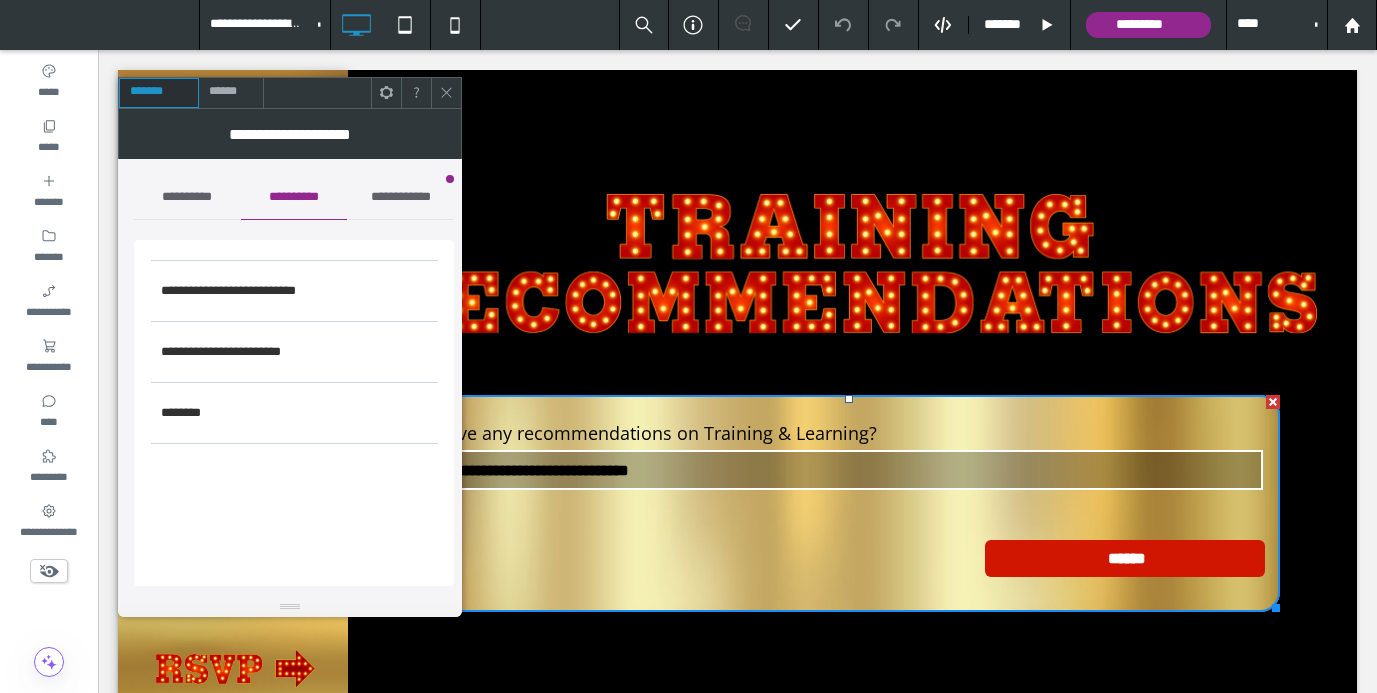 click on "**********" at bounding box center (294, 197) 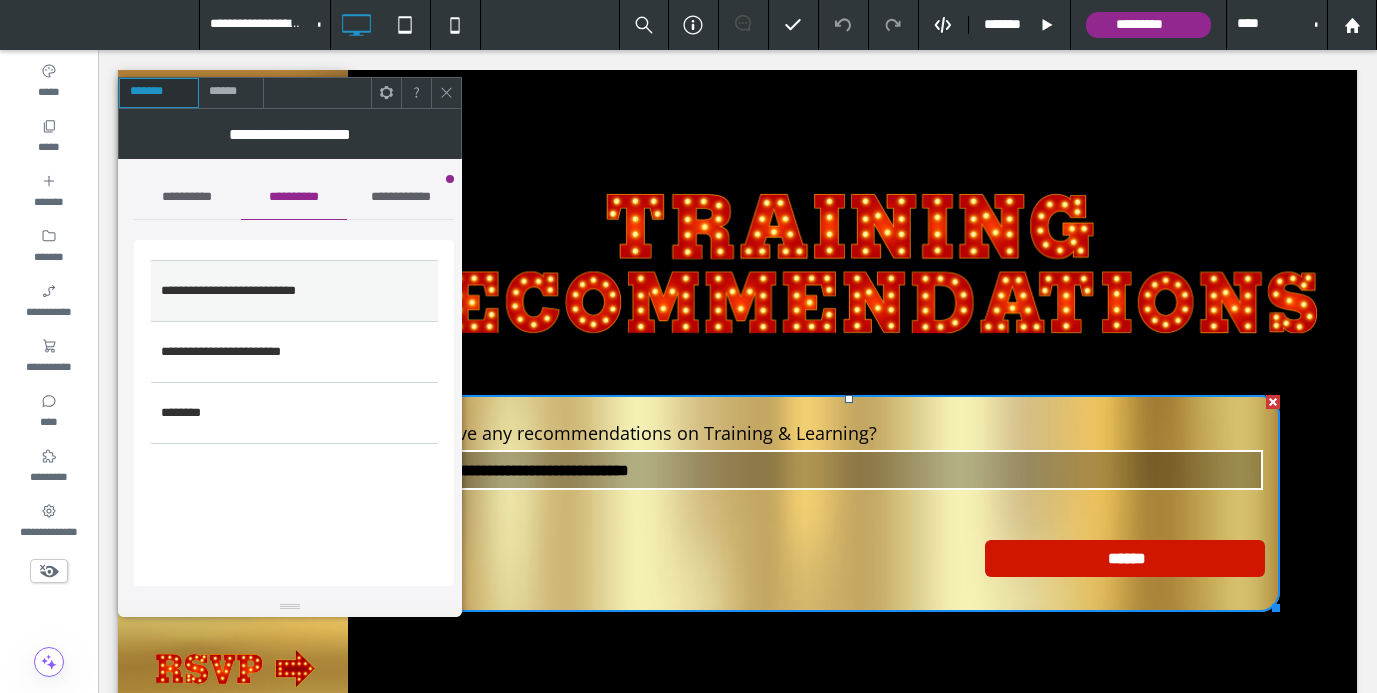 click on "**********" at bounding box center [294, 291] 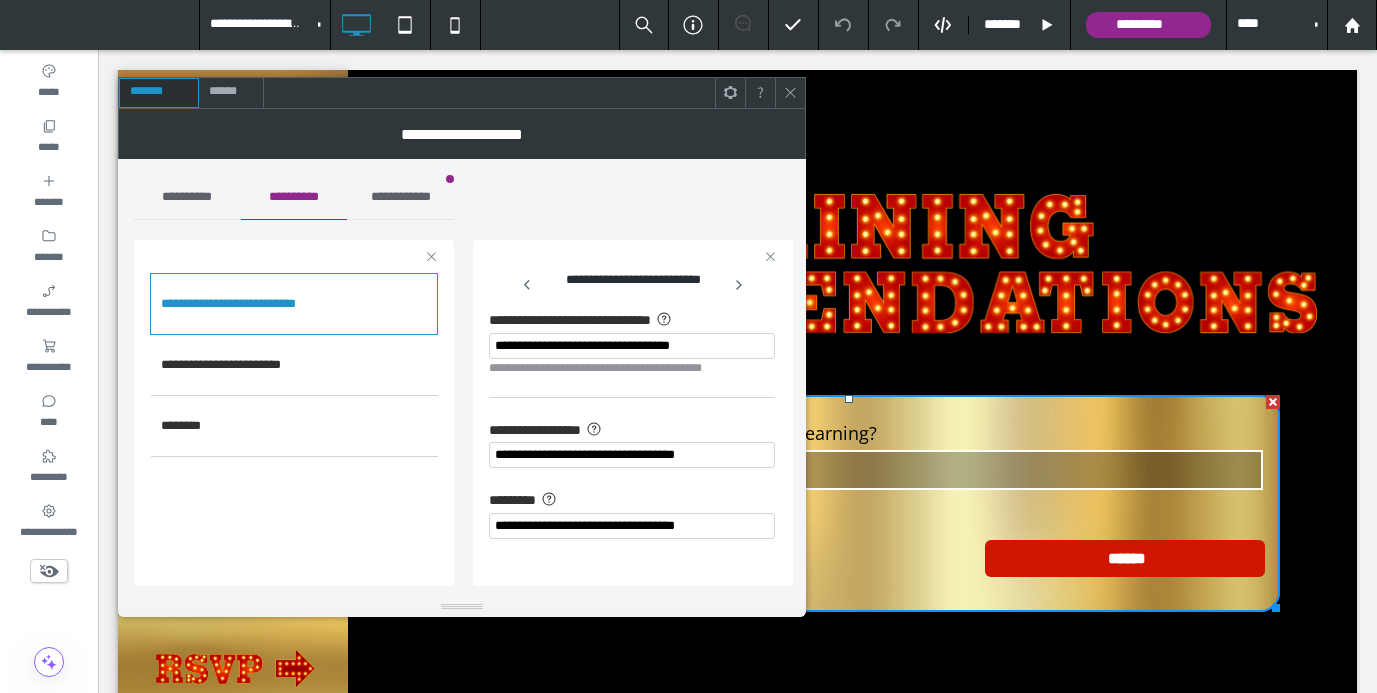 click on "**********" at bounding box center (632, 346) 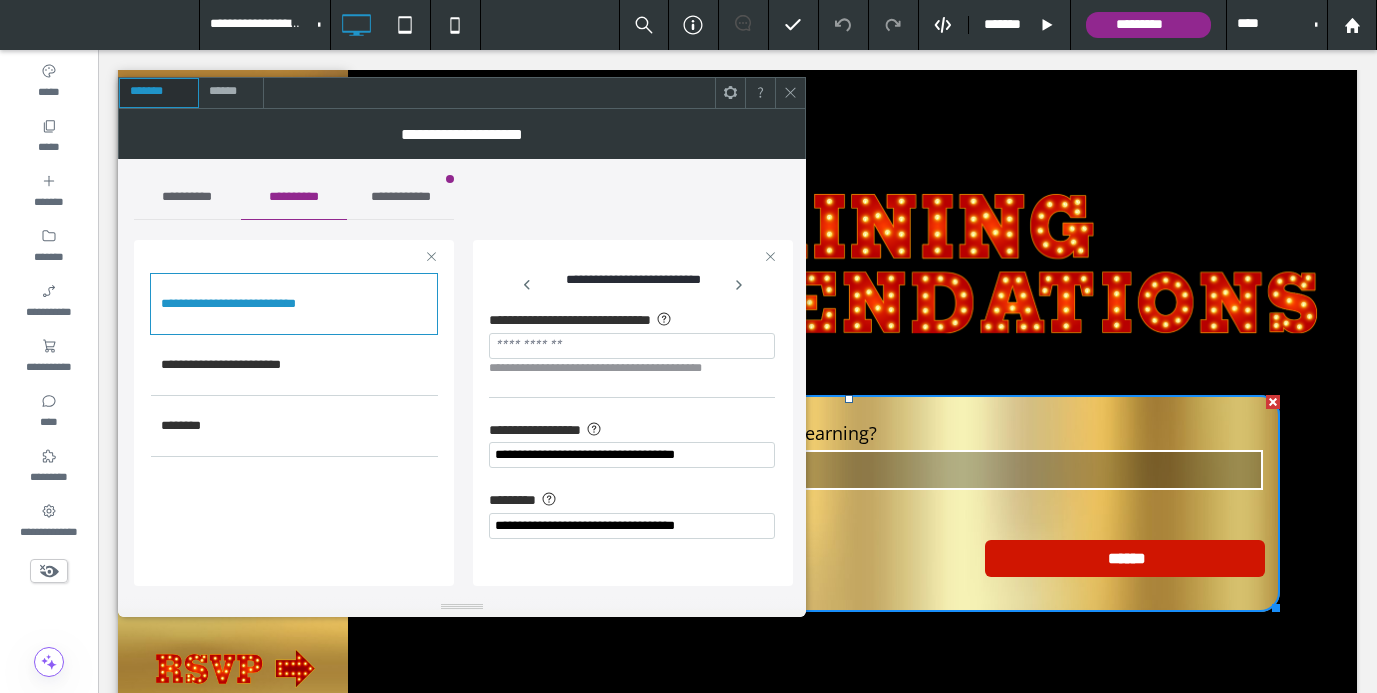 type 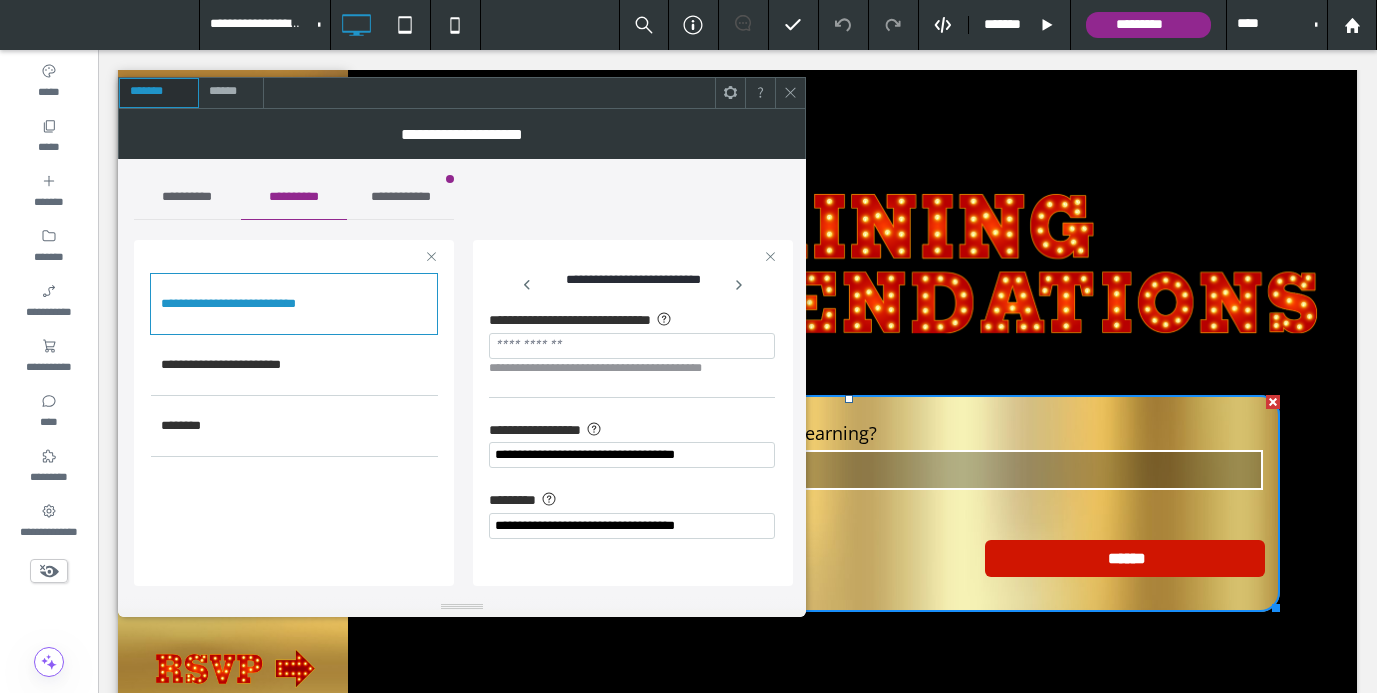 click 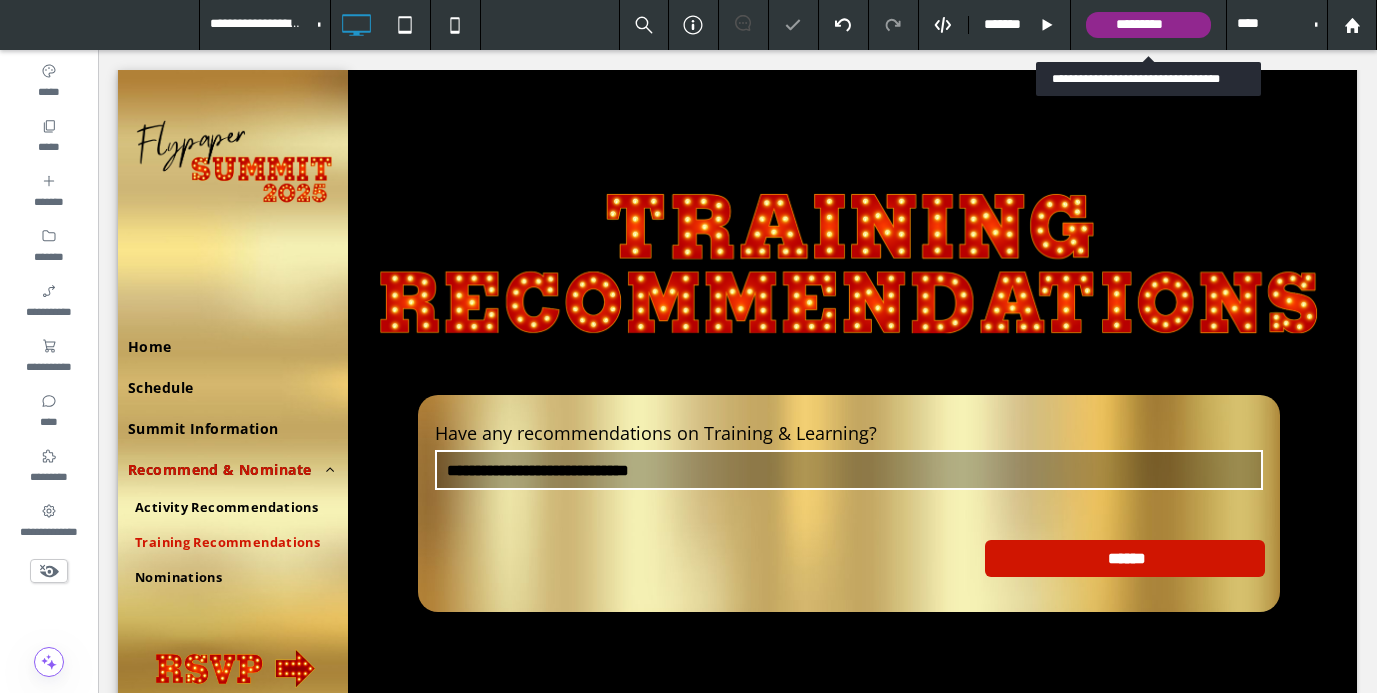 click on "*********" at bounding box center (1148, 25) 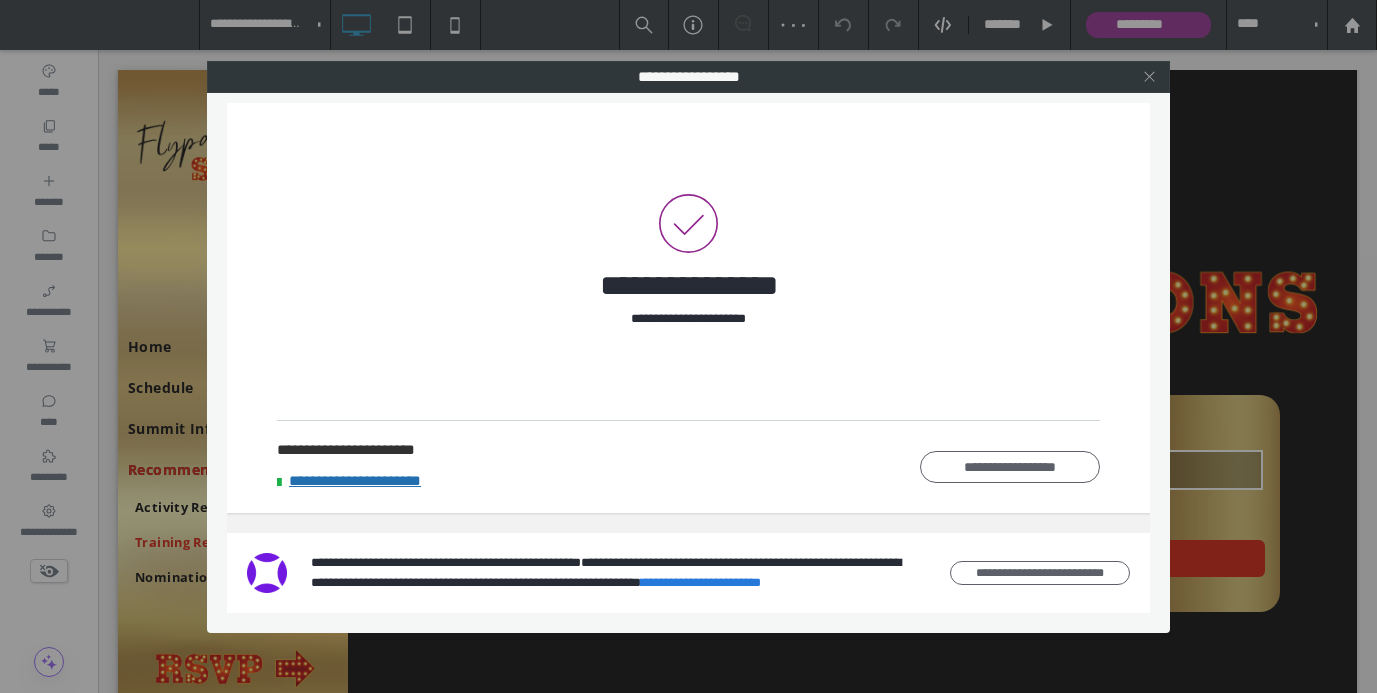 click 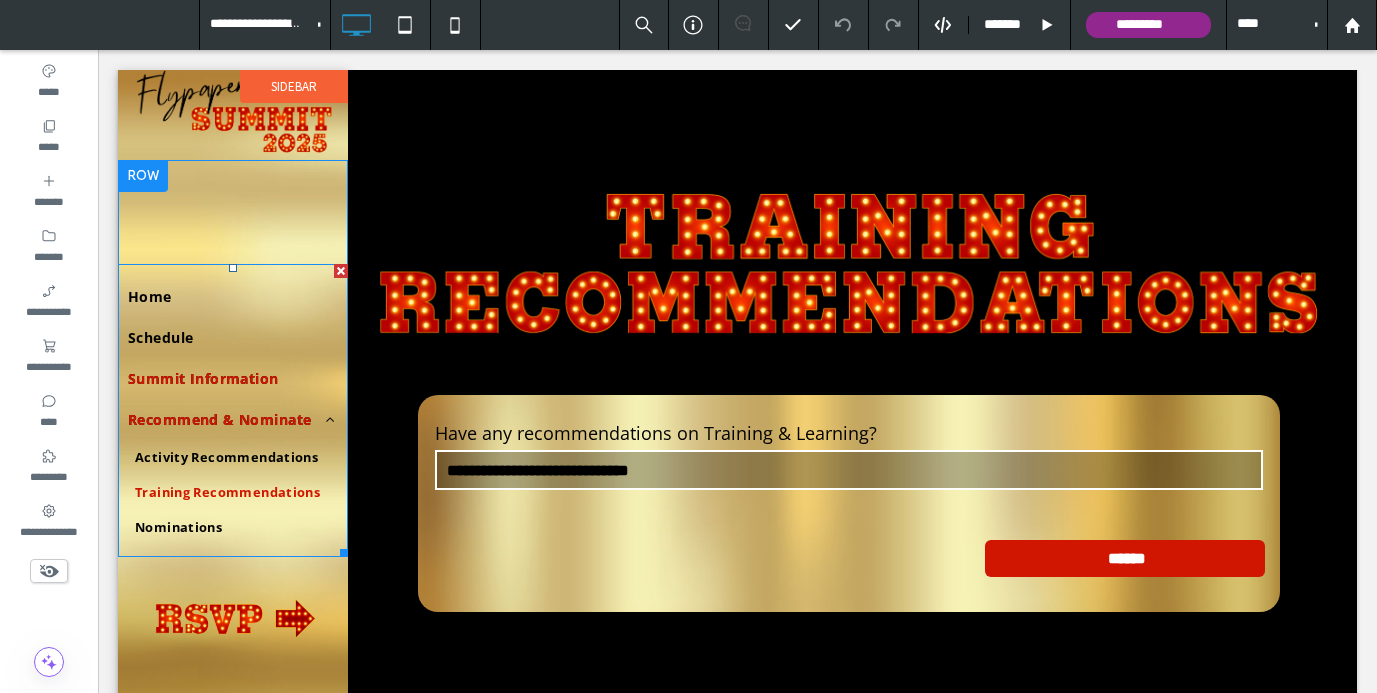 scroll, scrollTop: 0, scrollLeft: 0, axis: both 